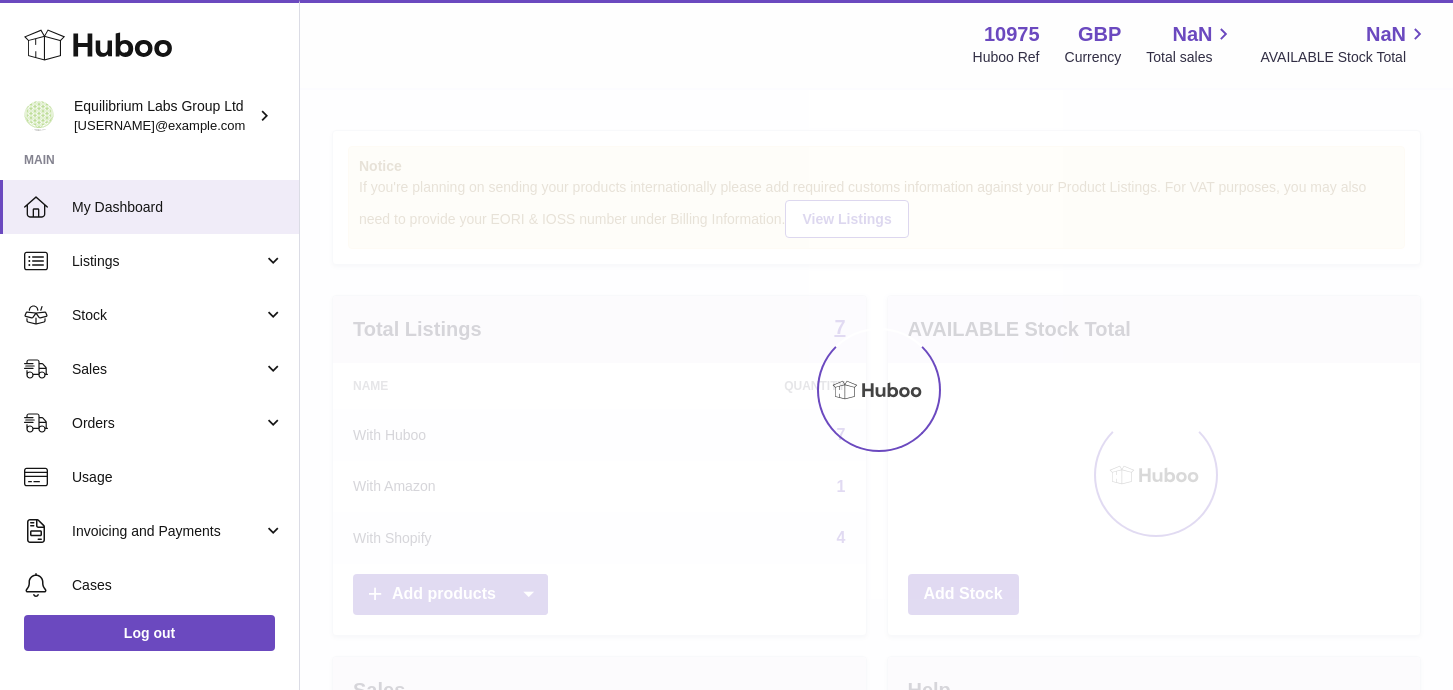 scroll, scrollTop: 0, scrollLeft: 0, axis: both 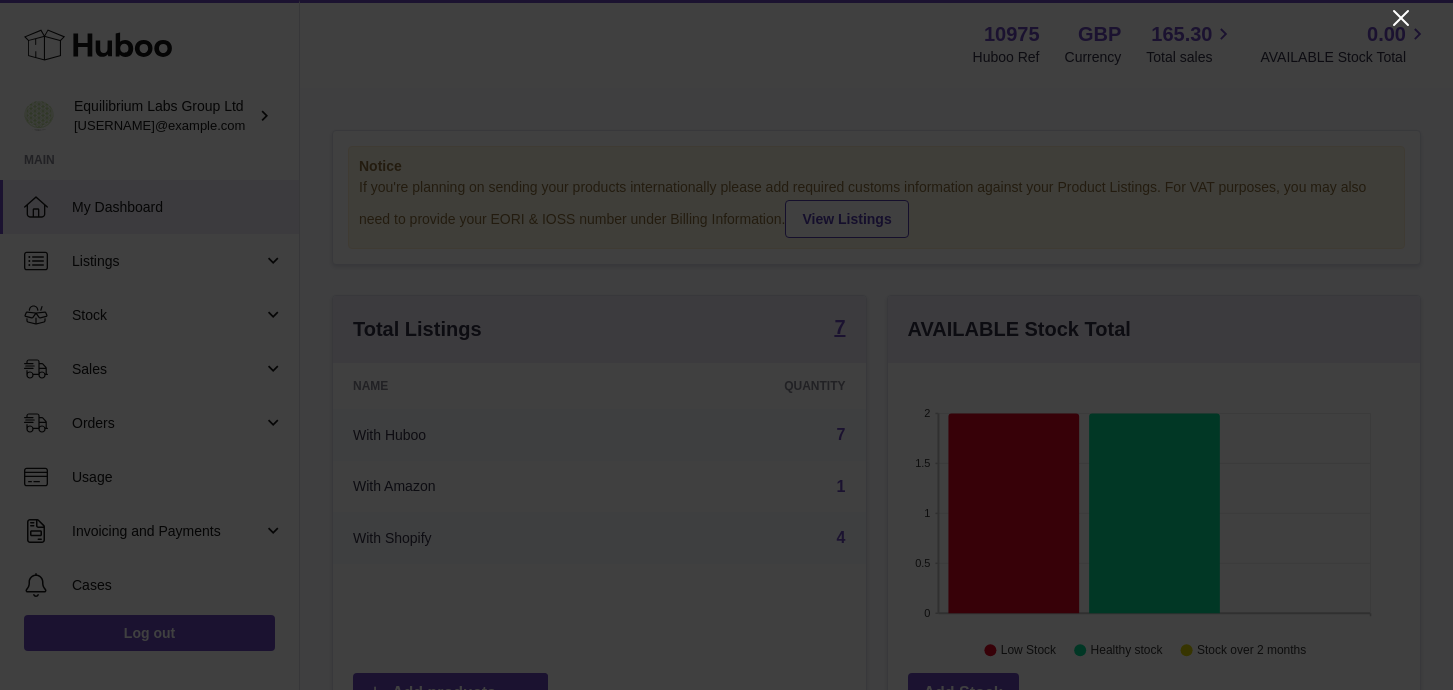 click 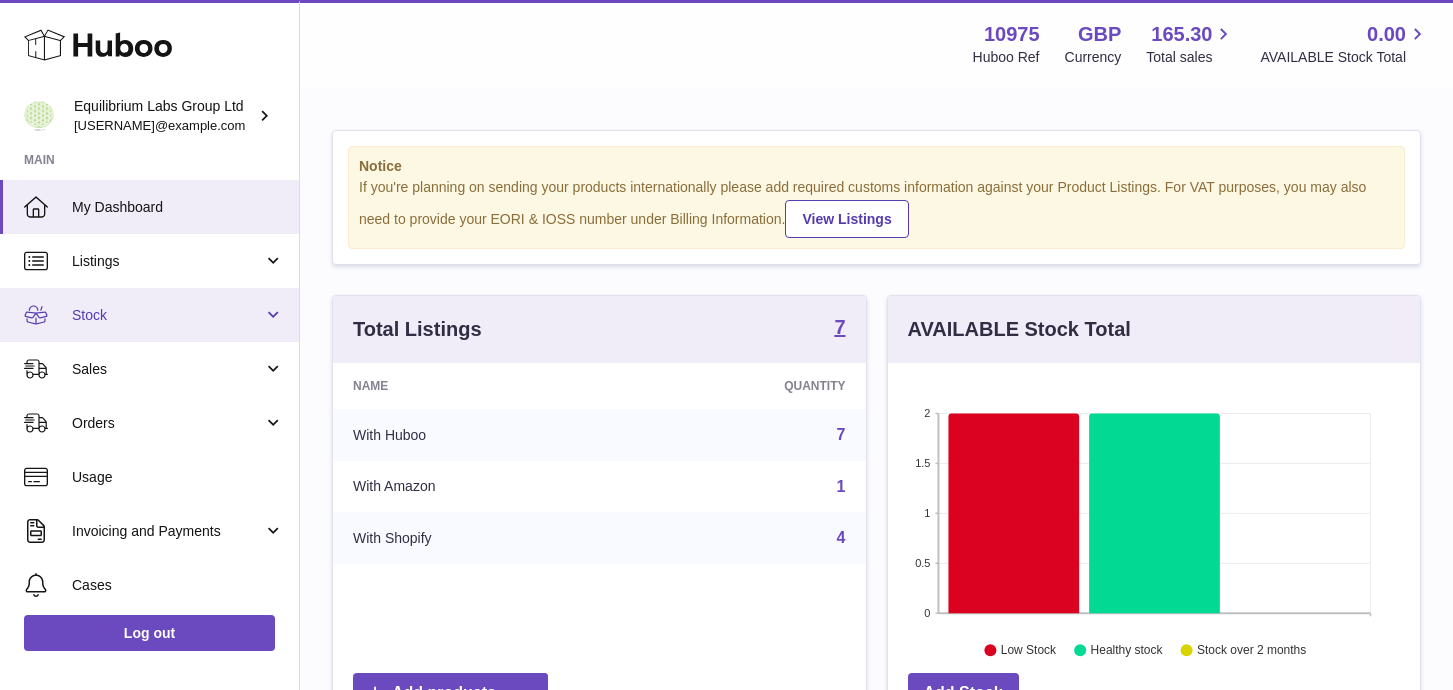 click on "Stock" at bounding box center (167, 315) 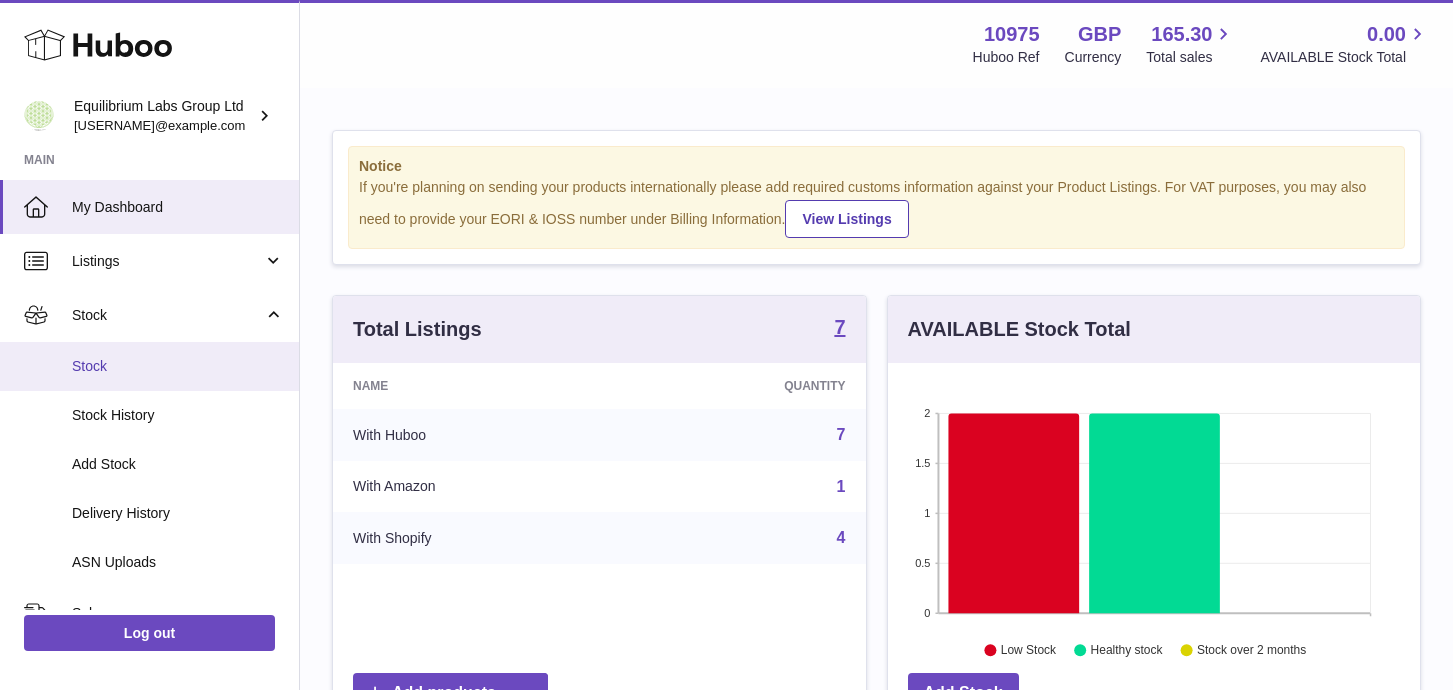 click on "Stock" at bounding box center [149, 366] 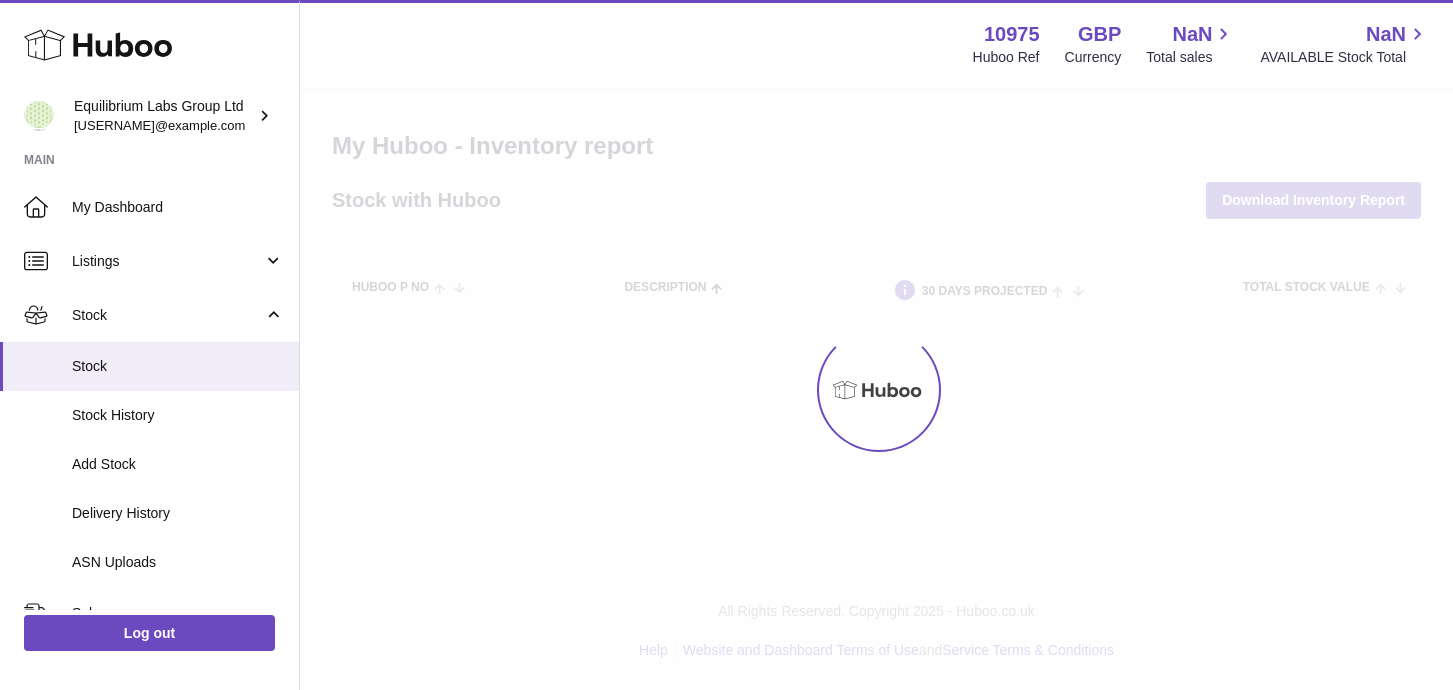 scroll, scrollTop: 0, scrollLeft: 0, axis: both 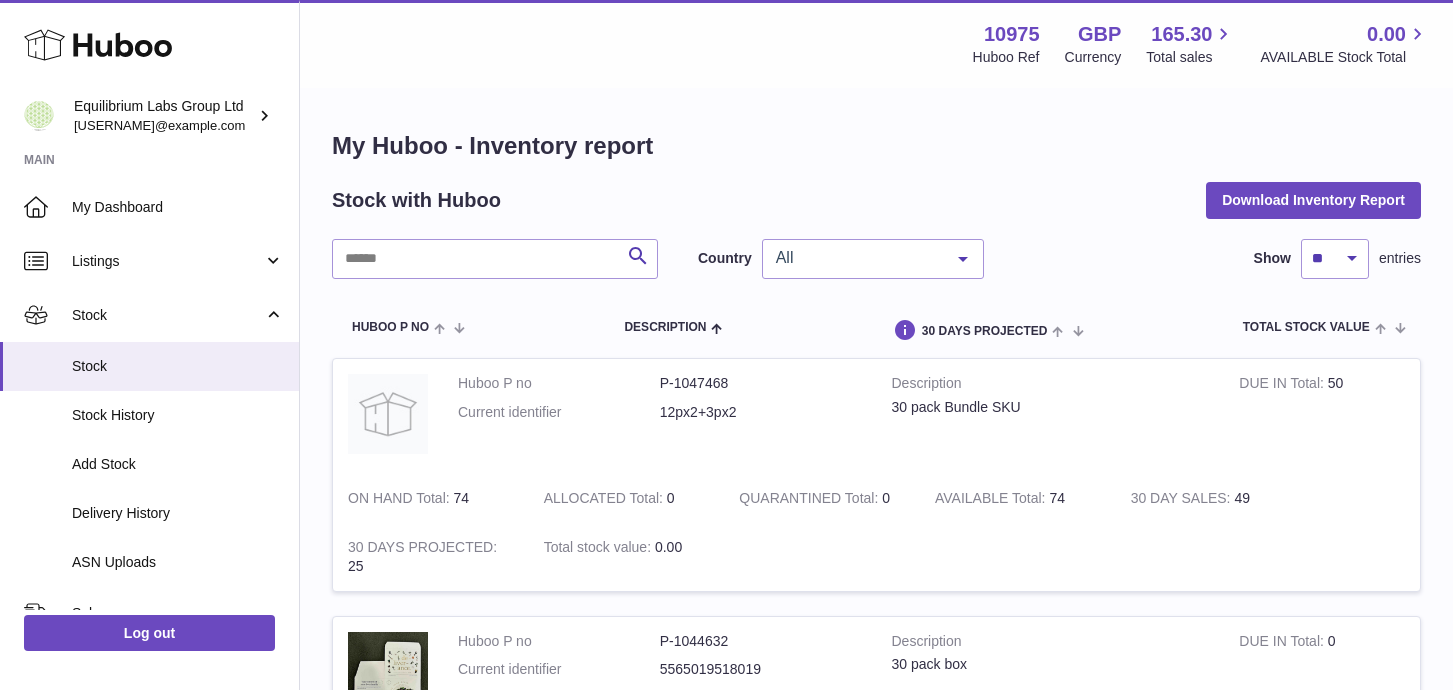 click on "All" at bounding box center (873, 259) 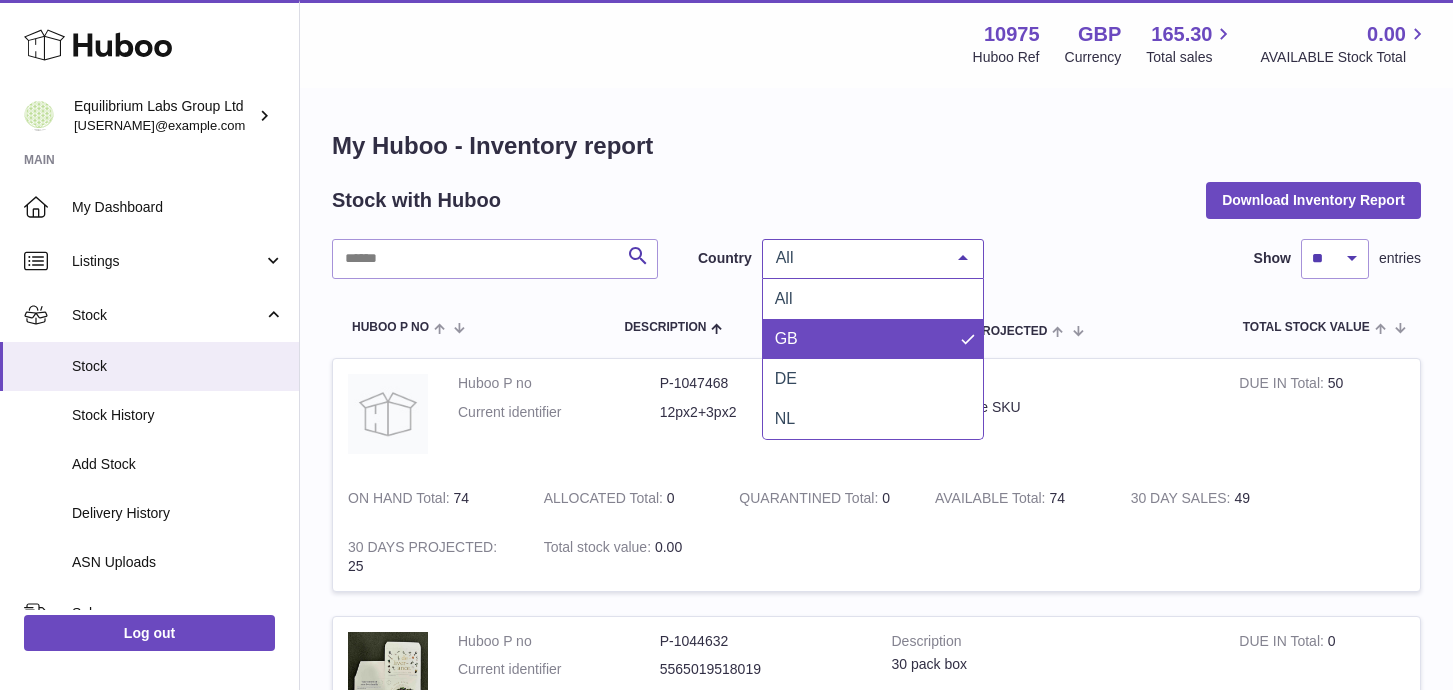 click on "GB" at bounding box center [873, 339] 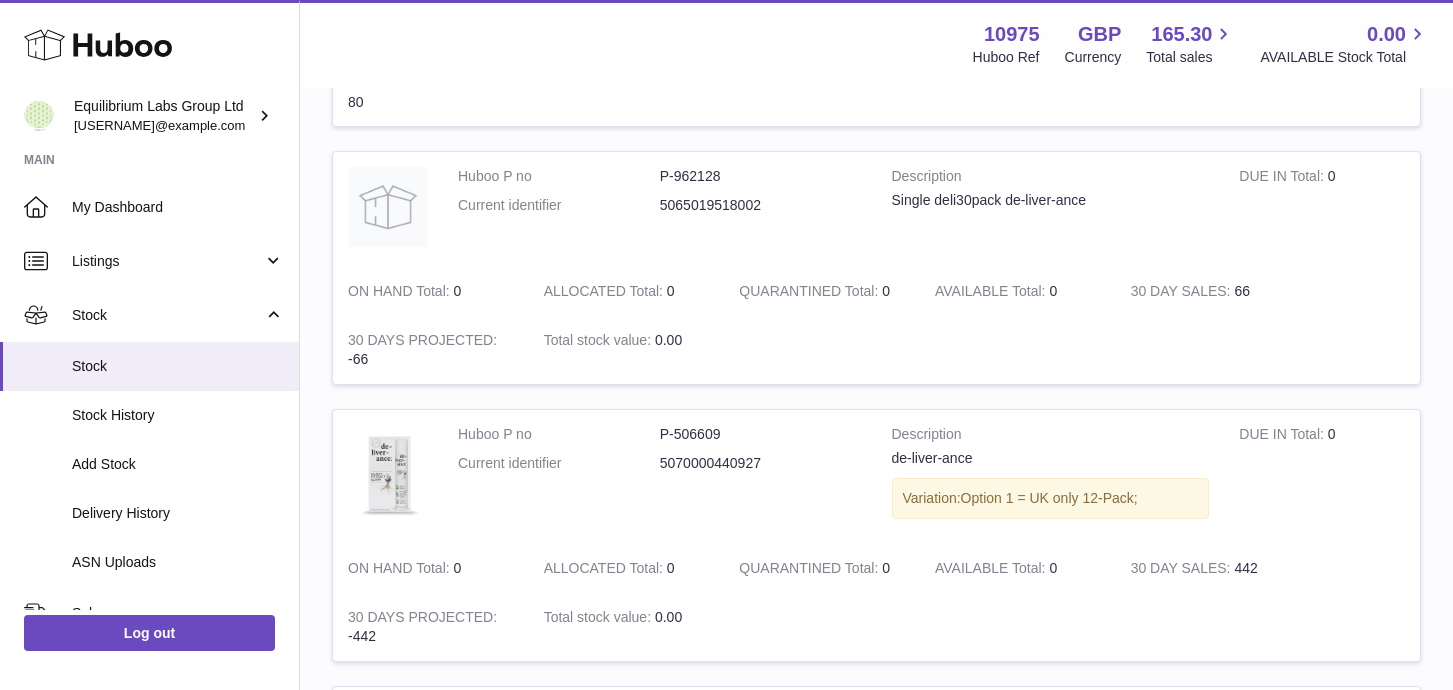 scroll, scrollTop: 0, scrollLeft: 0, axis: both 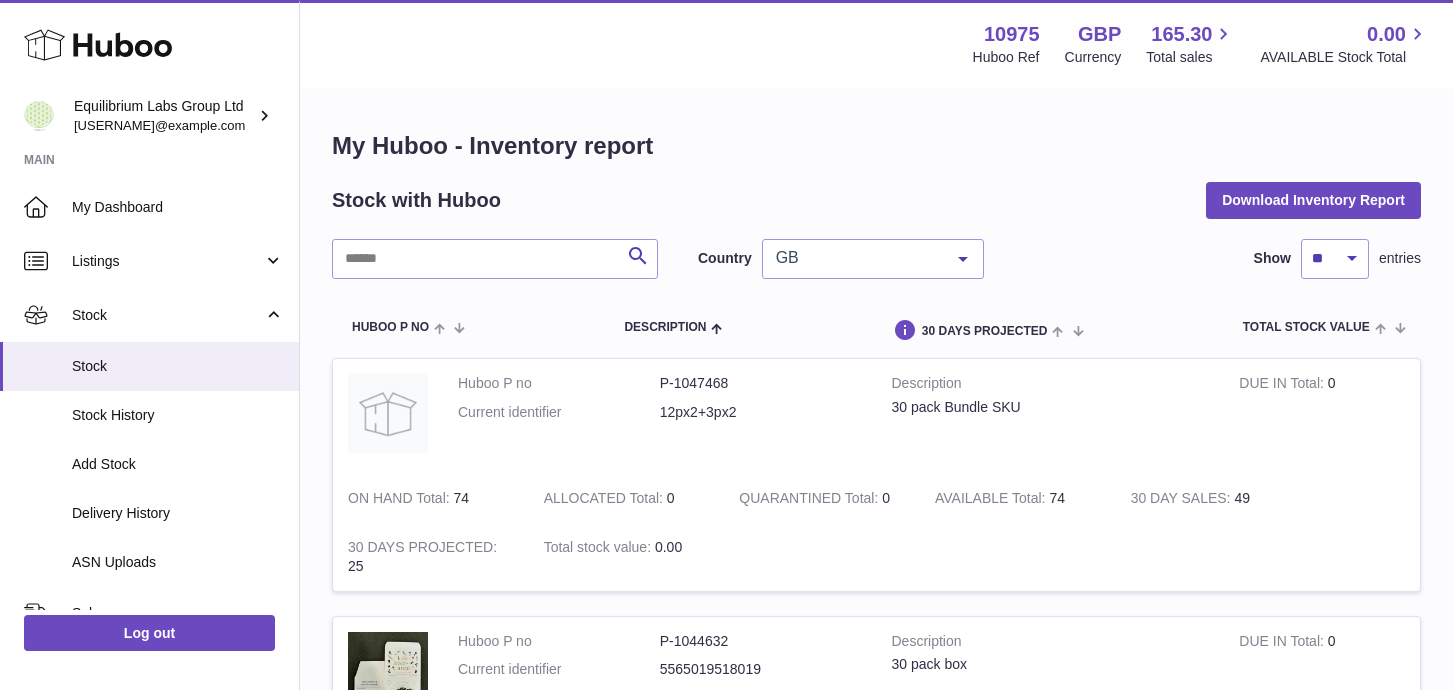 click on "GB" at bounding box center (857, 258) 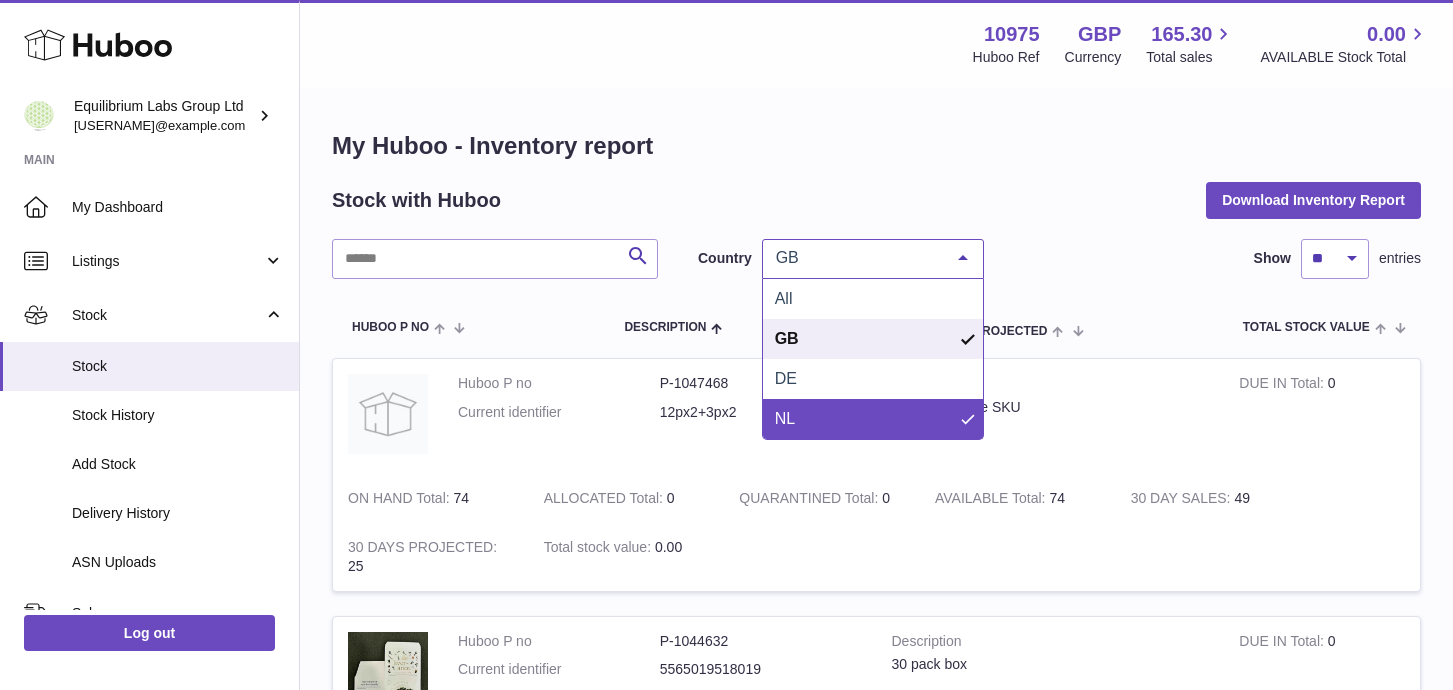 click on "NL" at bounding box center [873, 419] 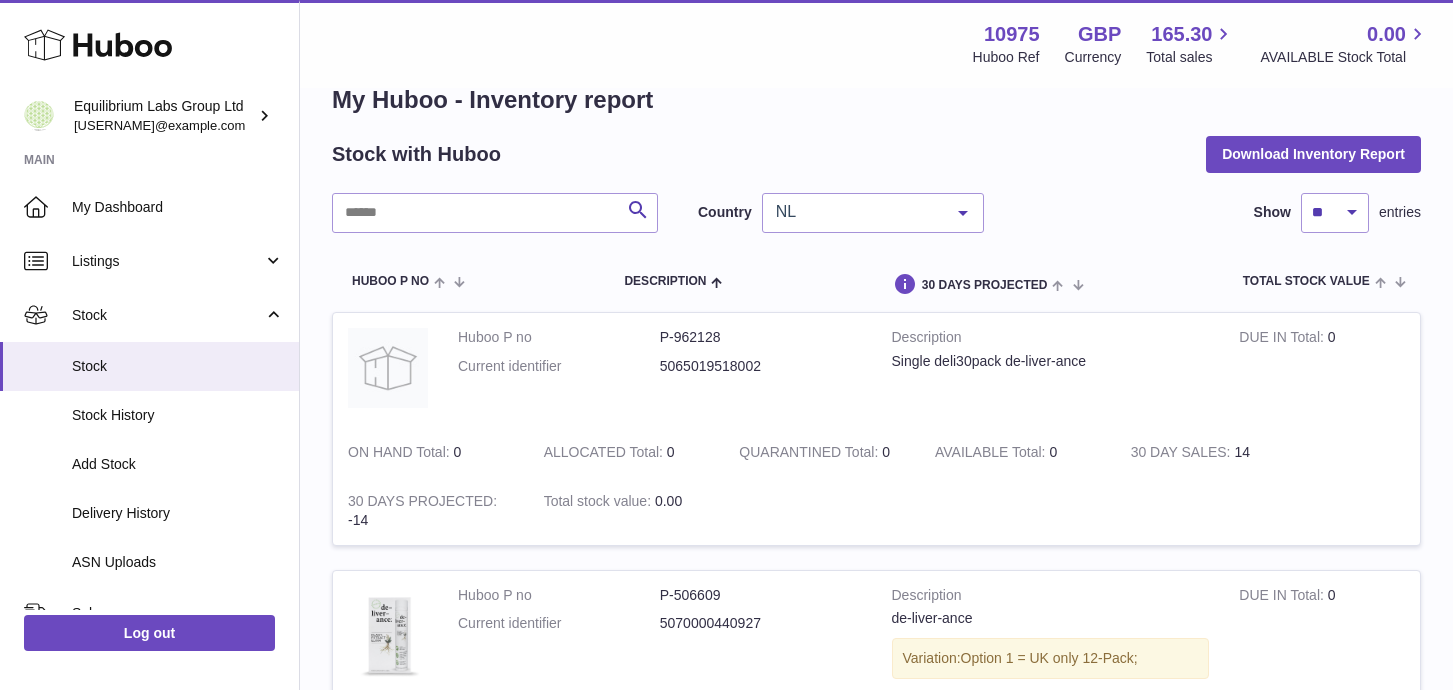 scroll, scrollTop: 53, scrollLeft: 0, axis: vertical 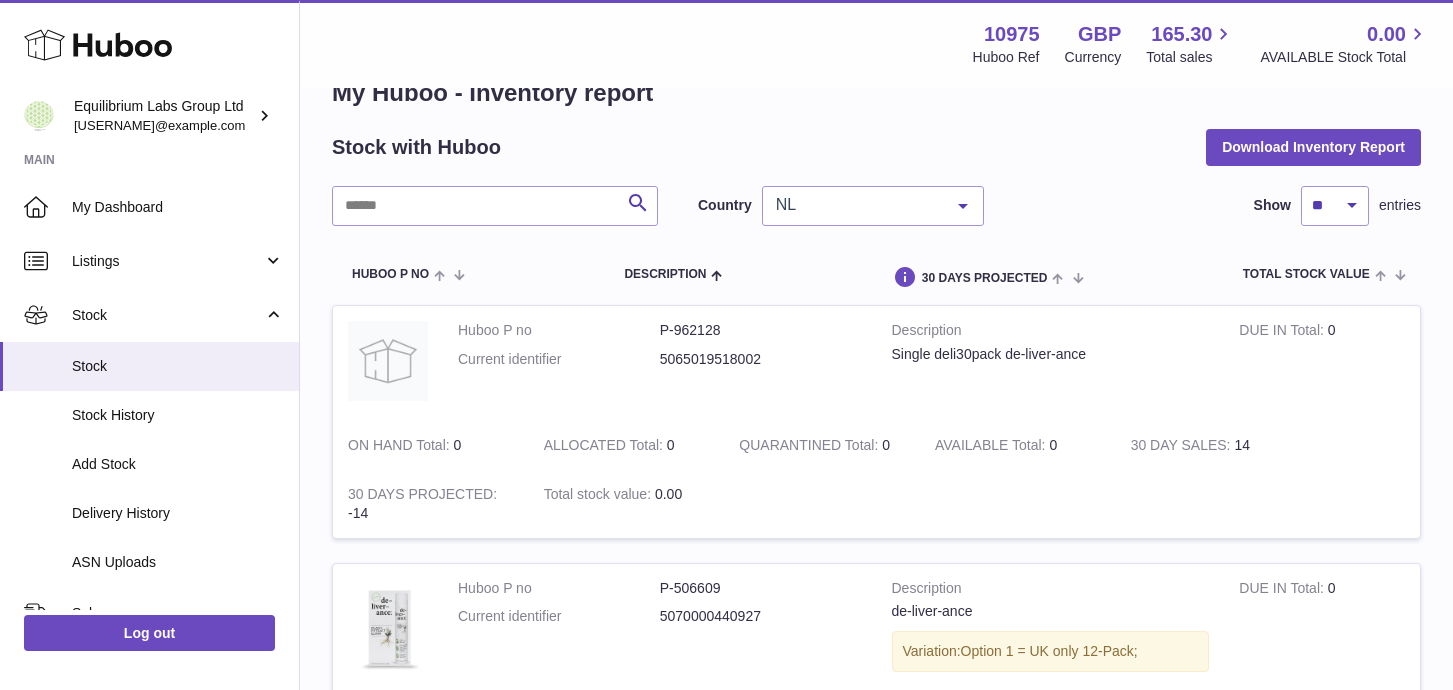 click on "NL" at bounding box center (857, 205) 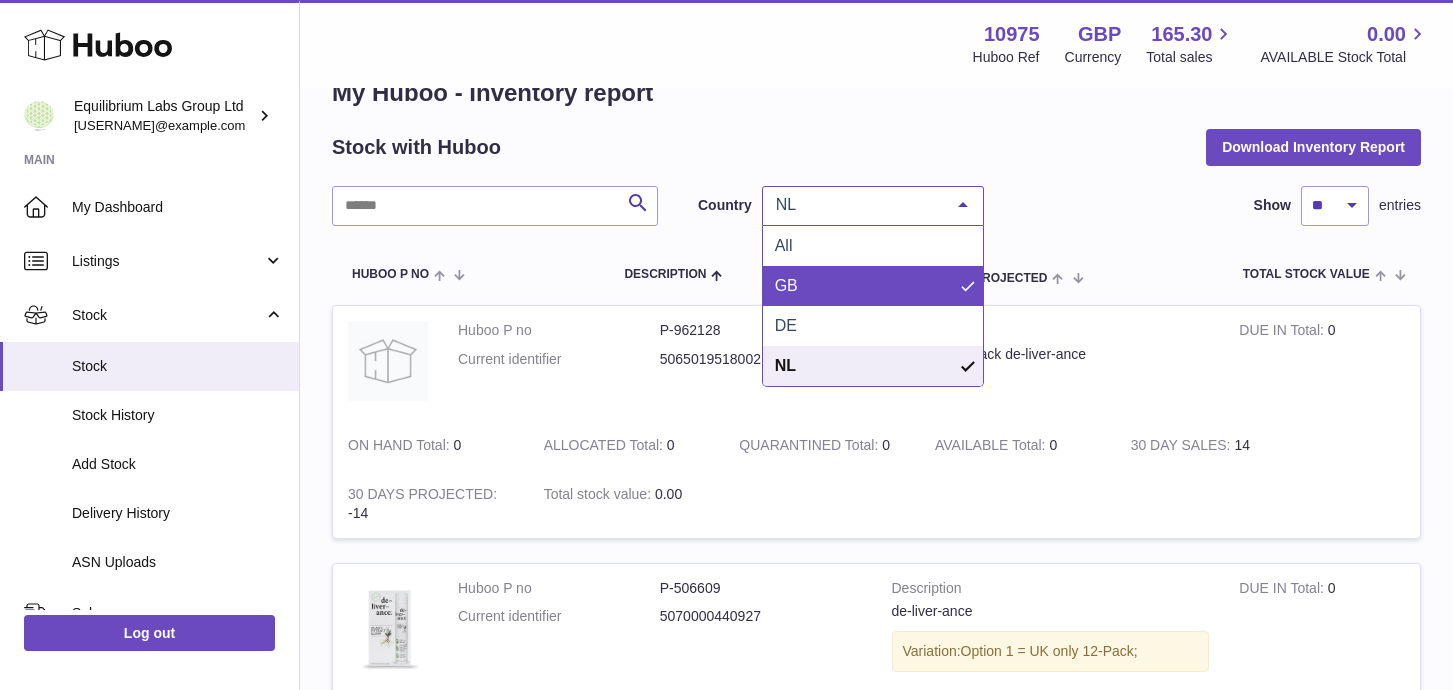 click on "GB" at bounding box center (873, 286) 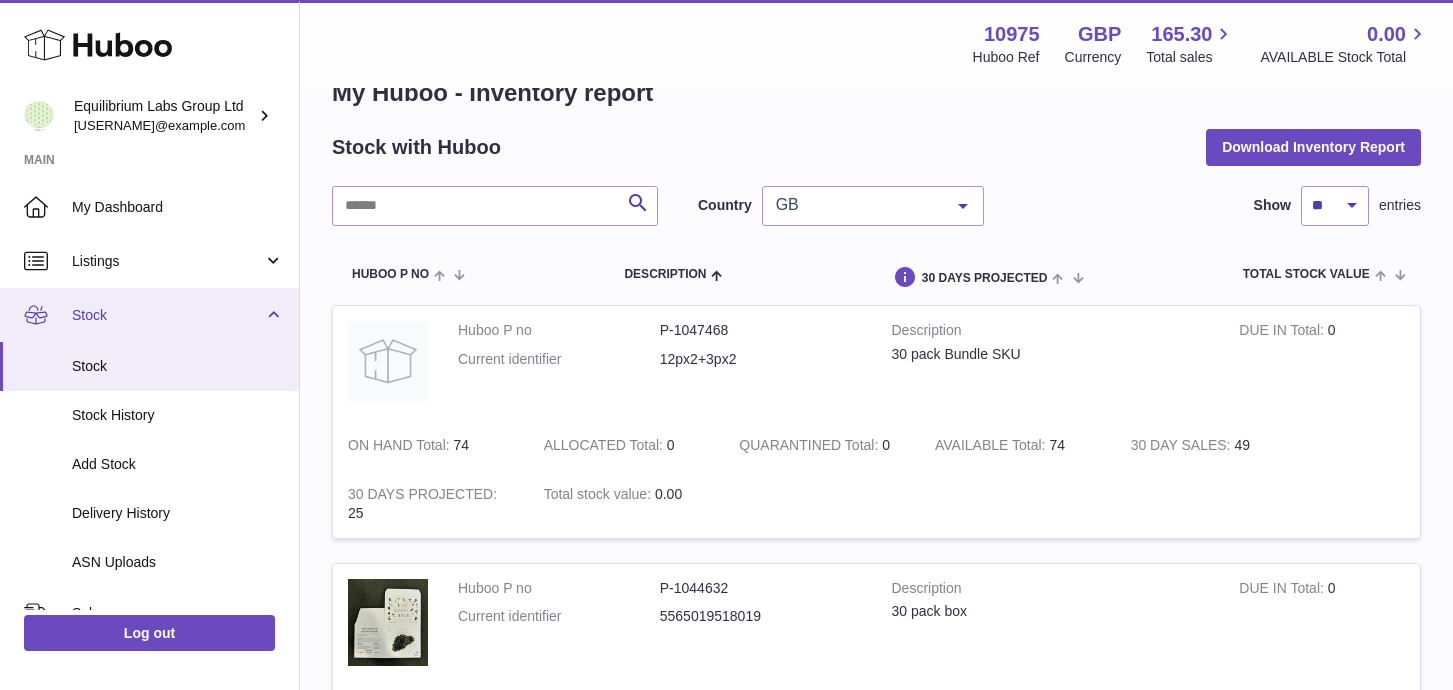 click on "Stock" at bounding box center (167, 315) 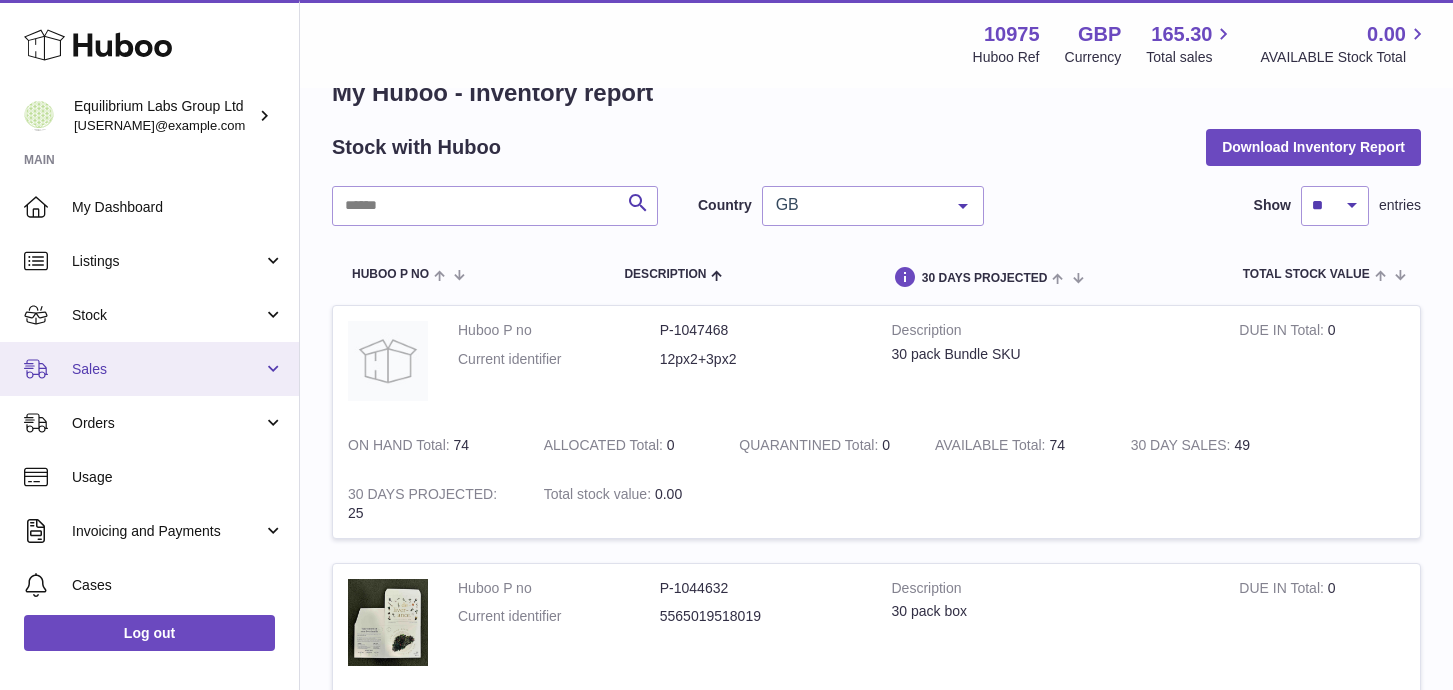 click on "Sales" at bounding box center (149, 369) 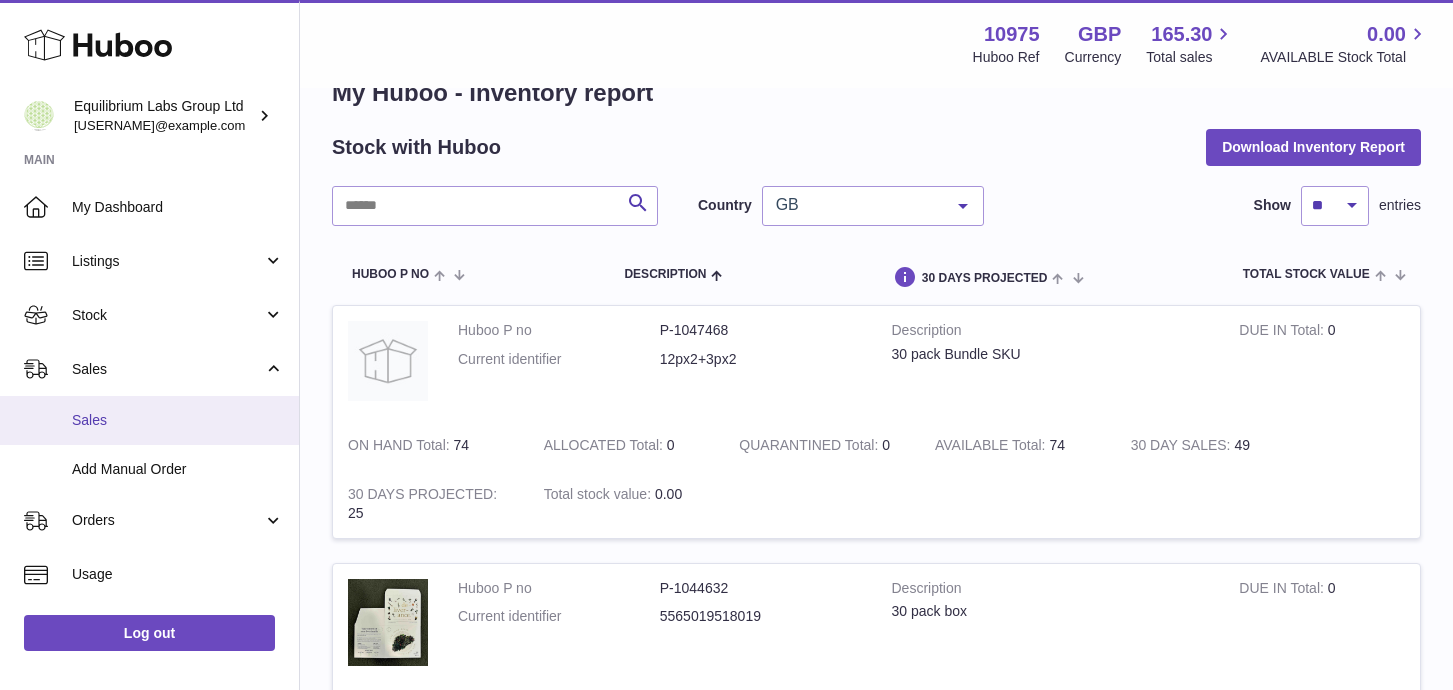 click on "Sales" at bounding box center (149, 420) 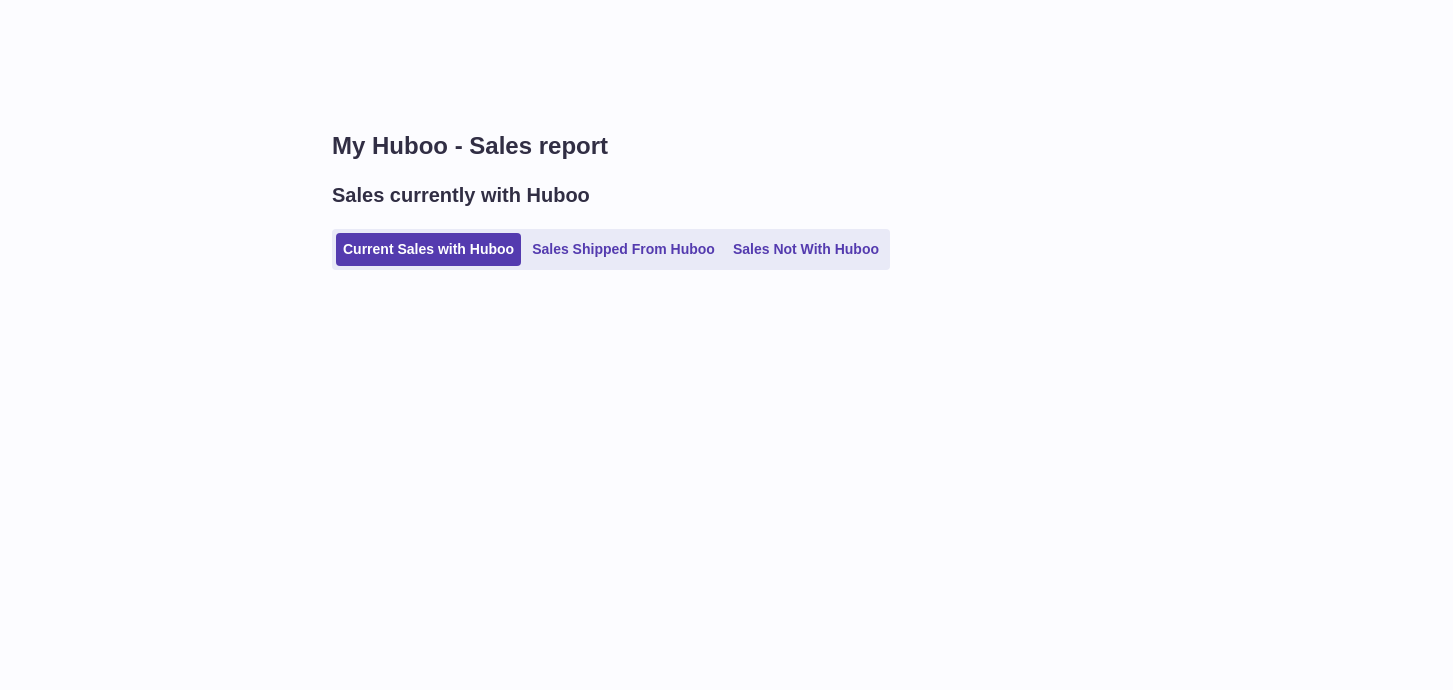 scroll, scrollTop: 0, scrollLeft: 0, axis: both 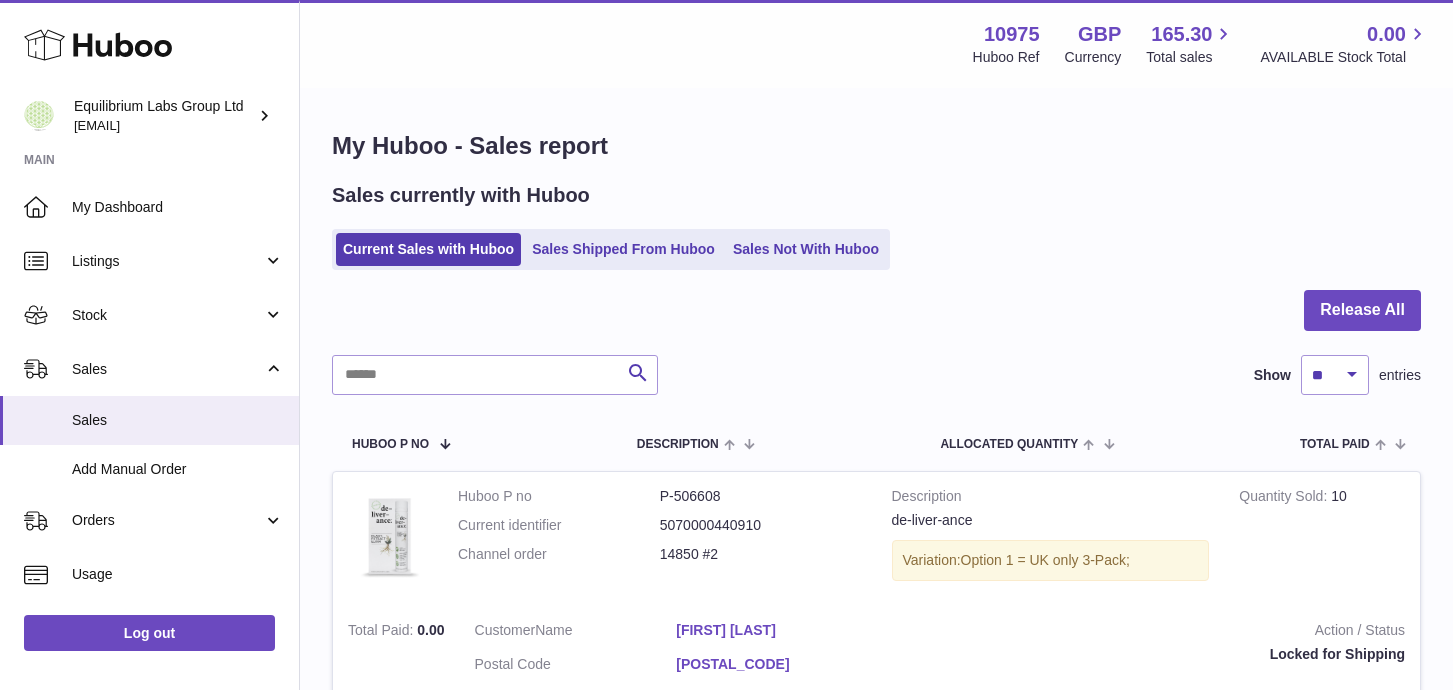 click on "Sales Not With Huboo" at bounding box center [806, 249] 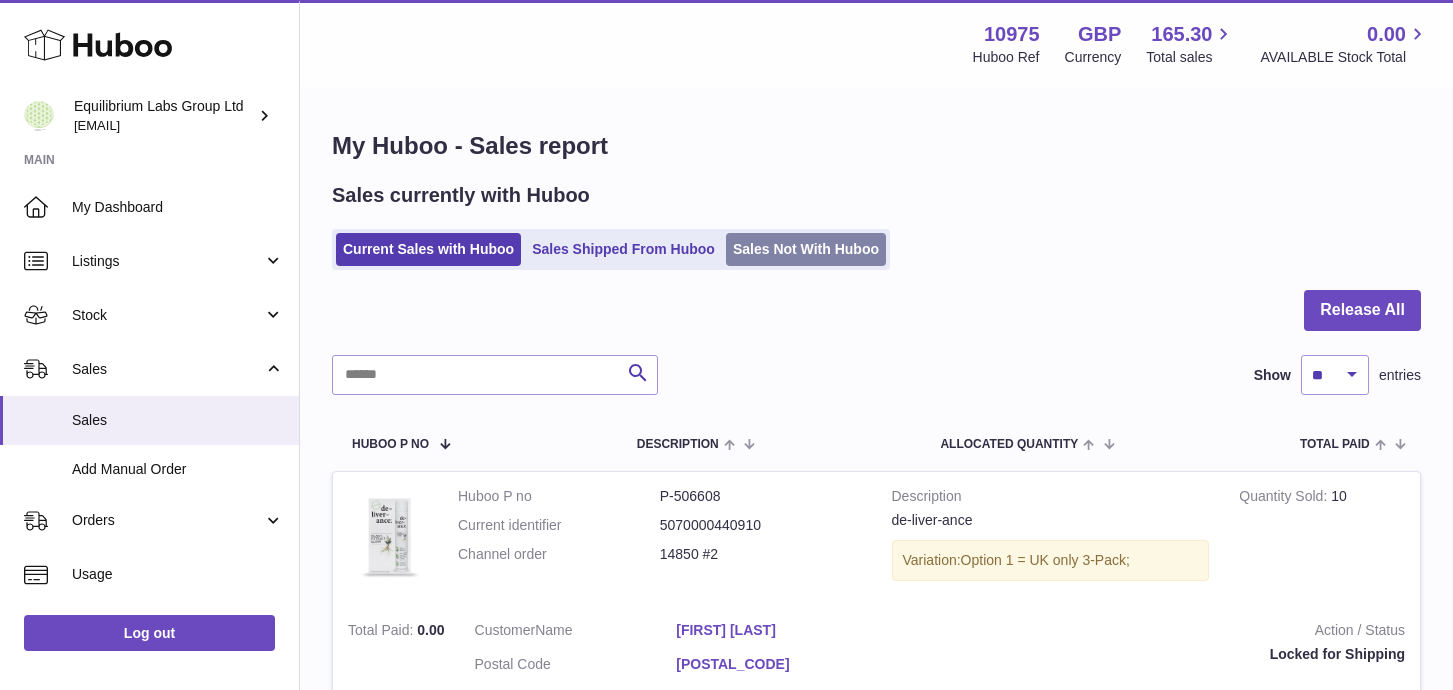 click on "Sales Not With Huboo" at bounding box center [806, 249] 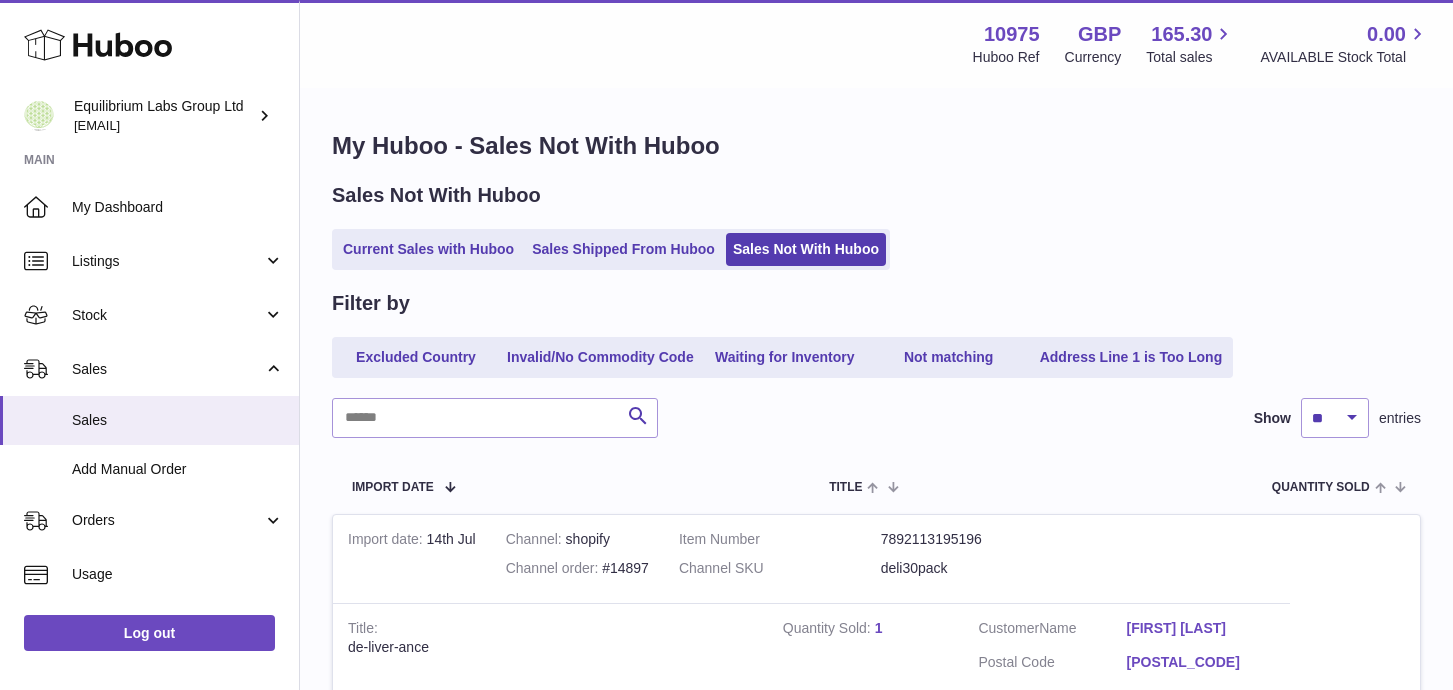 scroll, scrollTop: 0, scrollLeft: 0, axis: both 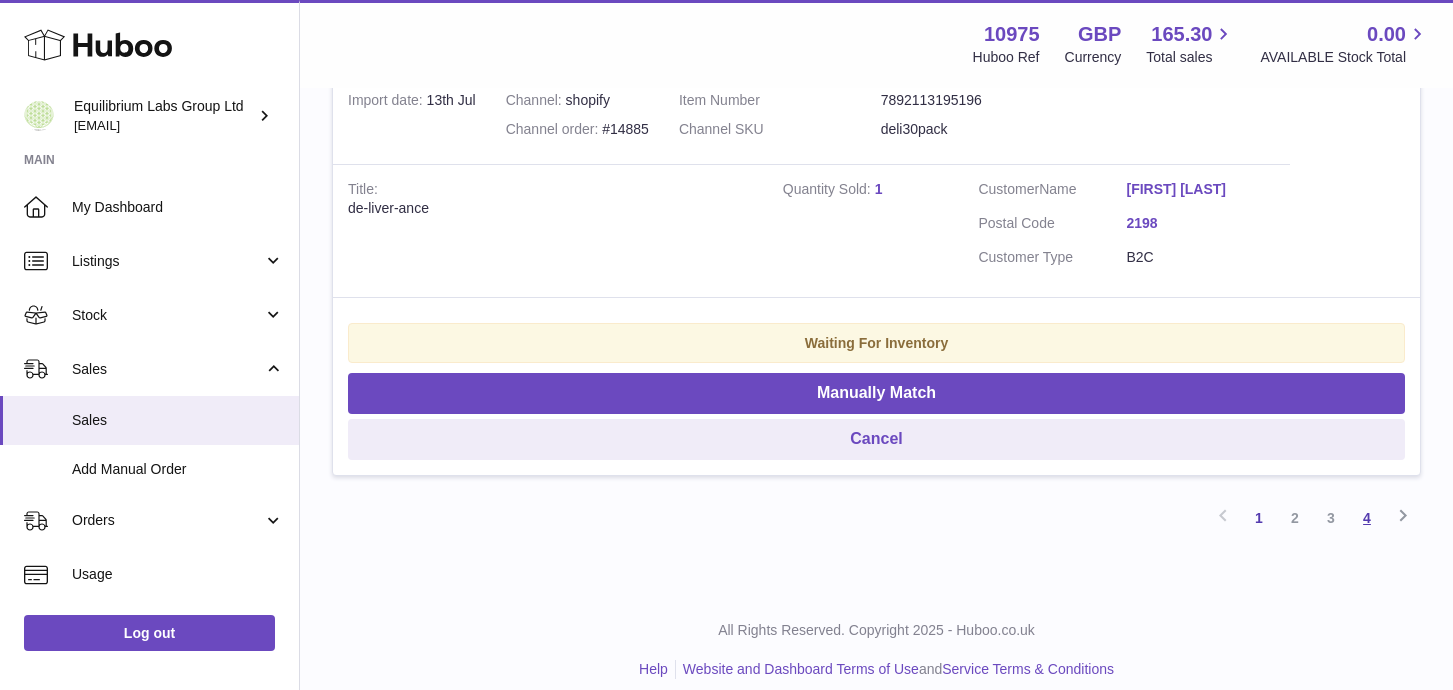 click on "4" at bounding box center (1367, 518) 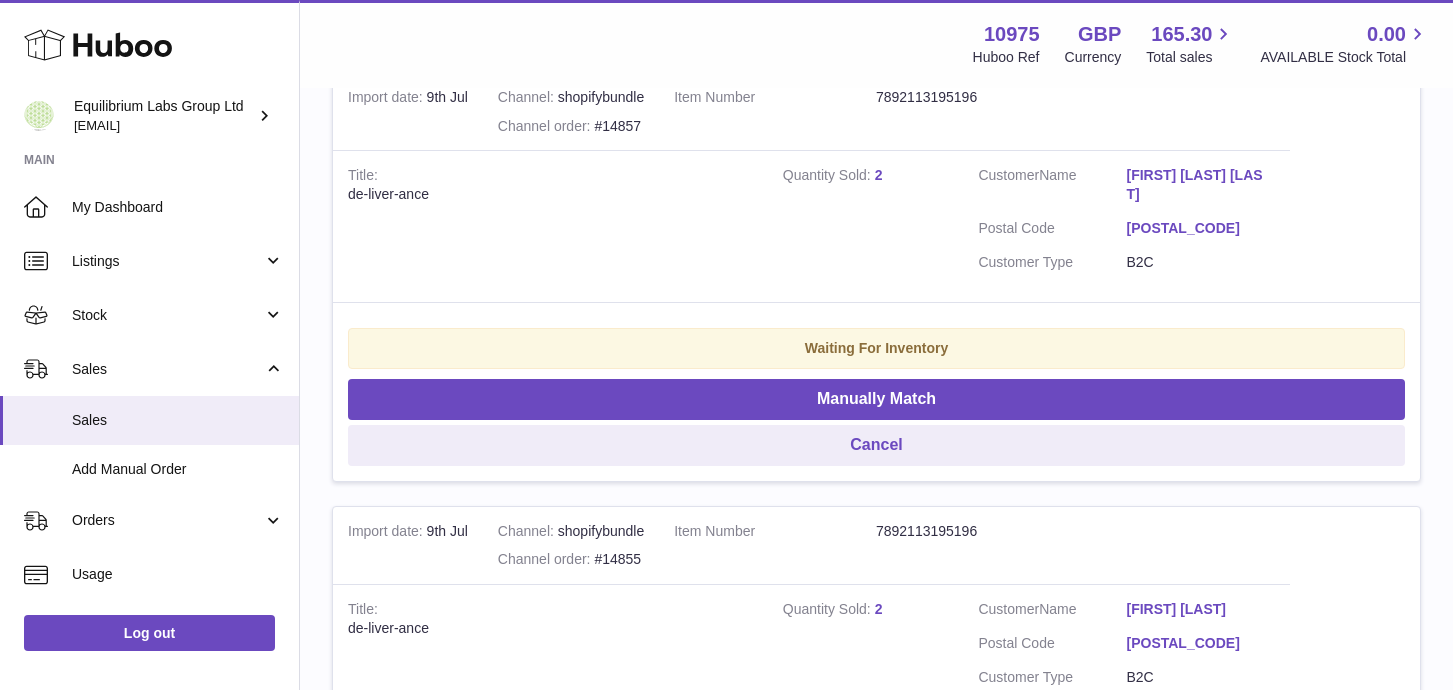 scroll, scrollTop: 2175, scrollLeft: 0, axis: vertical 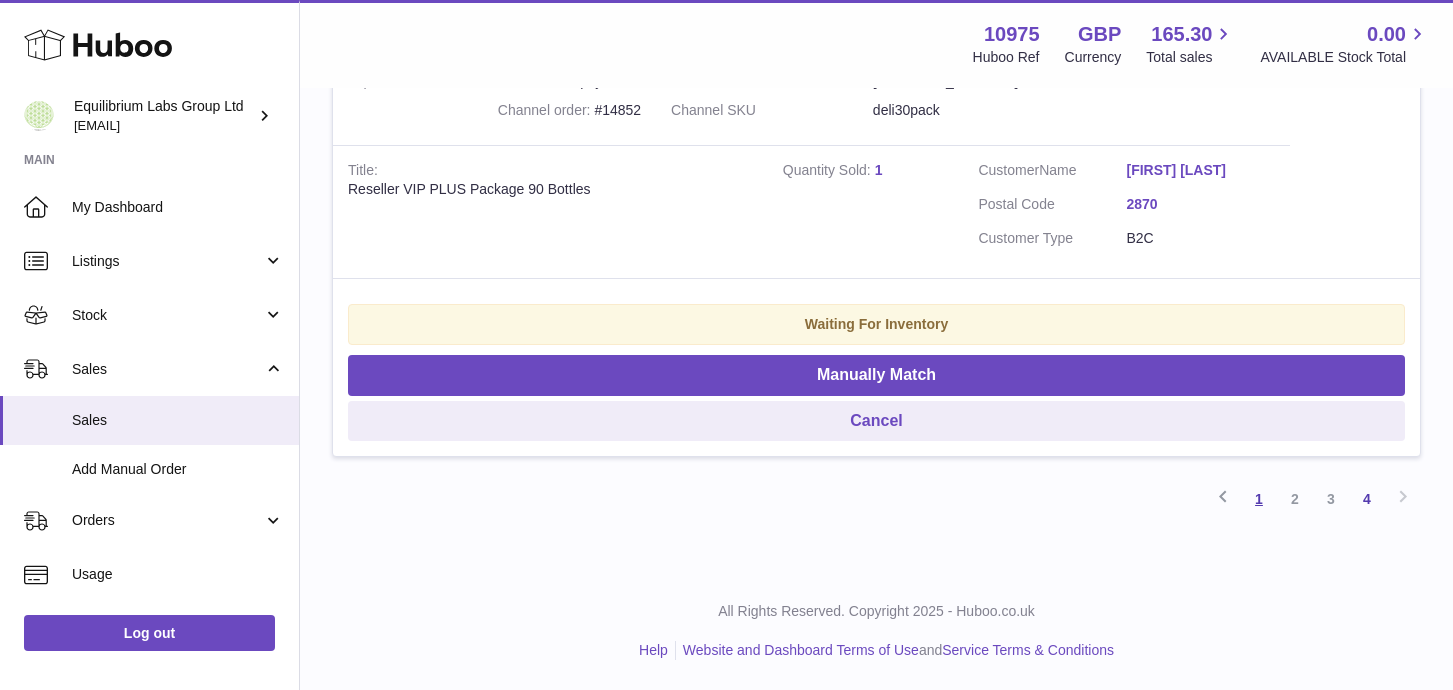 click on "1" at bounding box center (1259, 499) 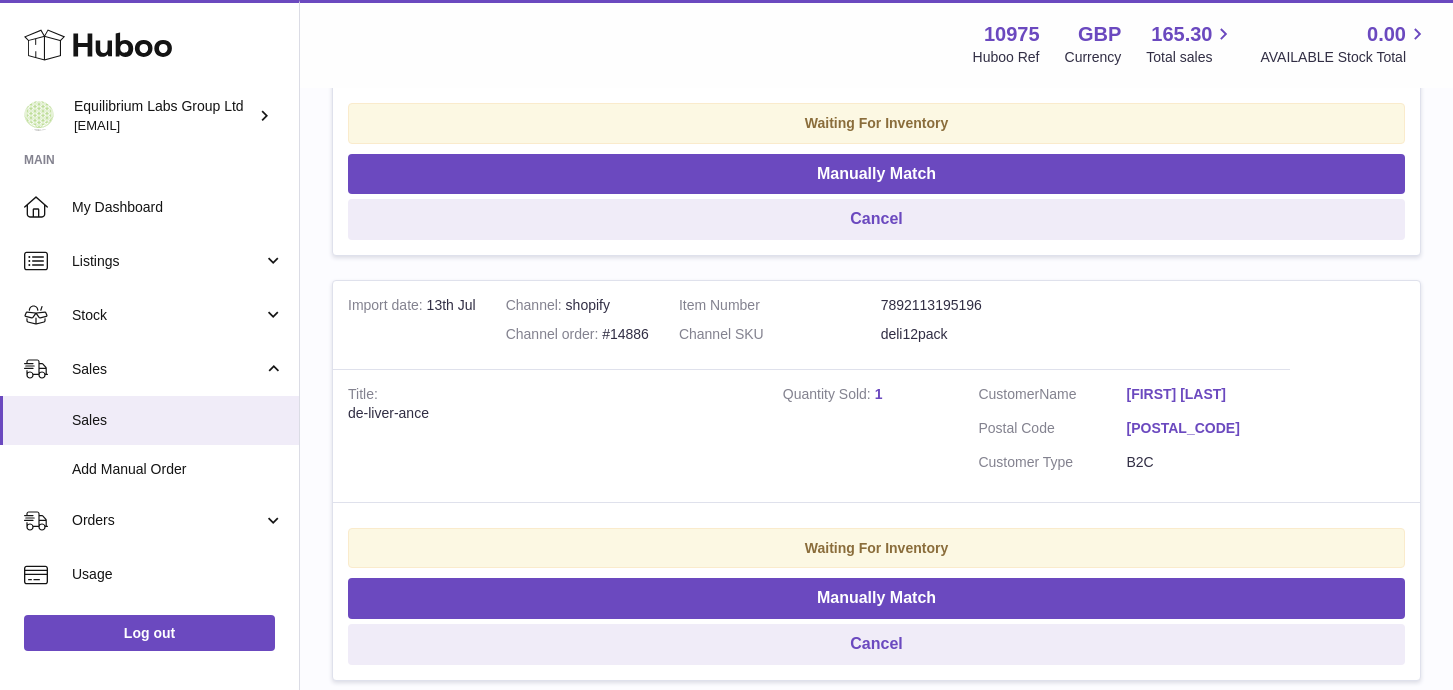 scroll, scrollTop: 4161, scrollLeft: 0, axis: vertical 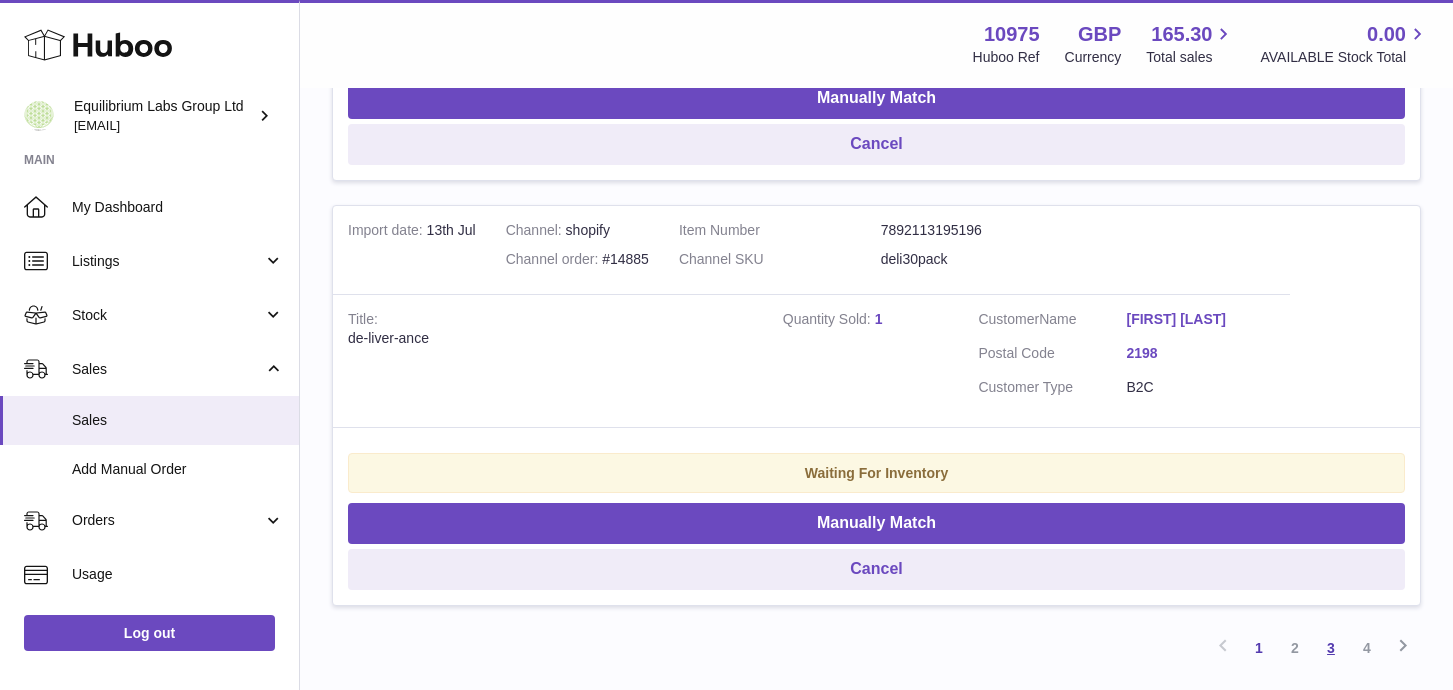 click on "3" at bounding box center (1331, 648) 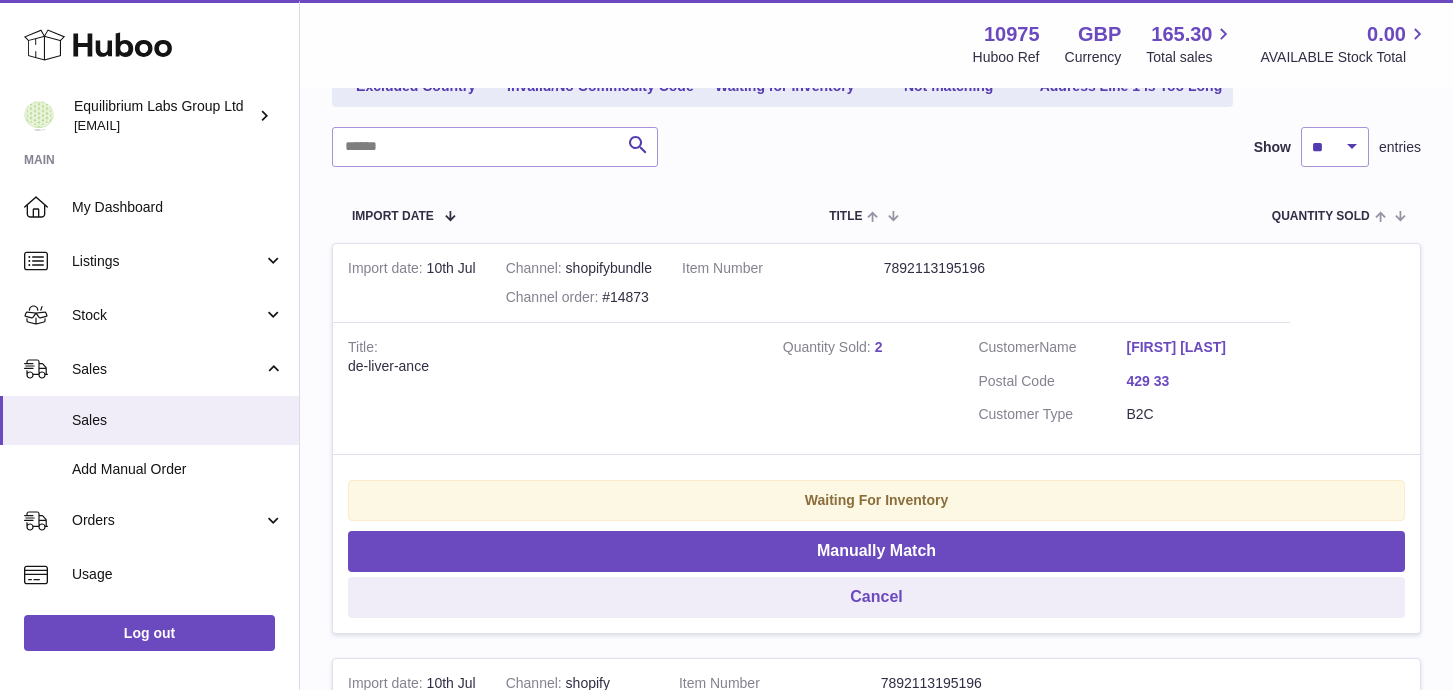 scroll, scrollTop: 287, scrollLeft: 0, axis: vertical 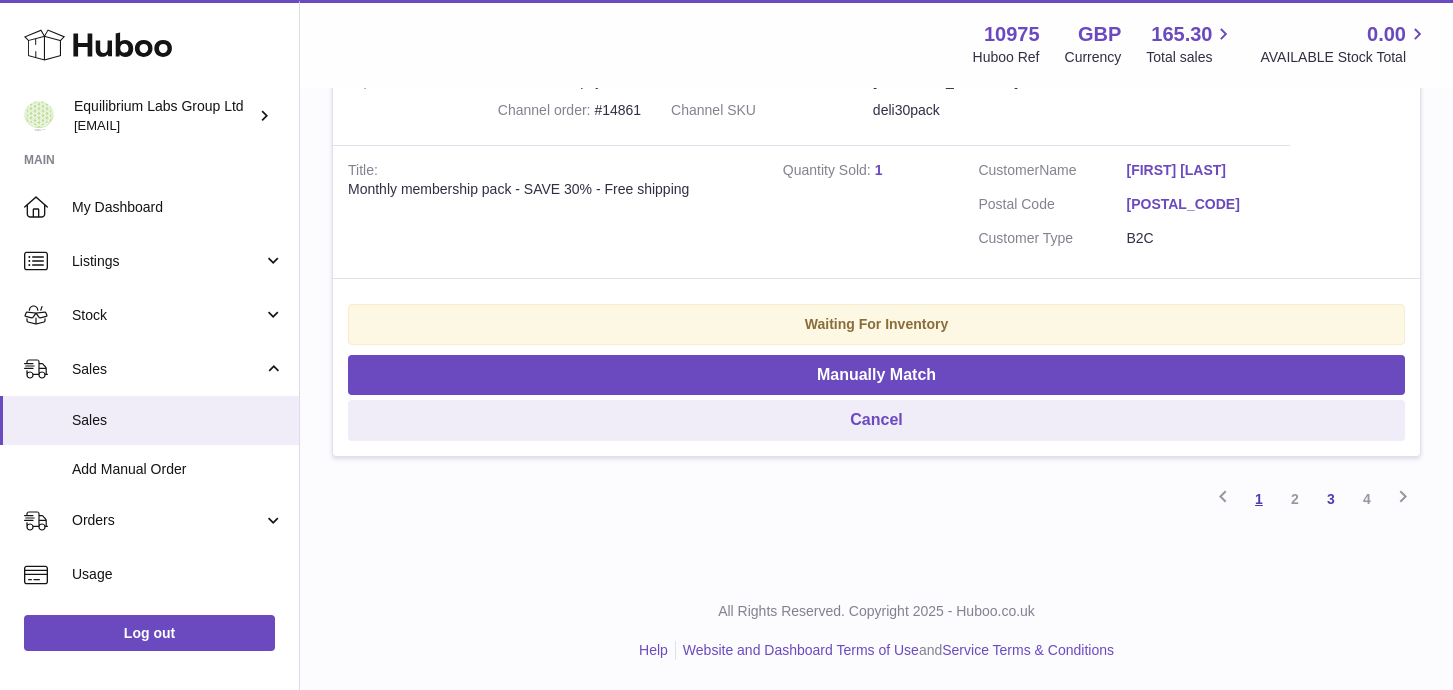 click on "1" at bounding box center [1259, 499] 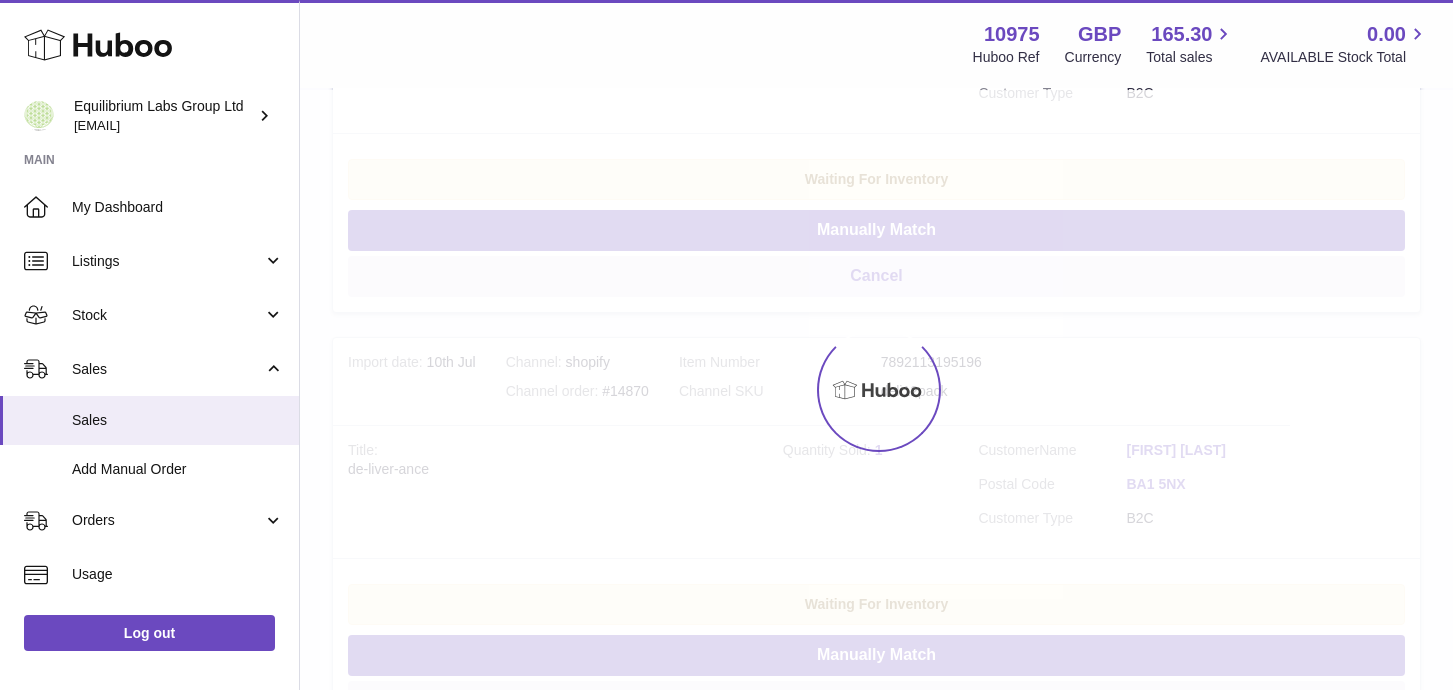 scroll, scrollTop: 90, scrollLeft: 0, axis: vertical 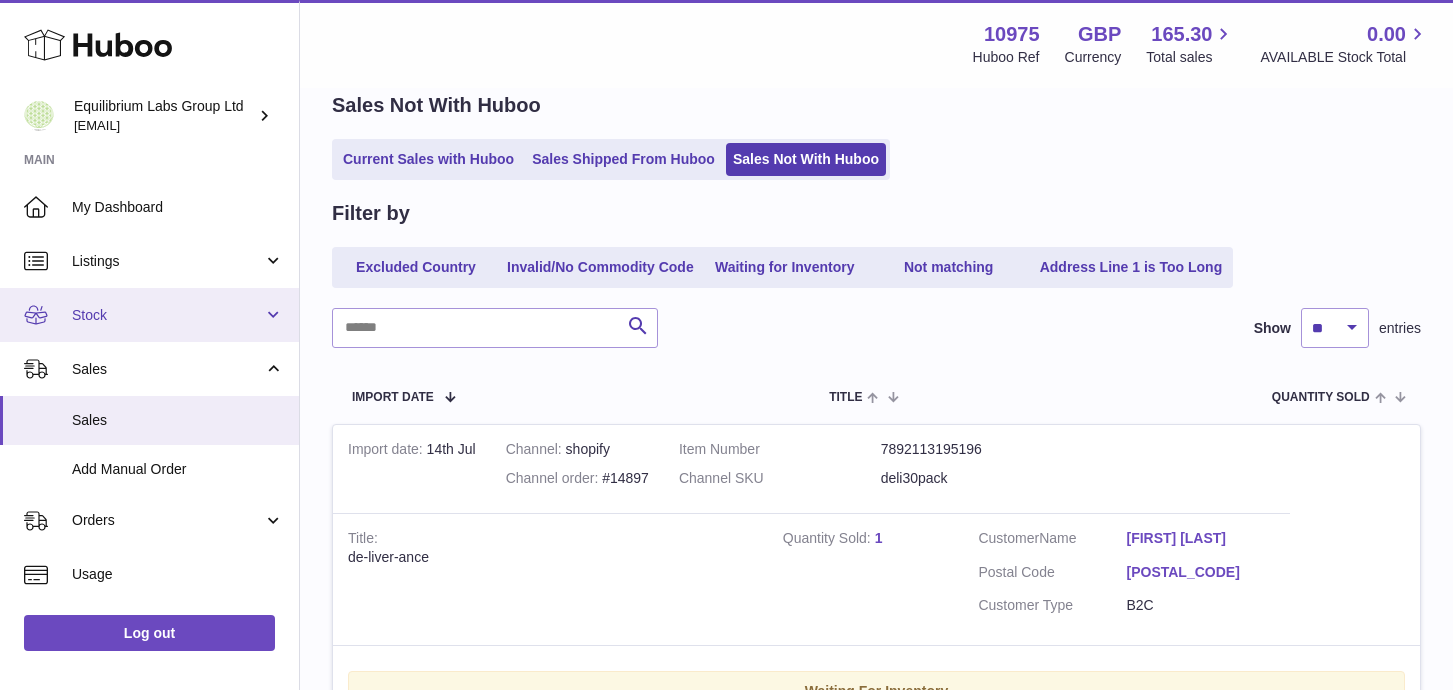 click on "Stock" at bounding box center (149, 315) 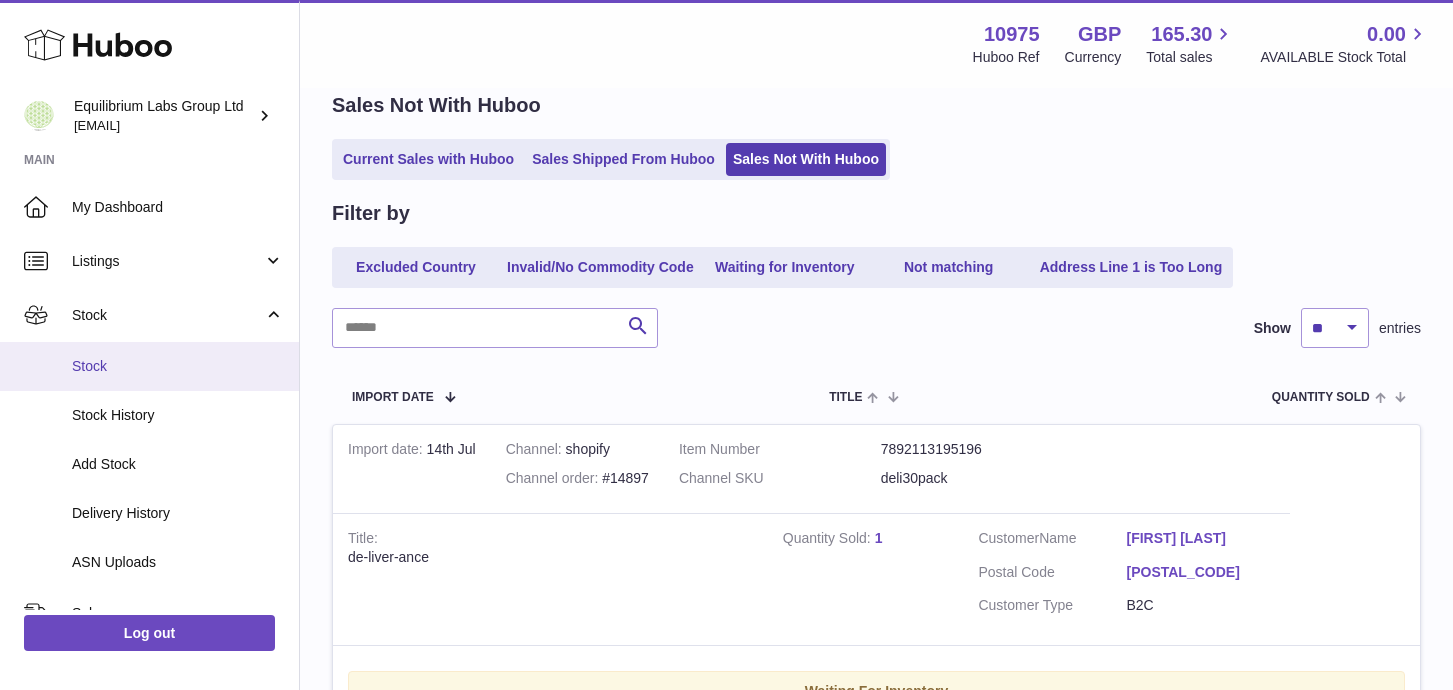 click on "Stock" at bounding box center (178, 366) 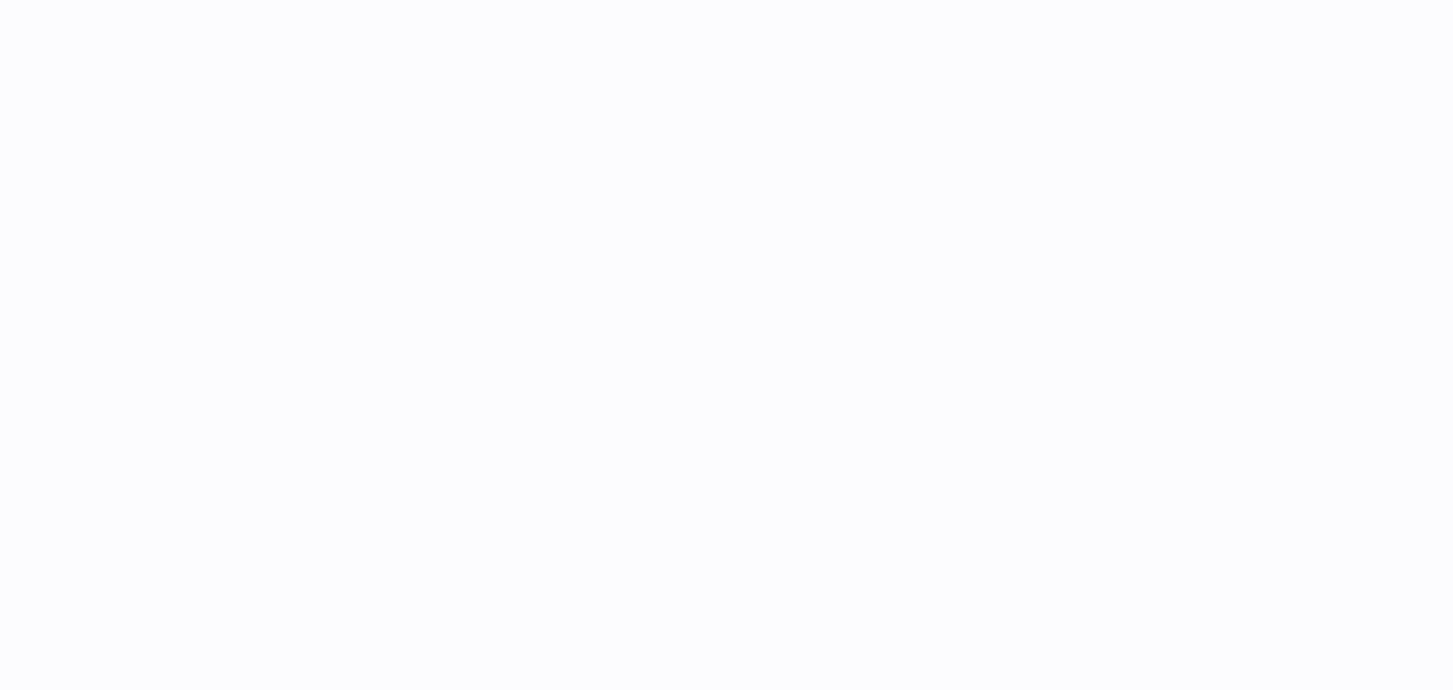 scroll, scrollTop: 0, scrollLeft: 0, axis: both 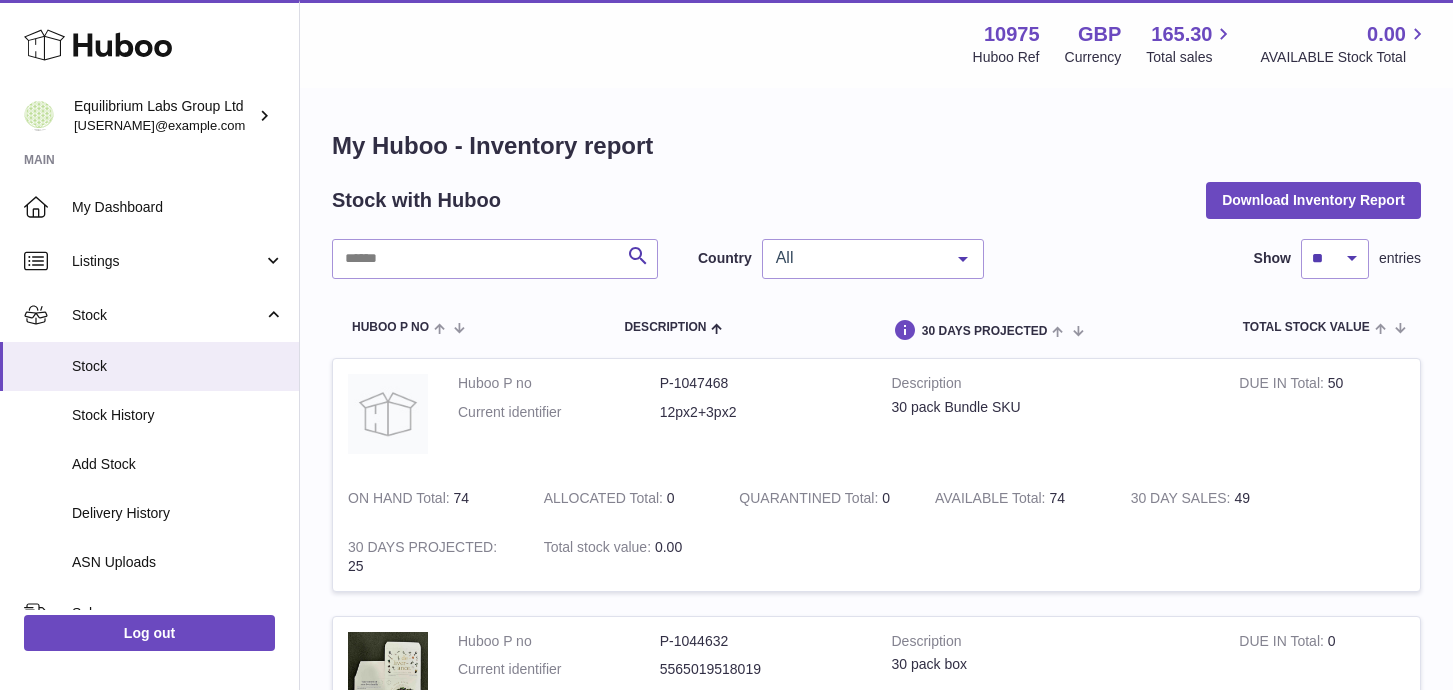 click on "All" at bounding box center [857, 258] 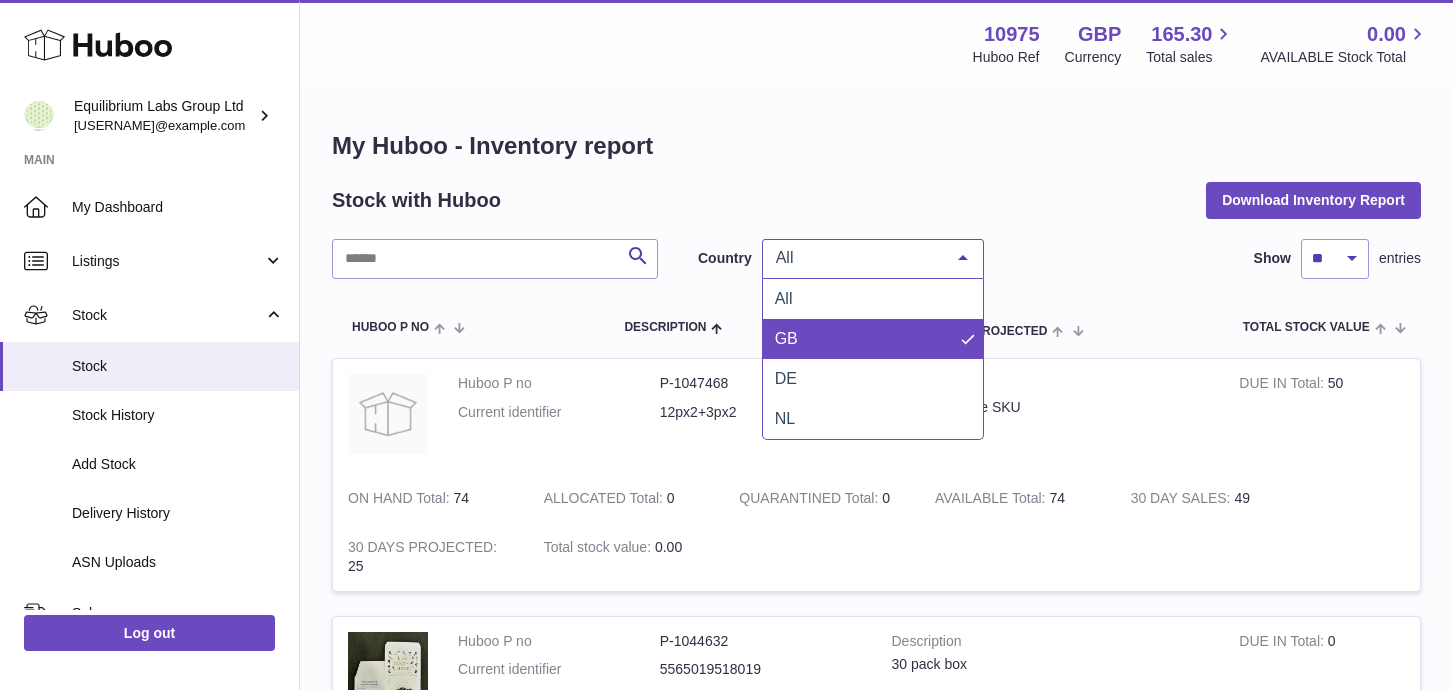 click on "GB" at bounding box center (873, 339) 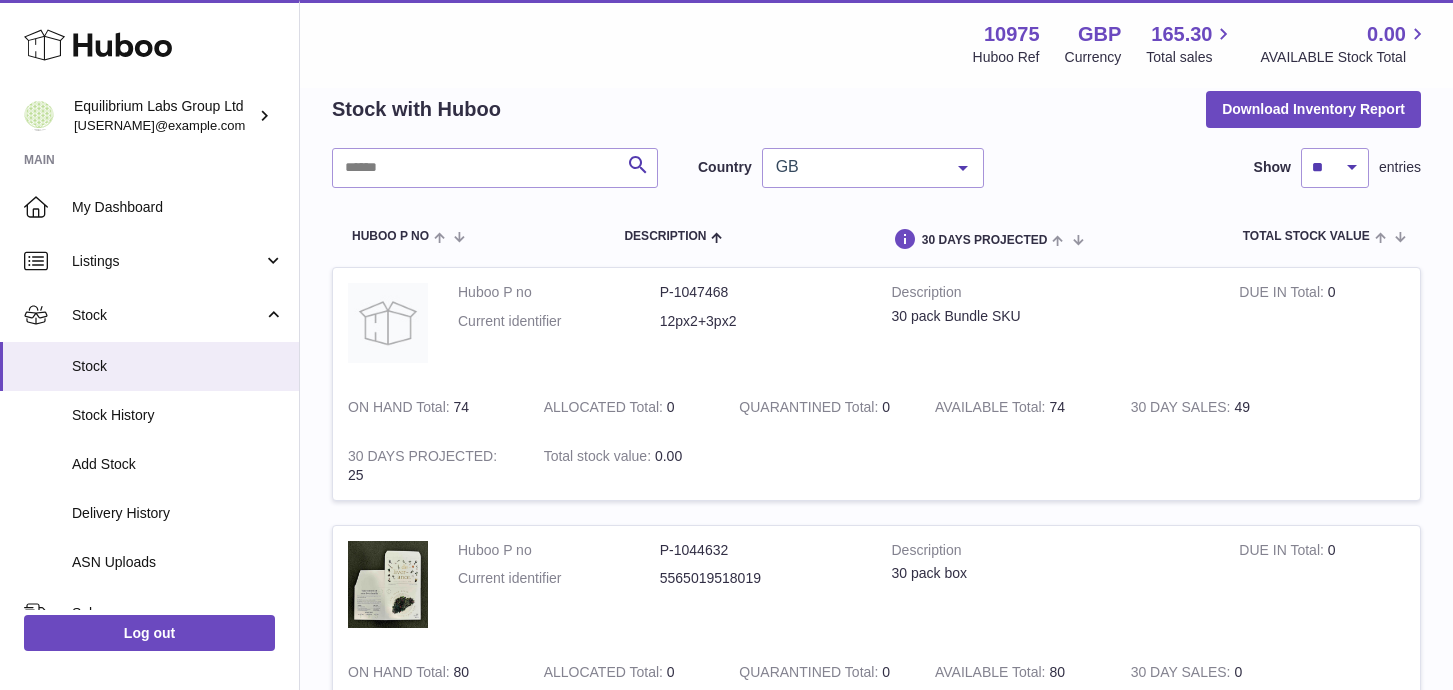 scroll, scrollTop: 141, scrollLeft: 0, axis: vertical 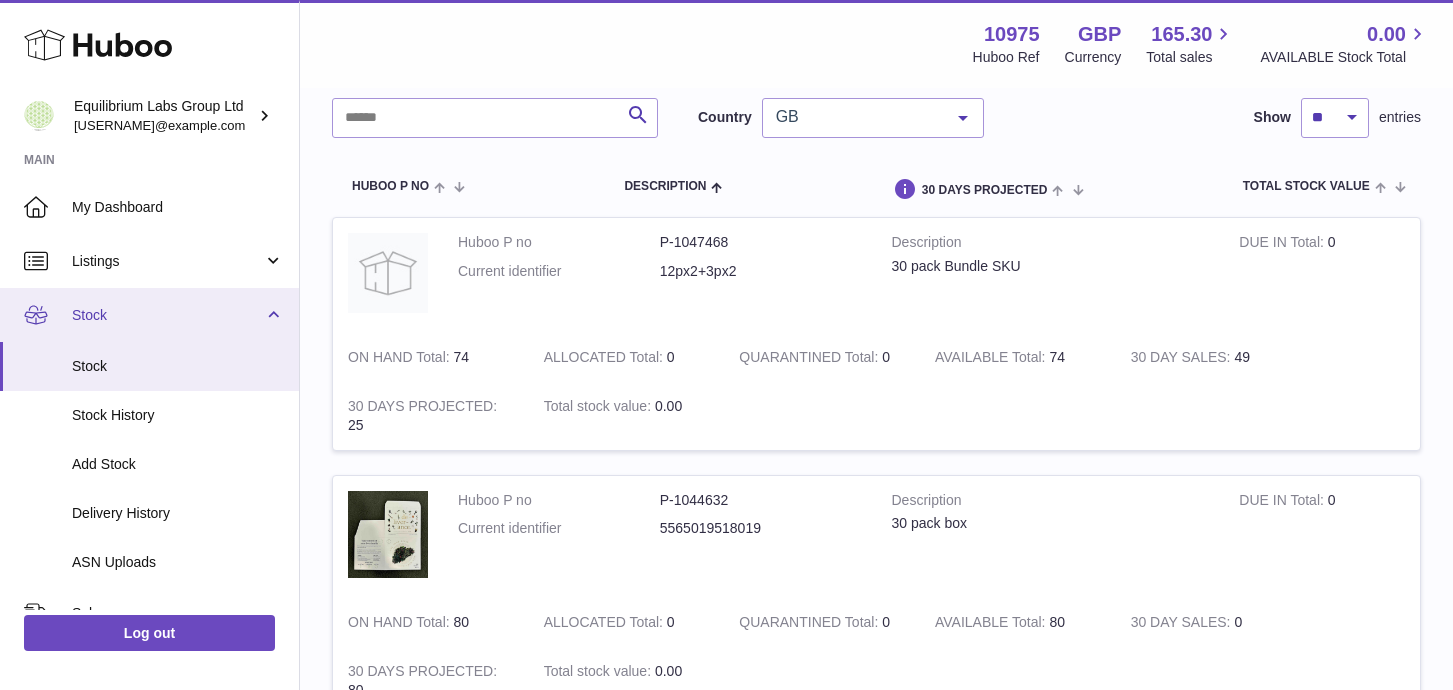 click on "Stock" at bounding box center [149, 315] 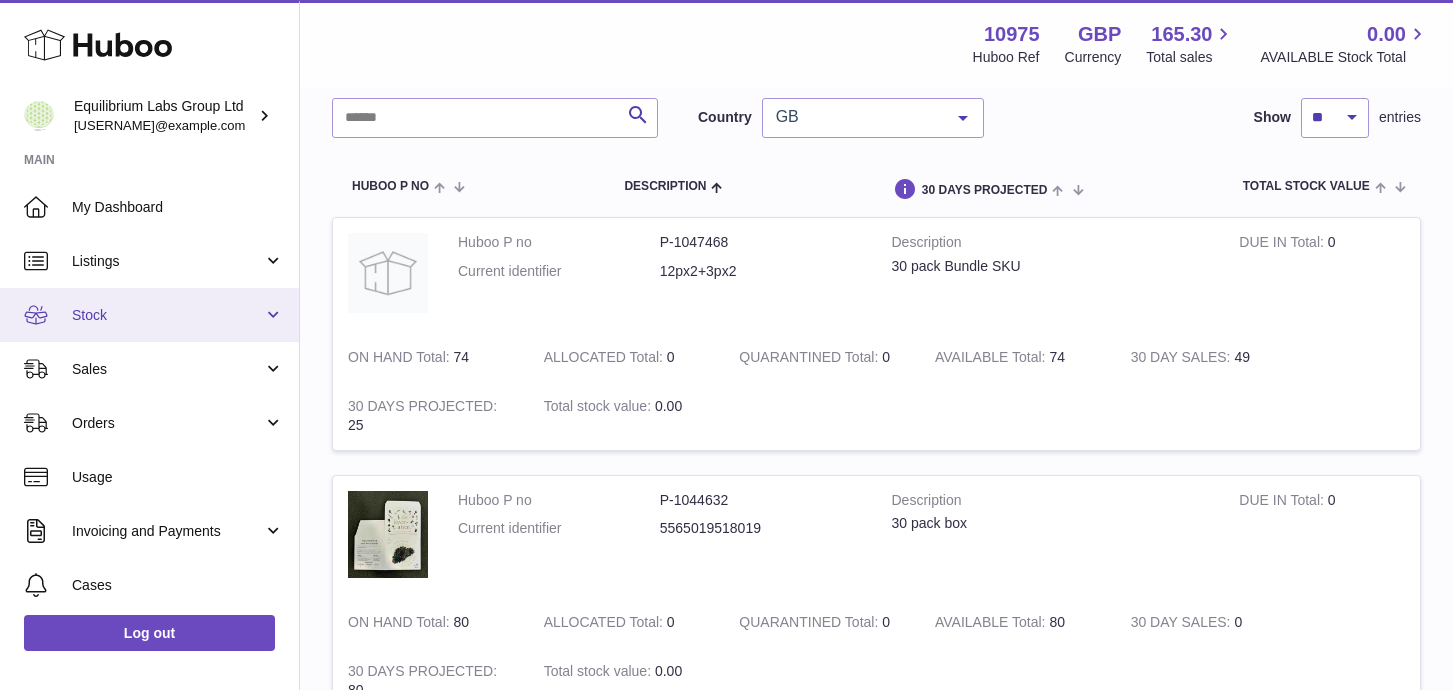 click on "Stock" at bounding box center [167, 315] 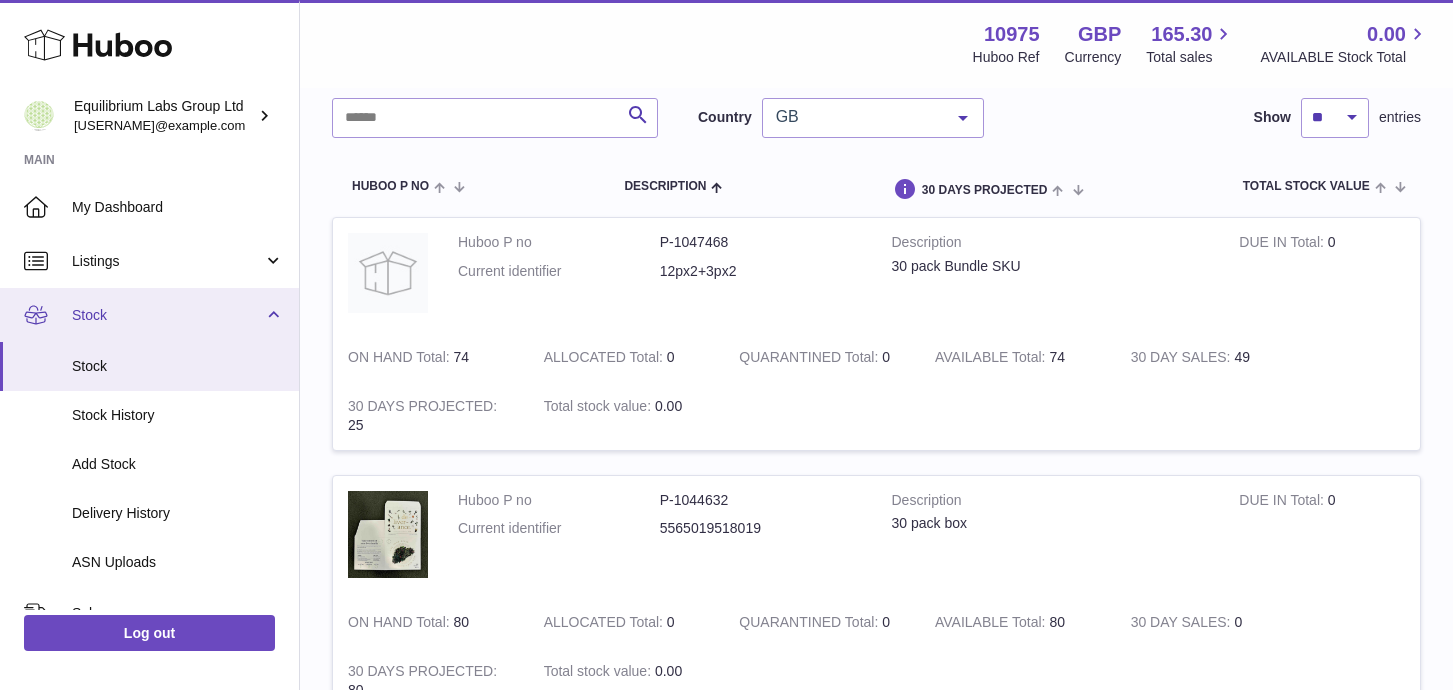 click on "Stock" at bounding box center (167, 315) 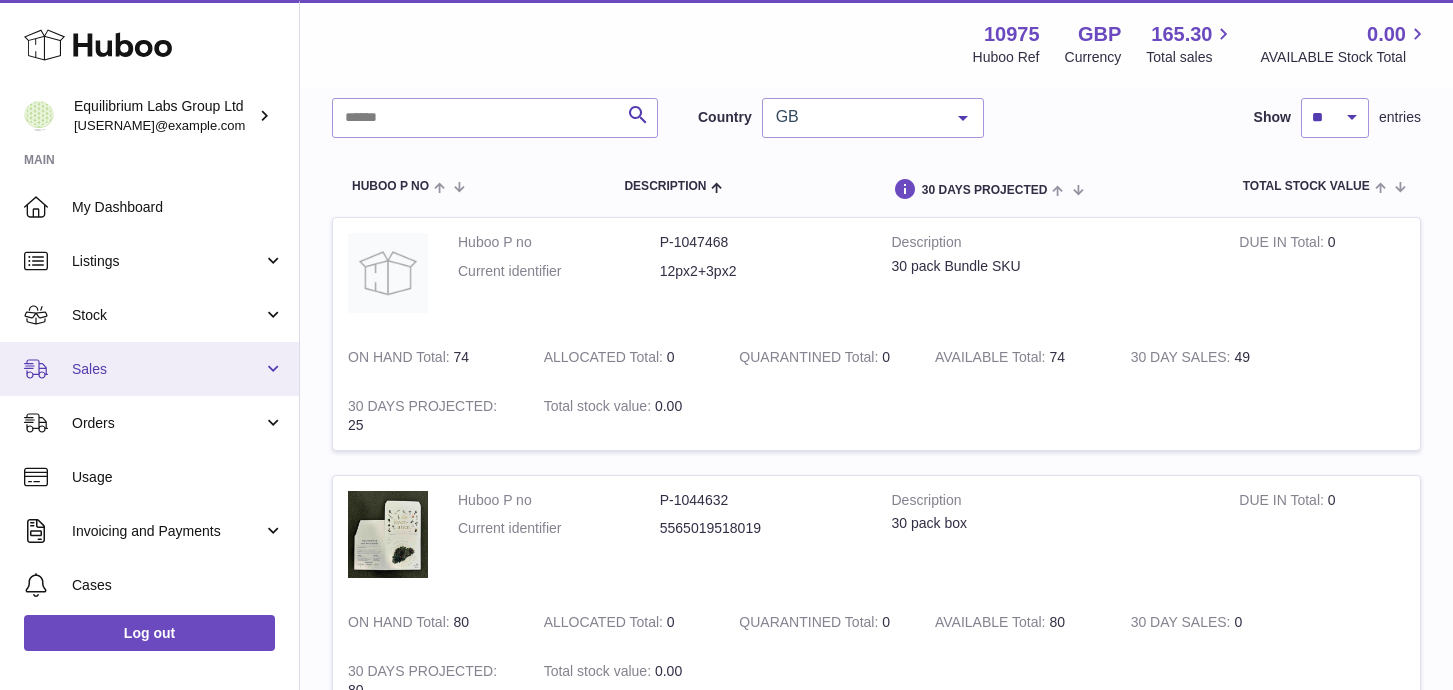 click on "Sales" at bounding box center [167, 369] 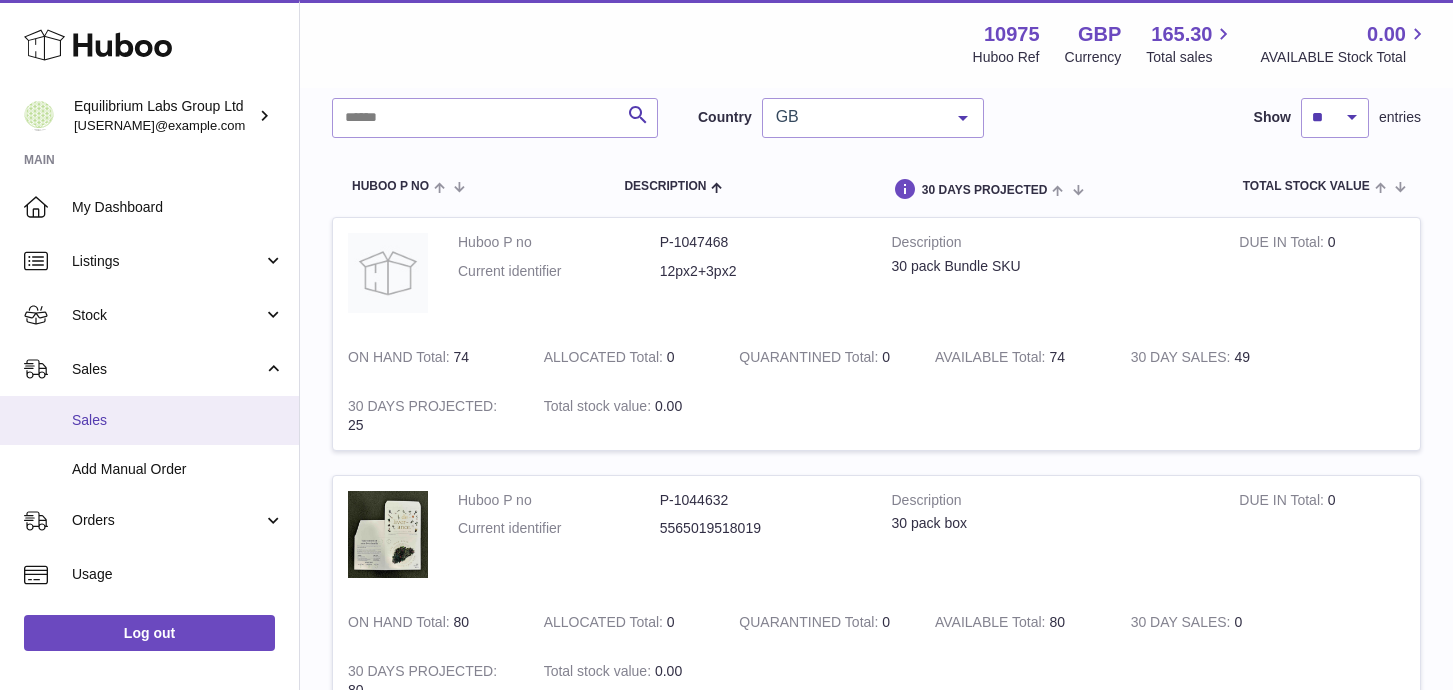 click on "Sales" at bounding box center (149, 420) 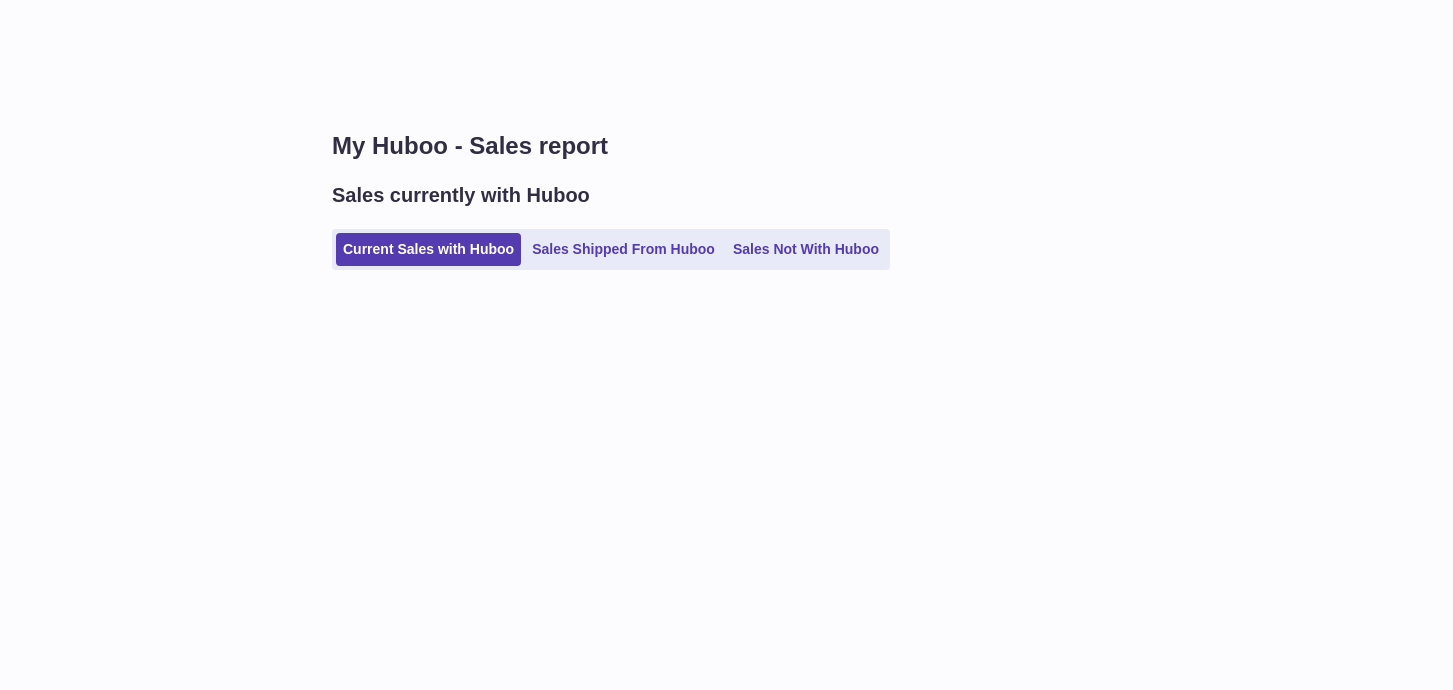 scroll, scrollTop: 0, scrollLeft: 0, axis: both 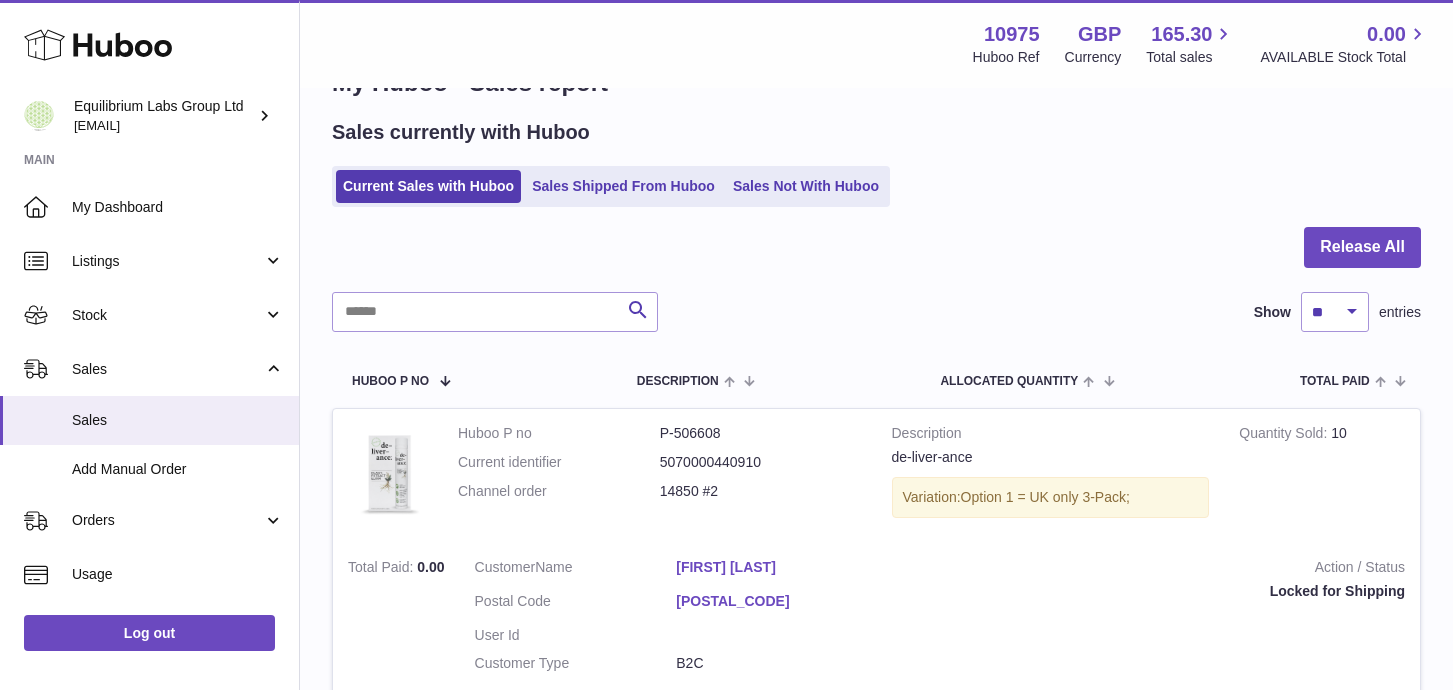 click on "Sales Not With Huboo" at bounding box center [806, 186] 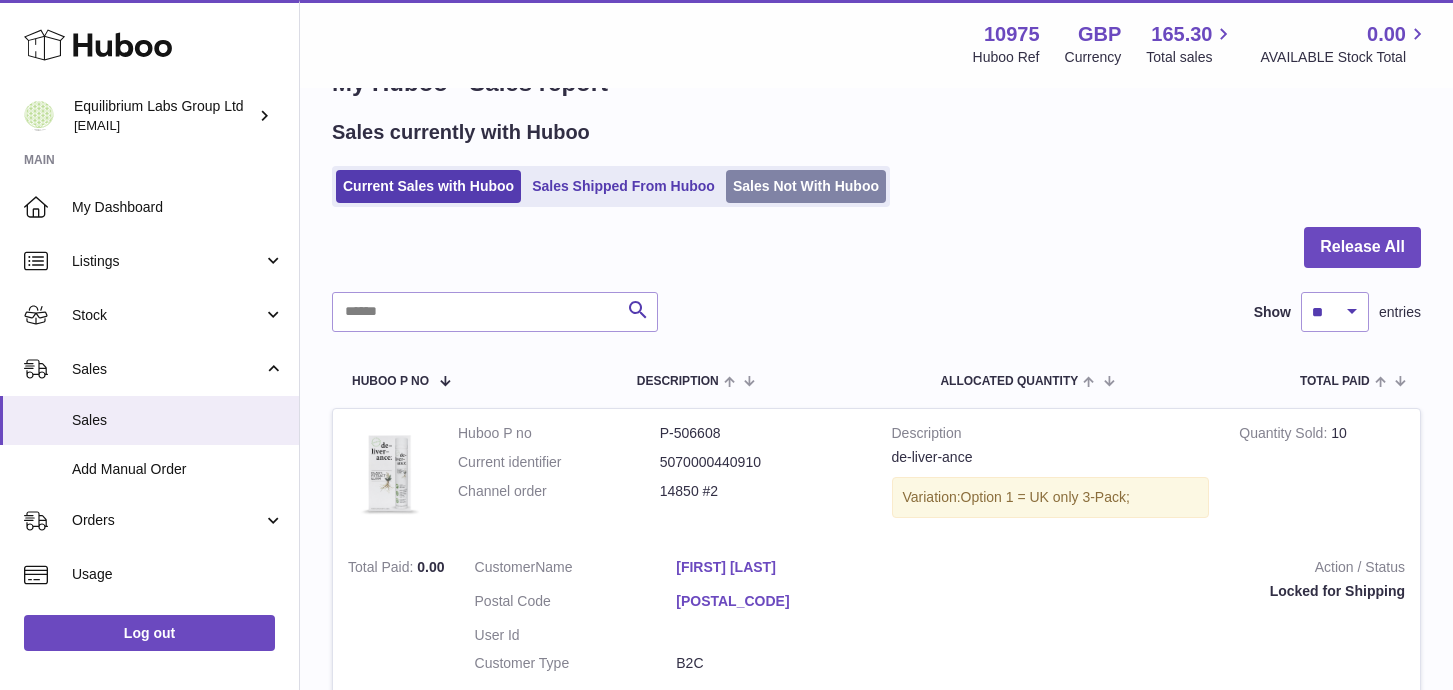click on "Sales Not With Huboo" at bounding box center [806, 186] 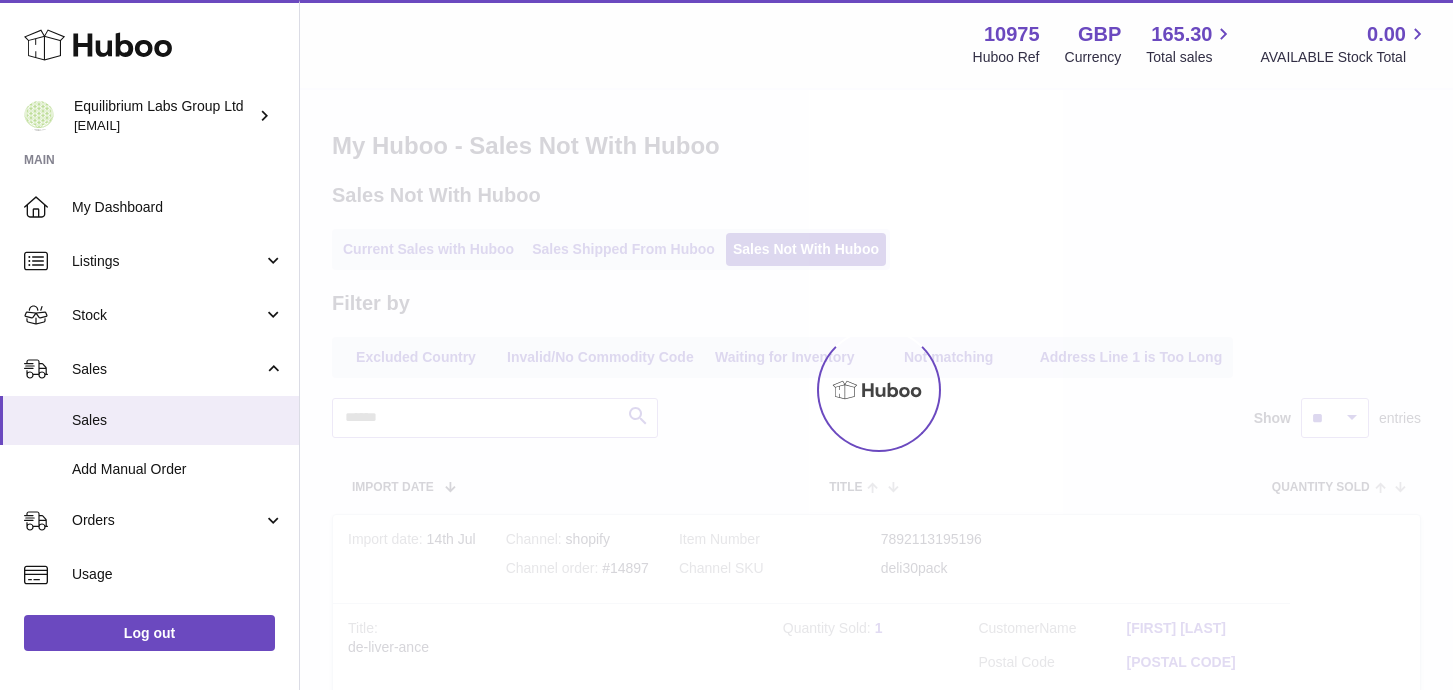 scroll, scrollTop: 0, scrollLeft: 0, axis: both 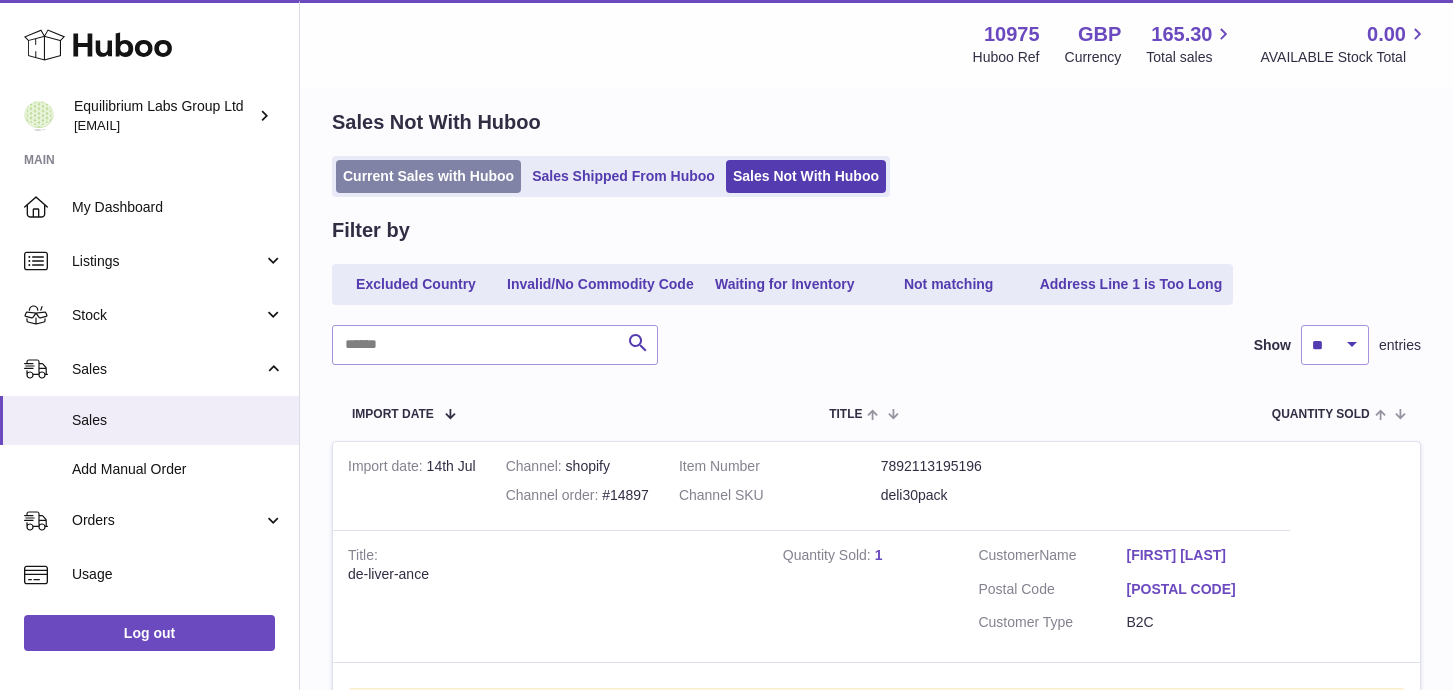click on "Current Sales with Huboo" at bounding box center [428, 176] 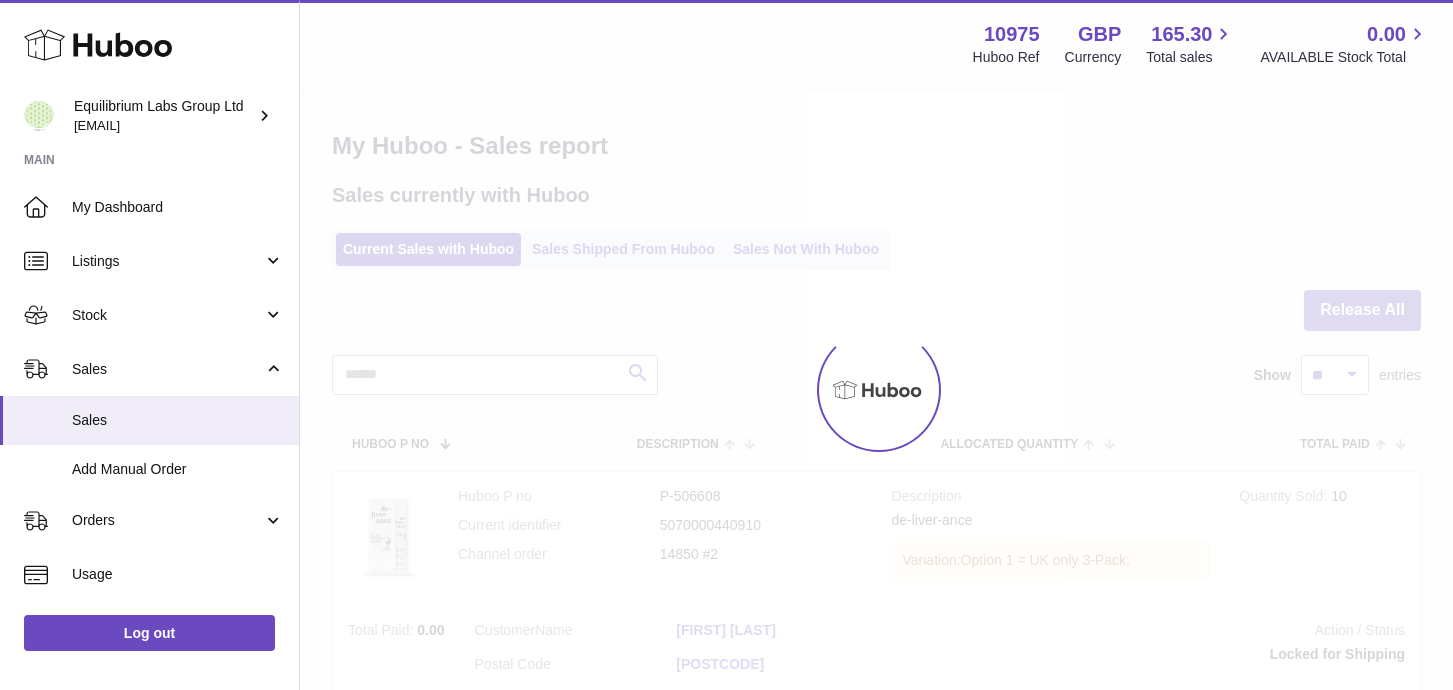 scroll, scrollTop: 0, scrollLeft: 0, axis: both 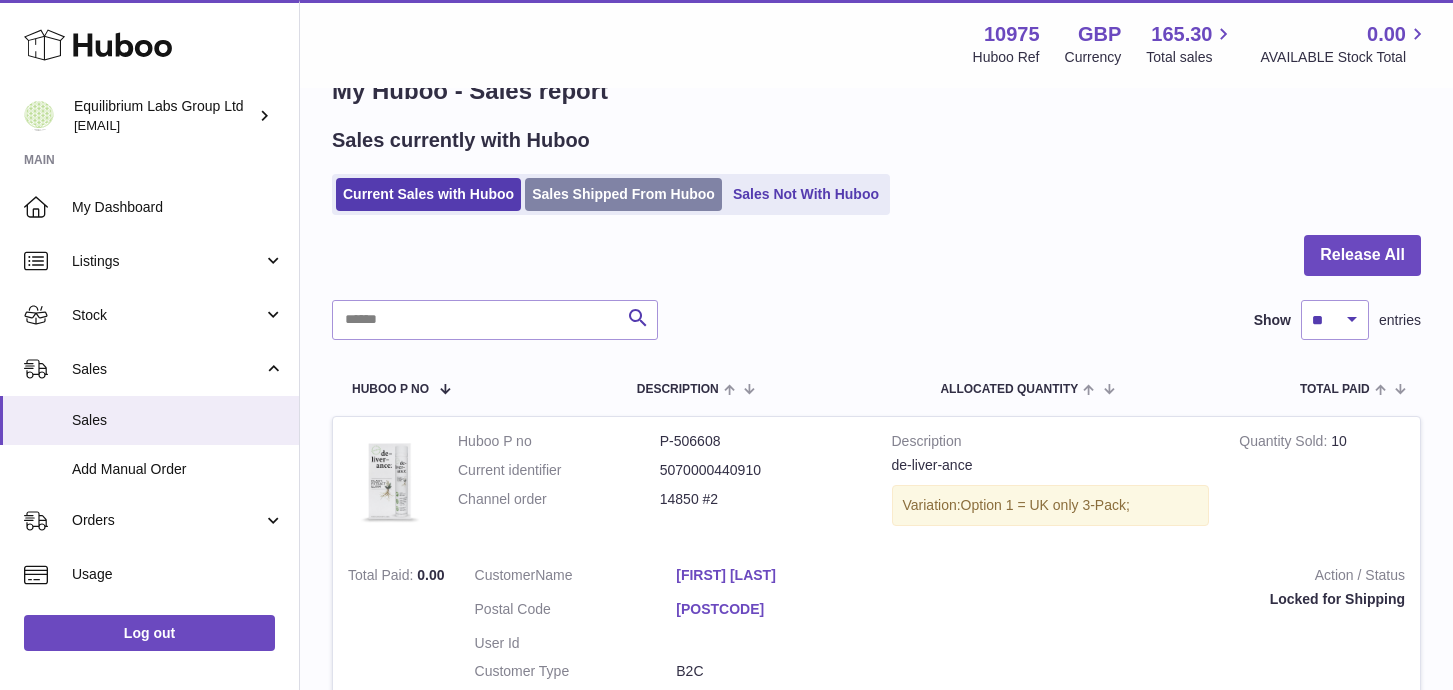 click on "Sales Shipped From Huboo" at bounding box center (623, 194) 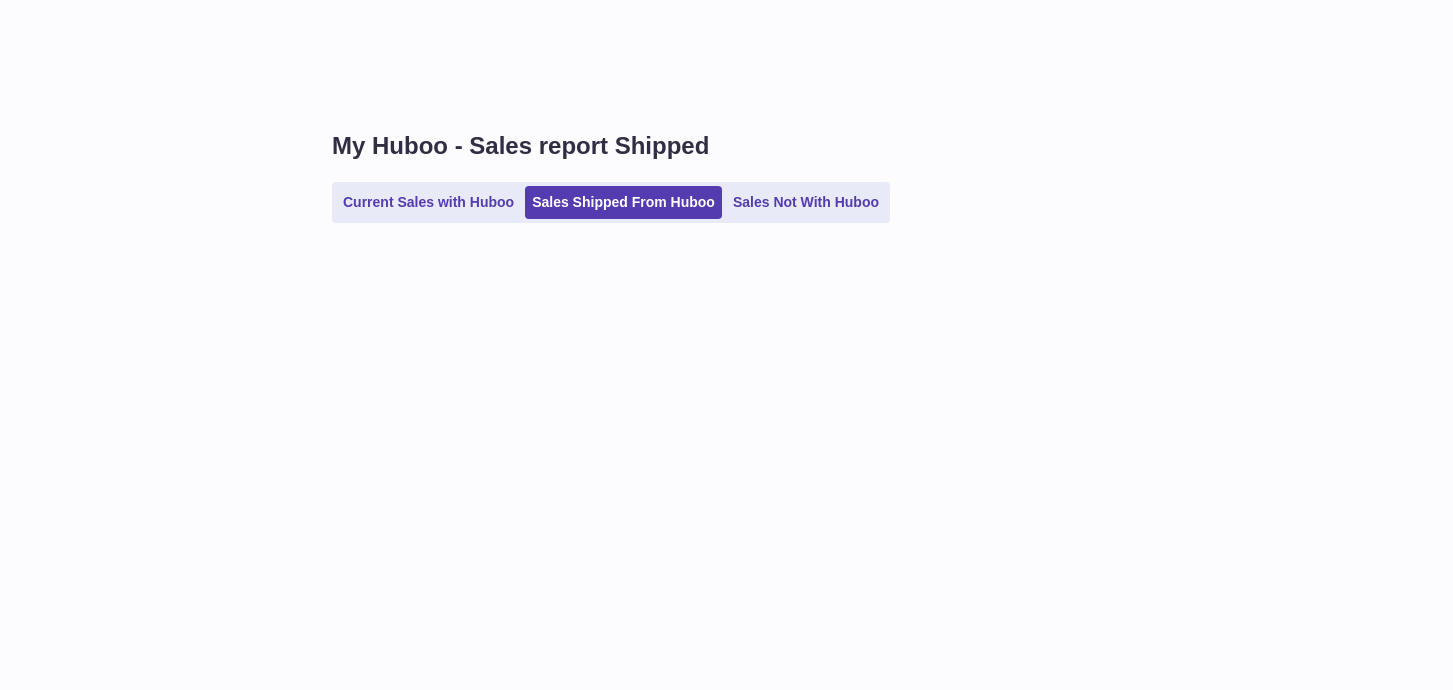 scroll, scrollTop: 0, scrollLeft: 0, axis: both 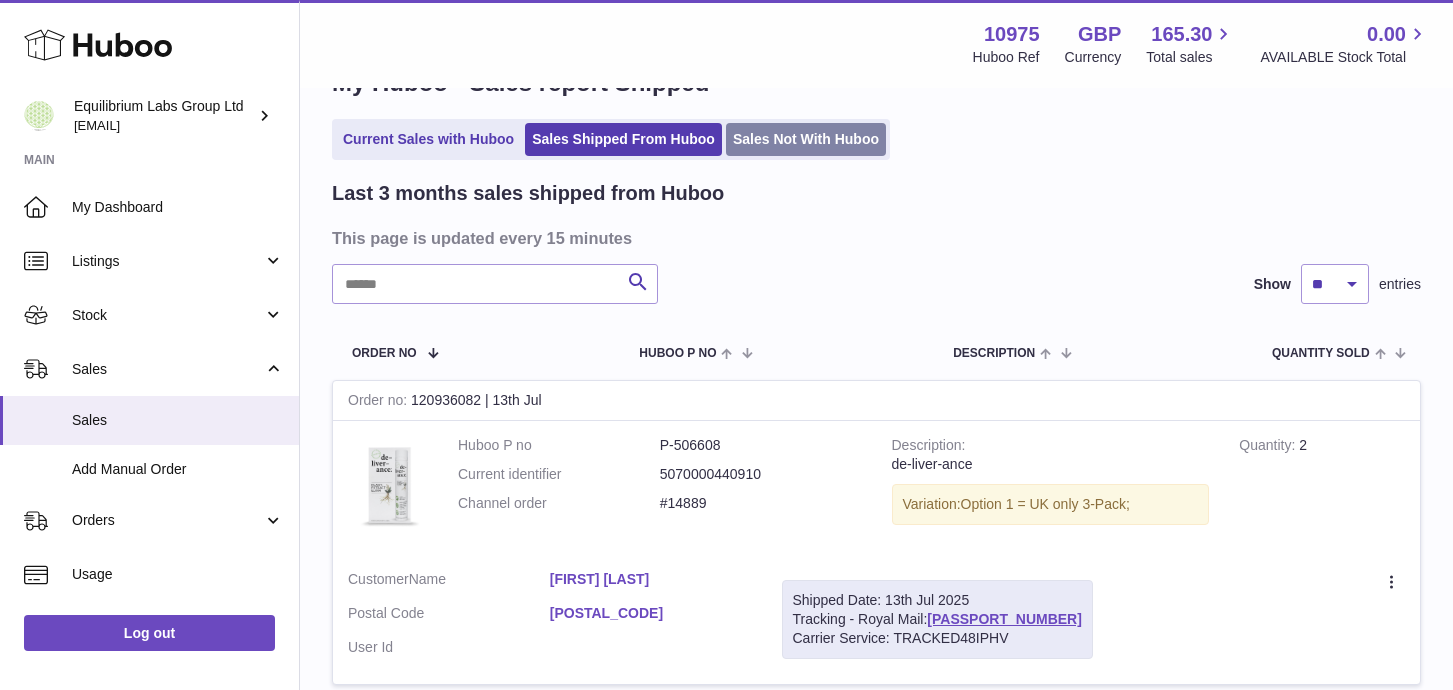 click on "Sales Not With Huboo" at bounding box center (806, 139) 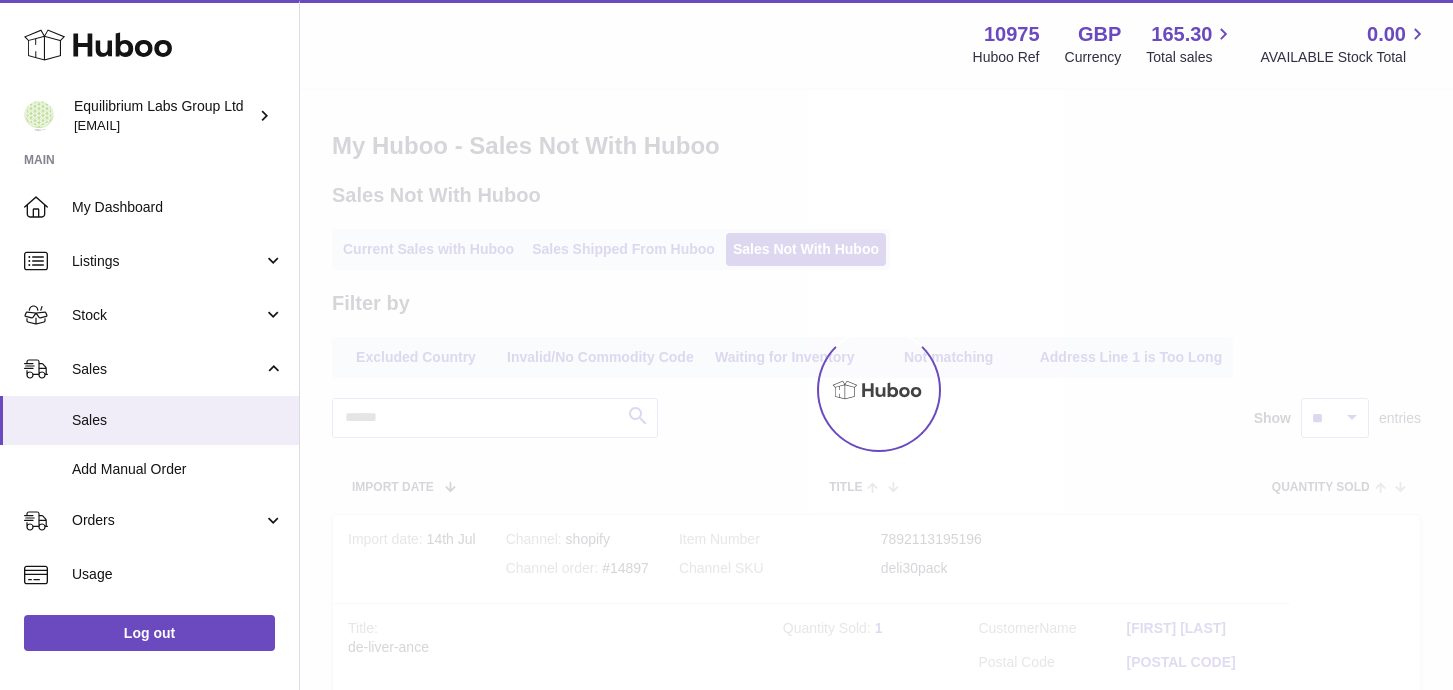 scroll, scrollTop: 0, scrollLeft: 0, axis: both 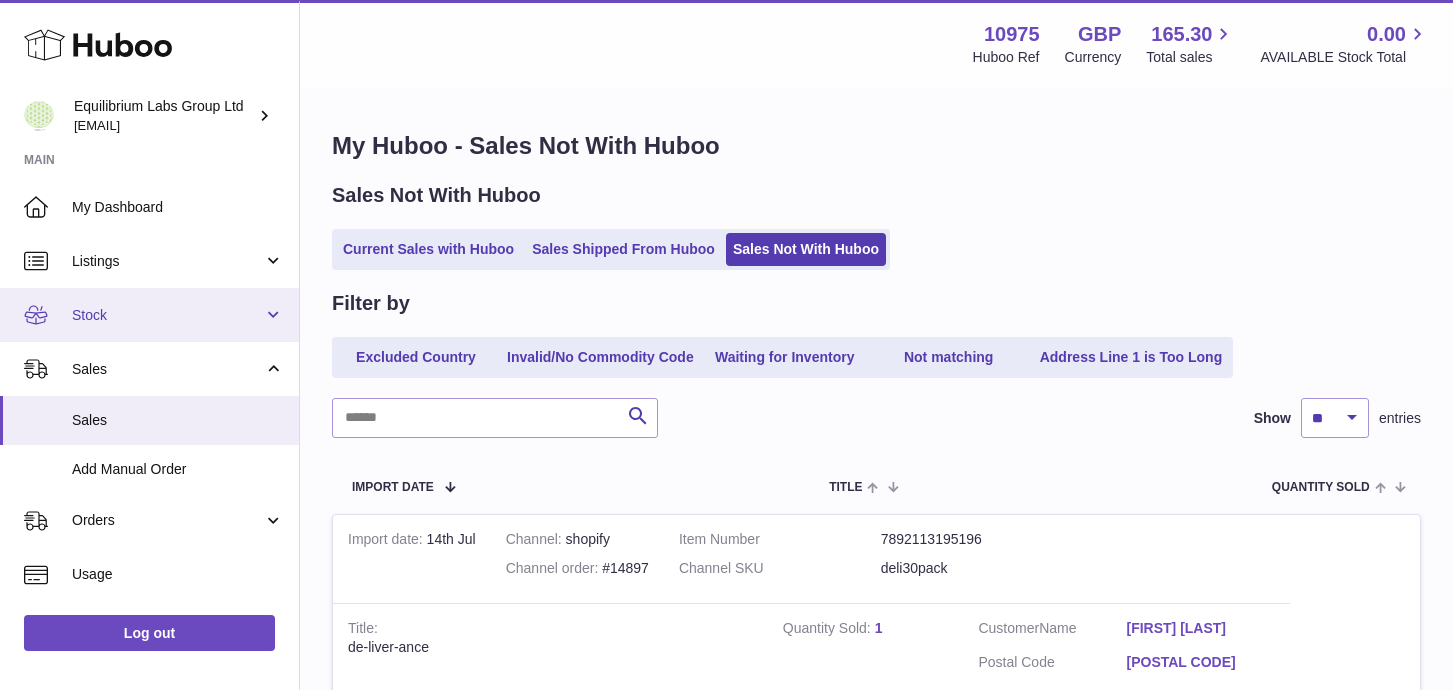 click on "Stock" at bounding box center (167, 315) 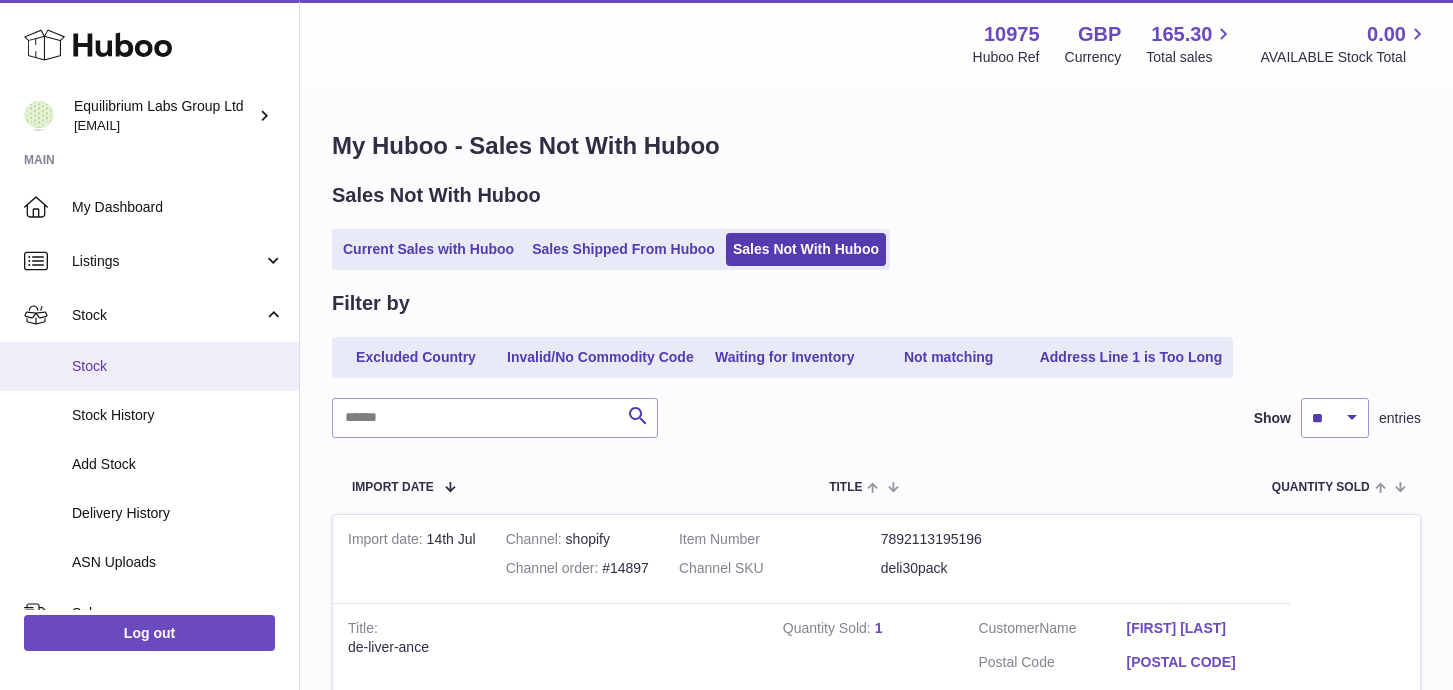 click on "Stock" at bounding box center (178, 366) 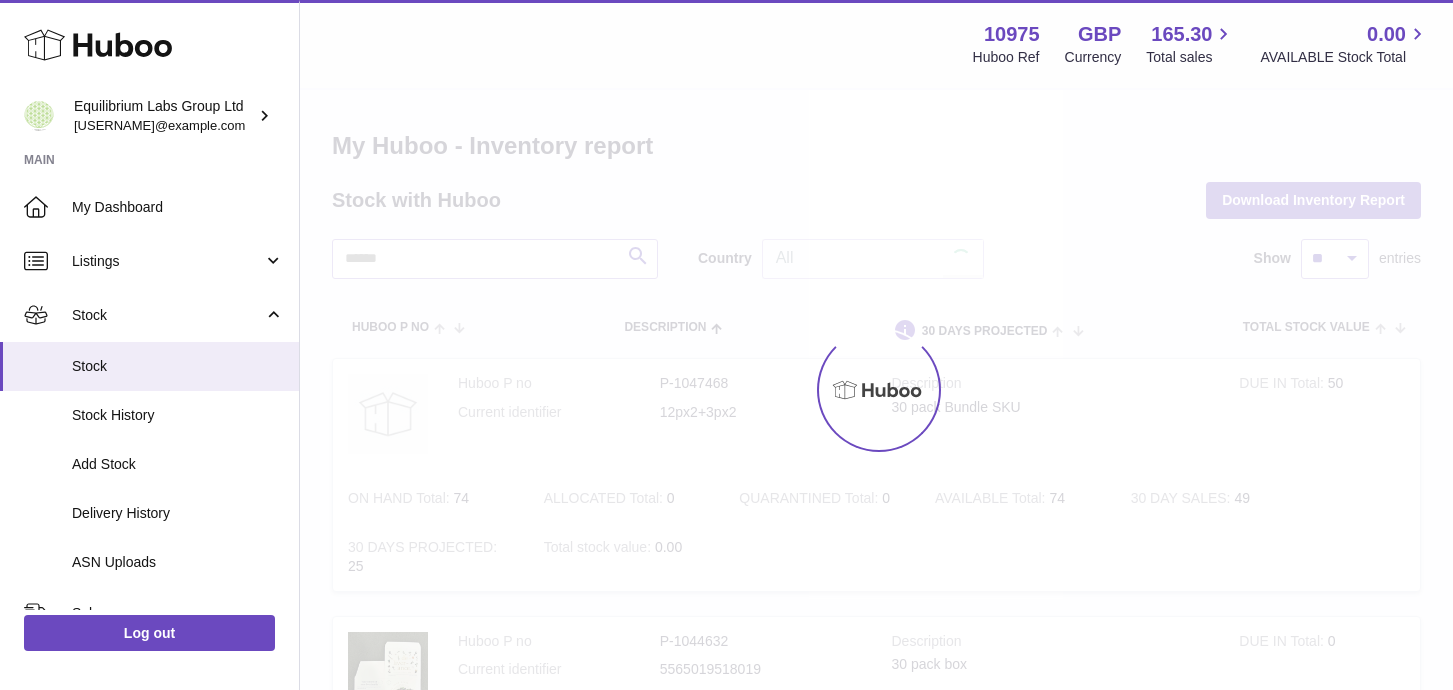 scroll, scrollTop: 0, scrollLeft: 0, axis: both 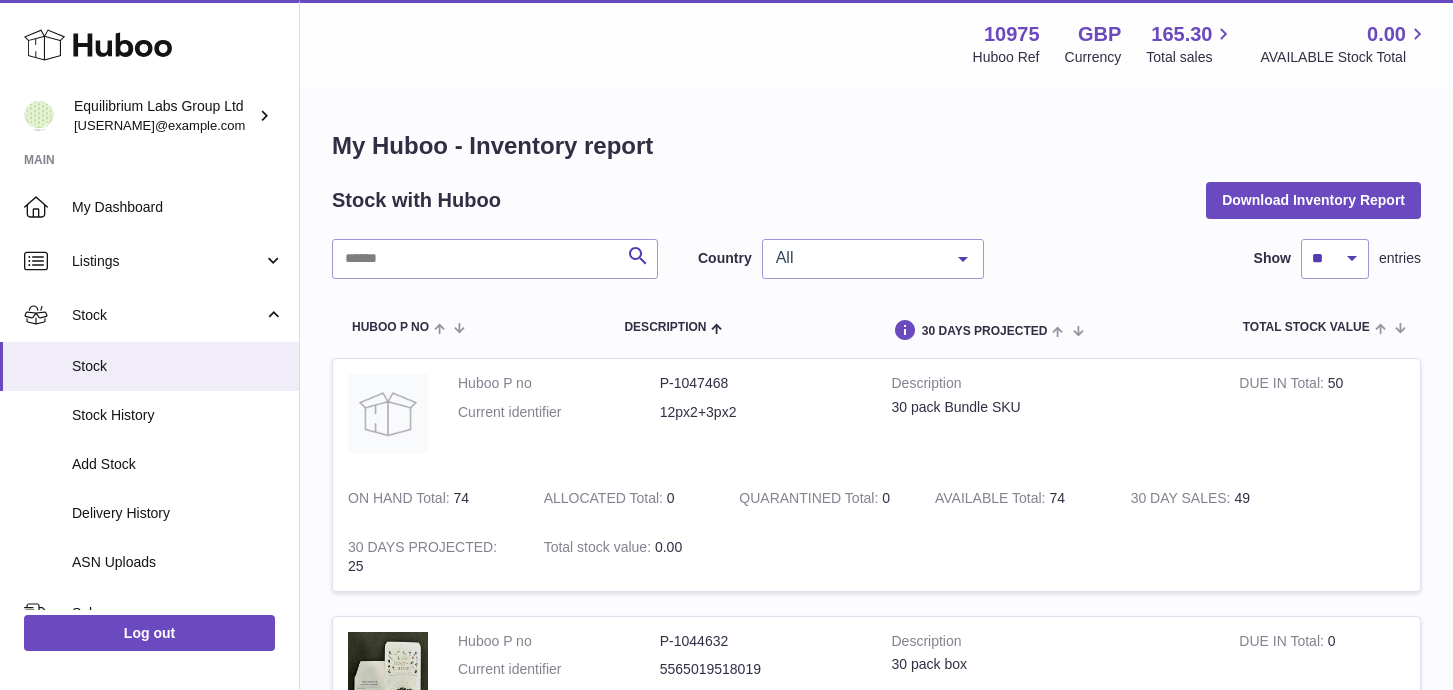 click on "Stock with Huboo
Download Inventory Report" at bounding box center [876, 200] 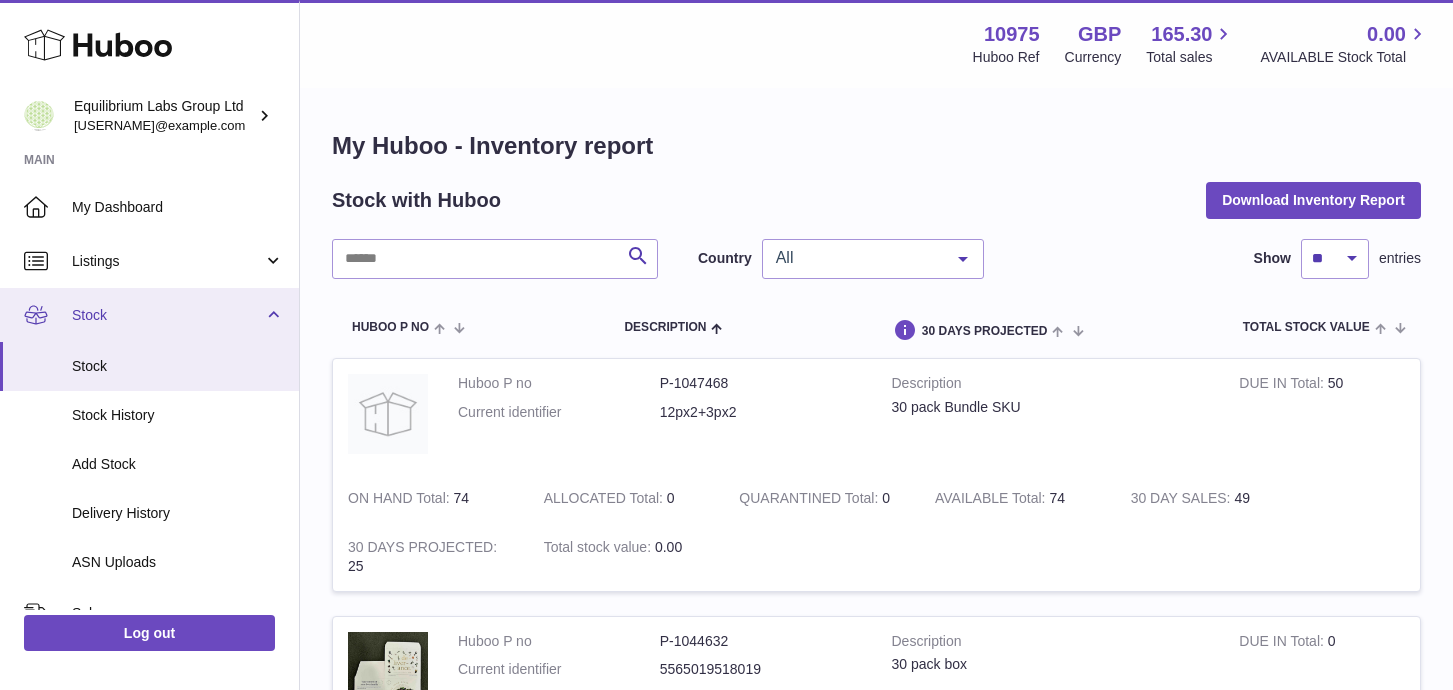 click on "Stock" at bounding box center (167, 315) 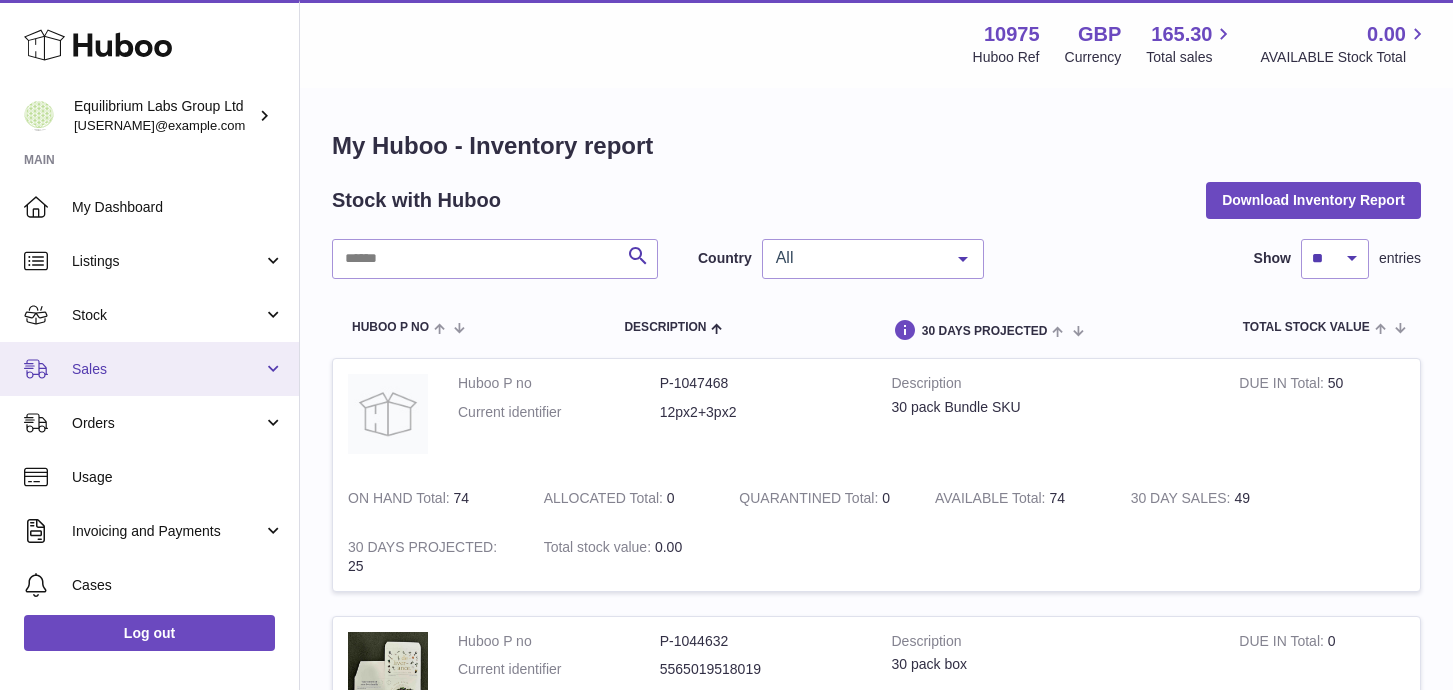 click on "Sales" at bounding box center [149, 369] 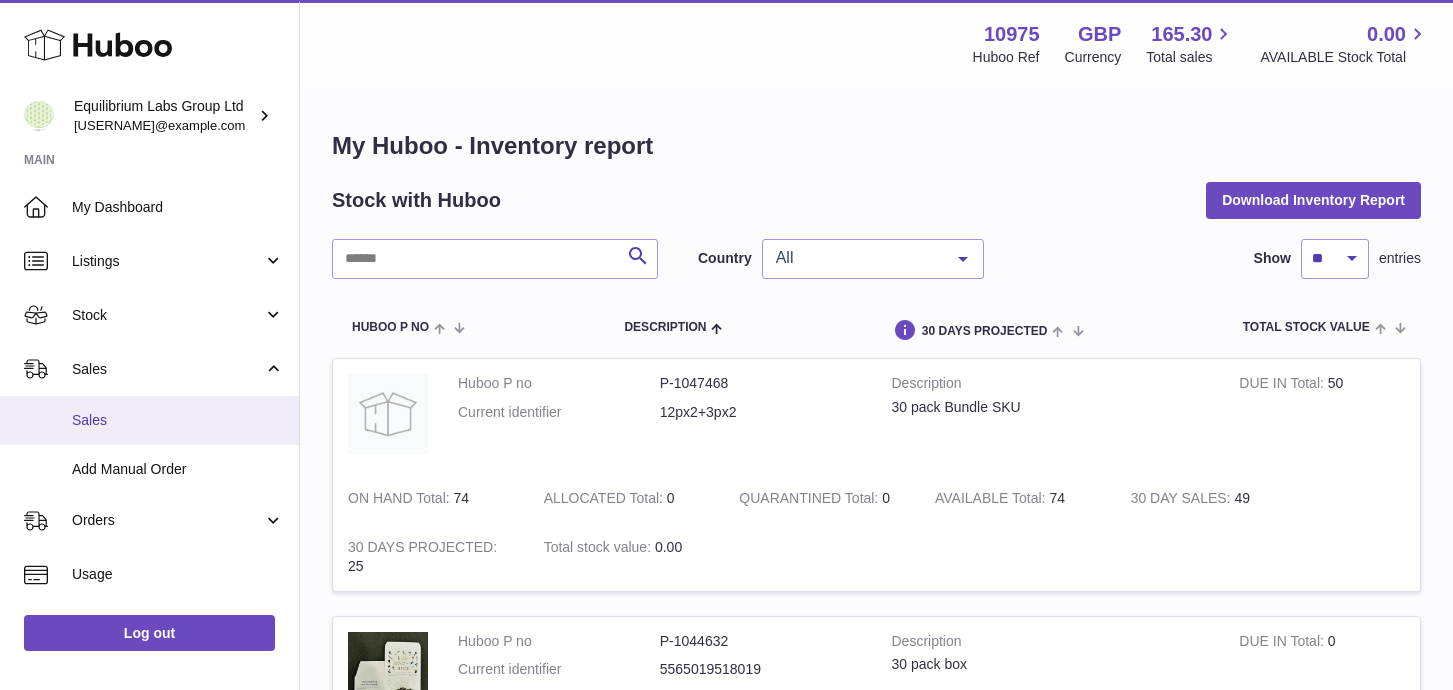 click on "Sales" at bounding box center (178, 420) 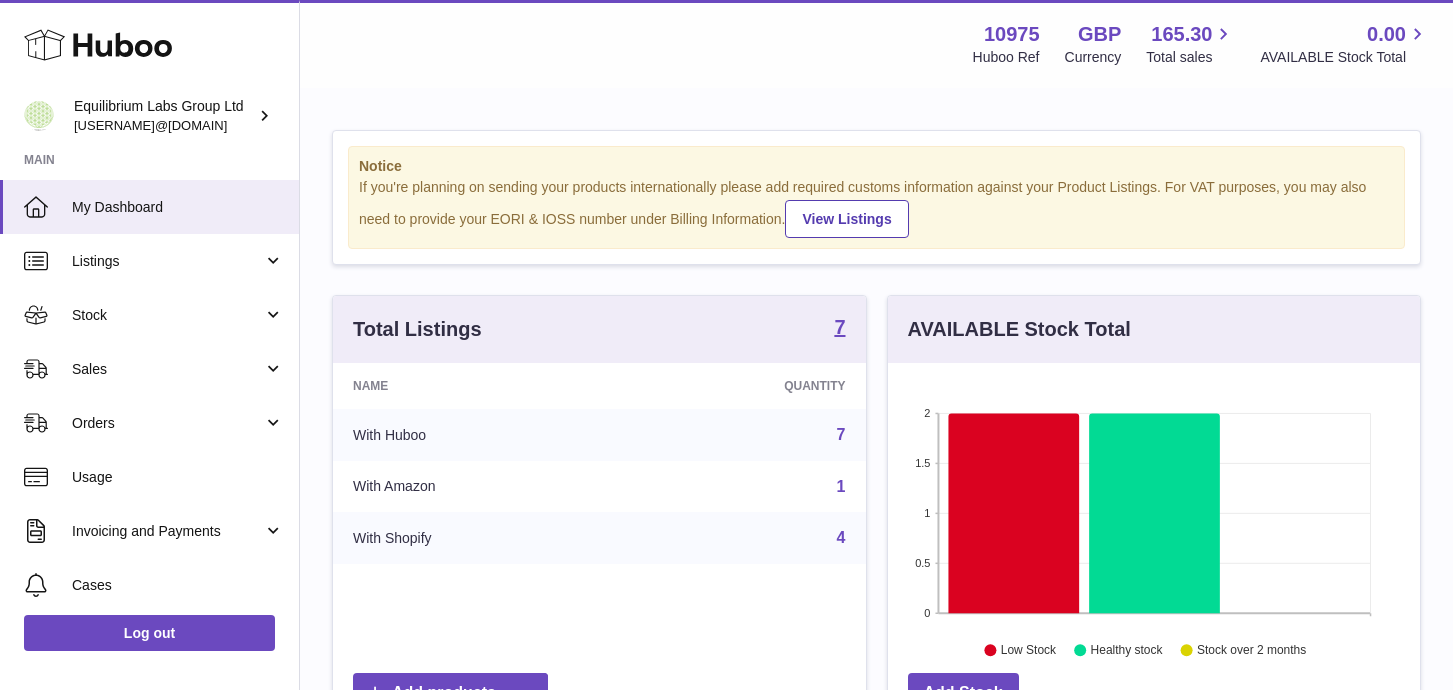 scroll, scrollTop: 0, scrollLeft: 0, axis: both 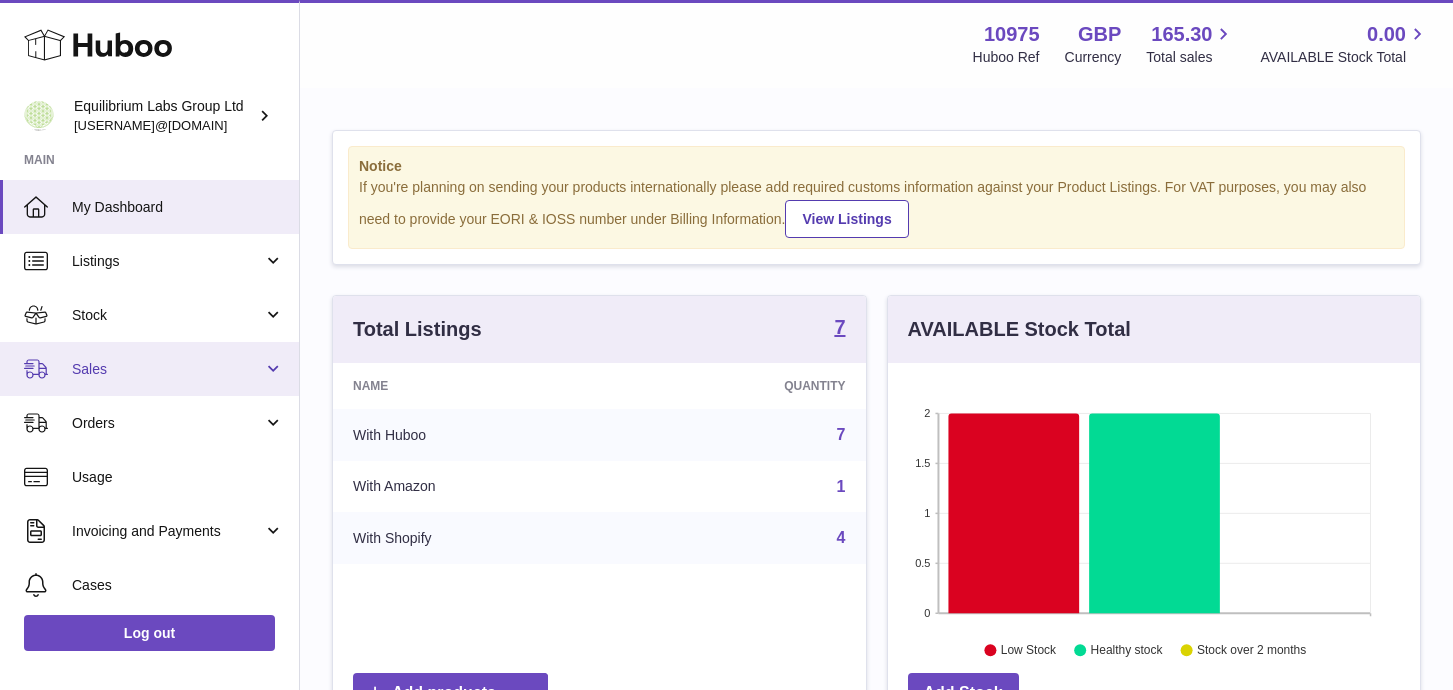 click on "Sales" at bounding box center [167, 369] 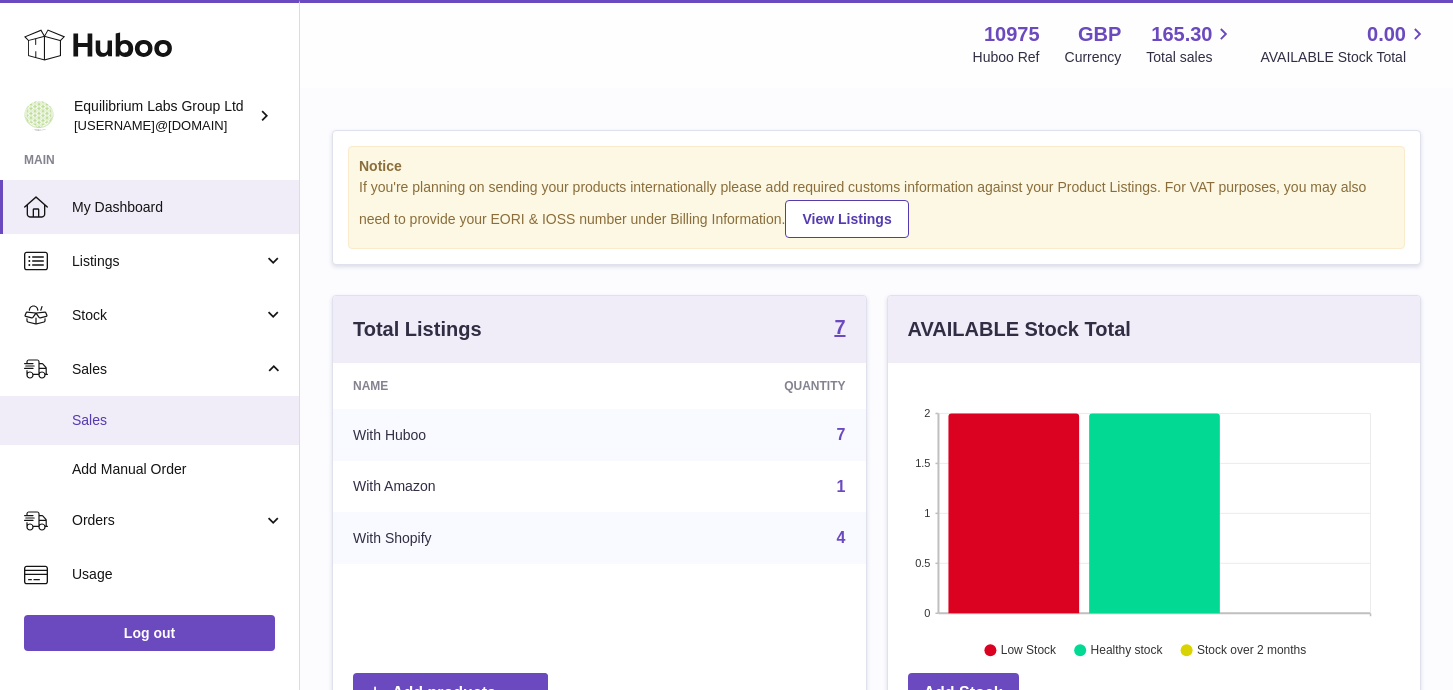 click on "Sales" at bounding box center (178, 420) 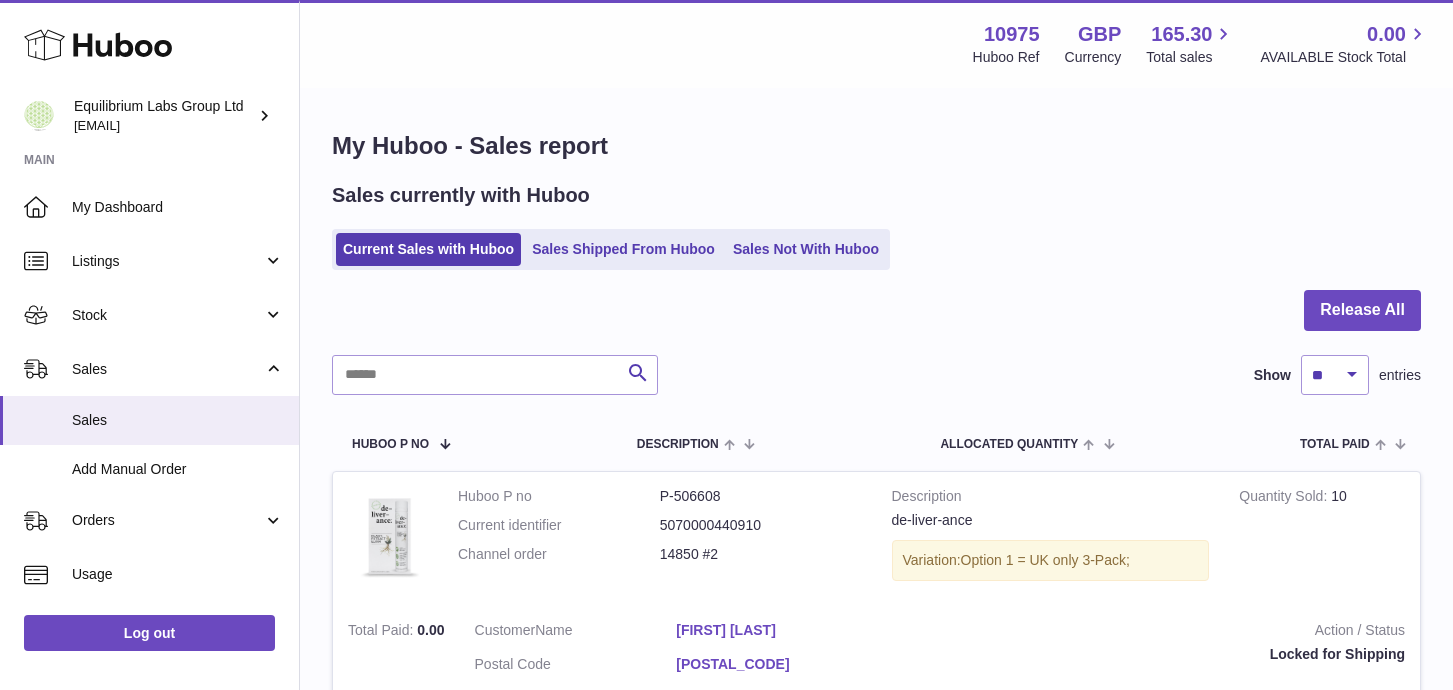 scroll, scrollTop: 0, scrollLeft: 0, axis: both 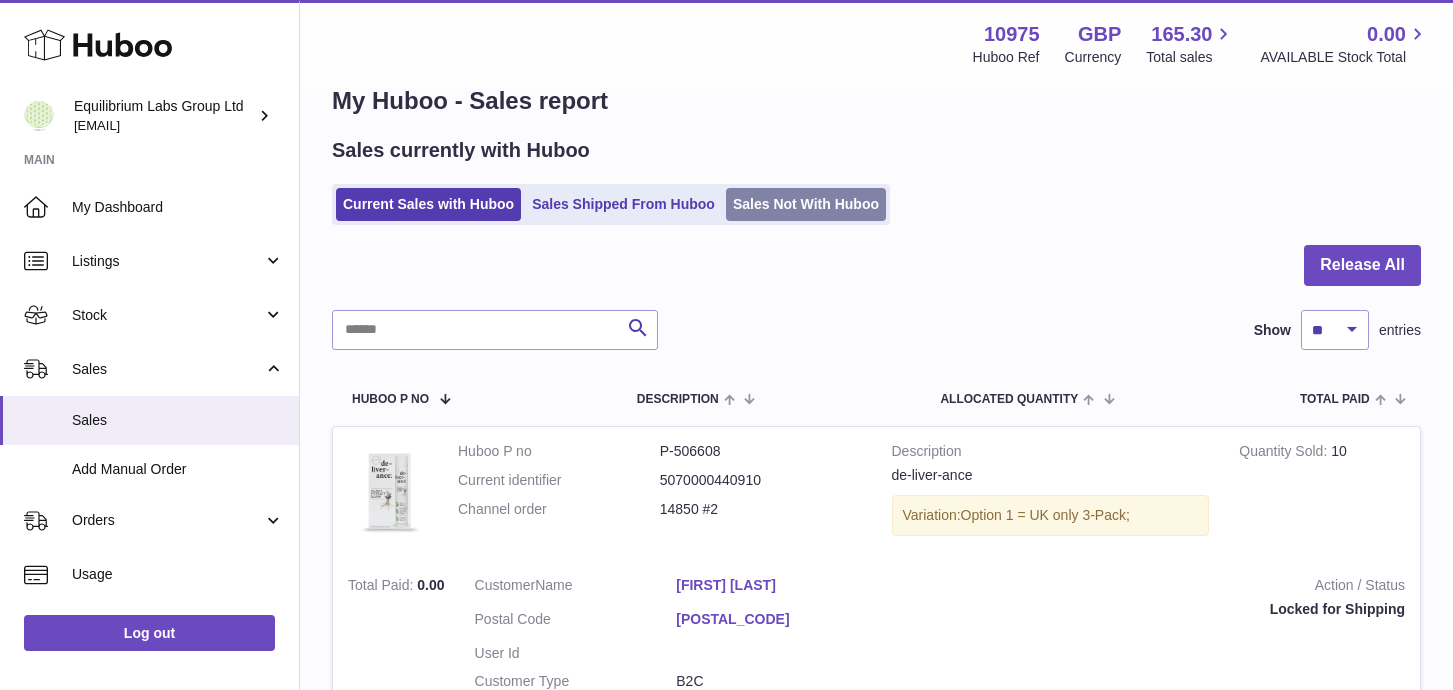 click on "Sales Not With Huboo" at bounding box center (806, 204) 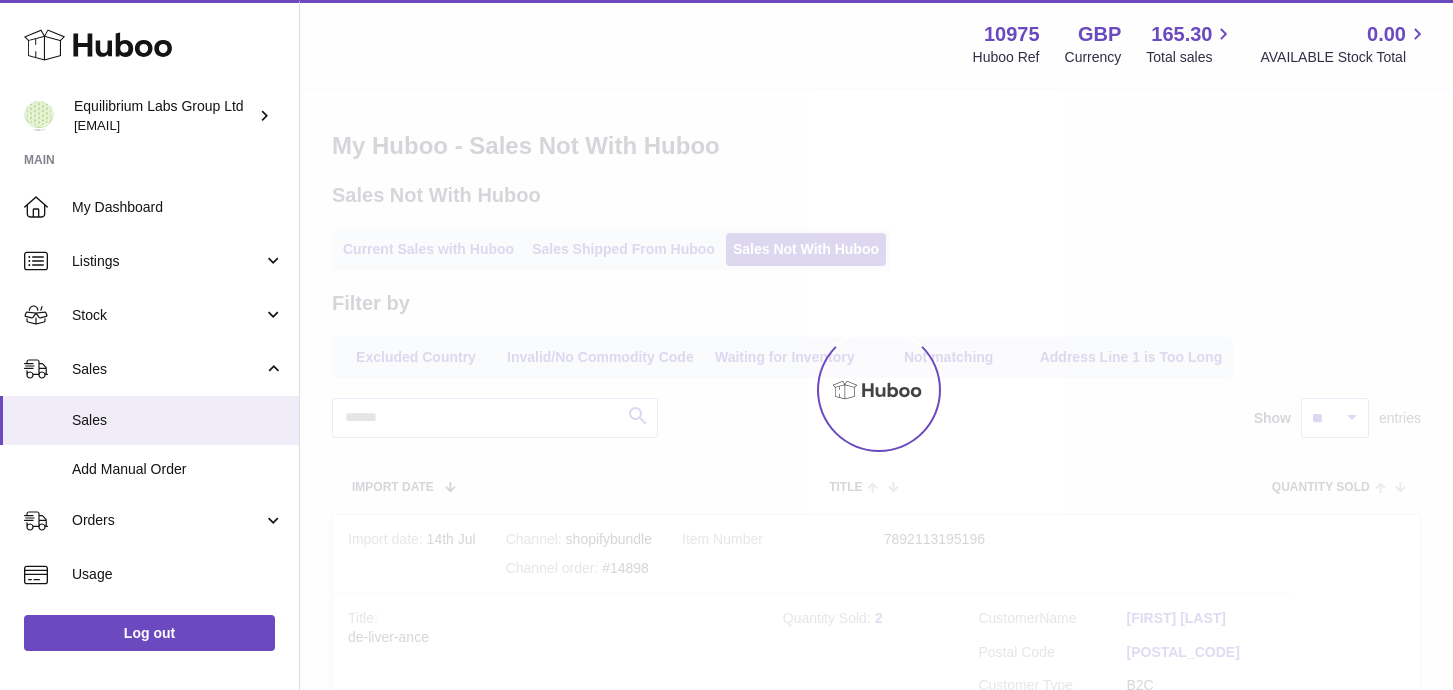 scroll, scrollTop: 0, scrollLeft: 0, axis: both 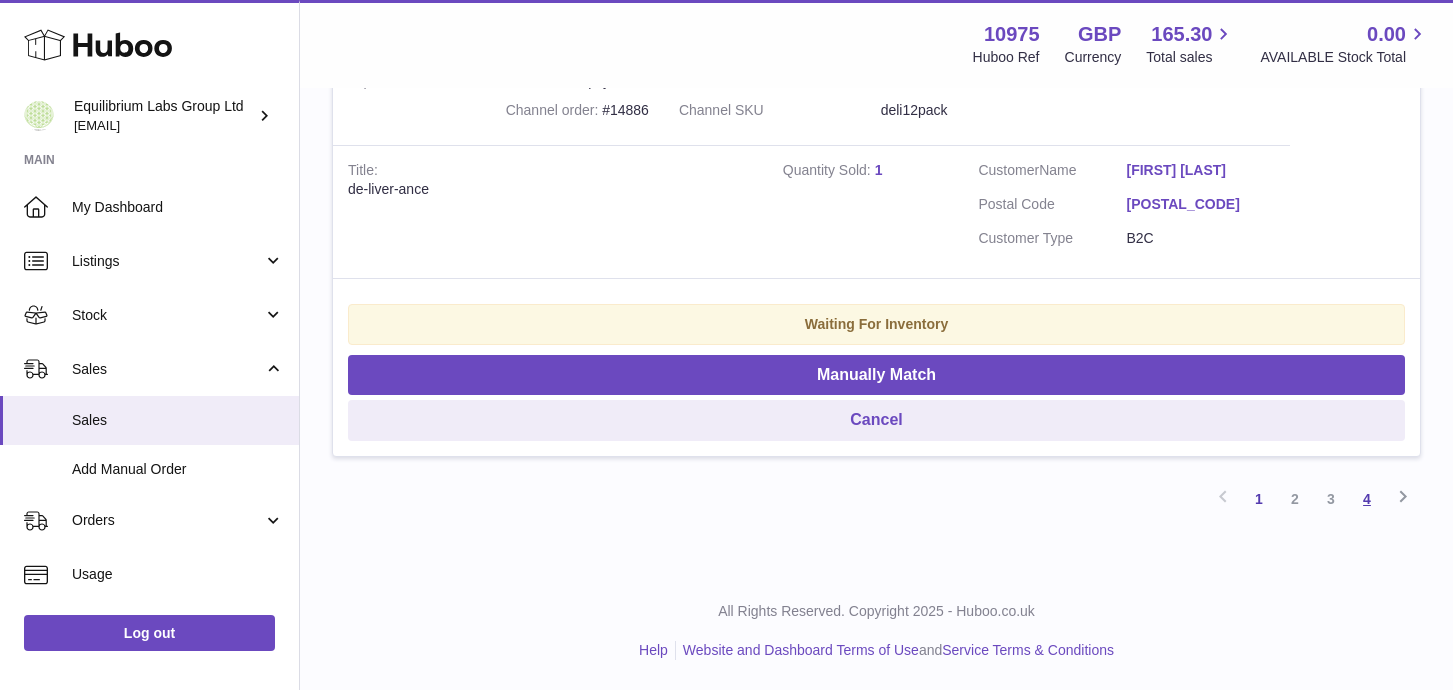 click on "4" at bounding box center (1367, 499) 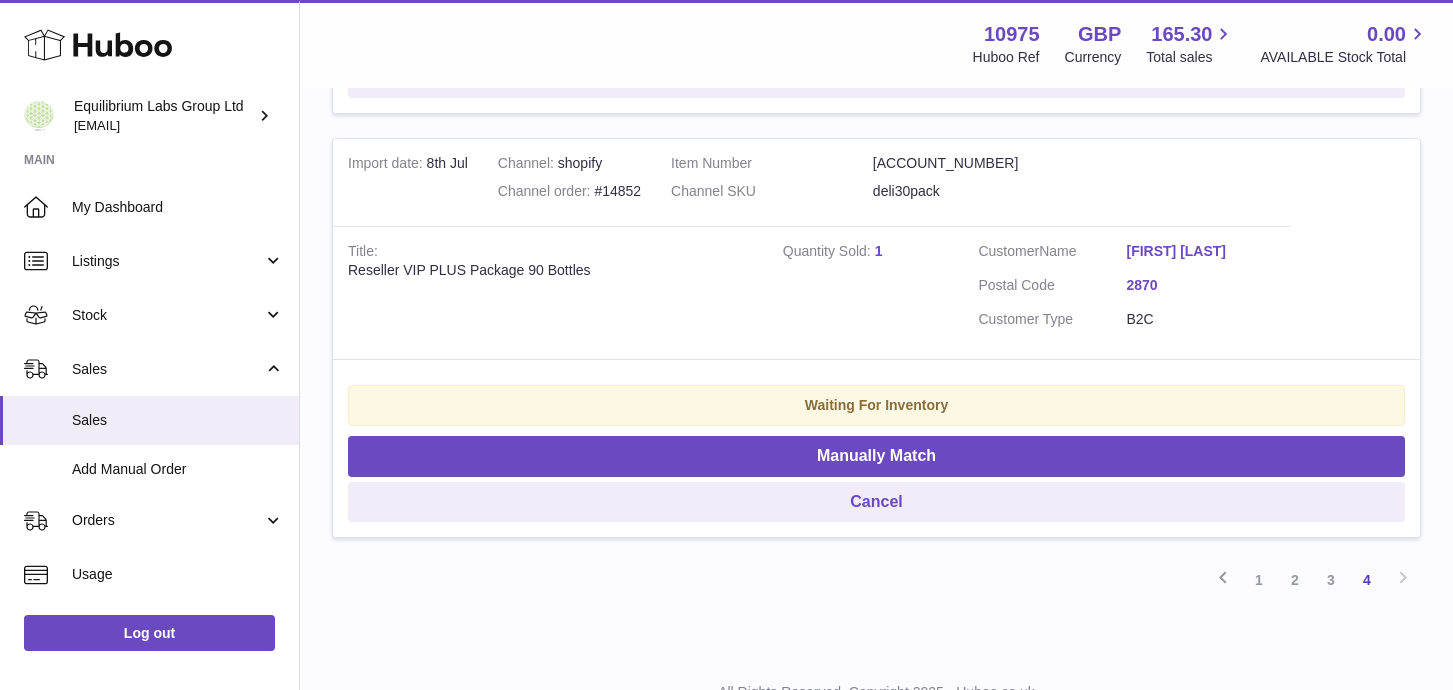 scroll, scrollTop: 2474, scrollLeft: 0, axis: vertical 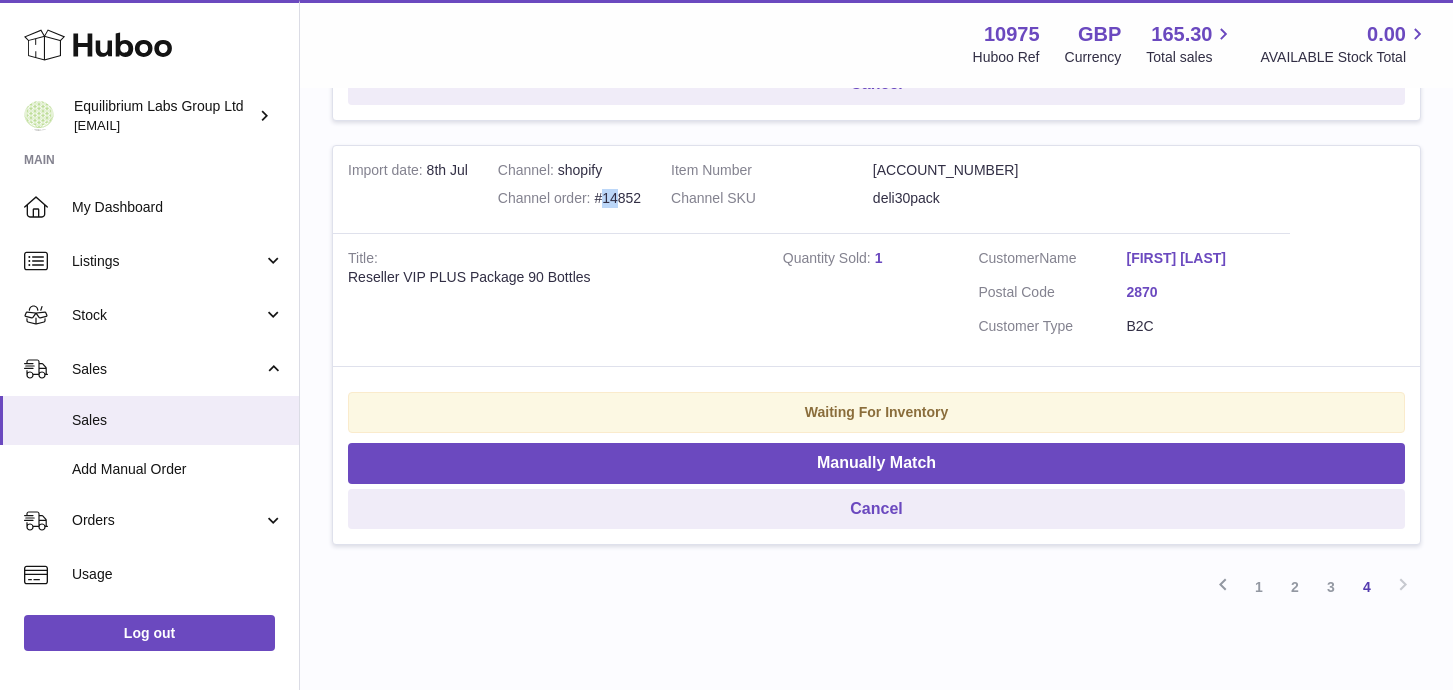 drag, startPoint x: 651, startPoint y: 241, endPoint x: 606, endPoint y: 239, distance: 45.044422 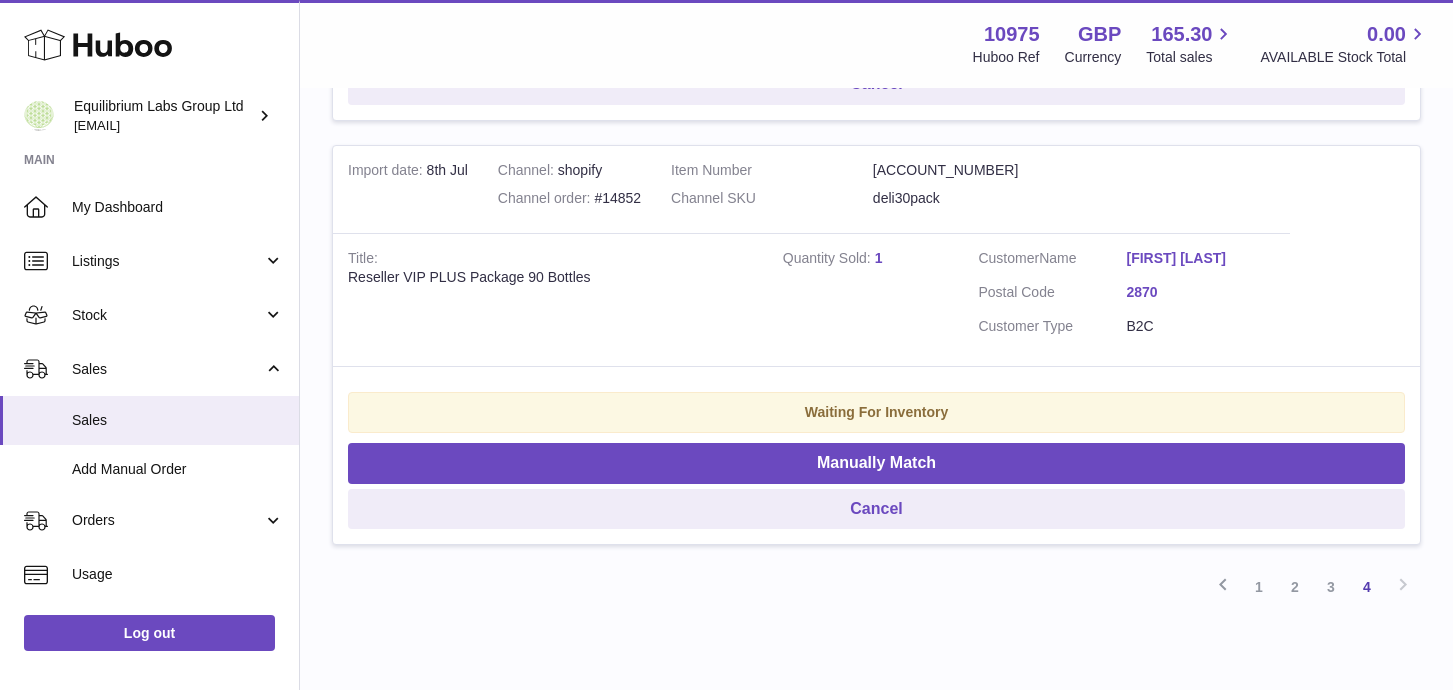 click on "Channel shopify
Channel order #14852" at bounding box center [569, 190] 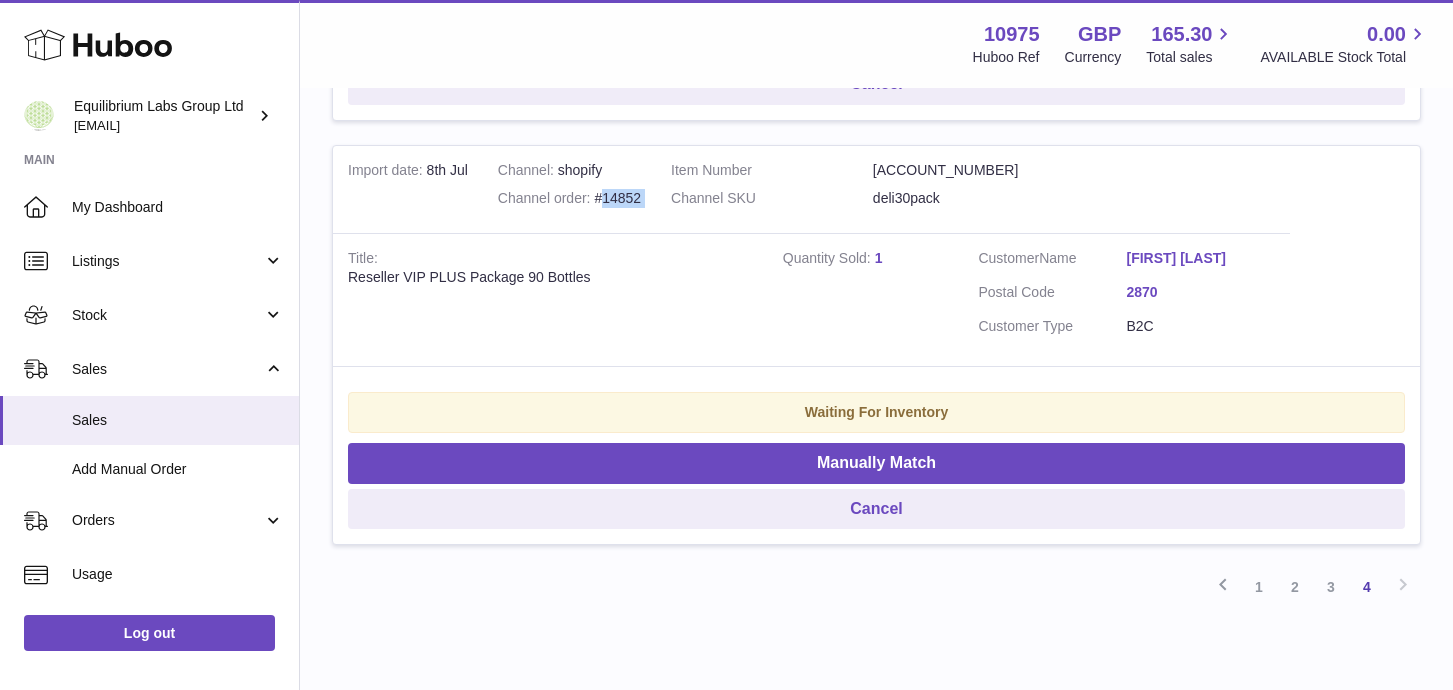 drag, startPoint x: 642, startPoint y: 240, endPoint x: 608, endPoint y: 237, distance: 34.132095 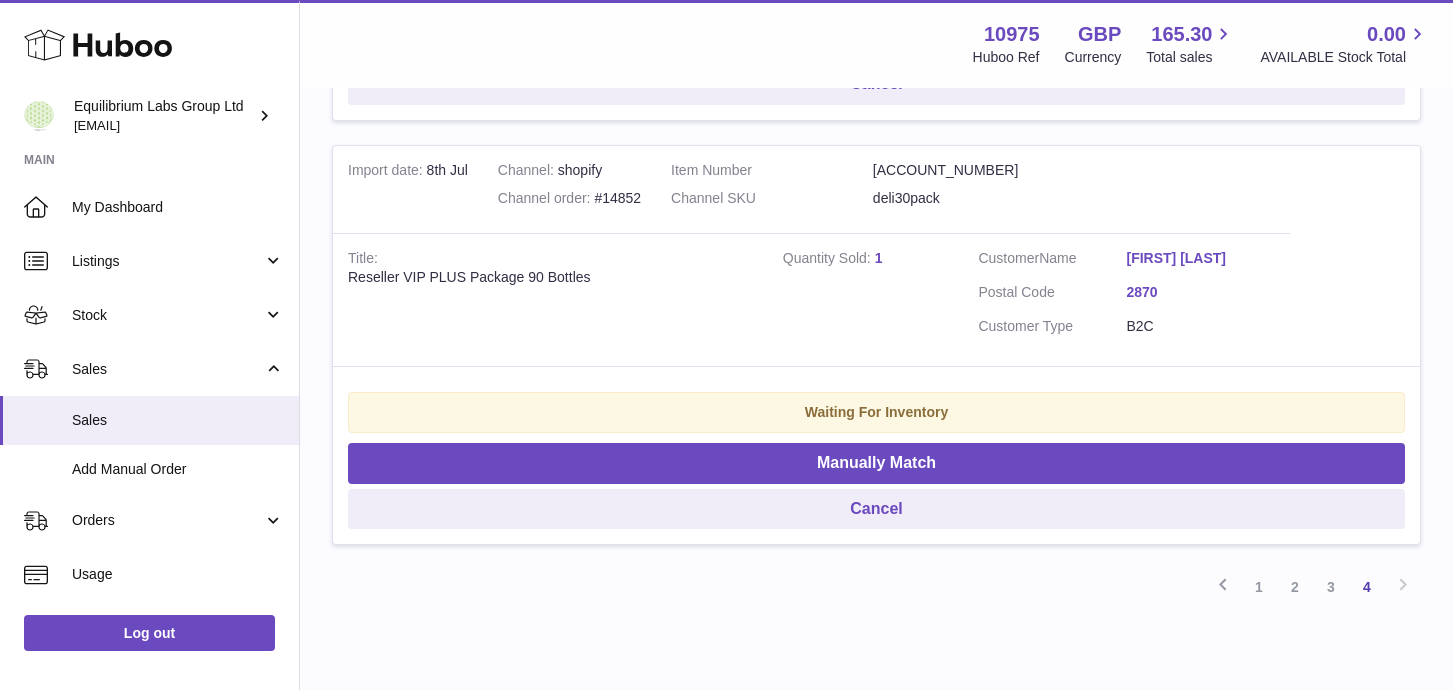 click on "Title   Reseller VIP PLUS Package 90 Bottles" at bounding box center [550, 299] 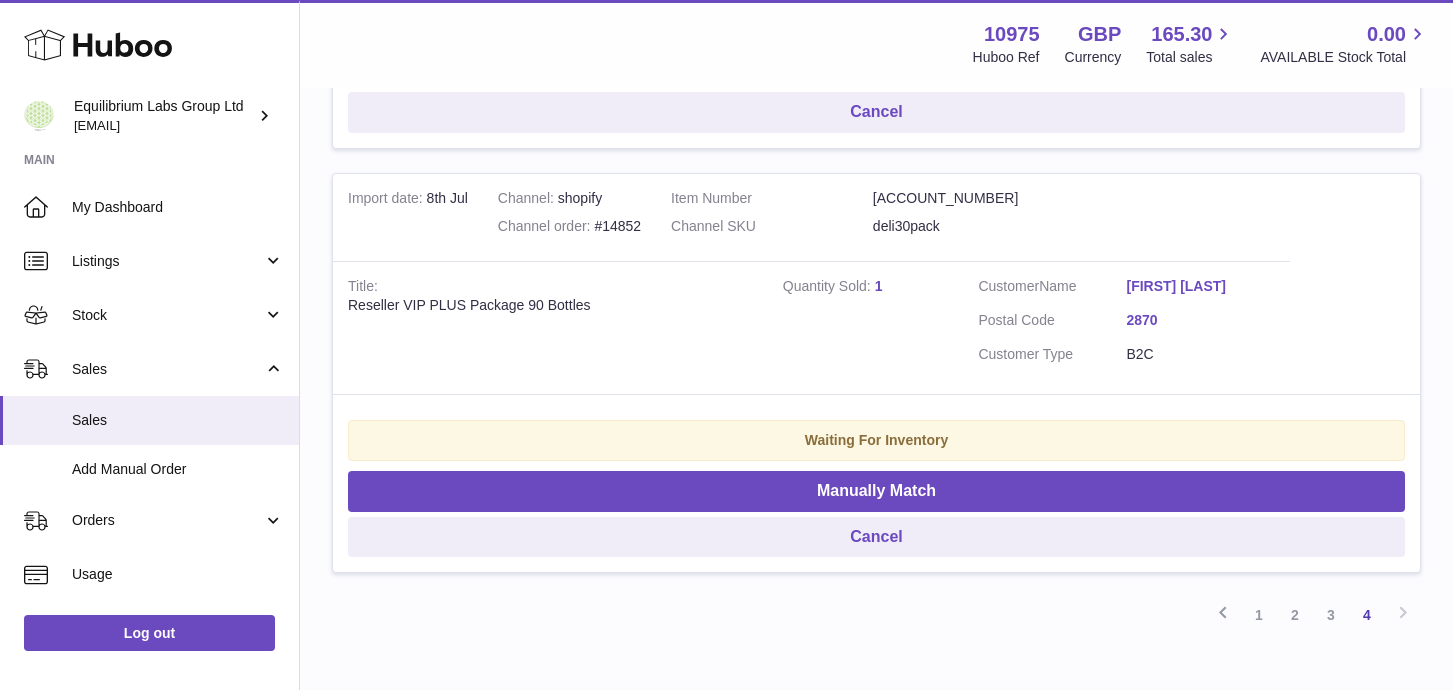 scroll, scrollTop: 2439, scrollLeft: 0, axis: vertical 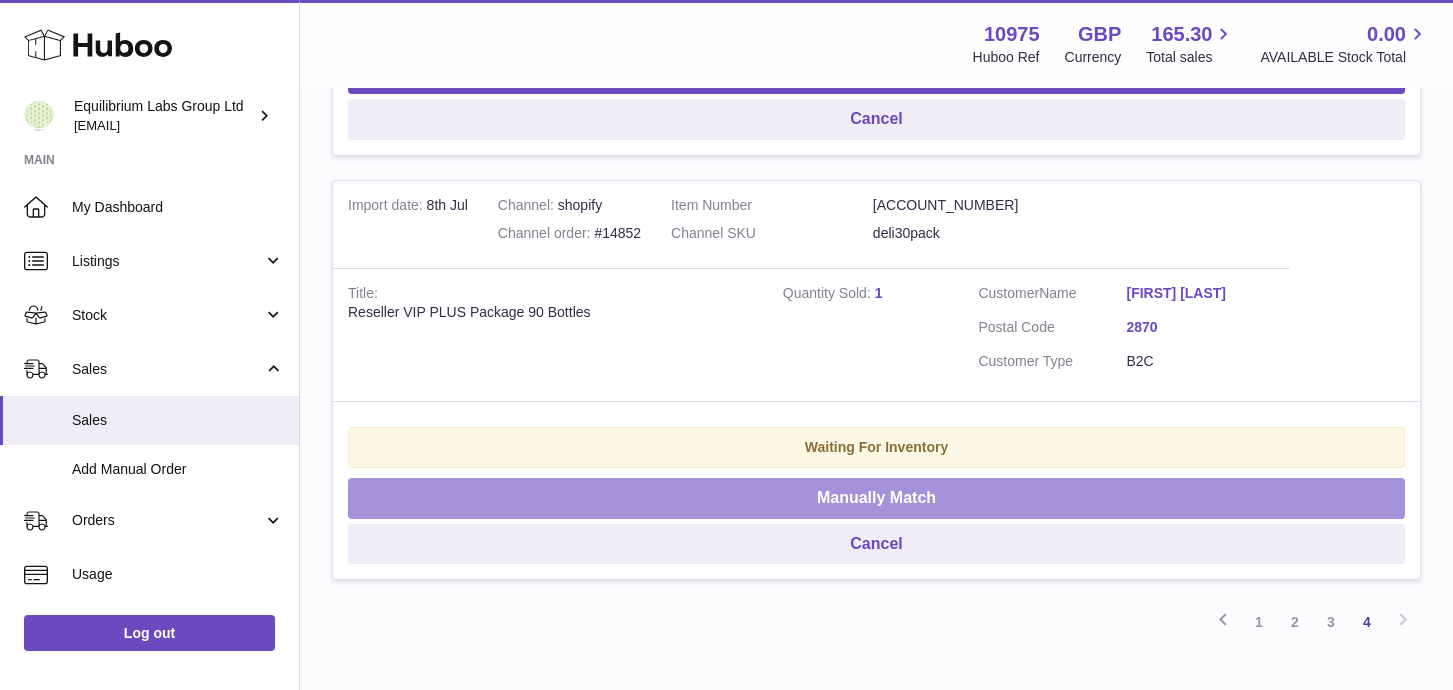 click on "Manually Match" at bounding box center (876, 498) 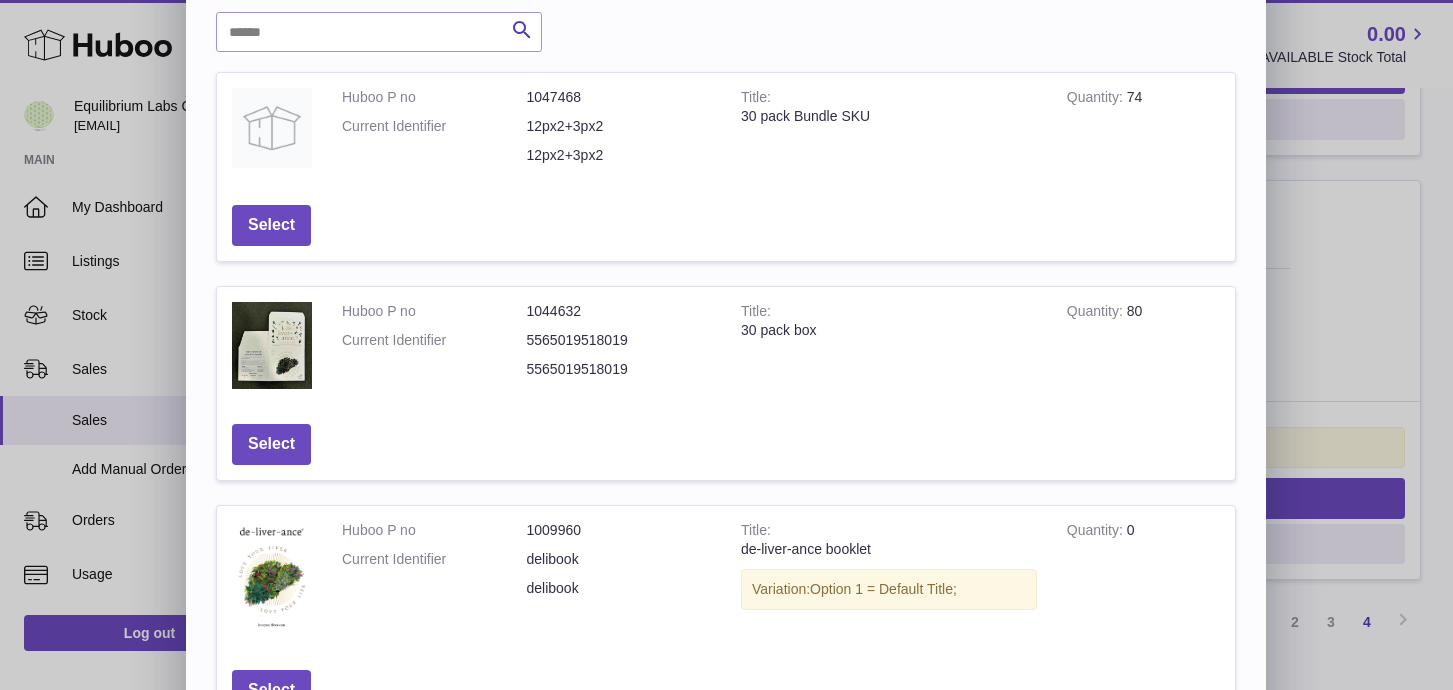 scroll, scrollTop: 91, scrollLeft: 0, axis: vertical 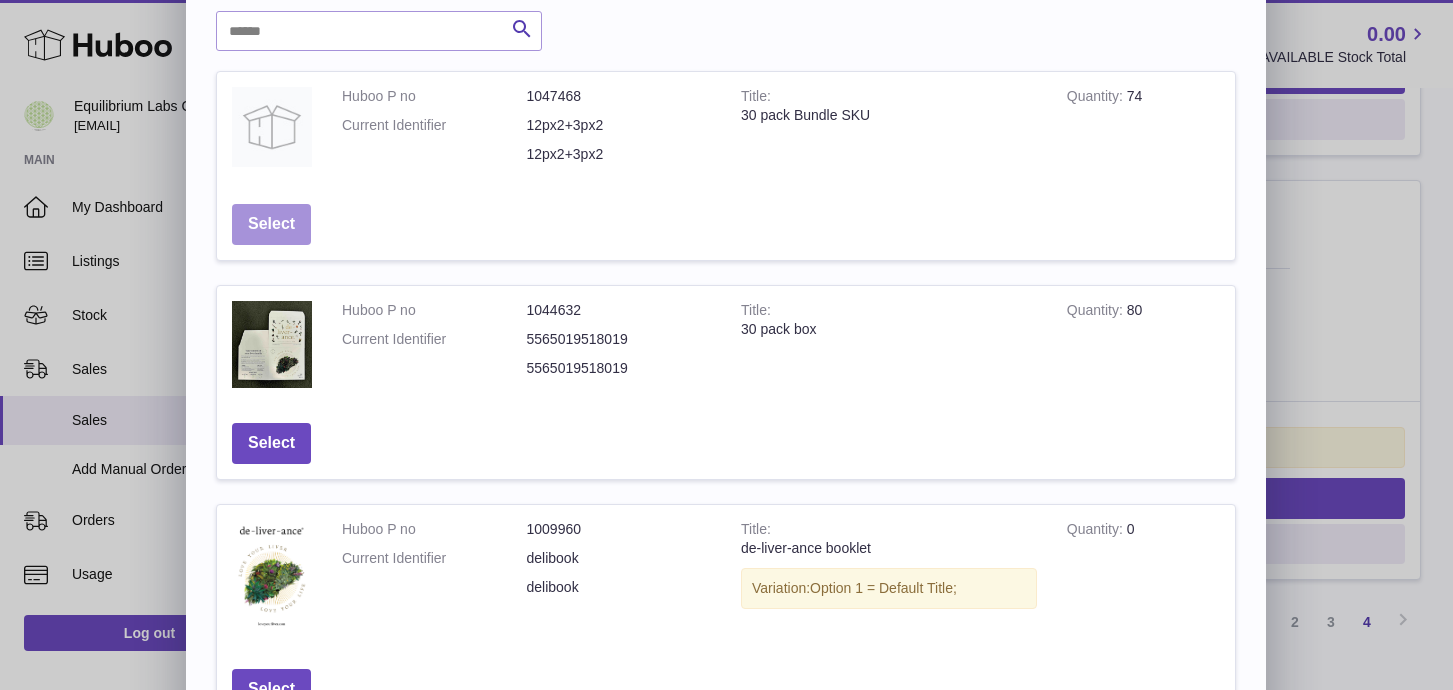 click on "Select" at bounding box center (271, 224) 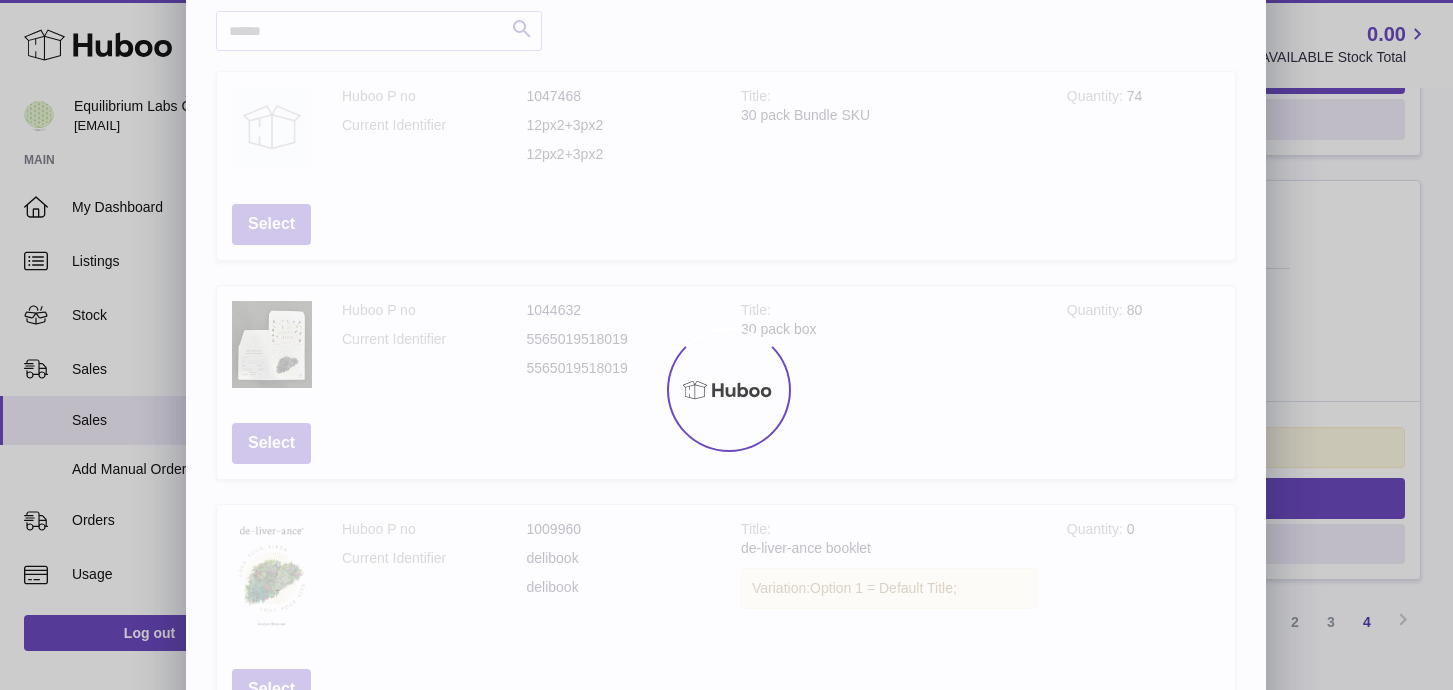 scroll, scrollTop: 0, scrollLeft: 0, axis: both 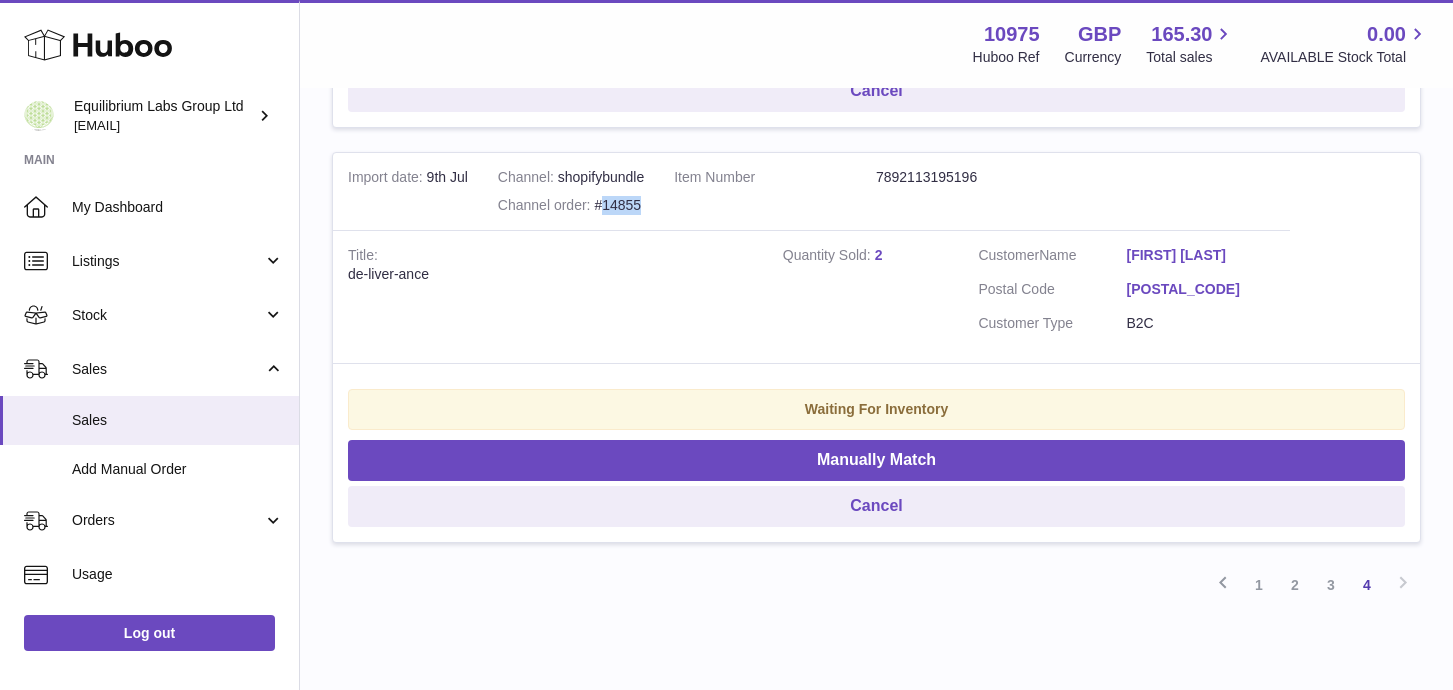 drag, startPoint x: 641, startPoint y: 243, endPoint x: 604, endPoint y: 241, distance: 37.054016 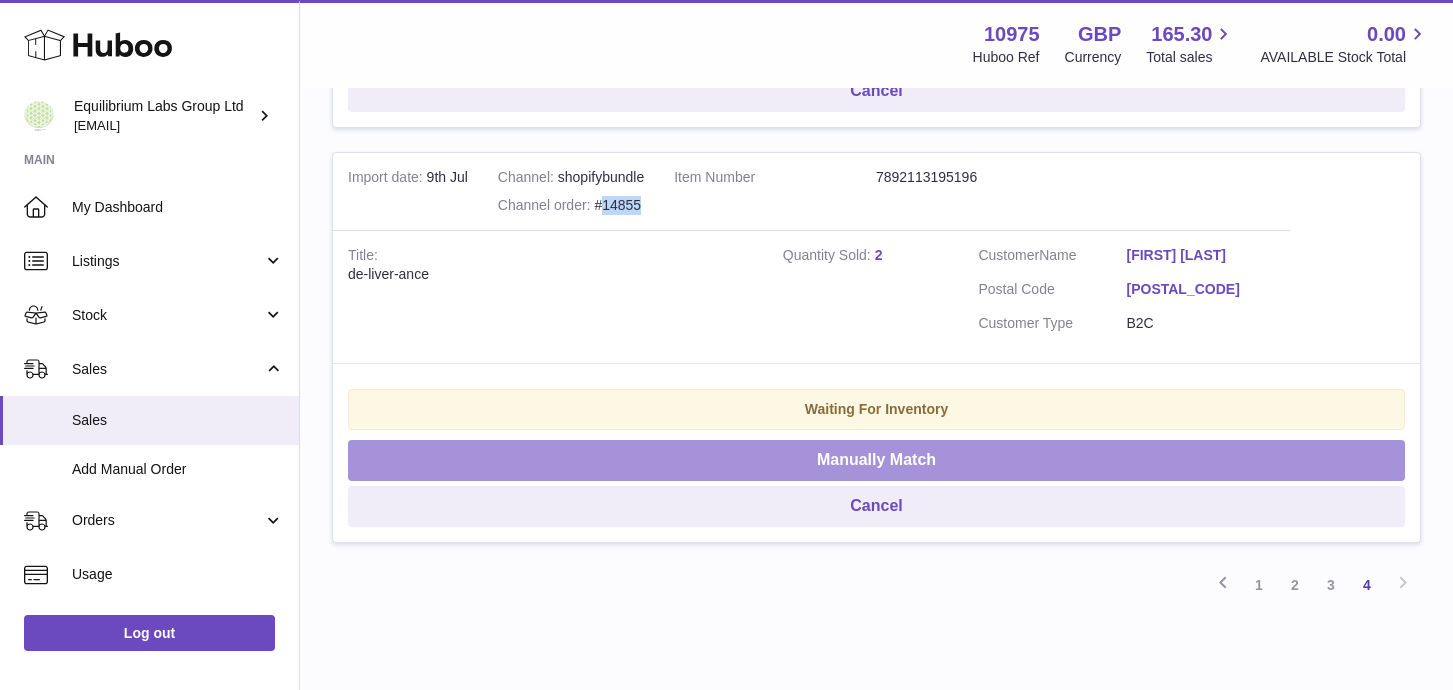 click on "Manually Match" at bounding box center [876, 460] 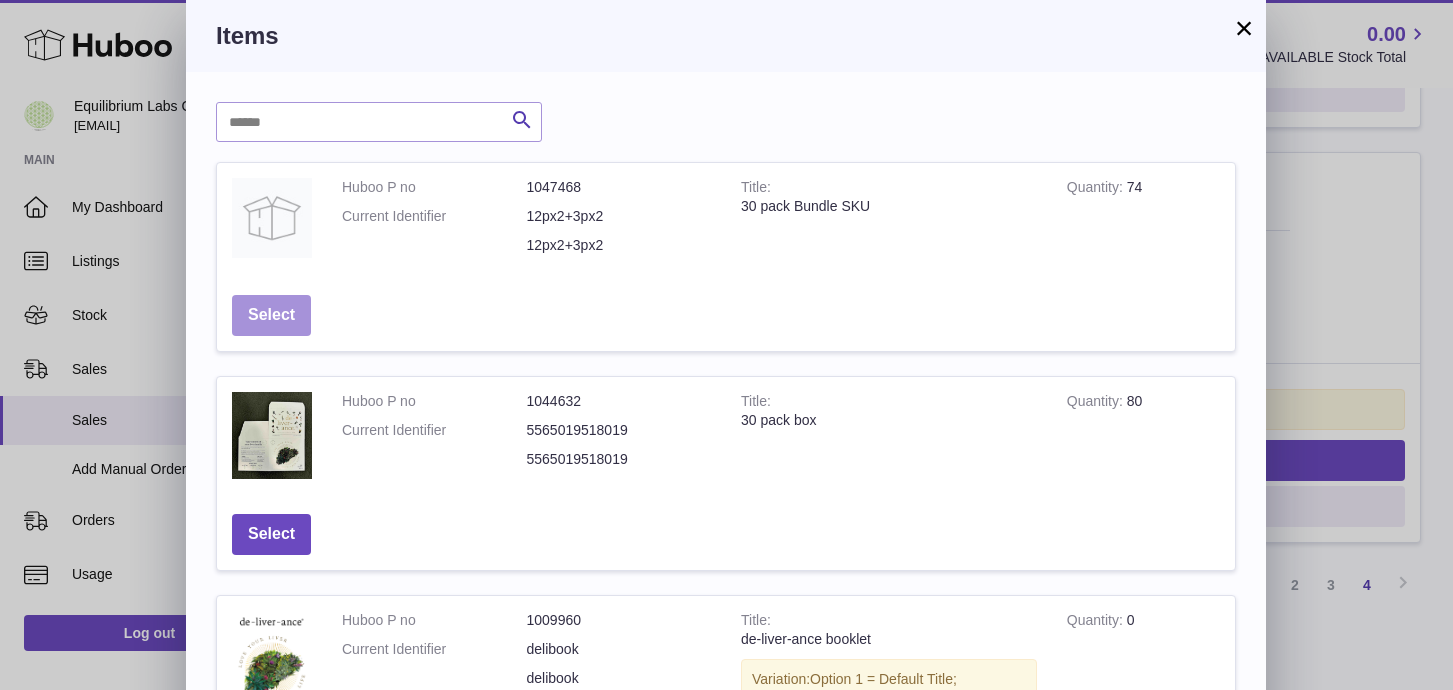 click on "Select" at bounding box center [271, 315] 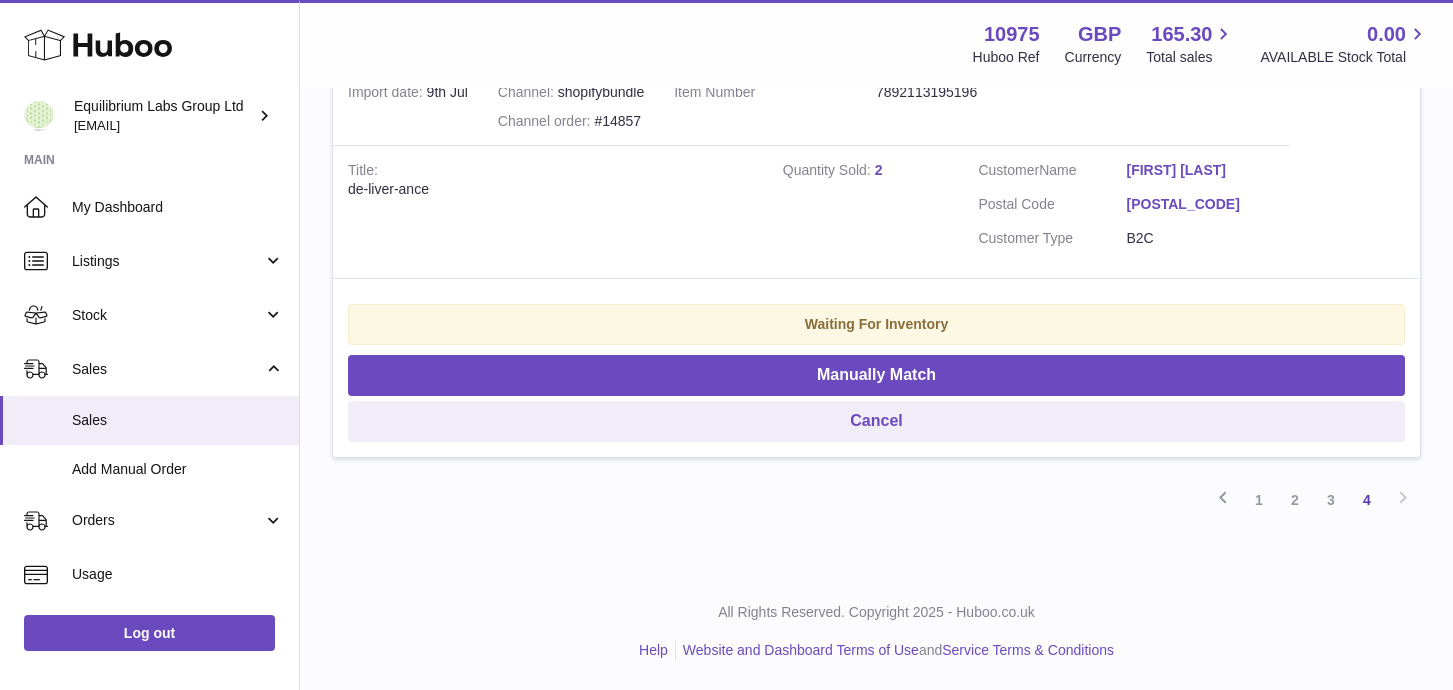 scroll, scrollTop: 1712, scrollLeft: 0, axis: vertical 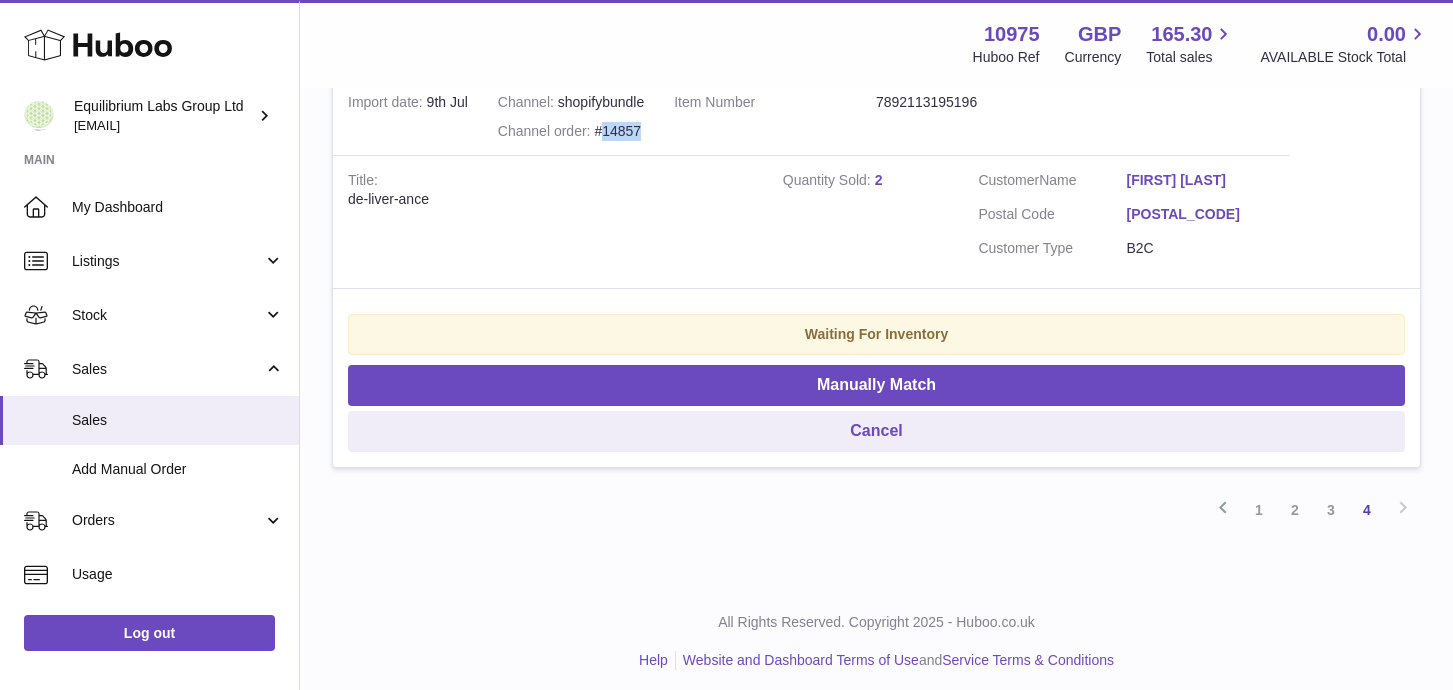 drag, startPoint x: 650, startPoint y: 149, endPoint x: 604, endPoint y: 152, distance: 46.09772 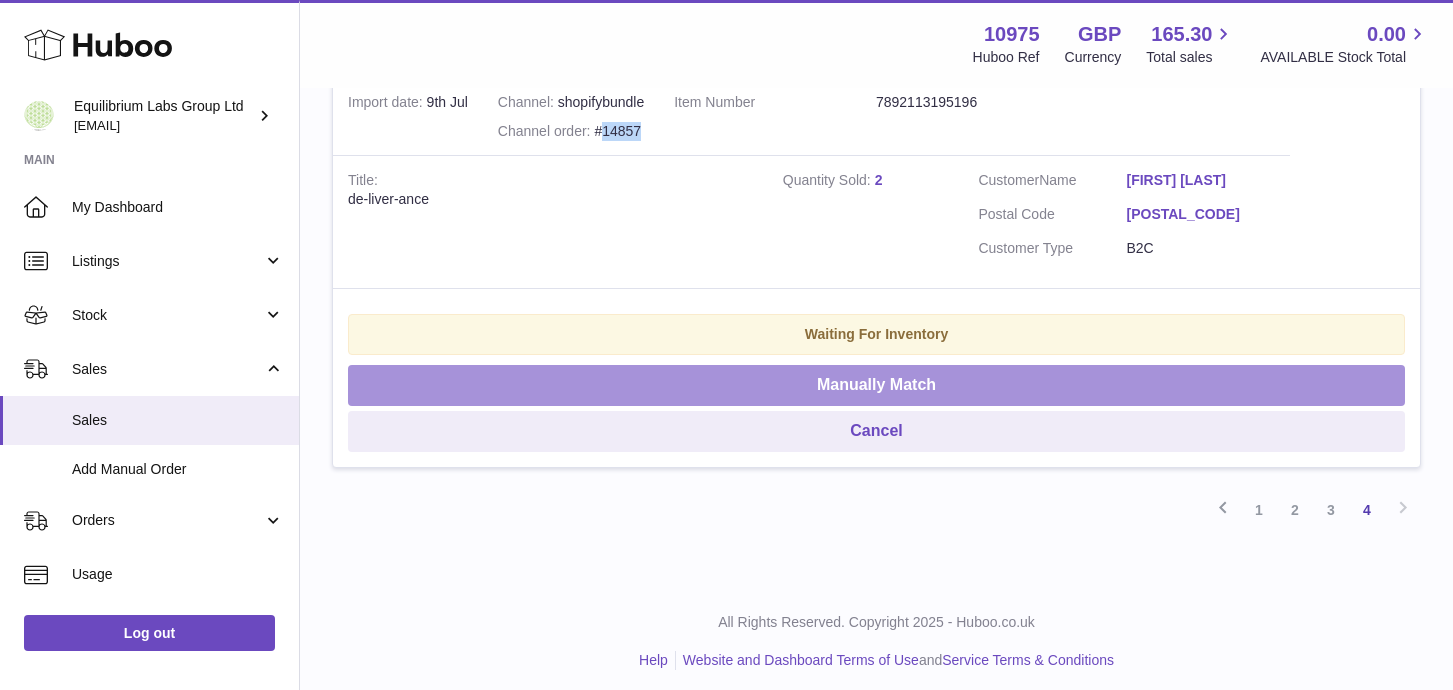 click on "Manually Match" at bounding box center (876, 385) 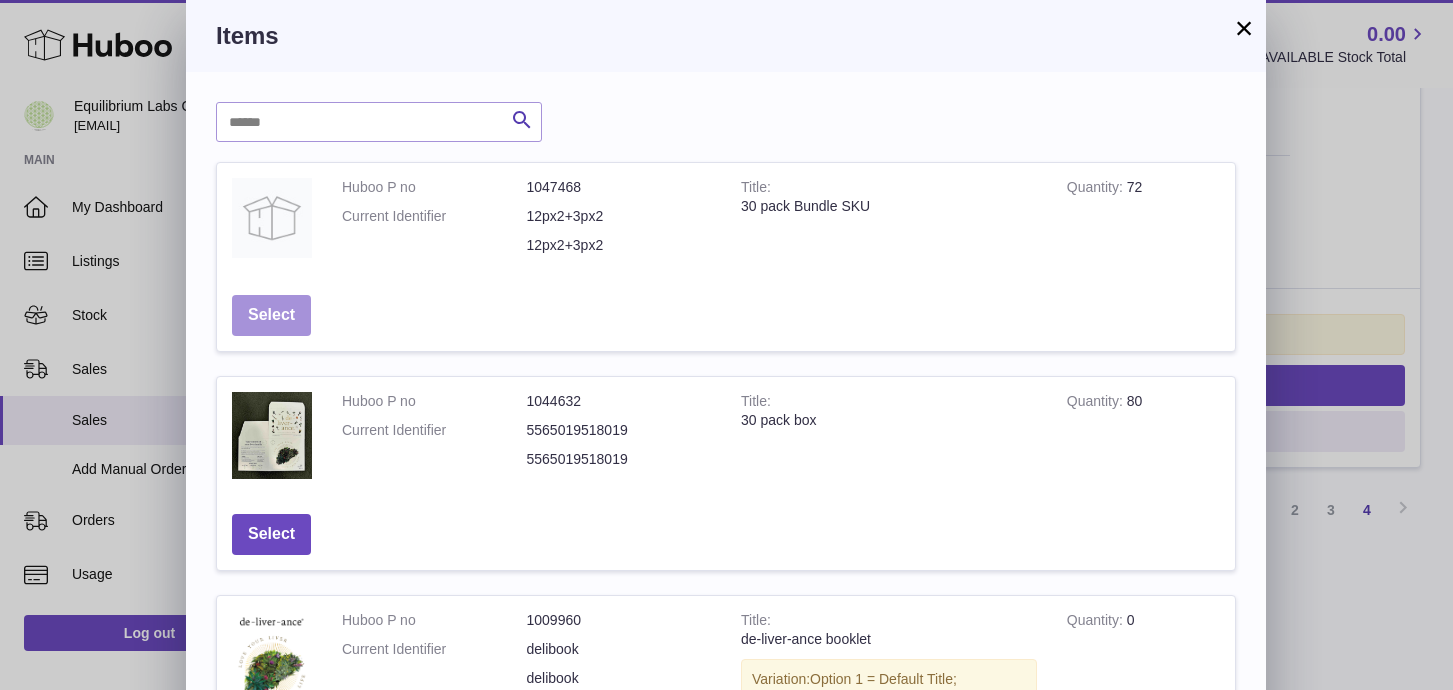 click on "Select" at bounding box center [271, 315] 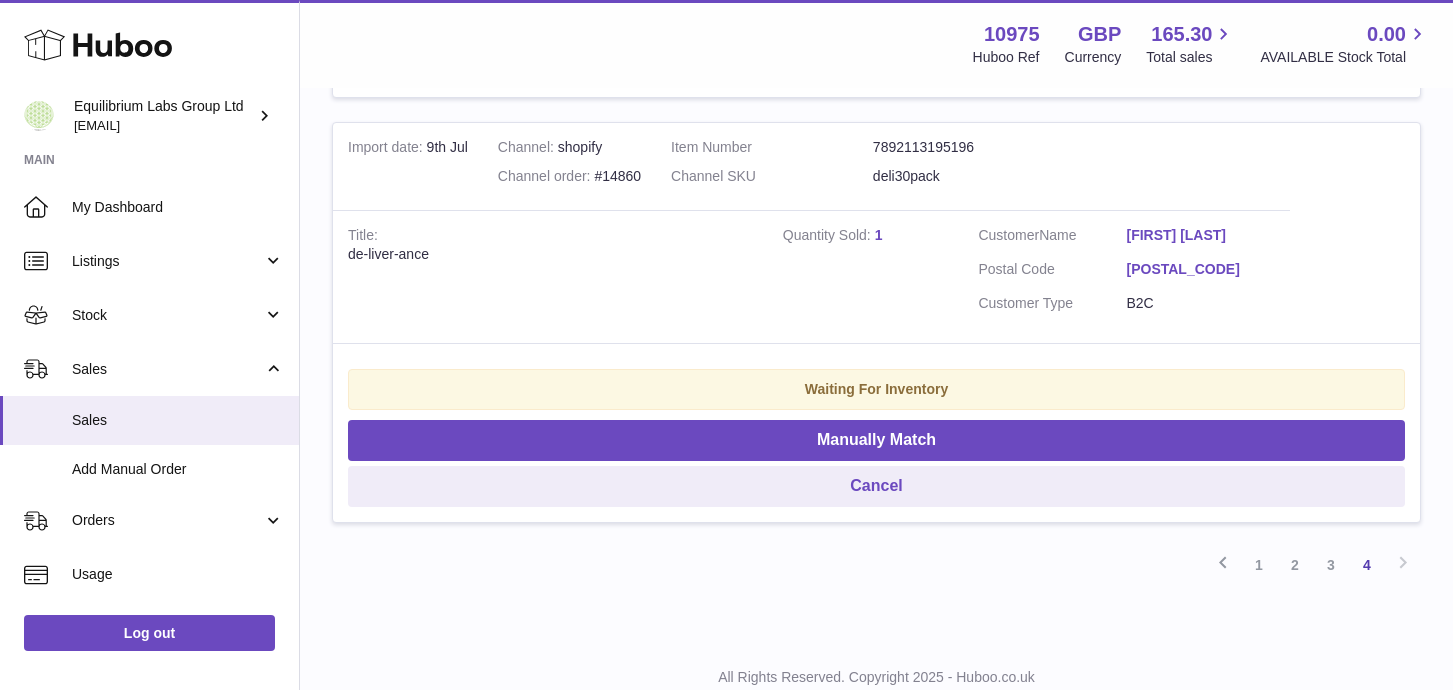 scroll, scrollTop: 1224, scrollLeft: 0, axis: vertical 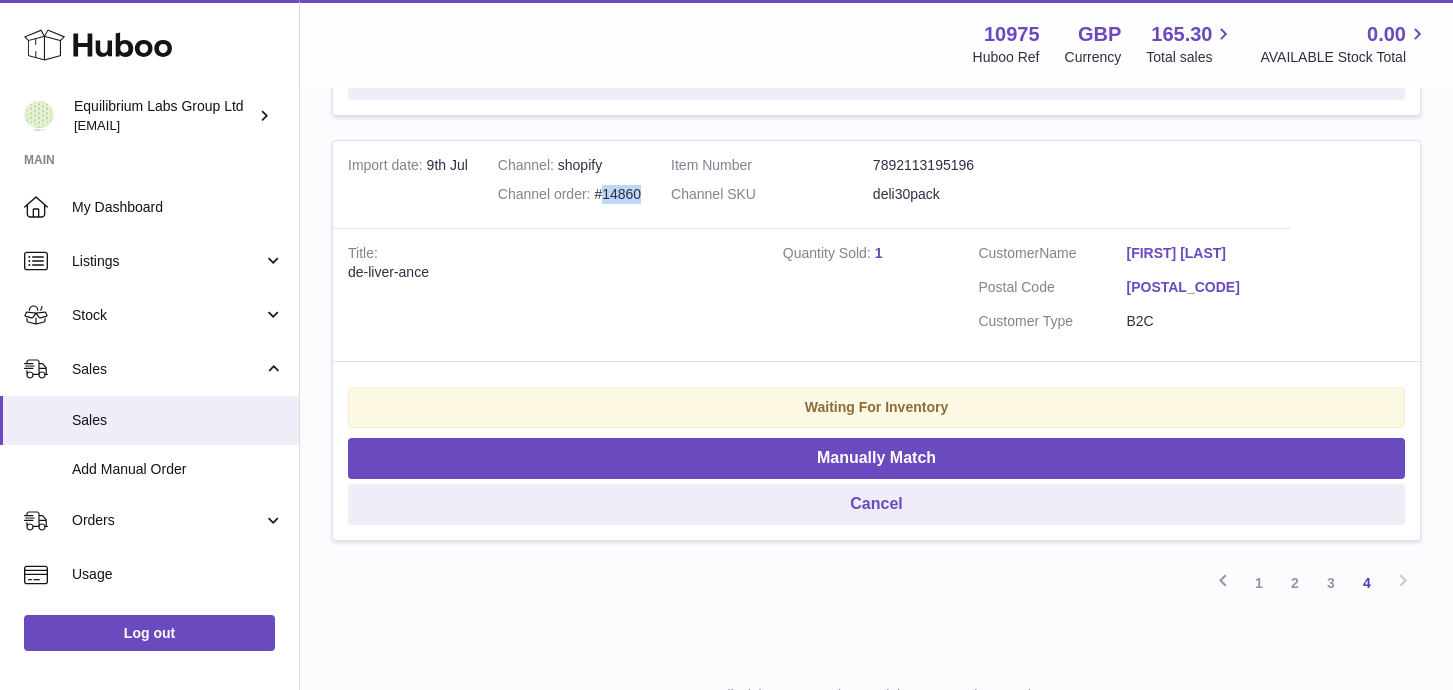 drag, startPoint x: 653, startPoint y: 216, endPoint x: 604, endPoint y: 216, distance: 49 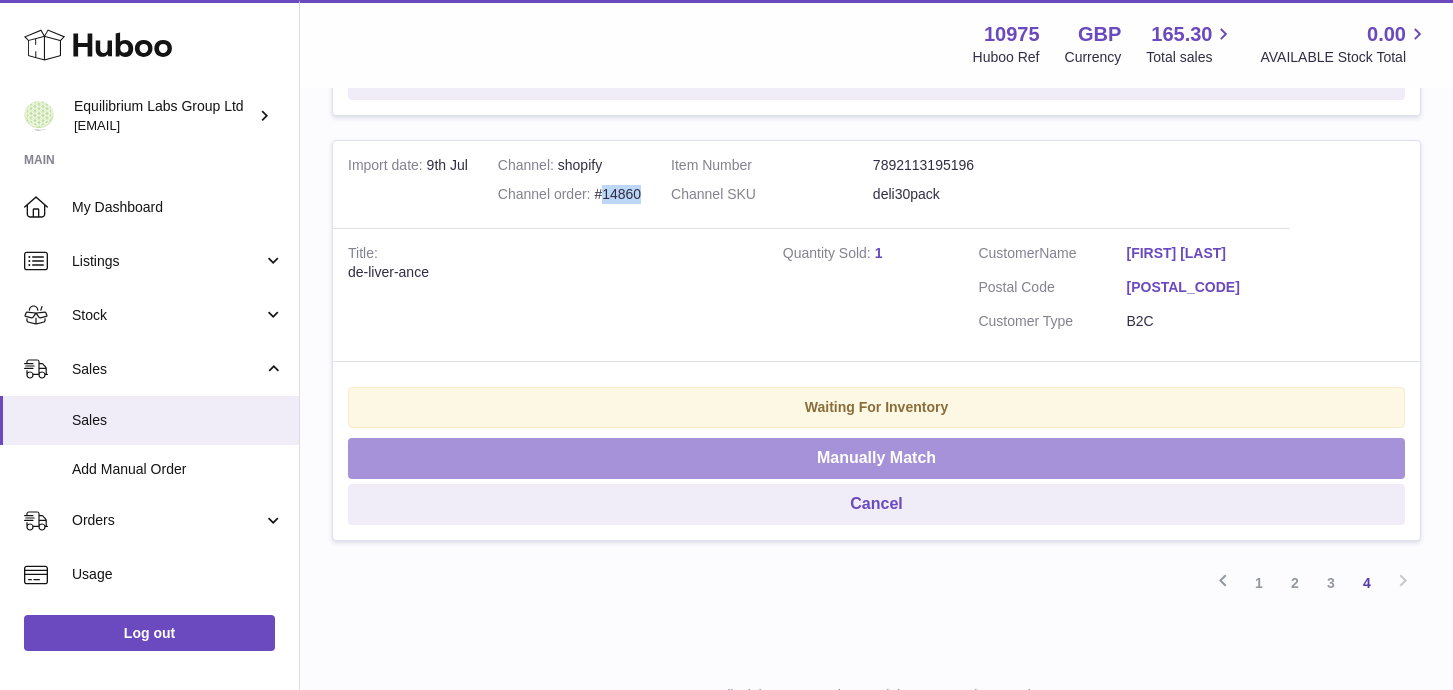 click on "Manually Match" at bounding box center [876, 458] 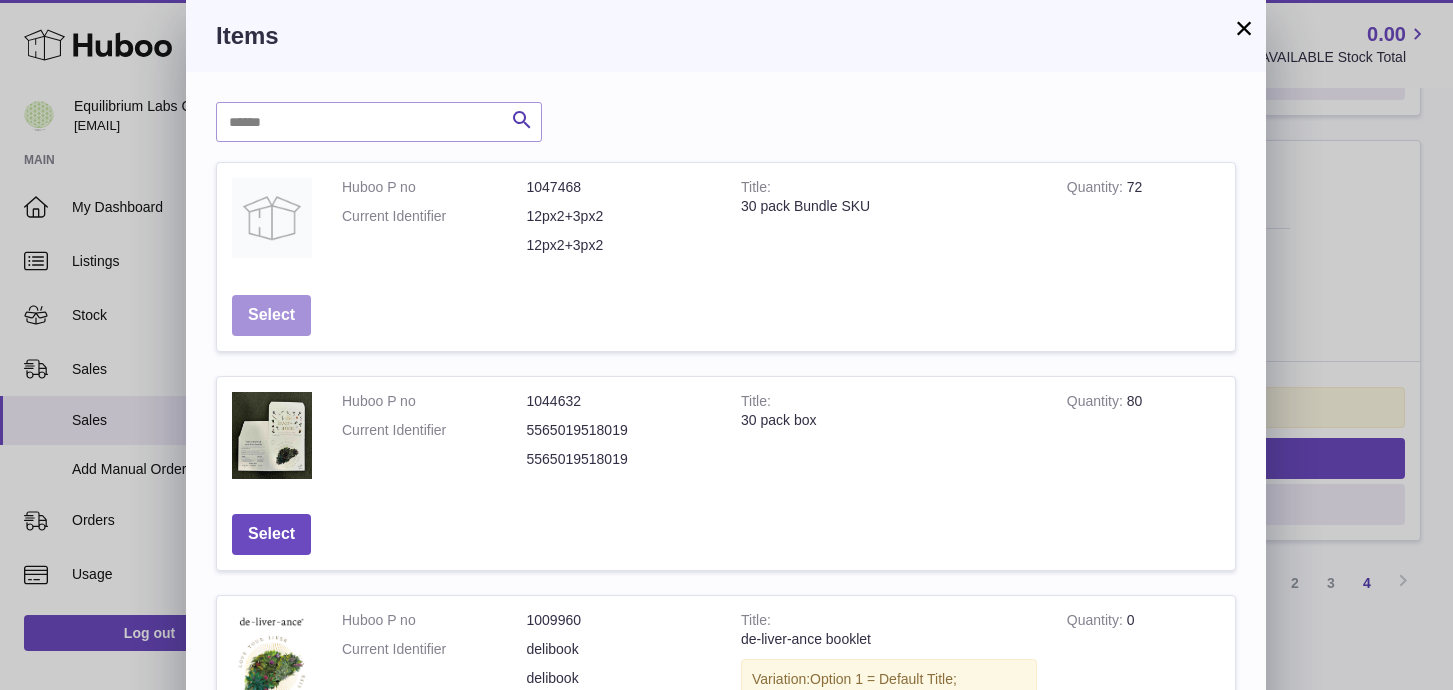 click on "Select" at bounding box center [271, 315] 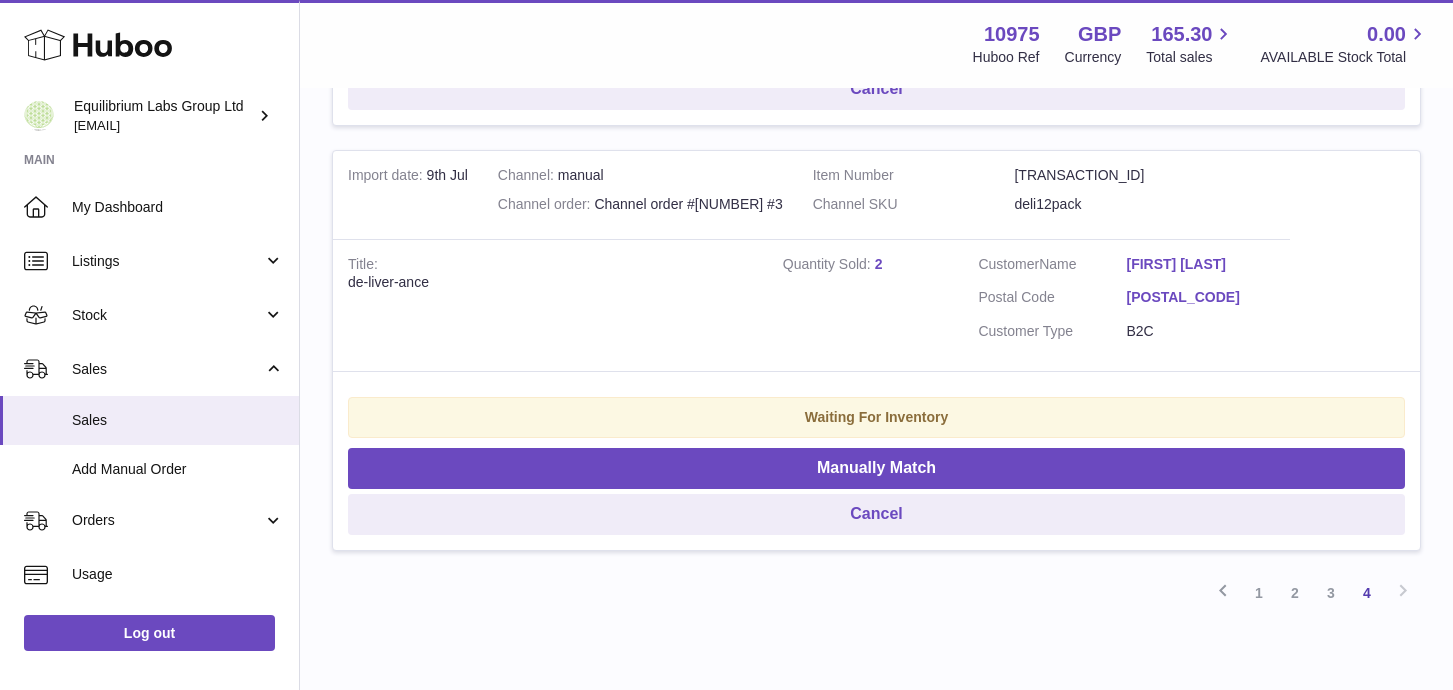 scroll, scrollTop: 786, scrollLeft: 0, axis: vertical 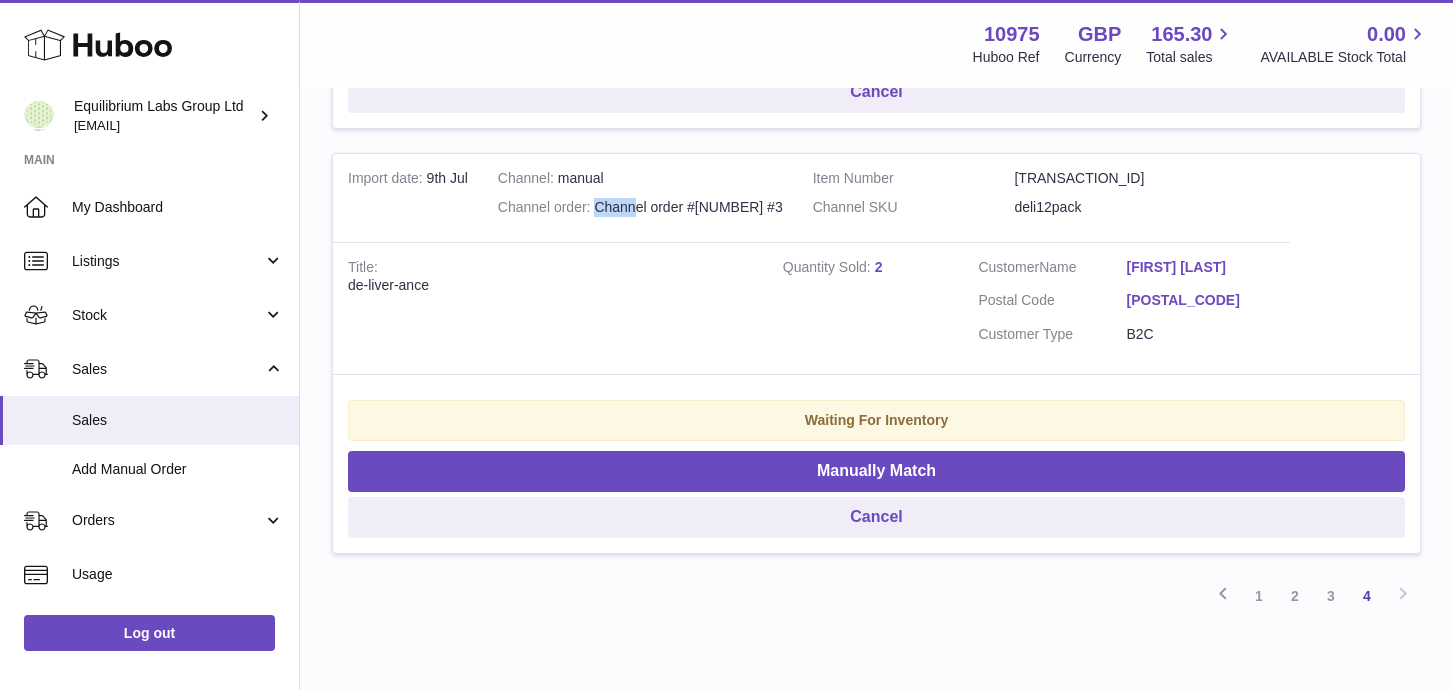 drag, startPoint x: 633, startPoint y: 207, endPoint x: 595, endPoint y: 202, distance: 38.327538 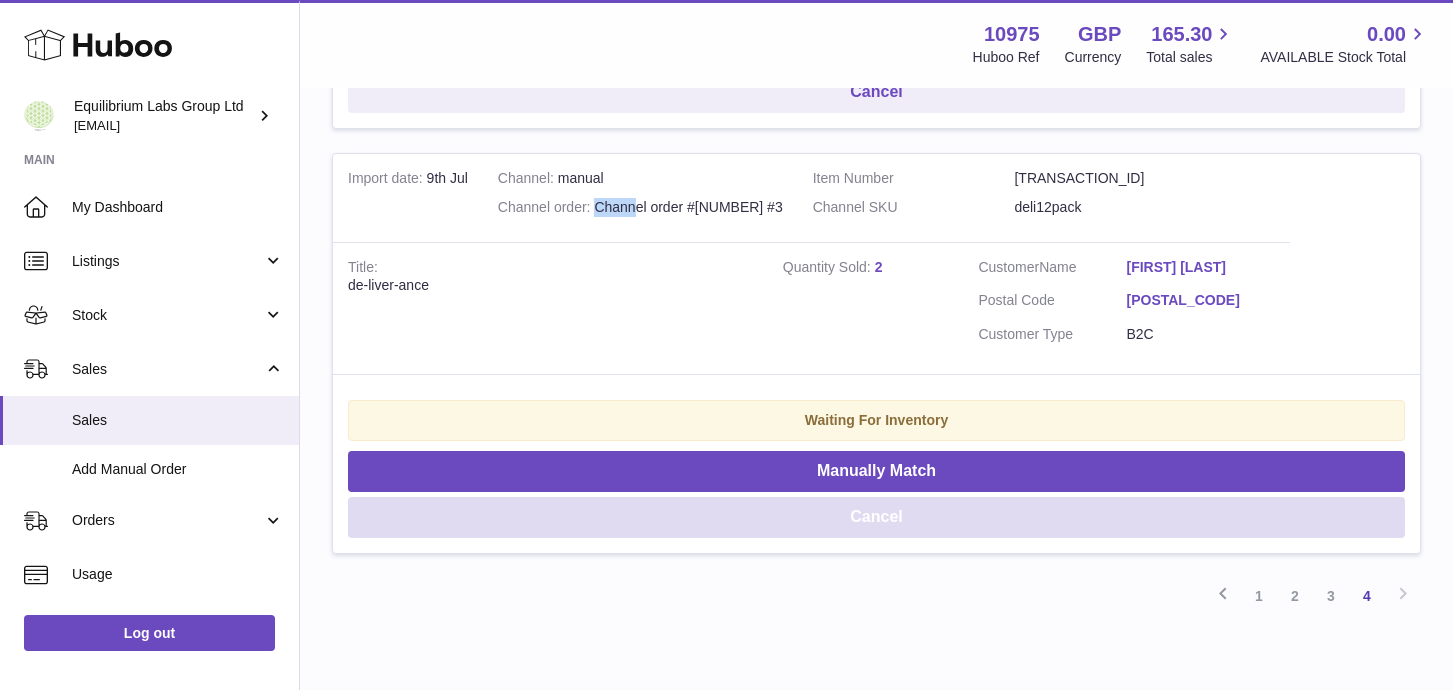 click on "Cancel" at bounding box center (876, 517) 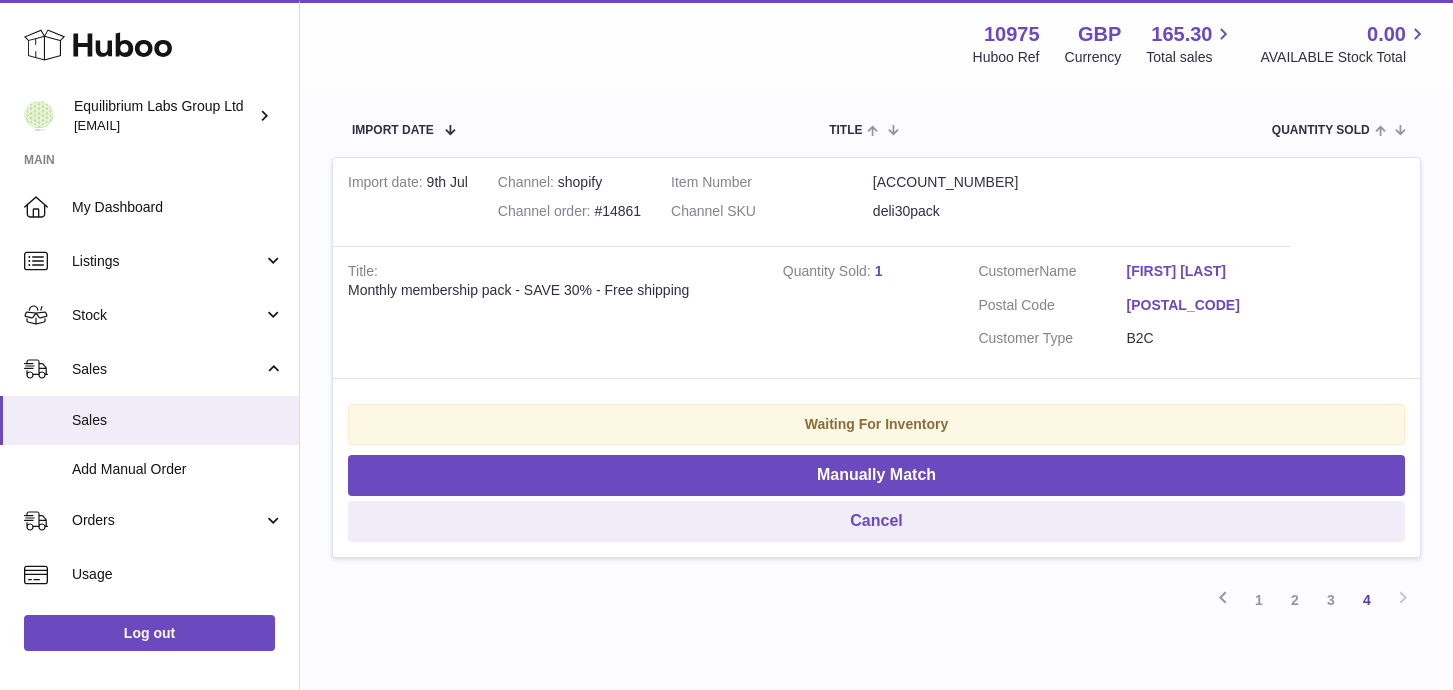 scroll, scrollTop: 351, scrollLeft: 0, axis: vertical 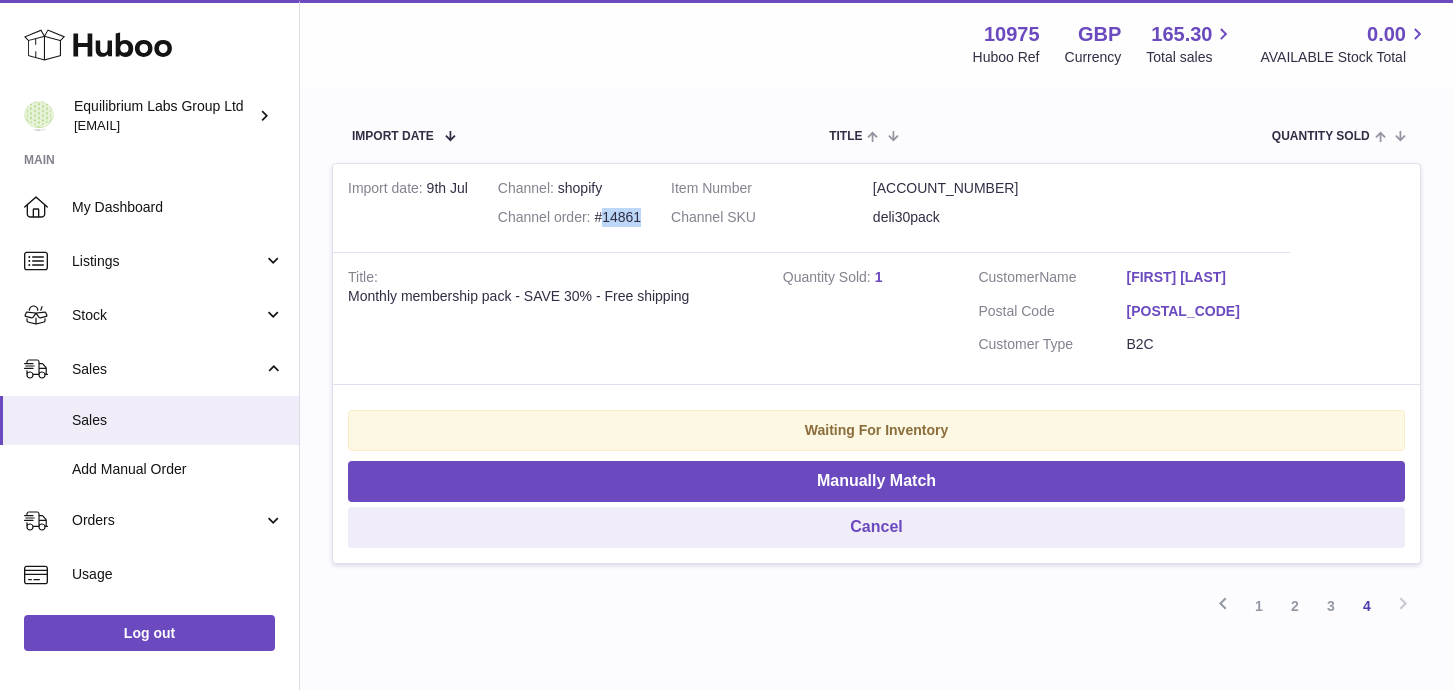 drag, startPoint x: 644, startPoint y: 219, endPoint x: 604, endPoint y: 218, distance: 40.012497 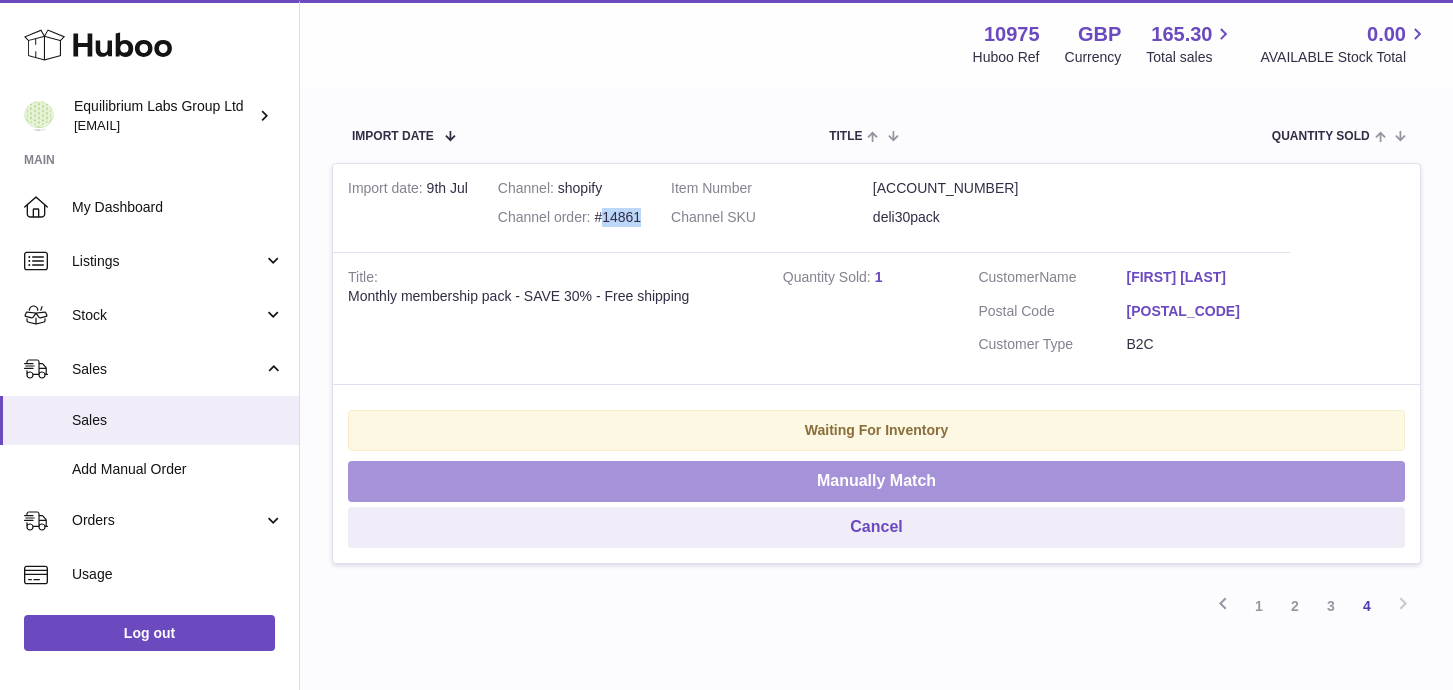 click on "Manually Match" at bounding box center [876, 481] 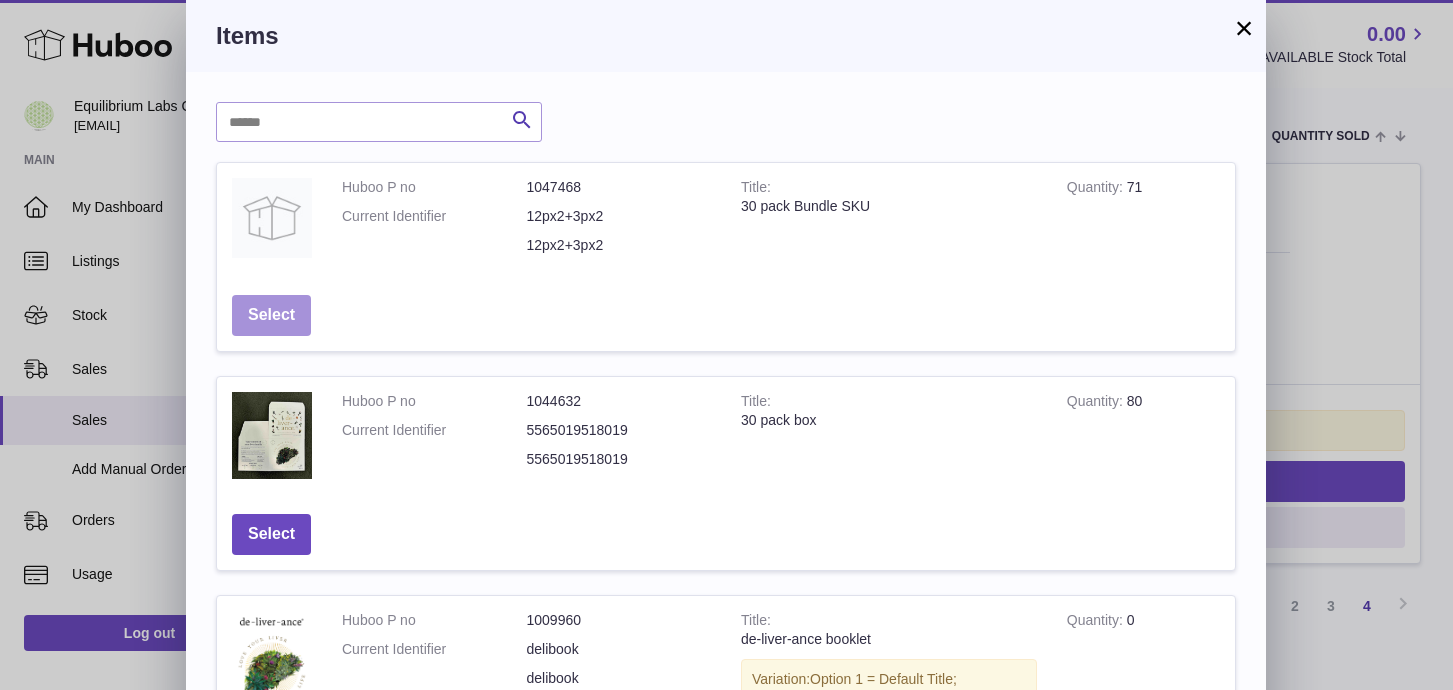 click on "Select" at bounding box center (271, 315) 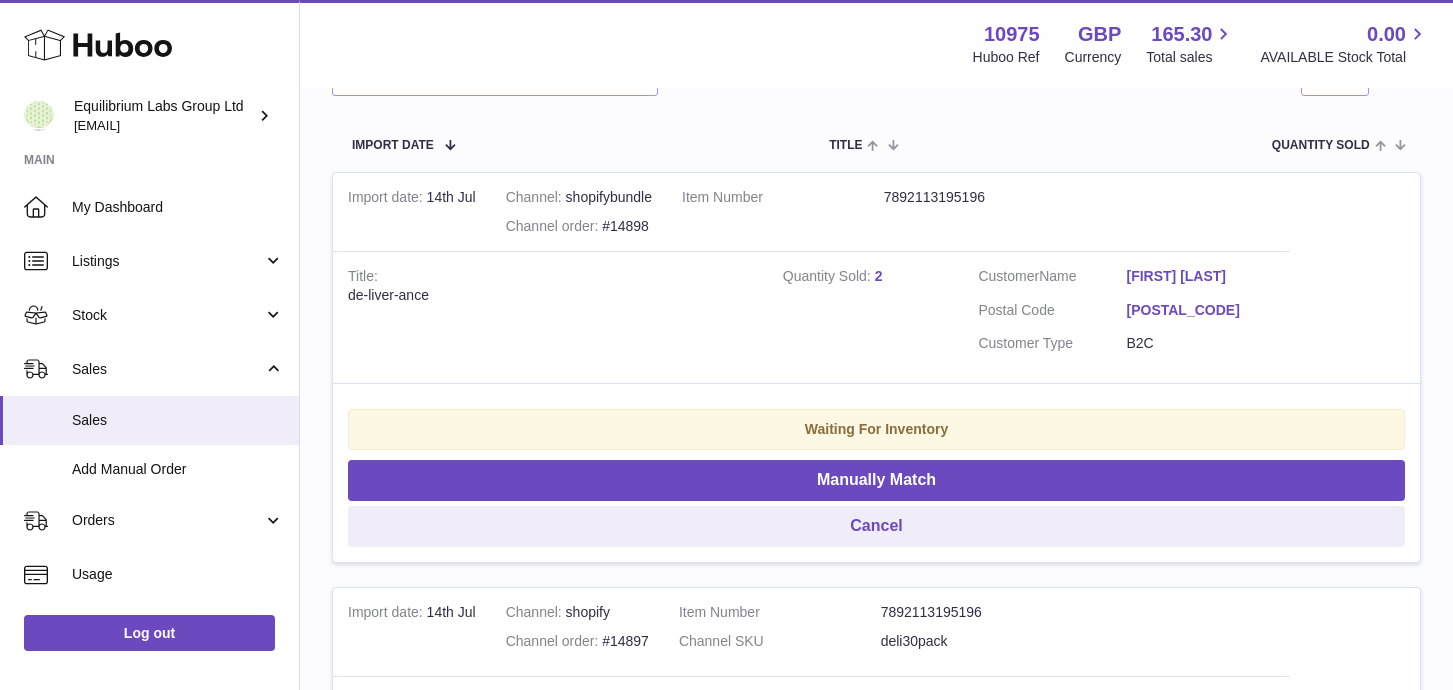 scroll, scrollTop: 352, scrollLeft: 0, axis: vertical 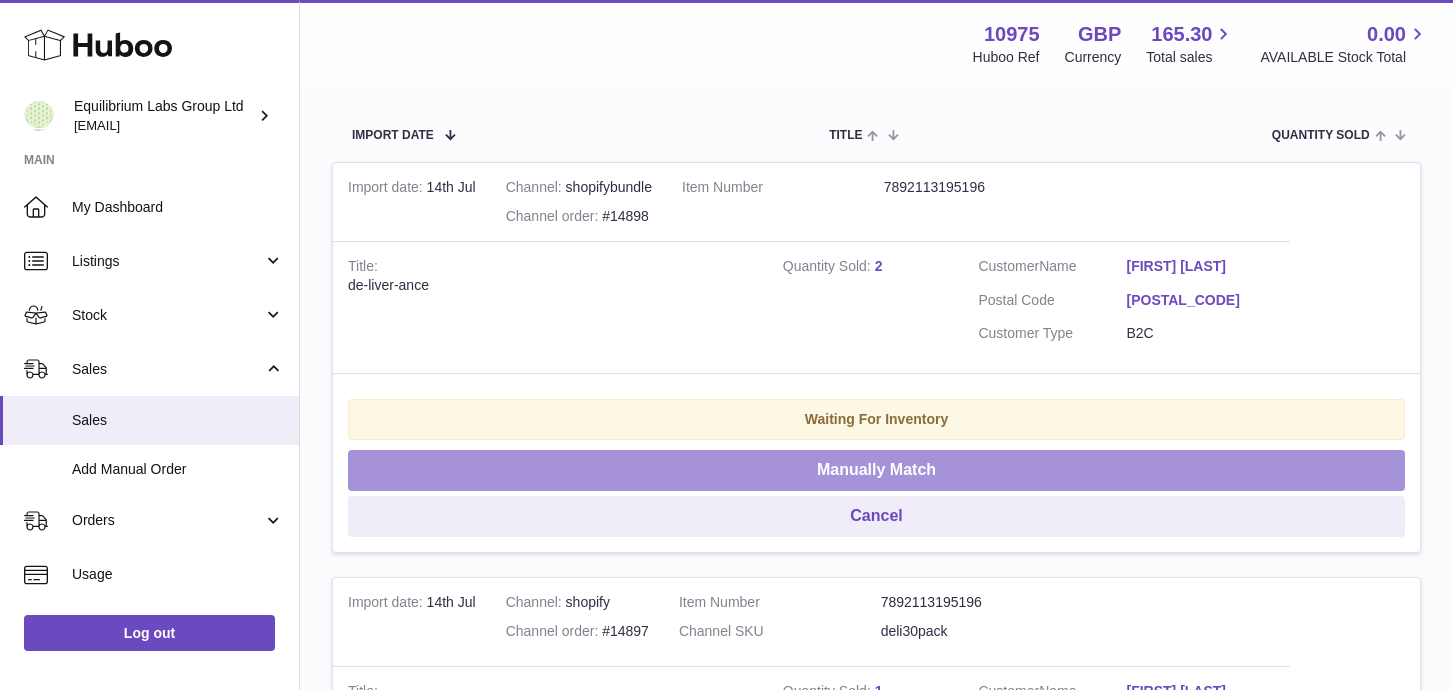 click on "Manually Match" at bounding box center [876, 470] 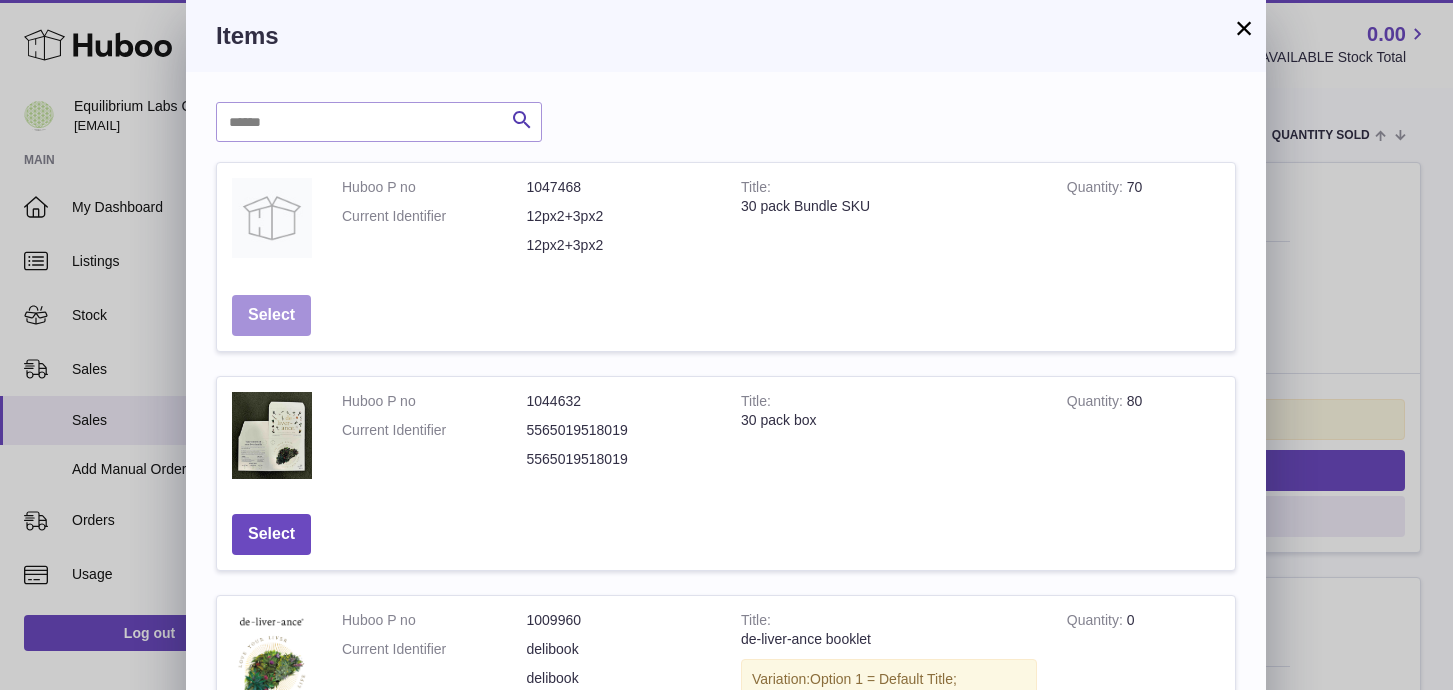 click on "Select" at bounding box center [271, 315] 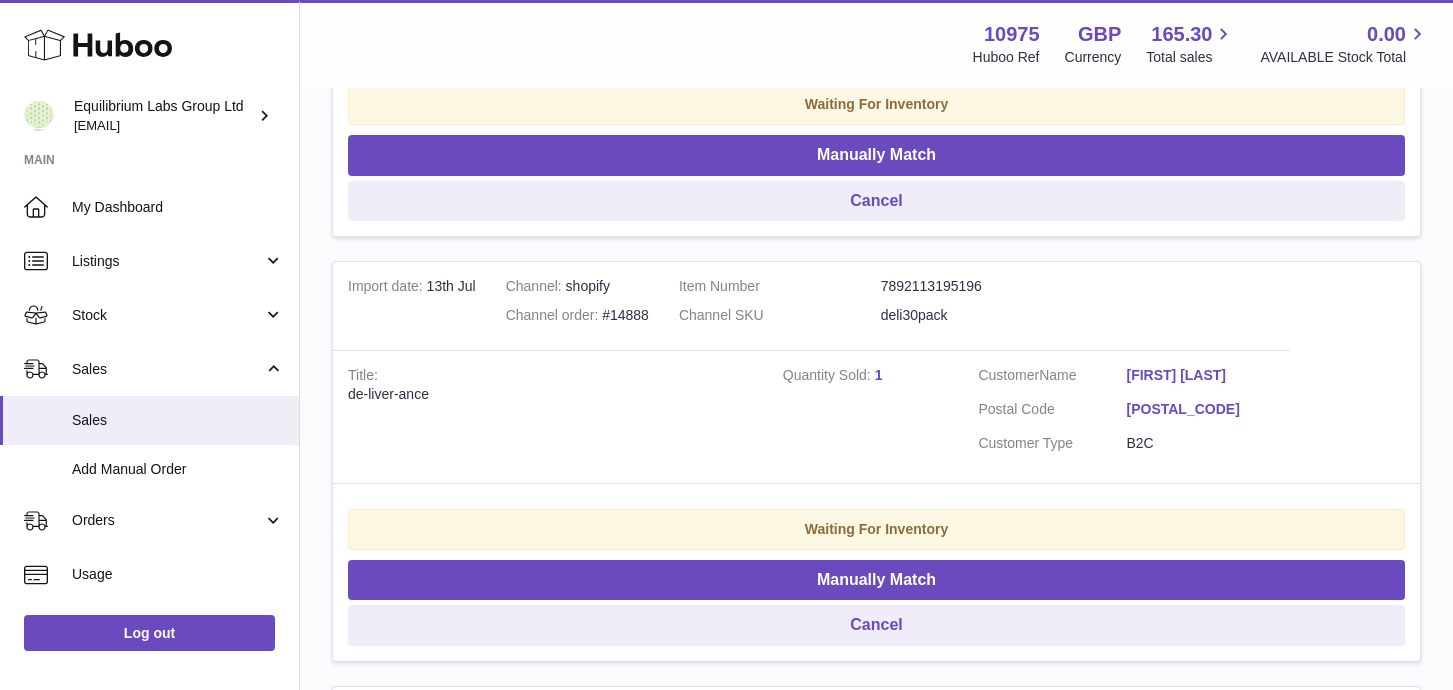 scroll, scrollTop: 4291, scrollLeft: 0, axis: vertical 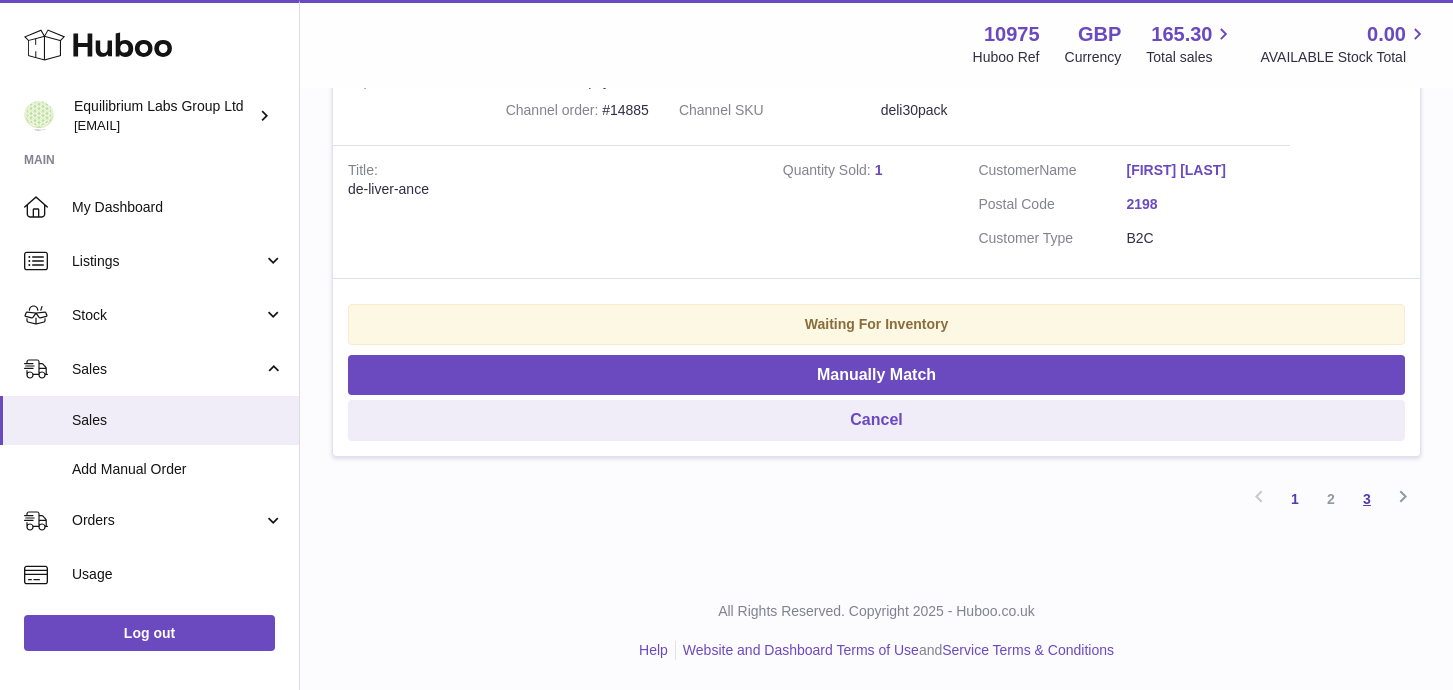 click on "3" at bounding box center (1367, 499) 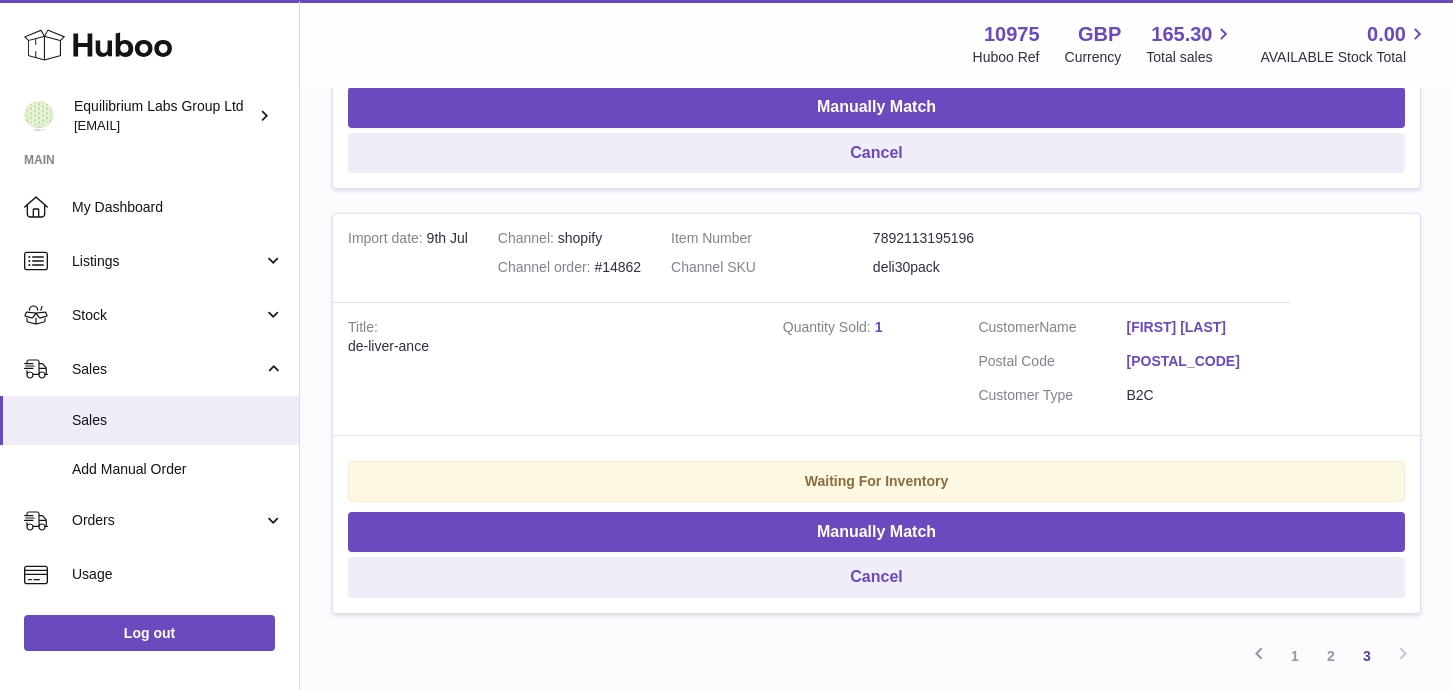 scroll, scrollTop: 3658, scrollLeft: 0, axis: vertical 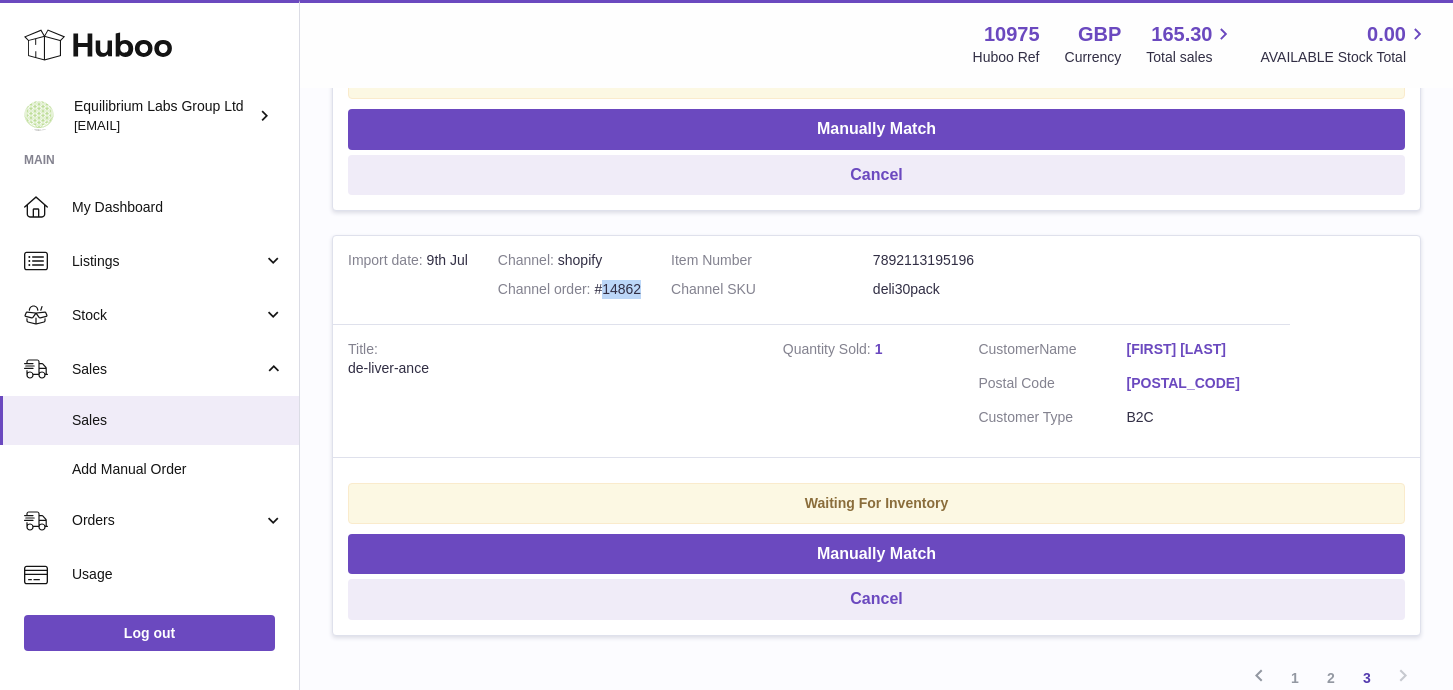 drag, startPoint x: 642, startPoint y: 289, endPoint x: 604, endPoint y: 293, distance: 38.209946 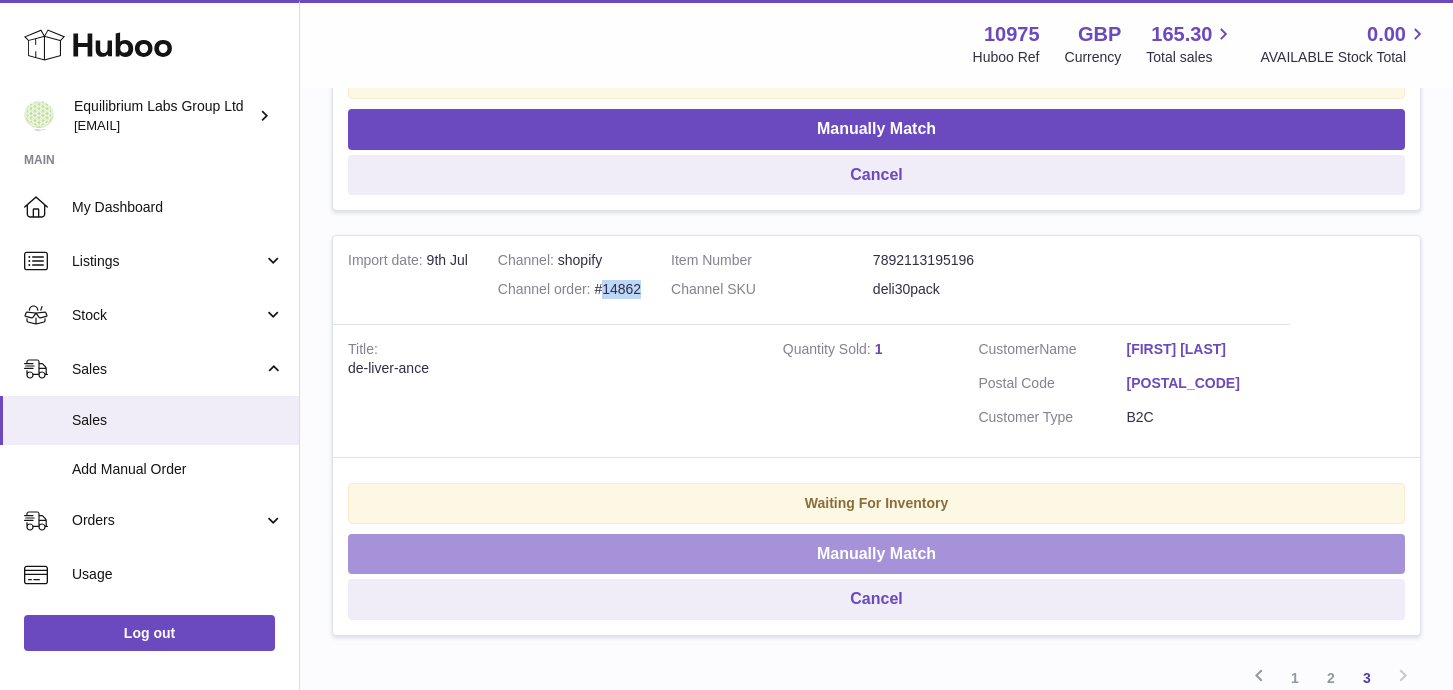 click on "Manually Match" at bounding box center [876, 554] 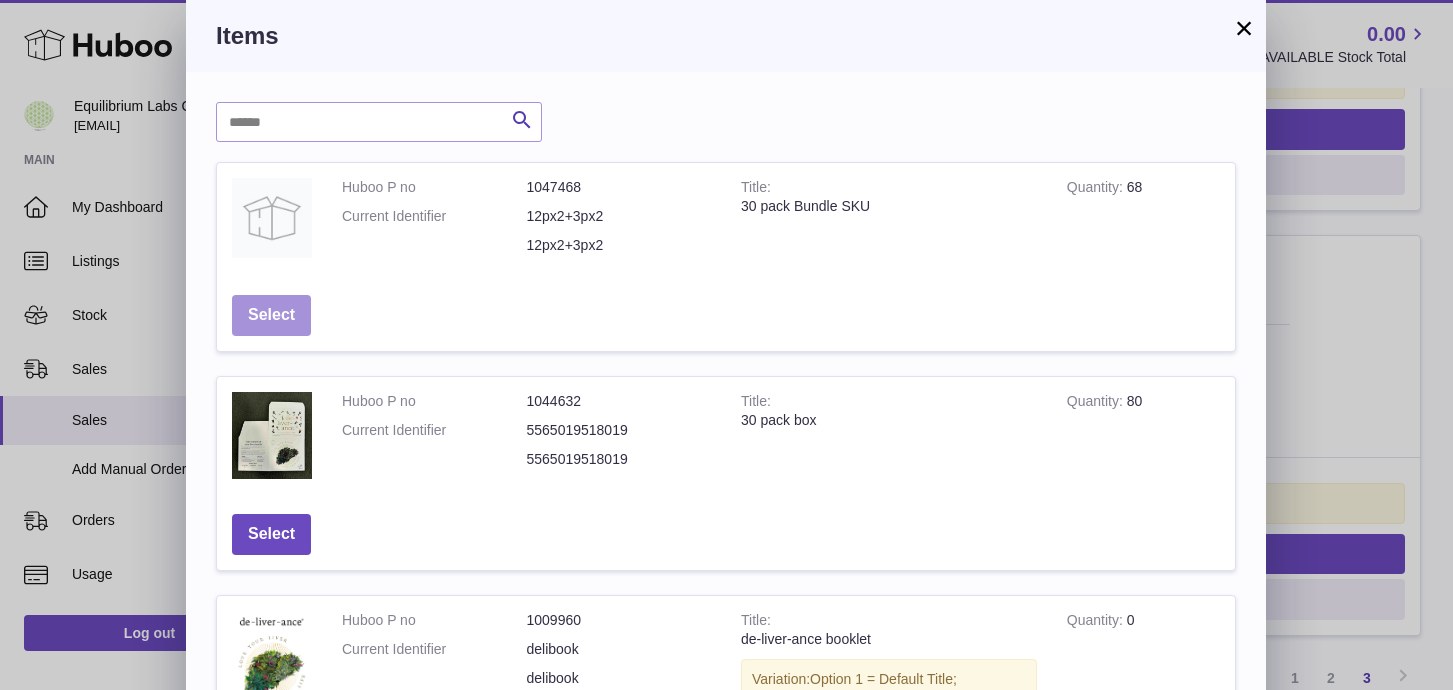 click on "Select" at bounding box center (271, 315) 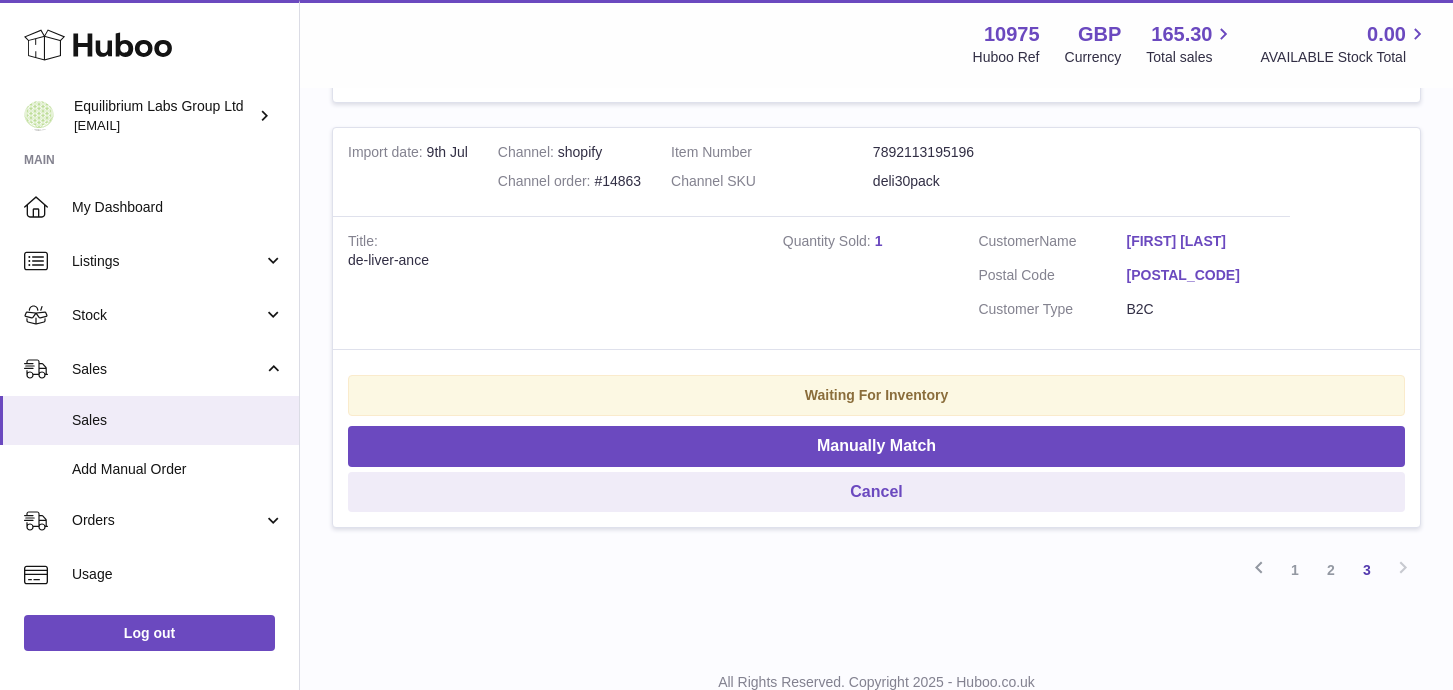 scroll, scrollTop: 3338, scrollLeft: 0, axis: vertical 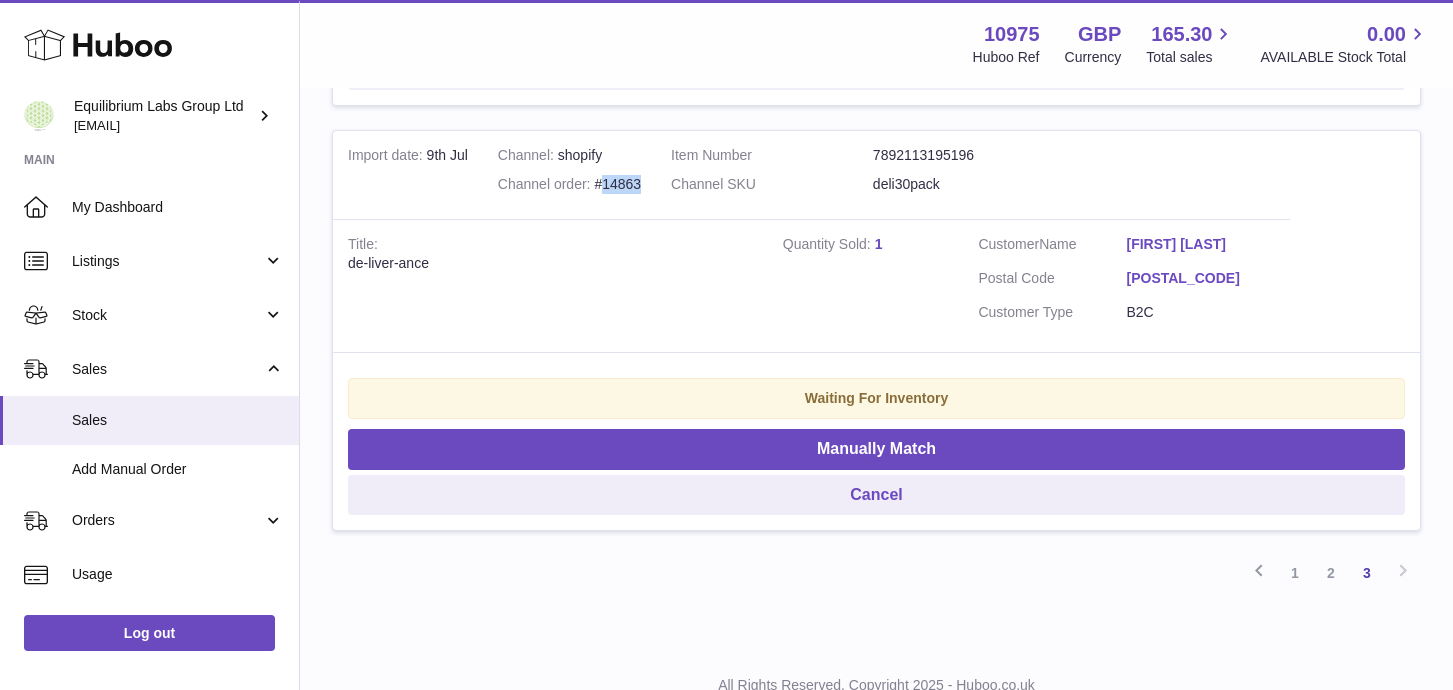 drag, startPoint x: 648, startPoint y: 191, endPoint x: 602, endPoint y: 189, distance: 46.043457 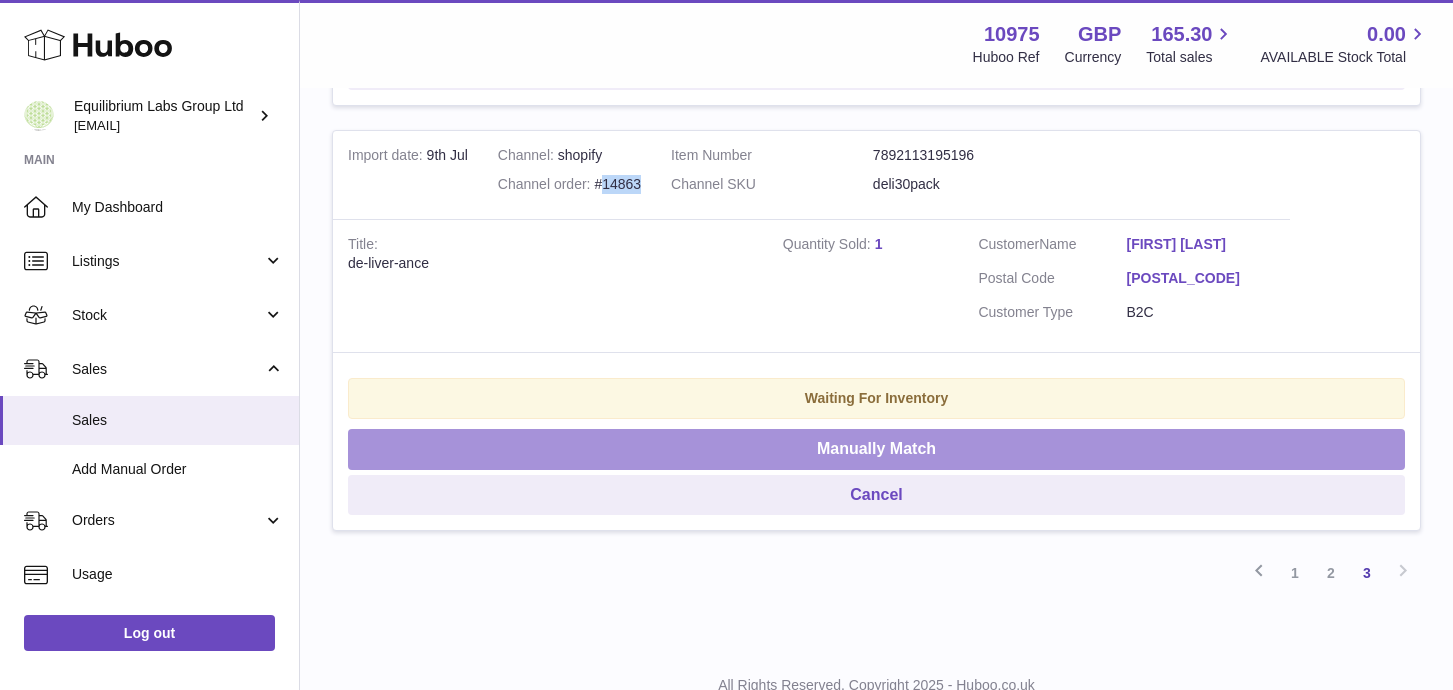 click on "Manually Match" at bounding box center (876, 449) 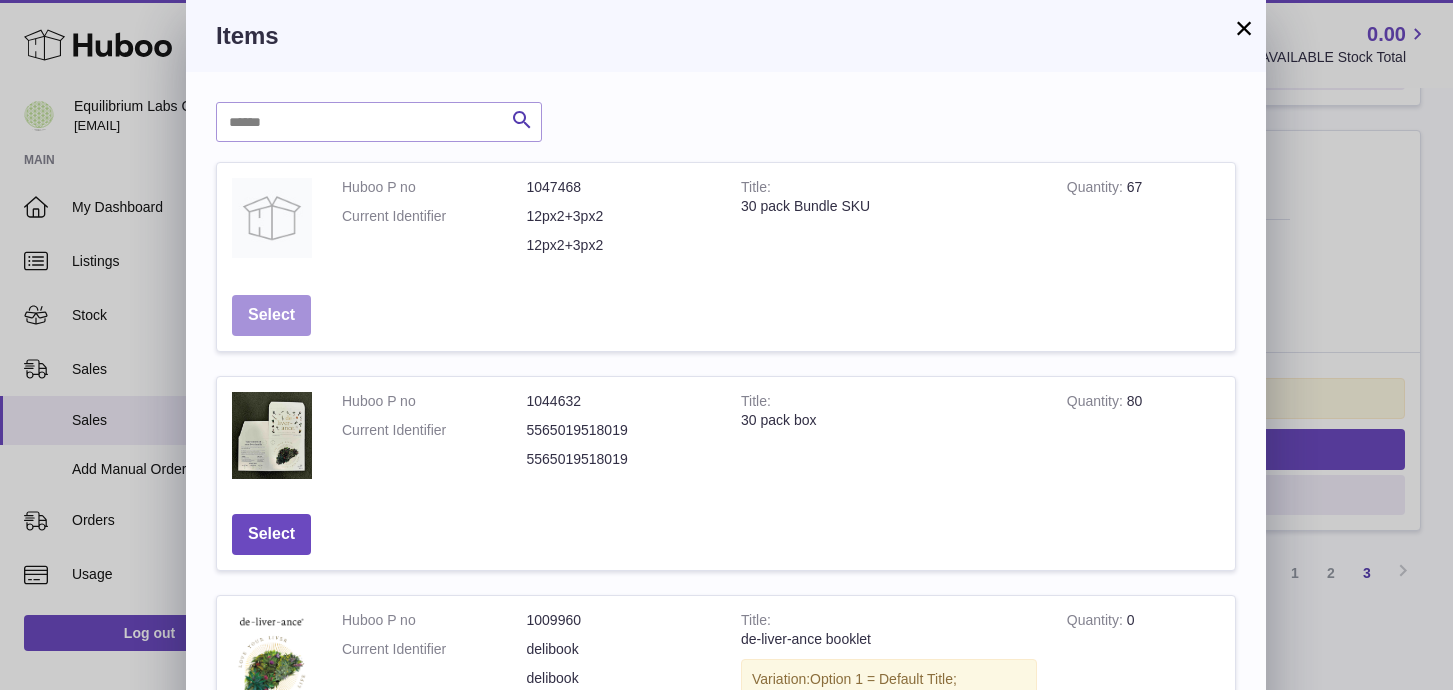 click on "Select" at bounding box center (271, 315) 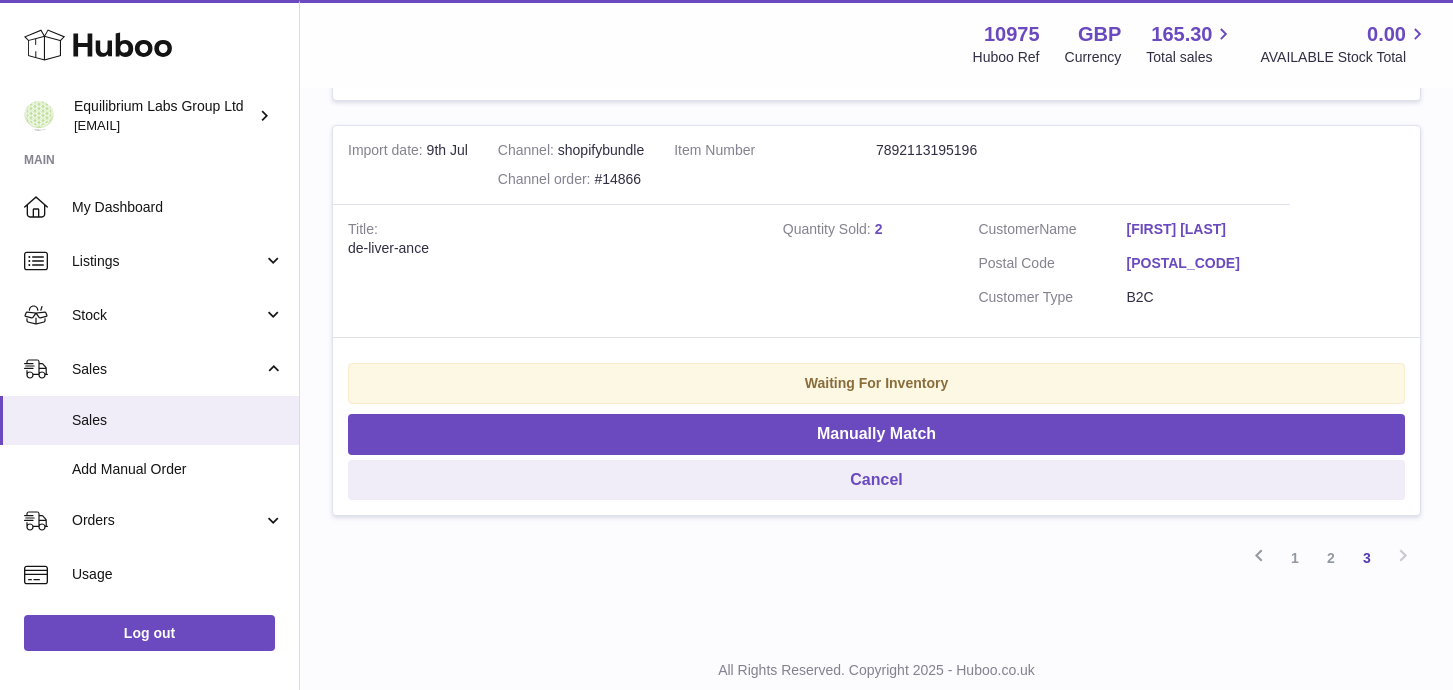 scroll, scrollTop: 2897, scrollLeft: 0, axis: vertical 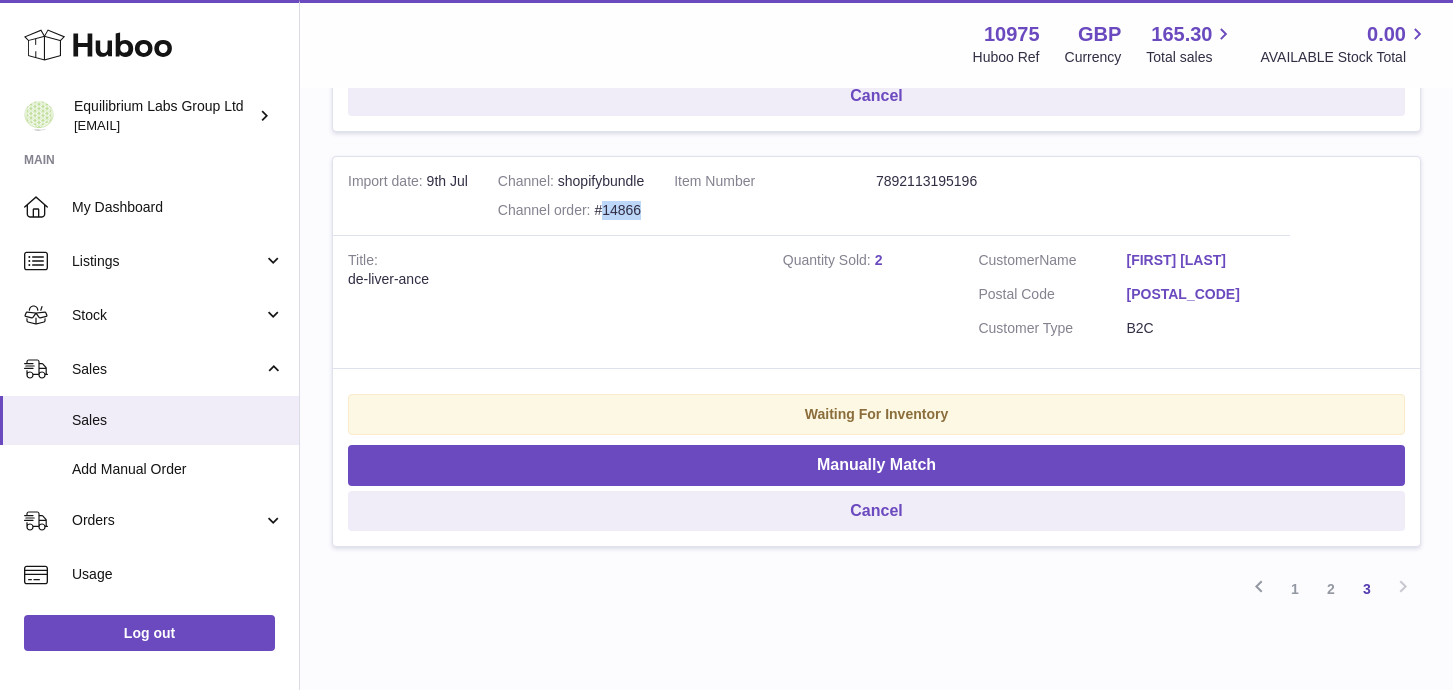 drag, startPoint x: 650, startPoint y: 215, endPoint x: 606, endPoint y: 215, distance: 44 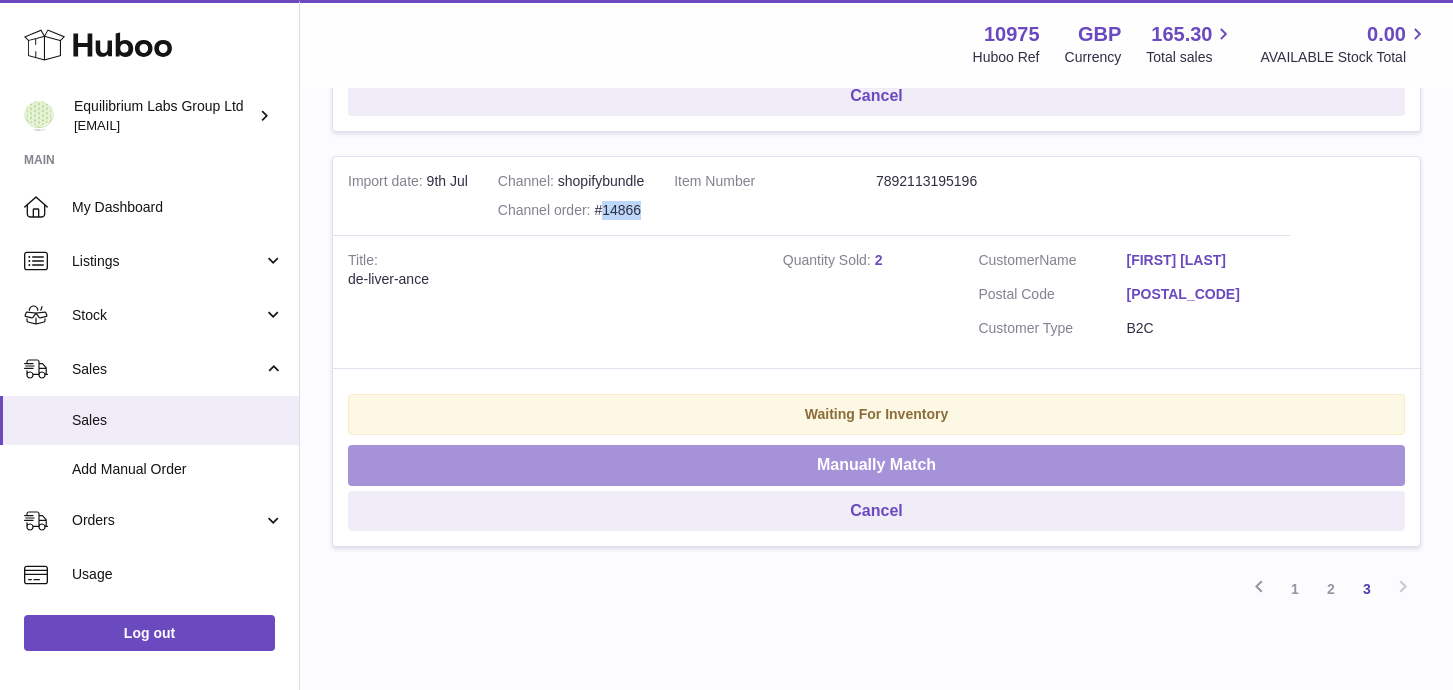 click on "Manually Match" at bounding box center (876, 465) 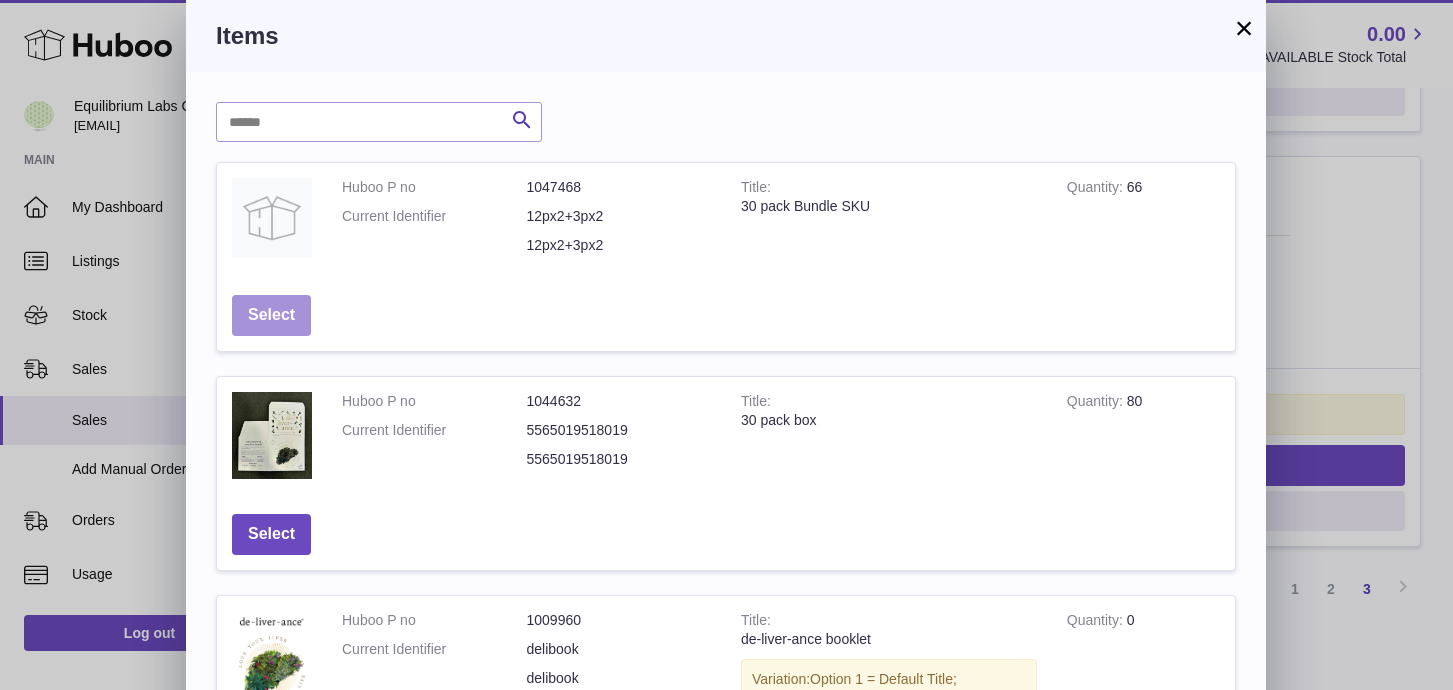 click on "Select" at bounding box center (271, 315) 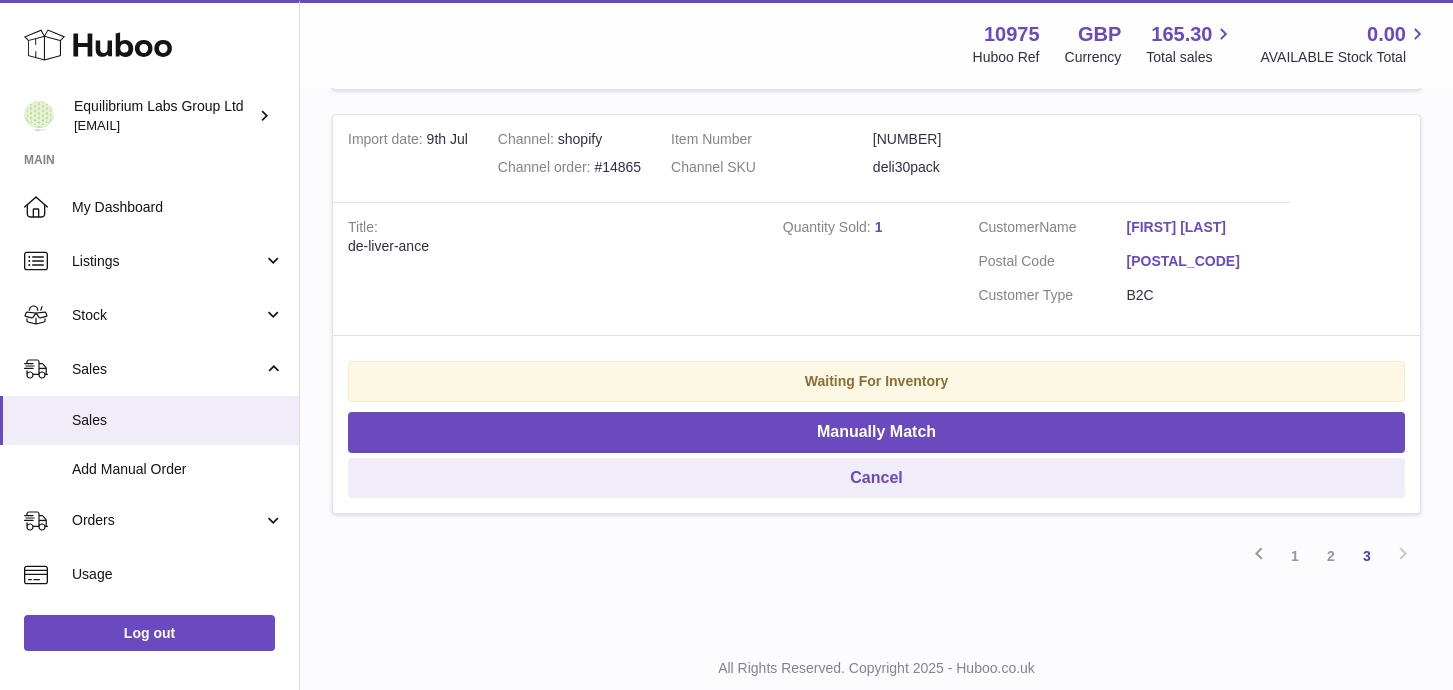 scroll, scrollTop: 2457, scrollLeft: 0, axis: vertical 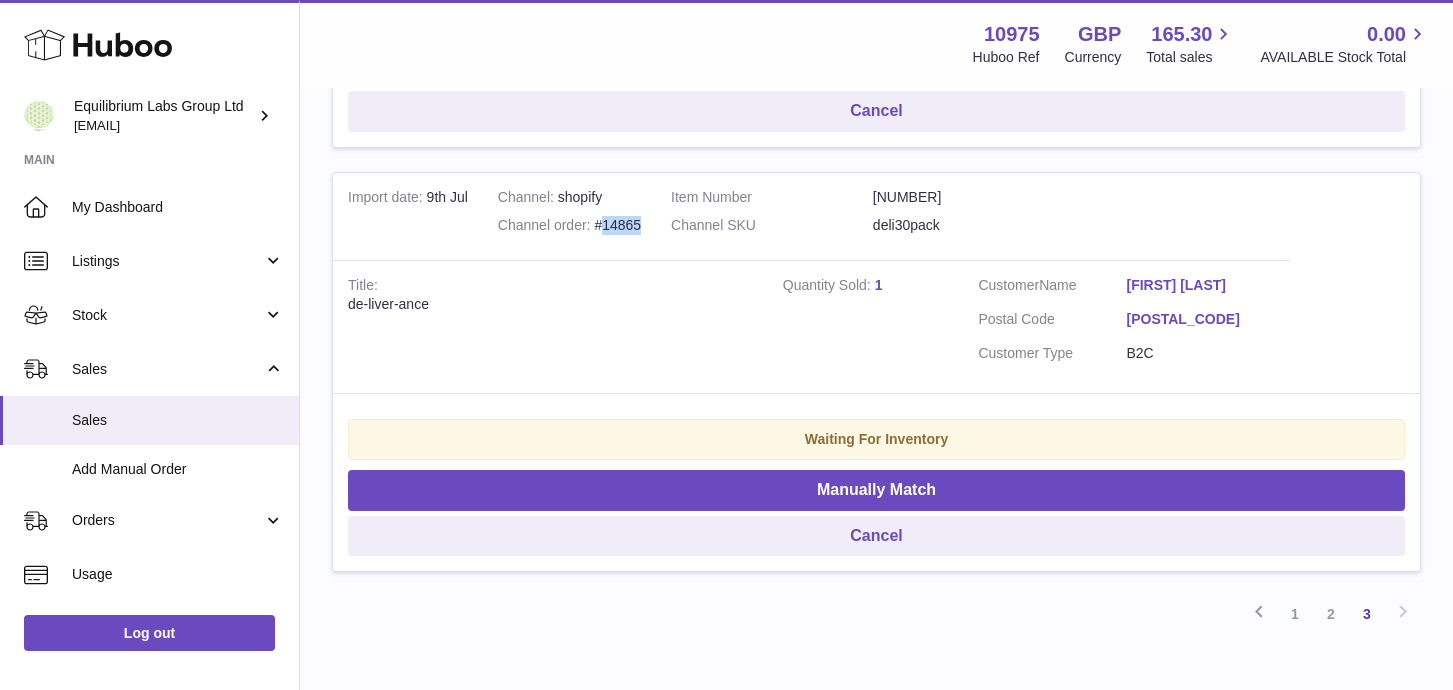 drag, startPoint x: 644, startPoint y: 226, endPoint x: 602, endPoint y: 233, distance: 42.579338 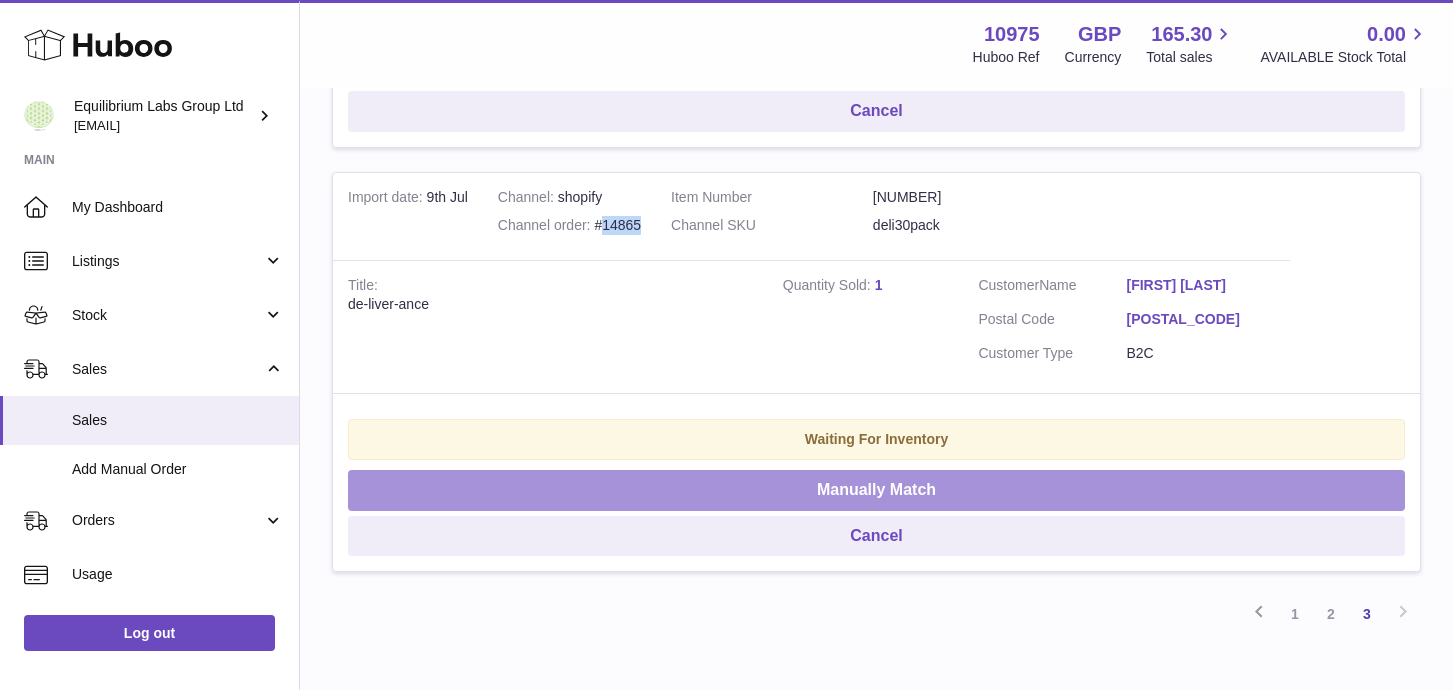 click on "Manually Match" at bounding box center [876, 490] 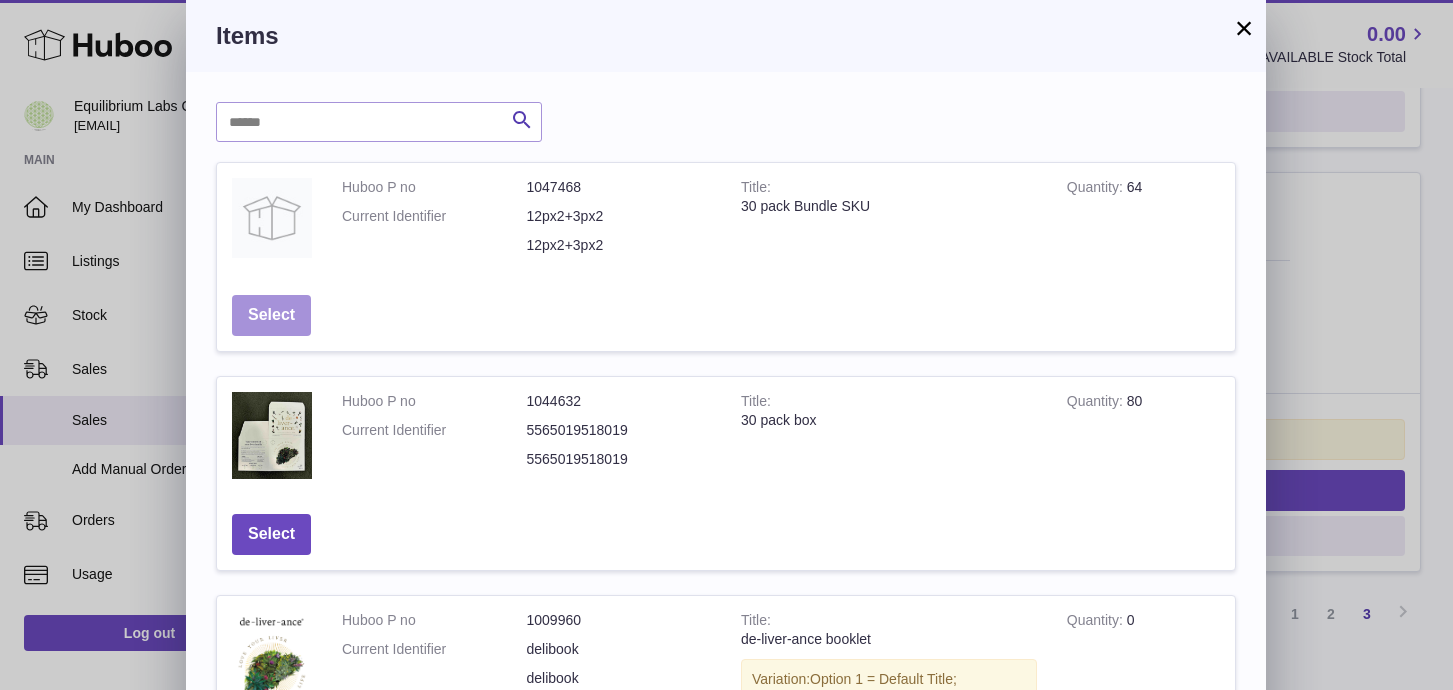 click on "Select" at bounding box center (271, 315) 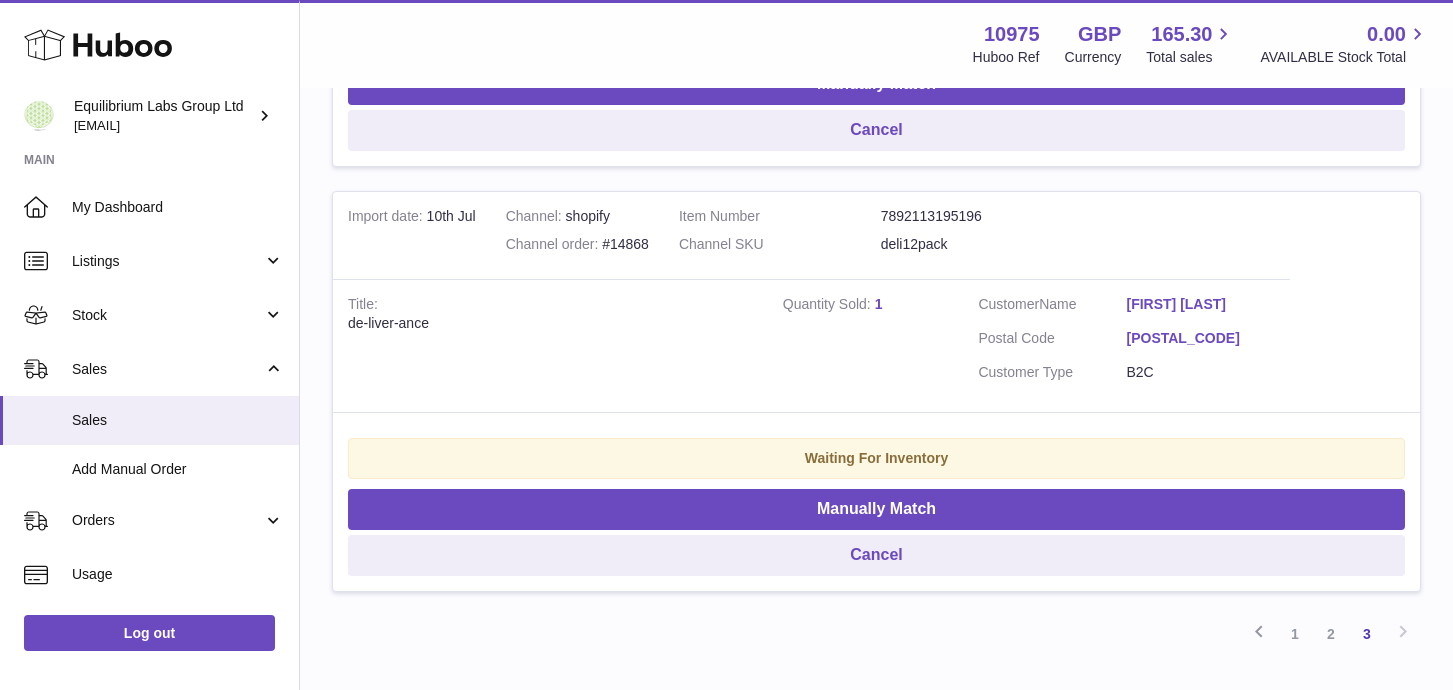 scroll, scrollTop: 1993, scrollLeft: 0, axis: vertical 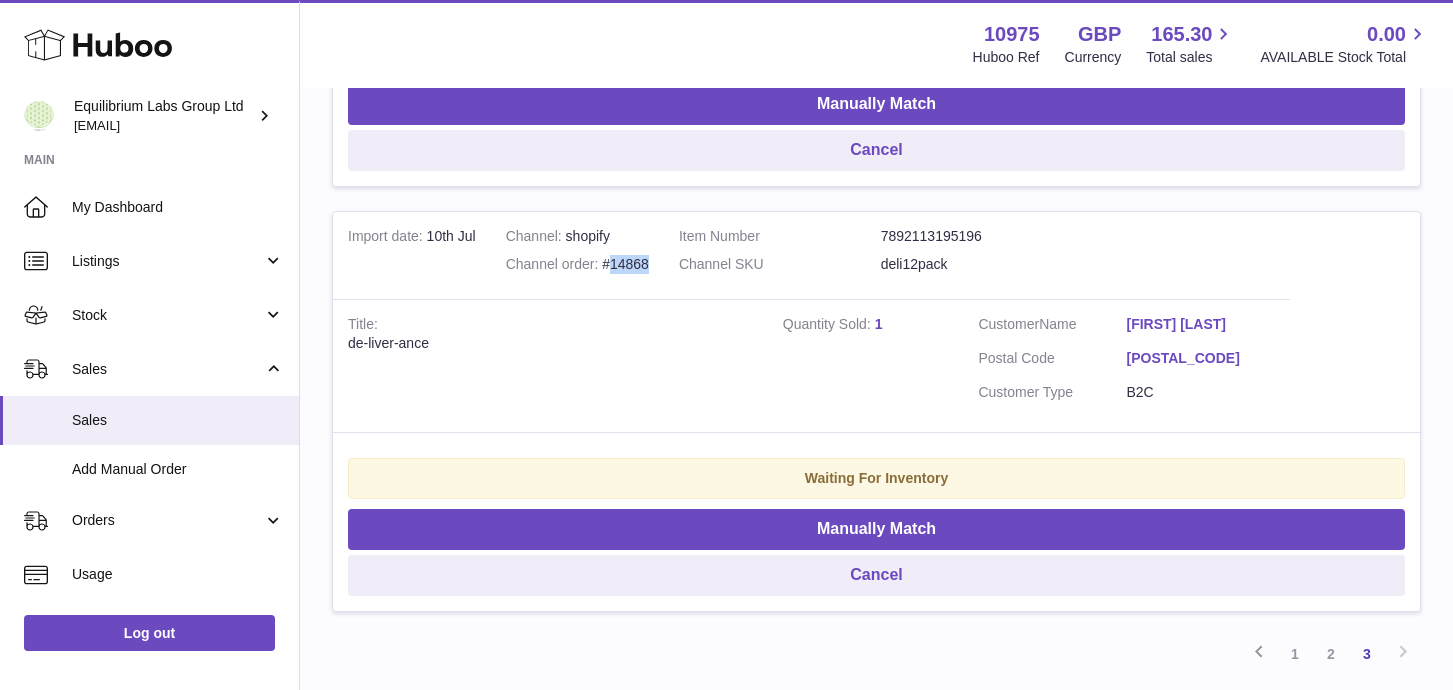 drag, startPoint x: 653, startPoint y: 266, endPoint x: 612, endPoint y: 266, distance: 41 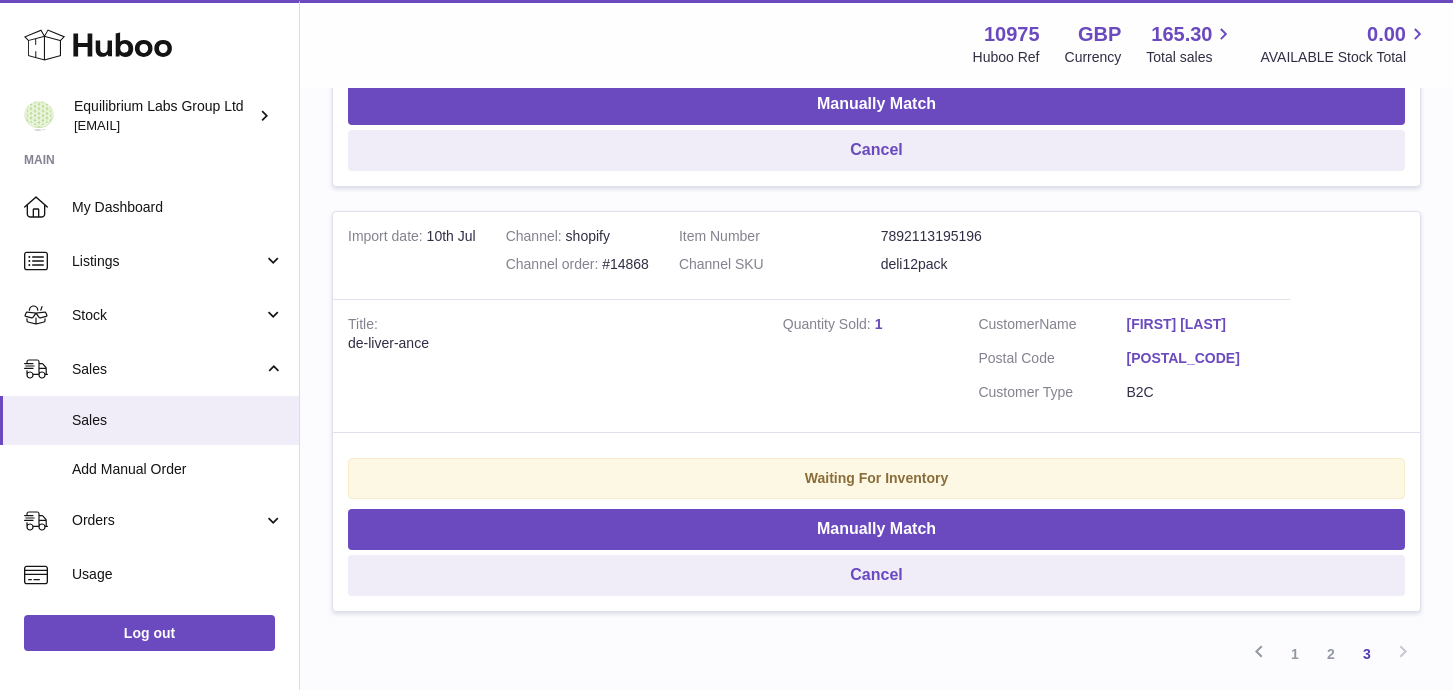 click on "Quantity Sold
1" at bounding box center (866, 365) 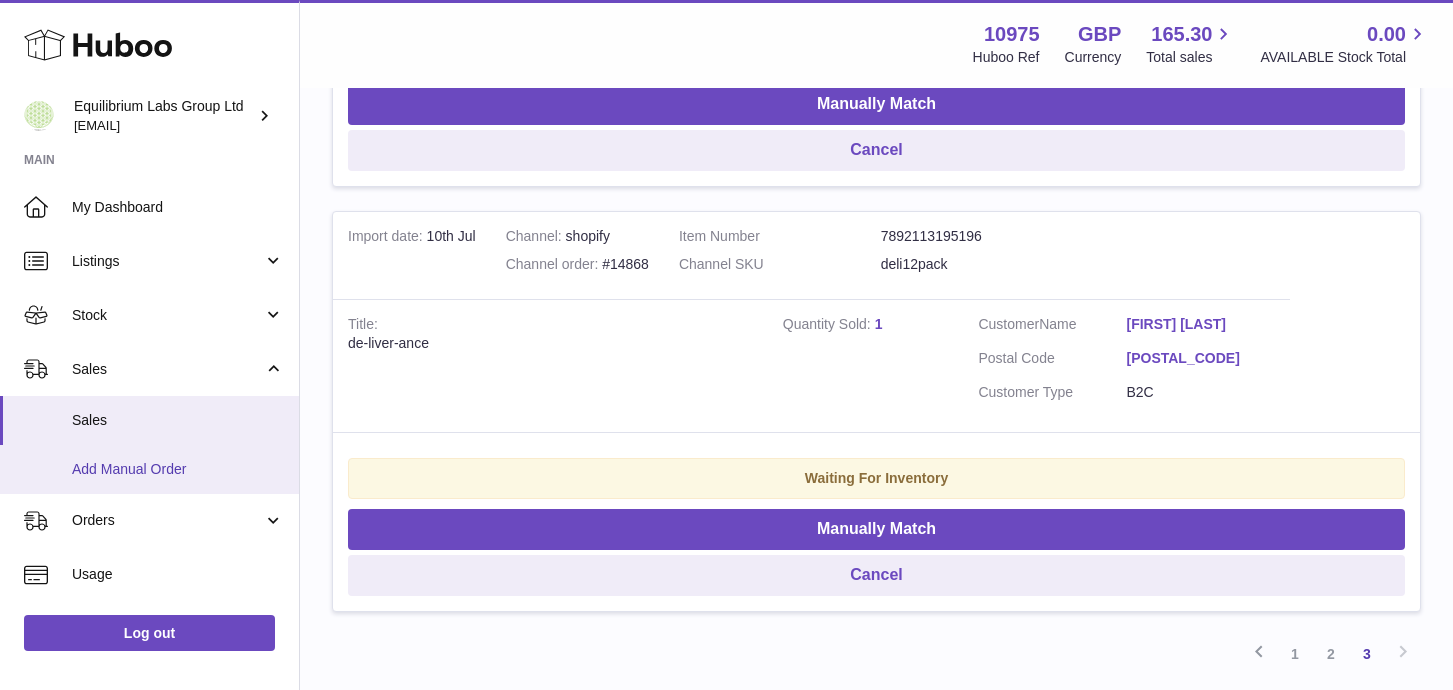 click on "Add Manual Order" at bounding box center [178, 469] 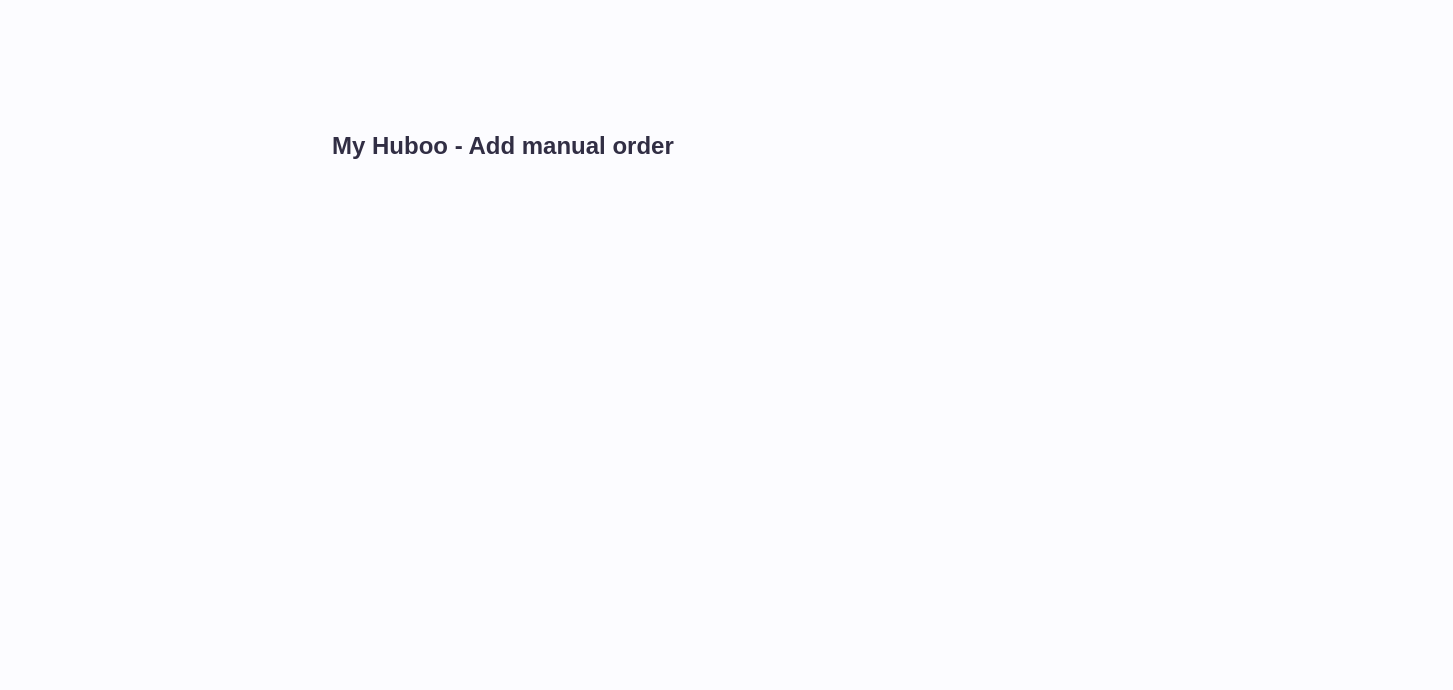 scroll, scrollTop: 0, scrollLeft: 0, axis: both 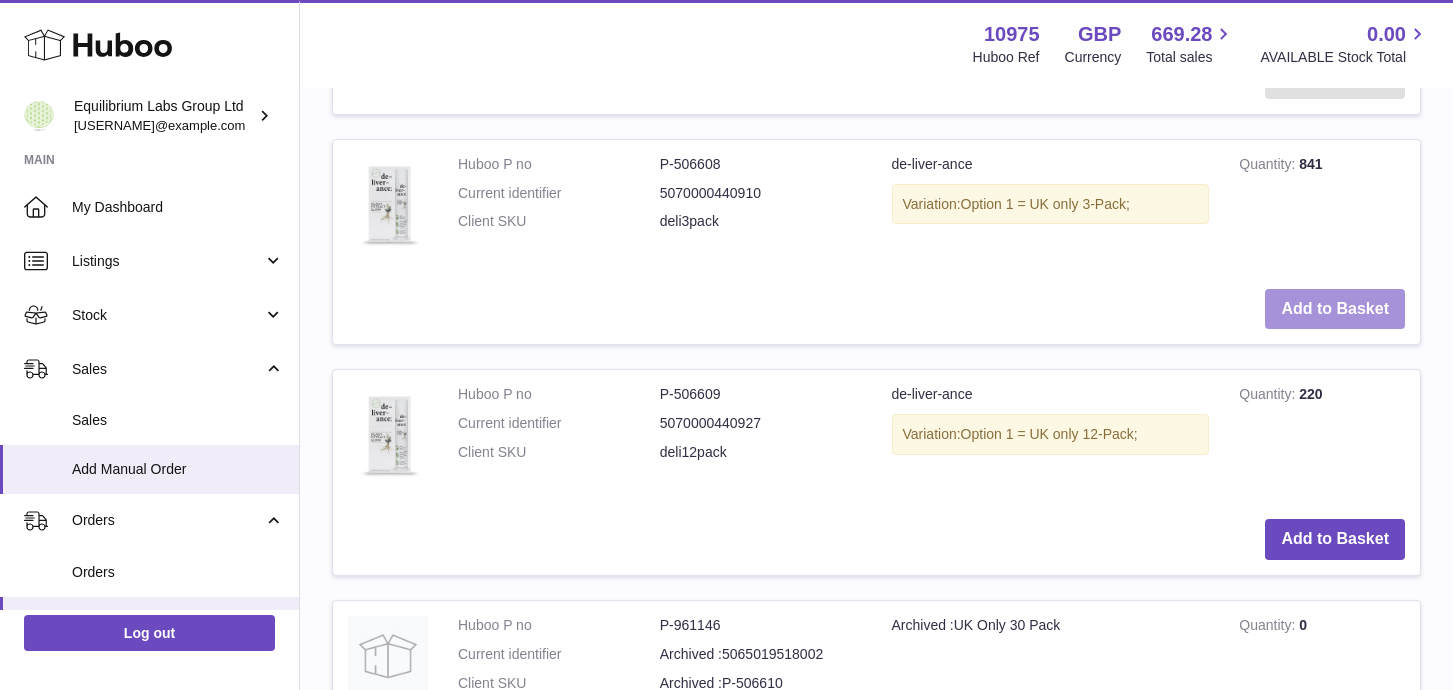 click on "Add to Basket" at bounding box center (1335, 309) 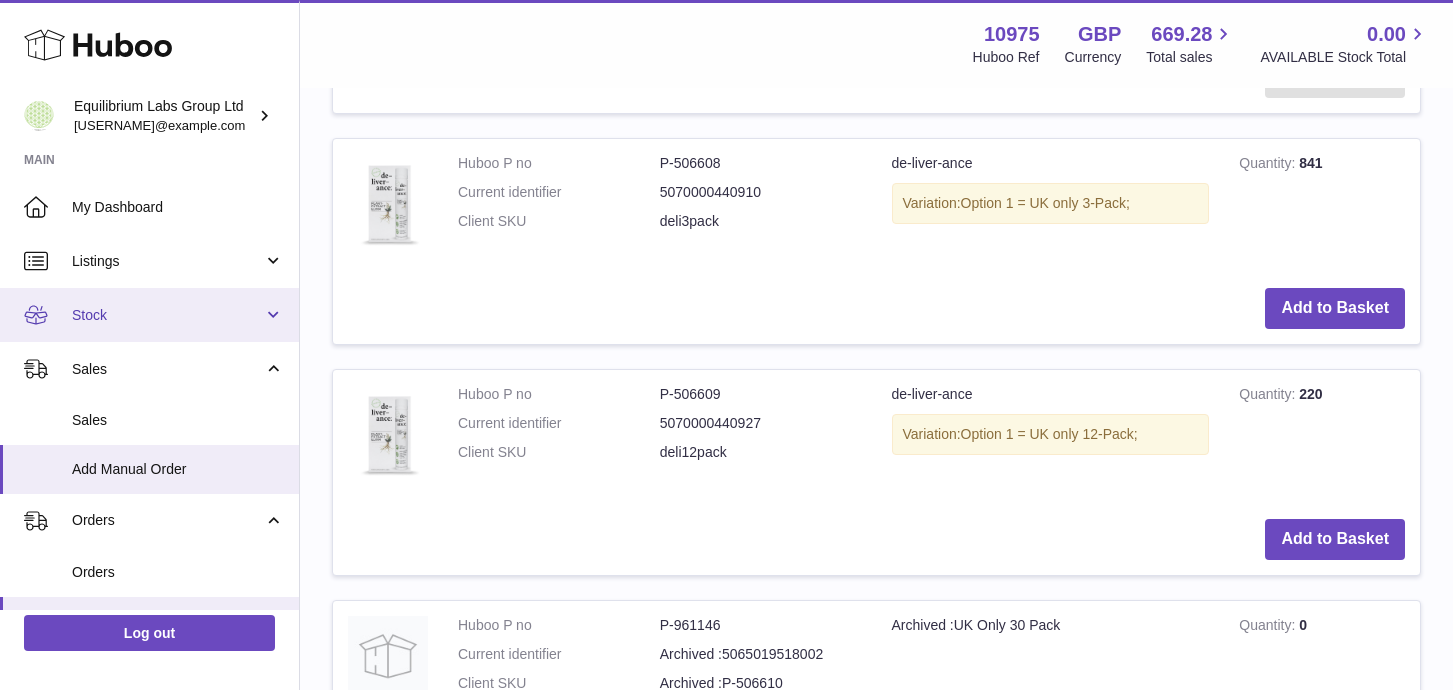 click on "Stock" at bounding box center (149, 315) 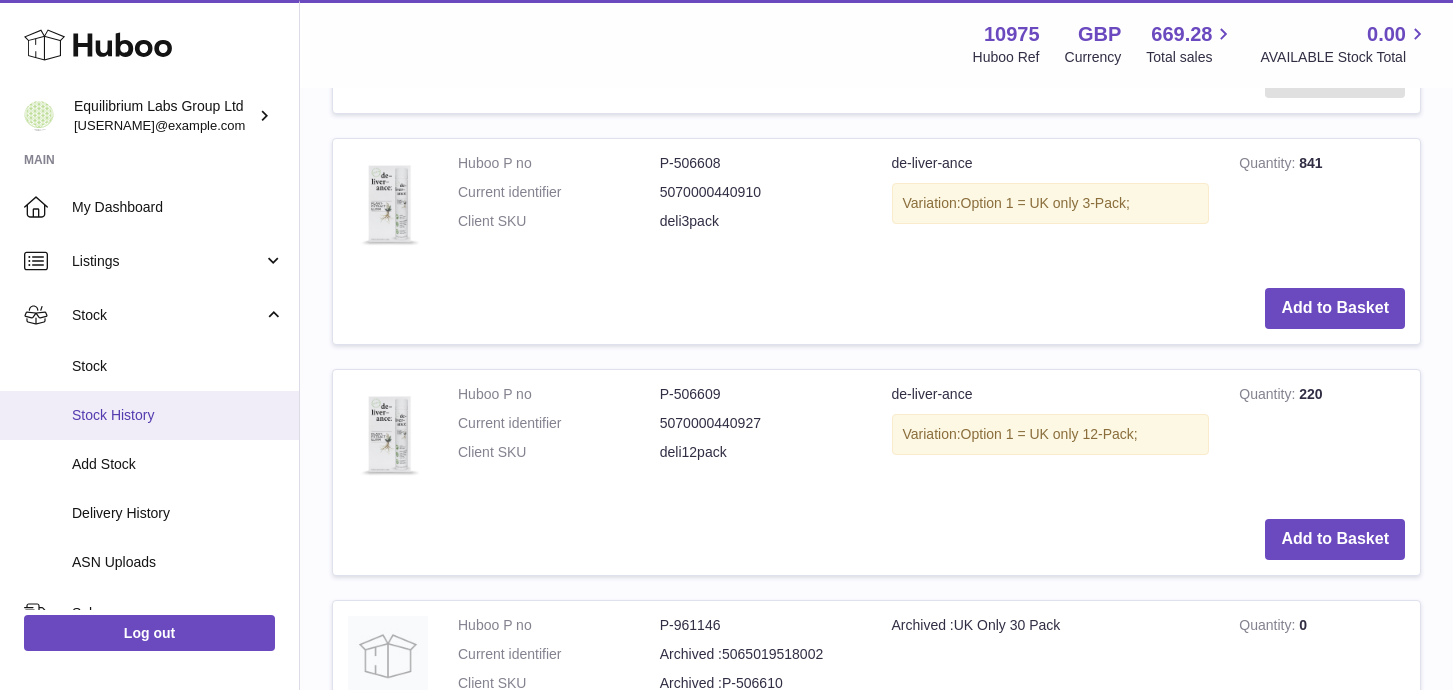 click on "Stock History" at bounding box center [149, 415] 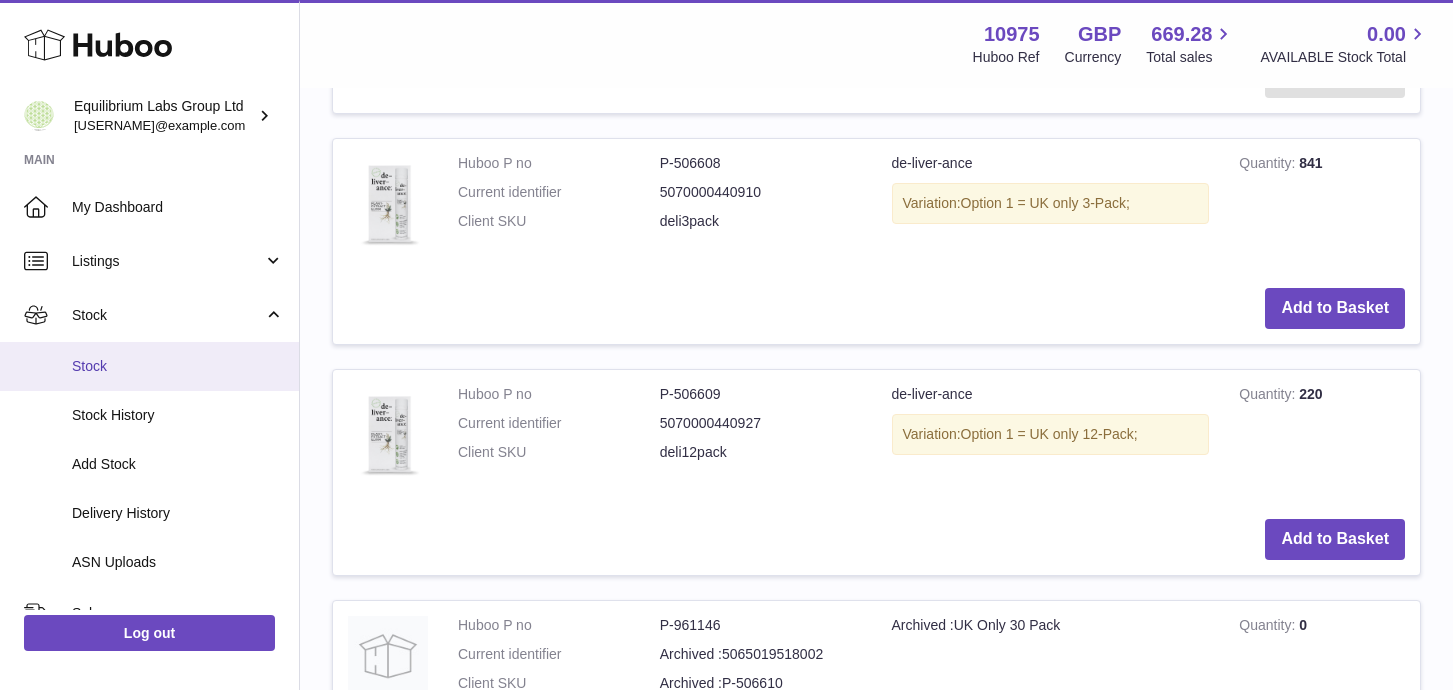 click on "Stock" at bounding box center [149, 366] 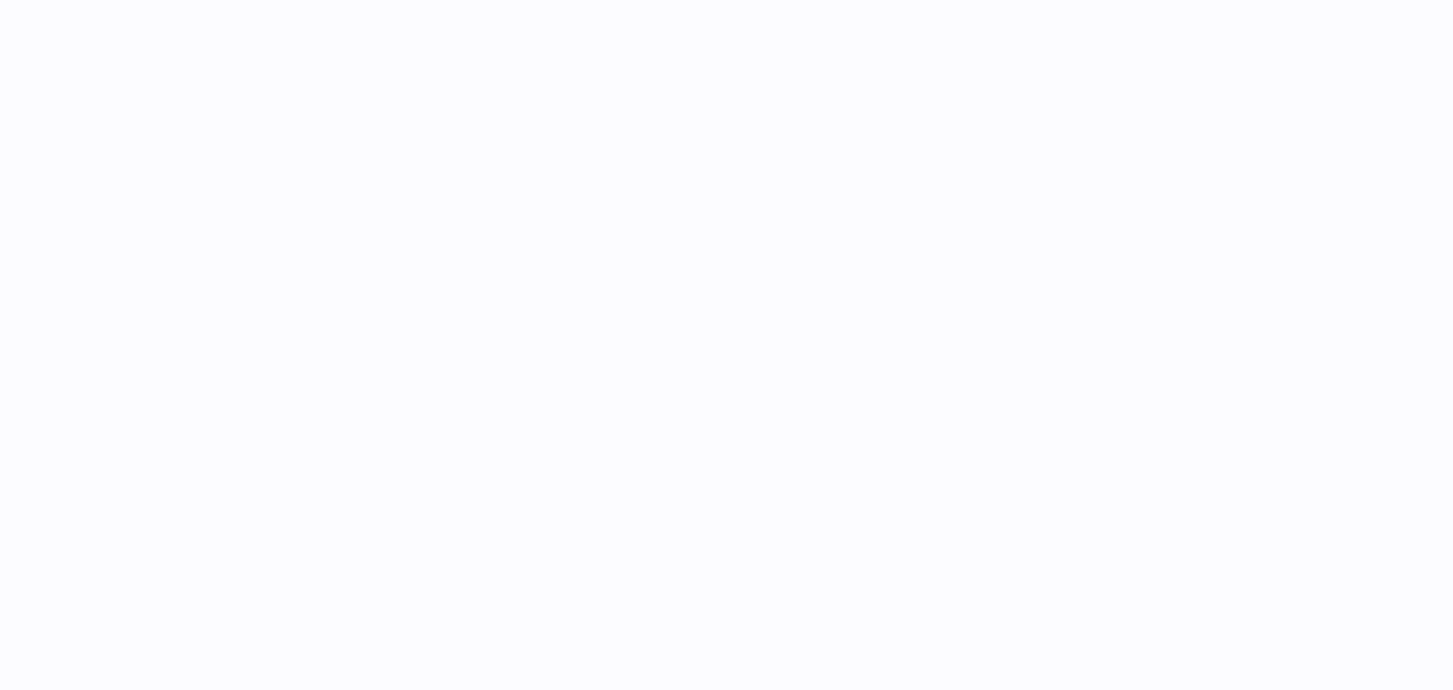 scroll, scrollTop: 0, scrollLeft: 0, axis: both 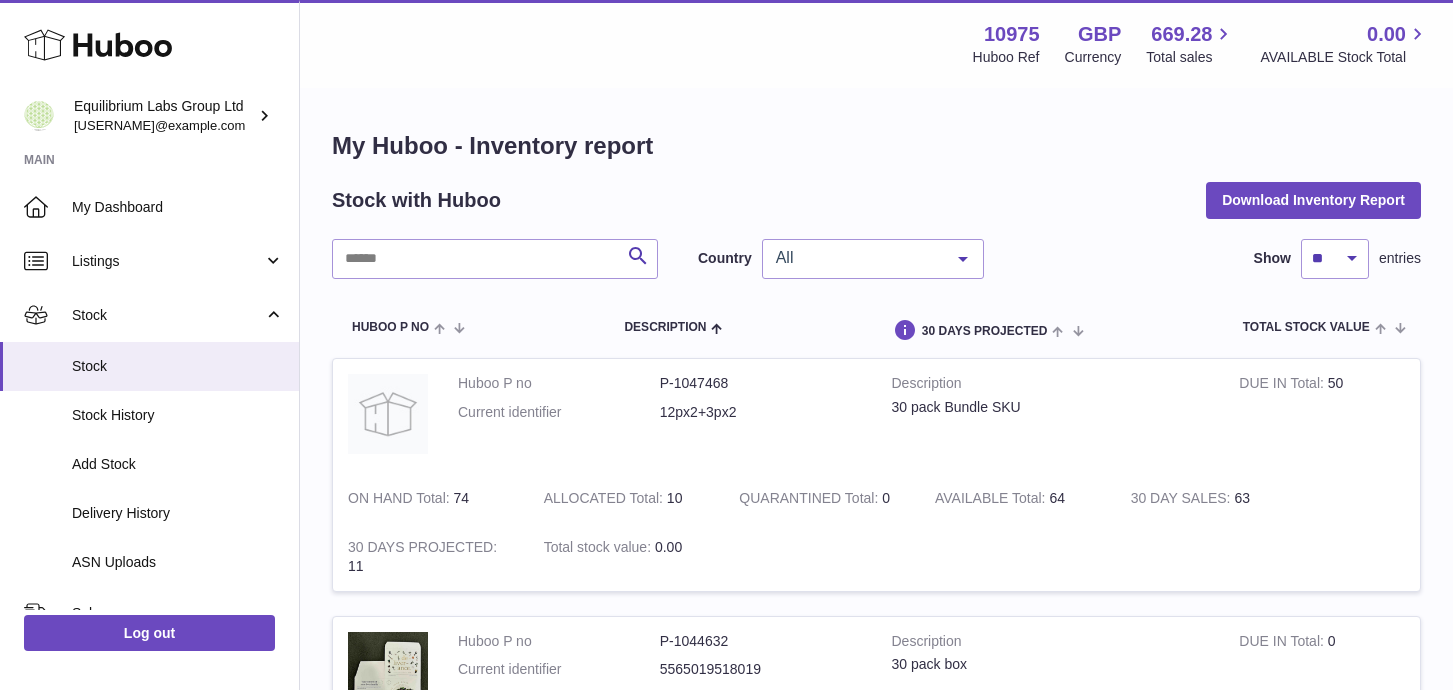 click on "All" at bounding box center (857, 258) 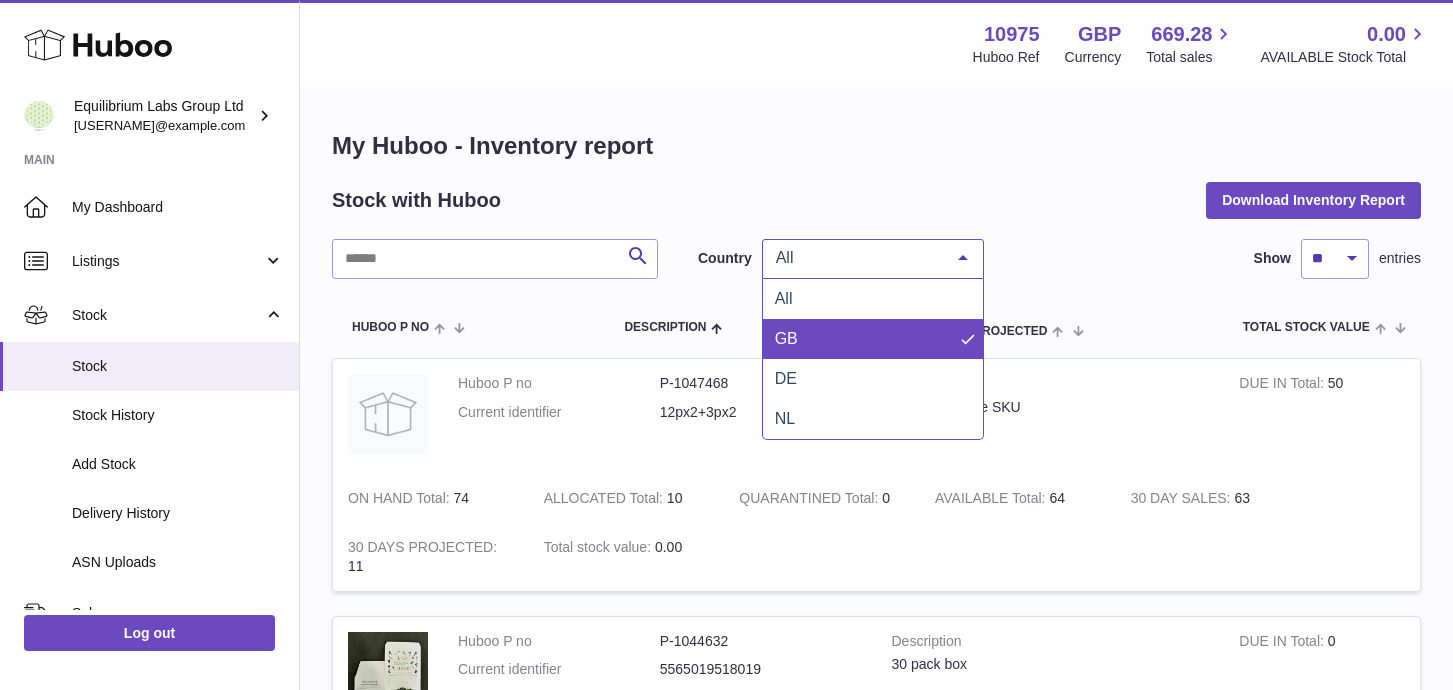 click on "GB" at bounding box center [873, 339] 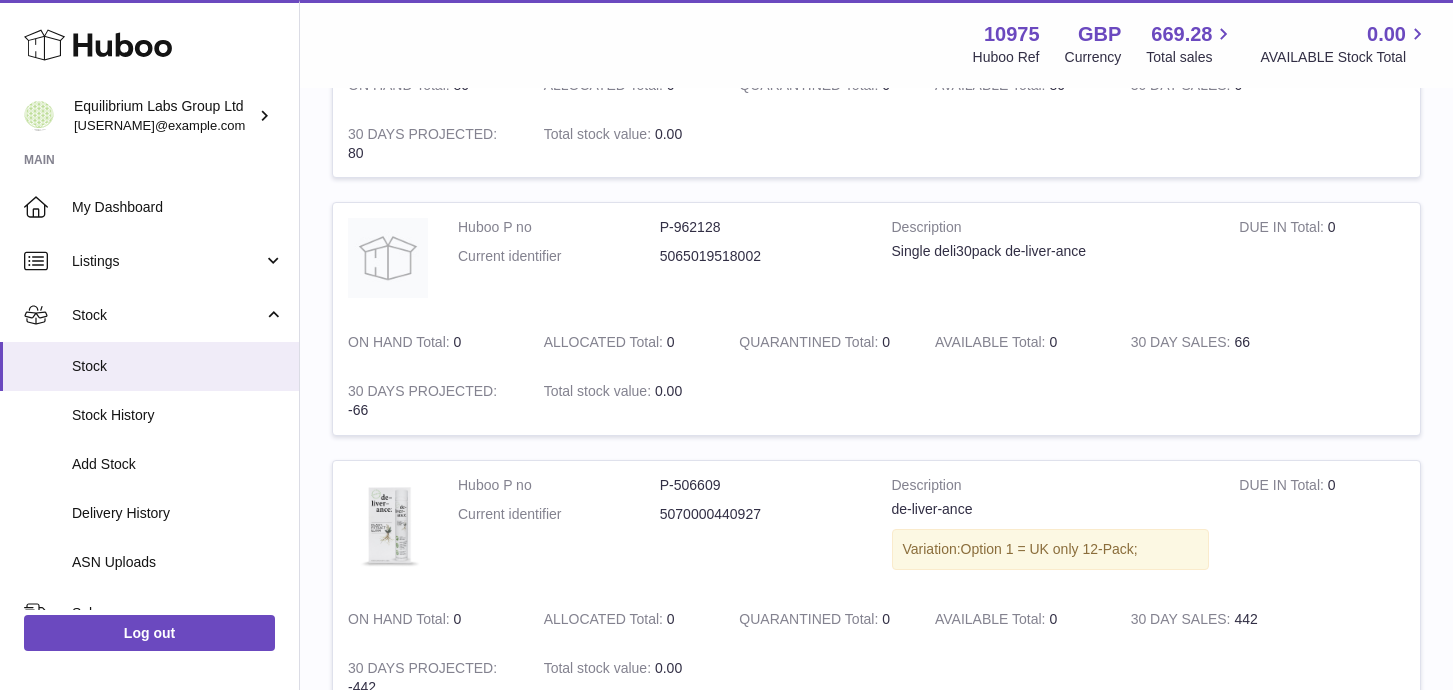 scroll, scrollTop: 0, scrollLeft: 0, axis: both 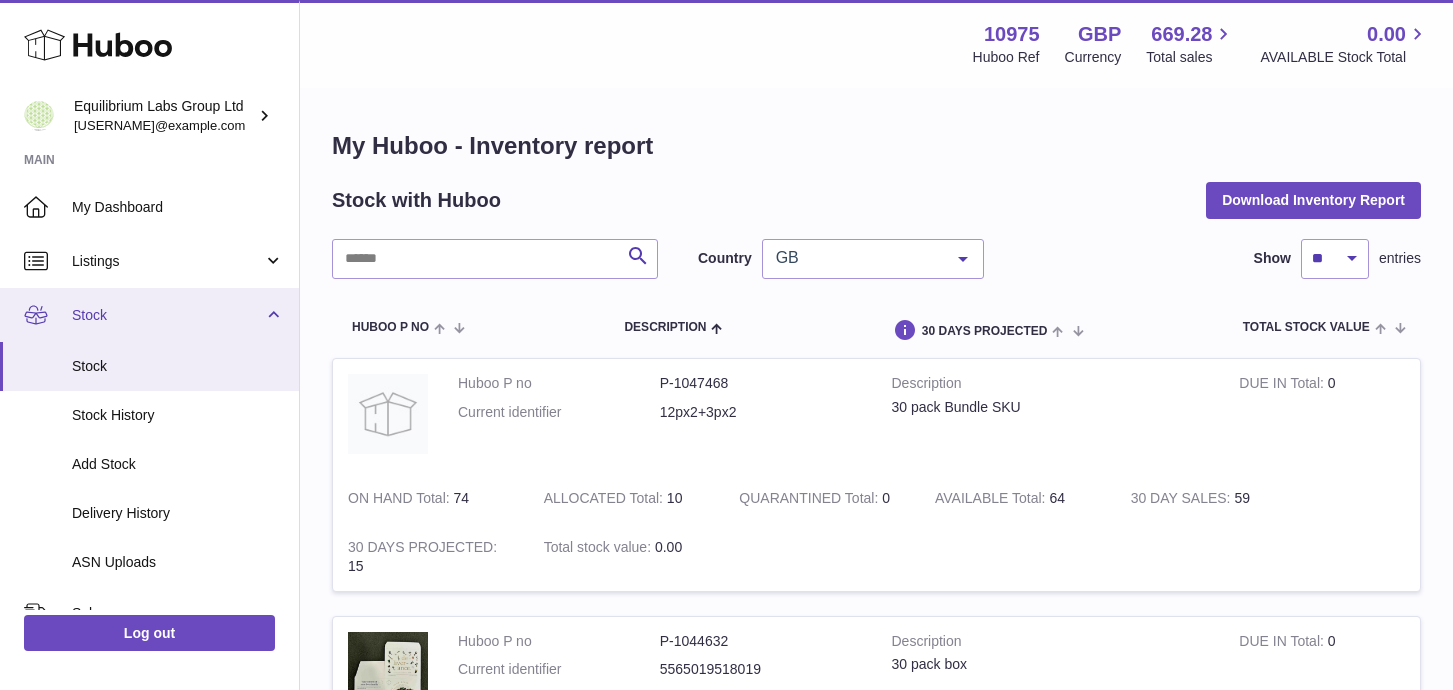click on "Stock" at bounding box center (149, 315) 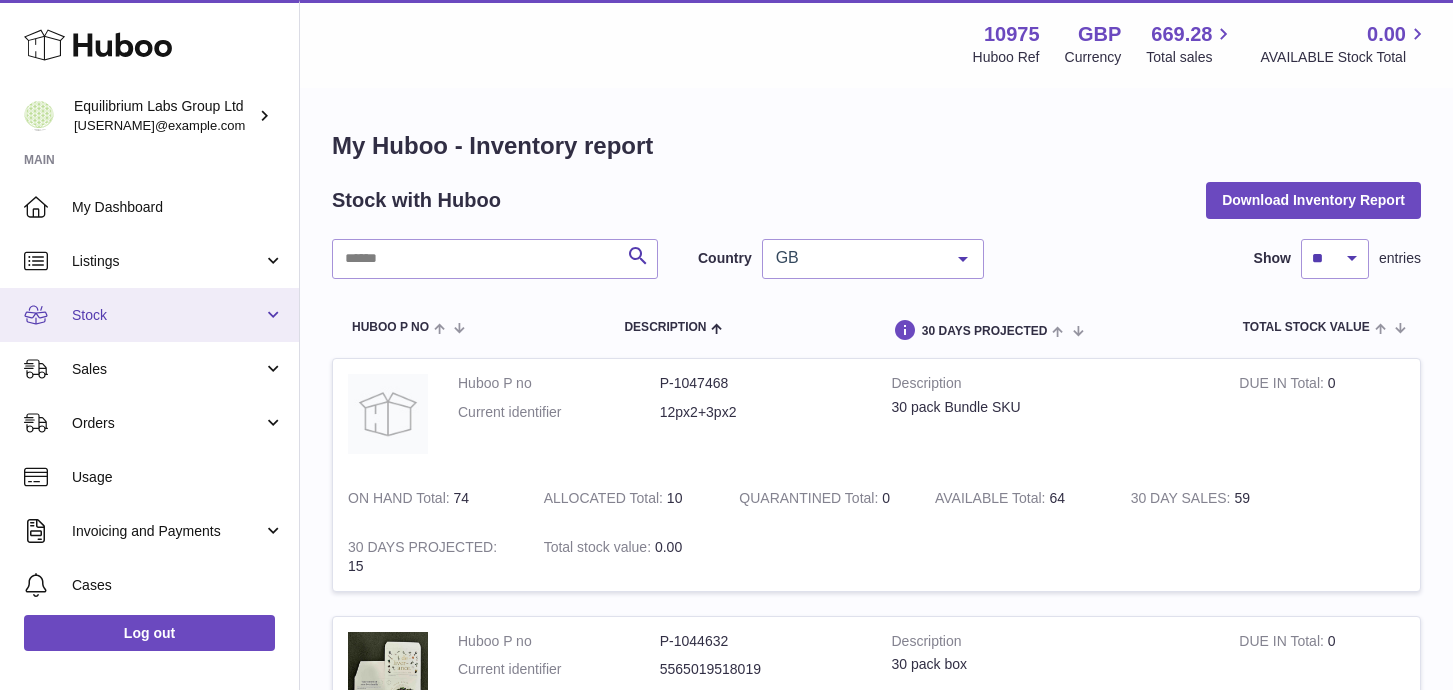 click on "Stock" at bounding box center [167, 315] 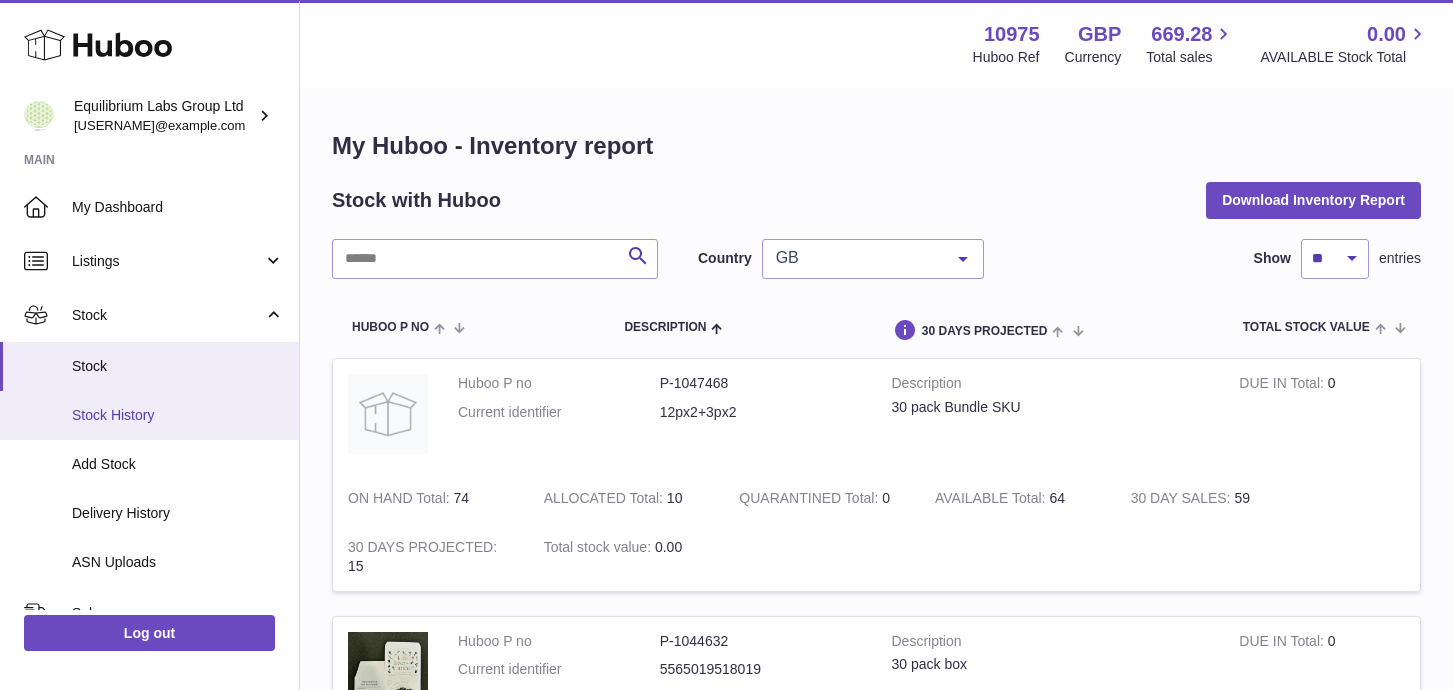 click on "Stock History" at bounding box center [178, 415] 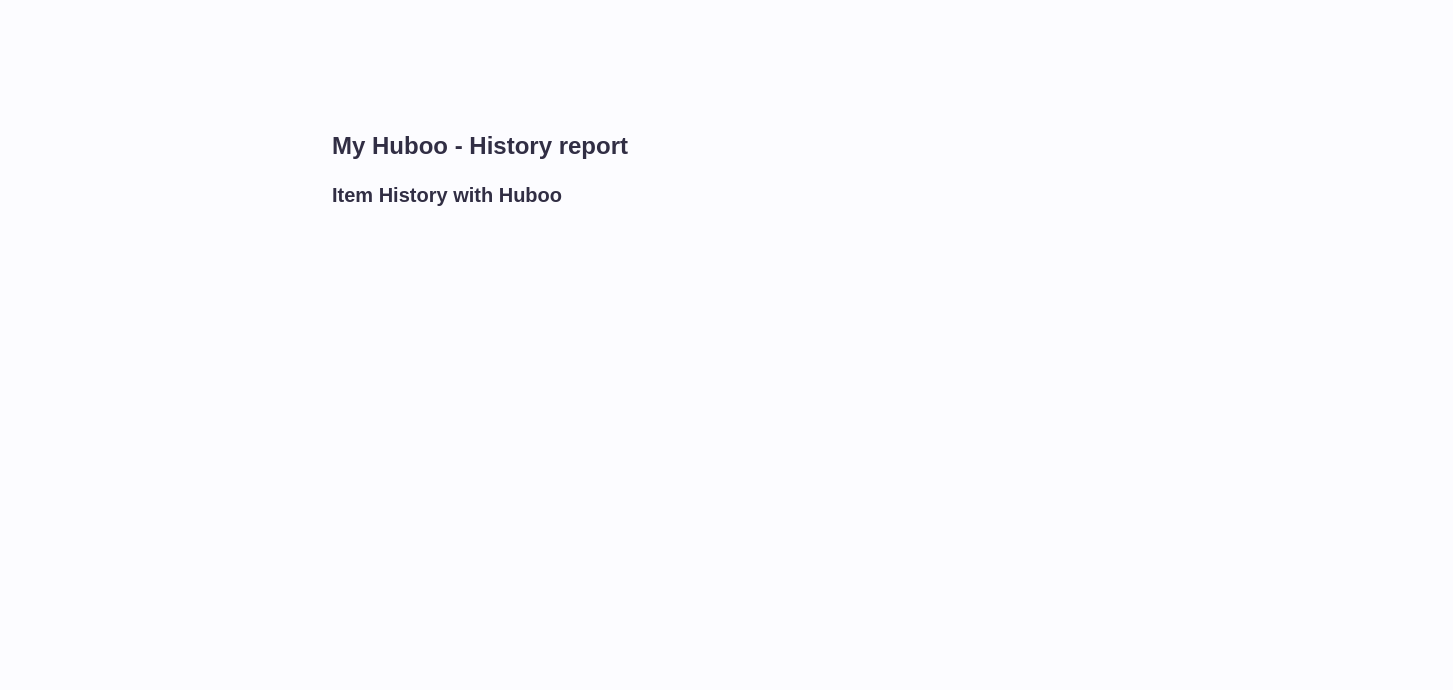 scroll, scrollTop: 0, scrollLeft: 0, axis: both 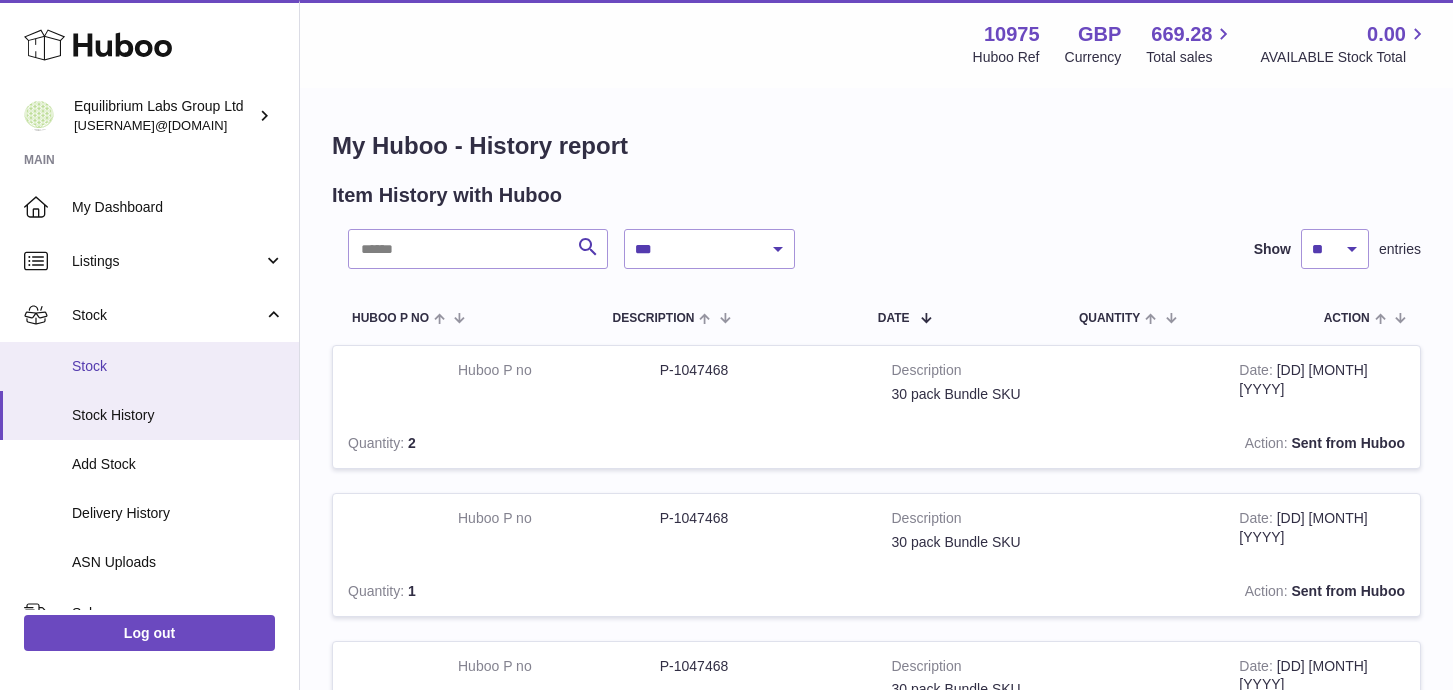 click on "Stock" at bounding box center (178, 366) 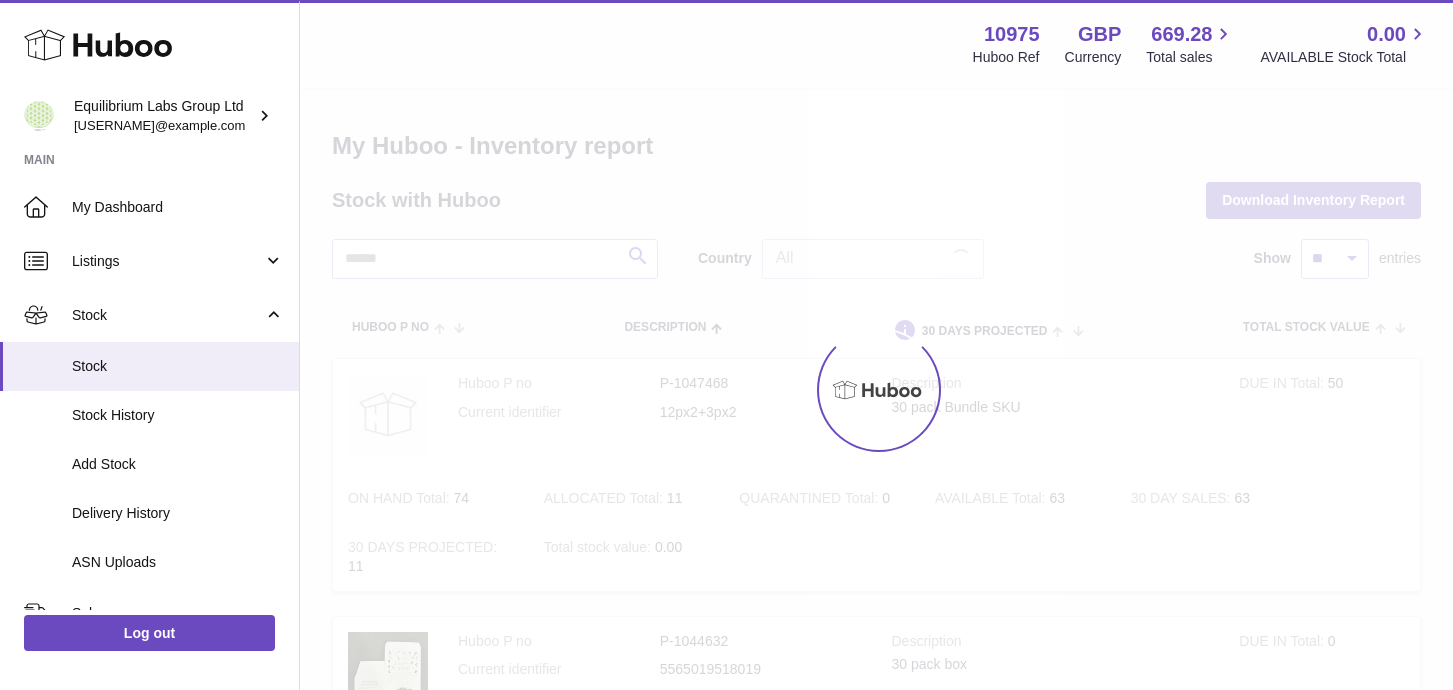 scroll, scrollTop: 0, scrollLeft: 0, axis: both 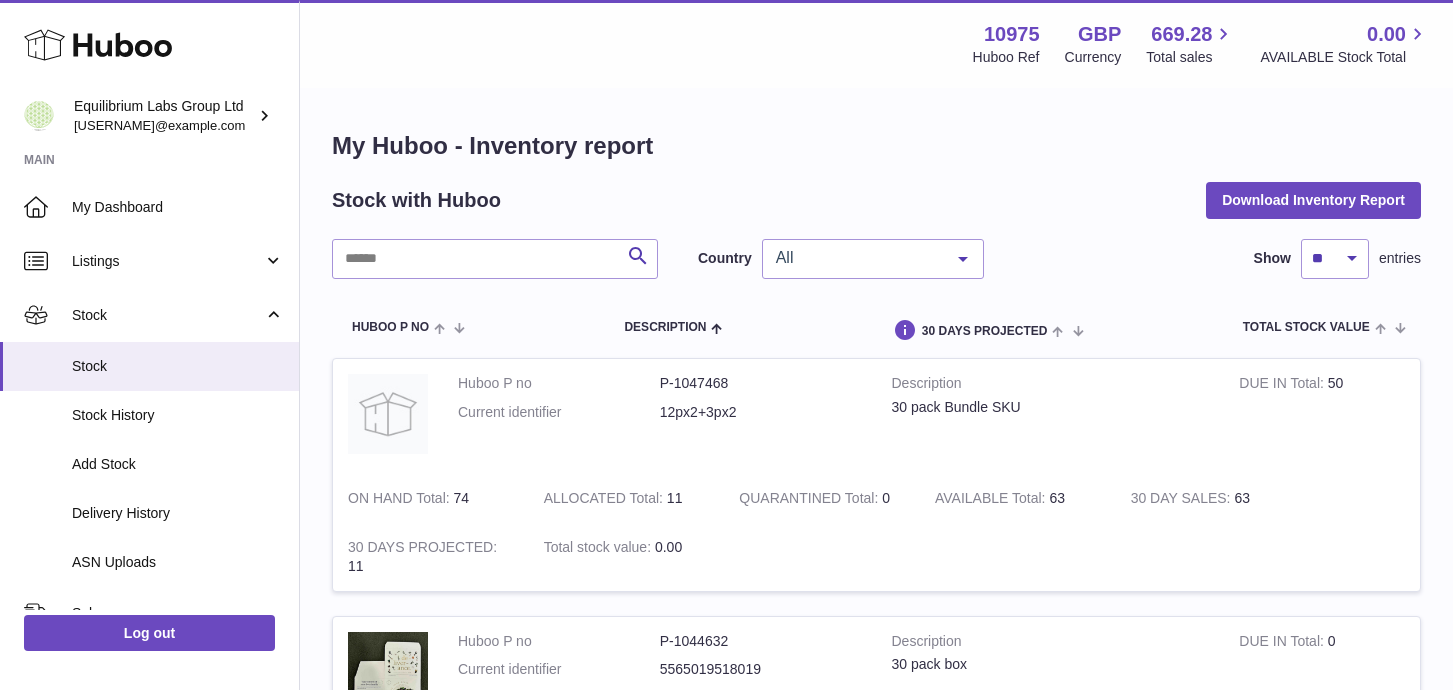 click on "Stock with Huboo
Download Inventory Report" at bounding box center [876, 200] 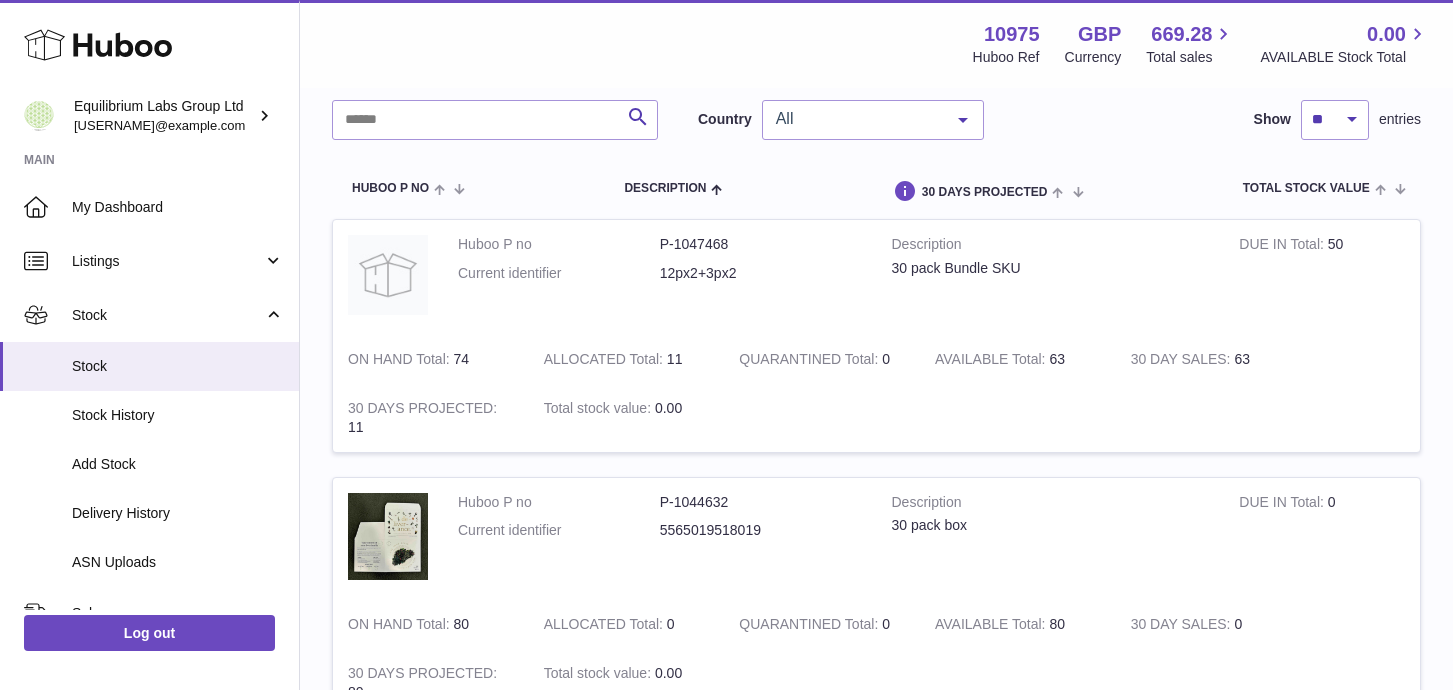 scroll, scrollTop: 127, scrollLeft: 0, axis: vertical 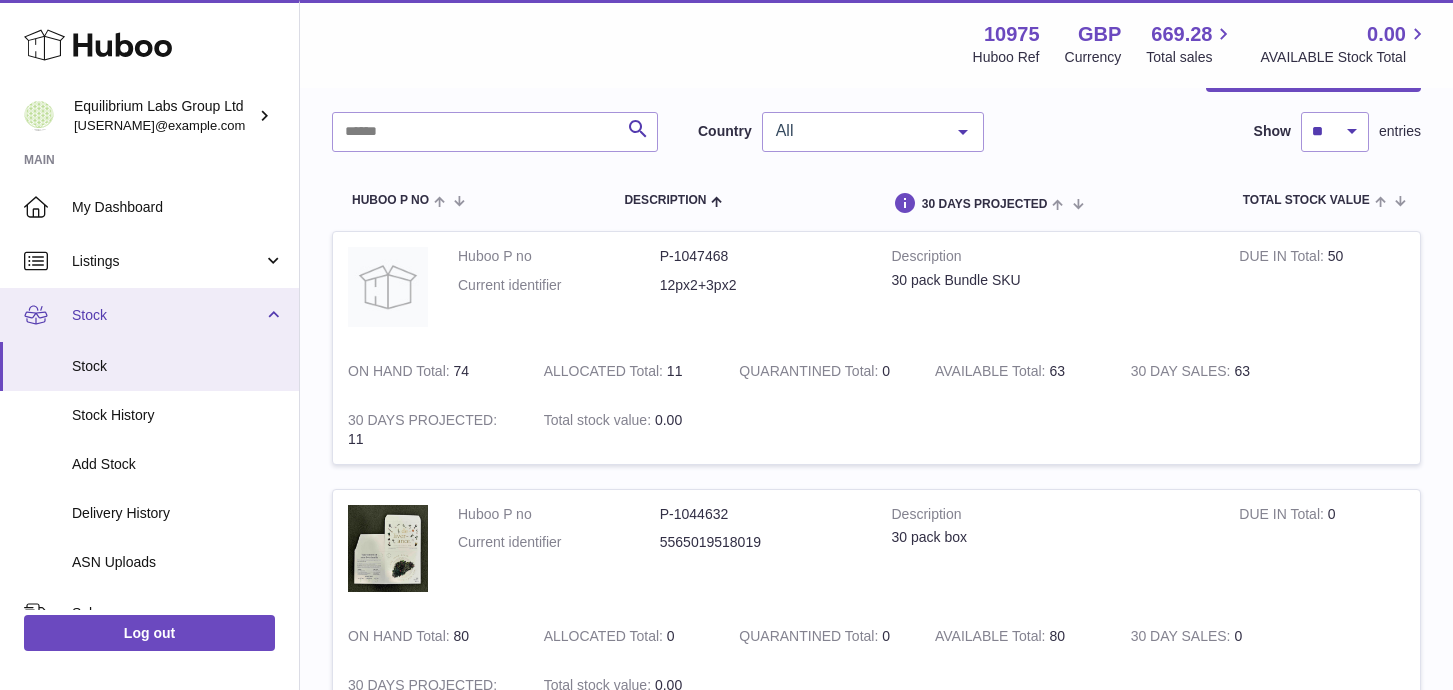 click on "Stock" at bounding box center [167, 315] 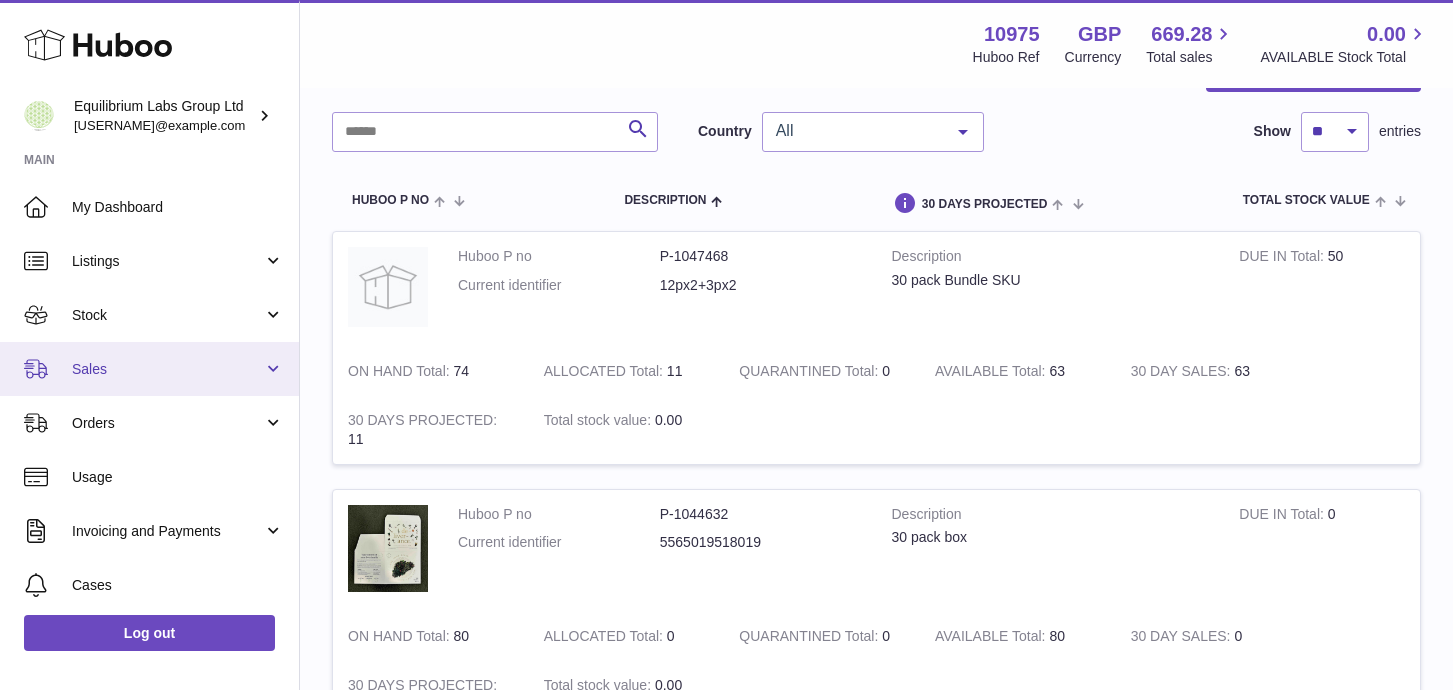 click on "Sales" at bounding box center (149, 369) 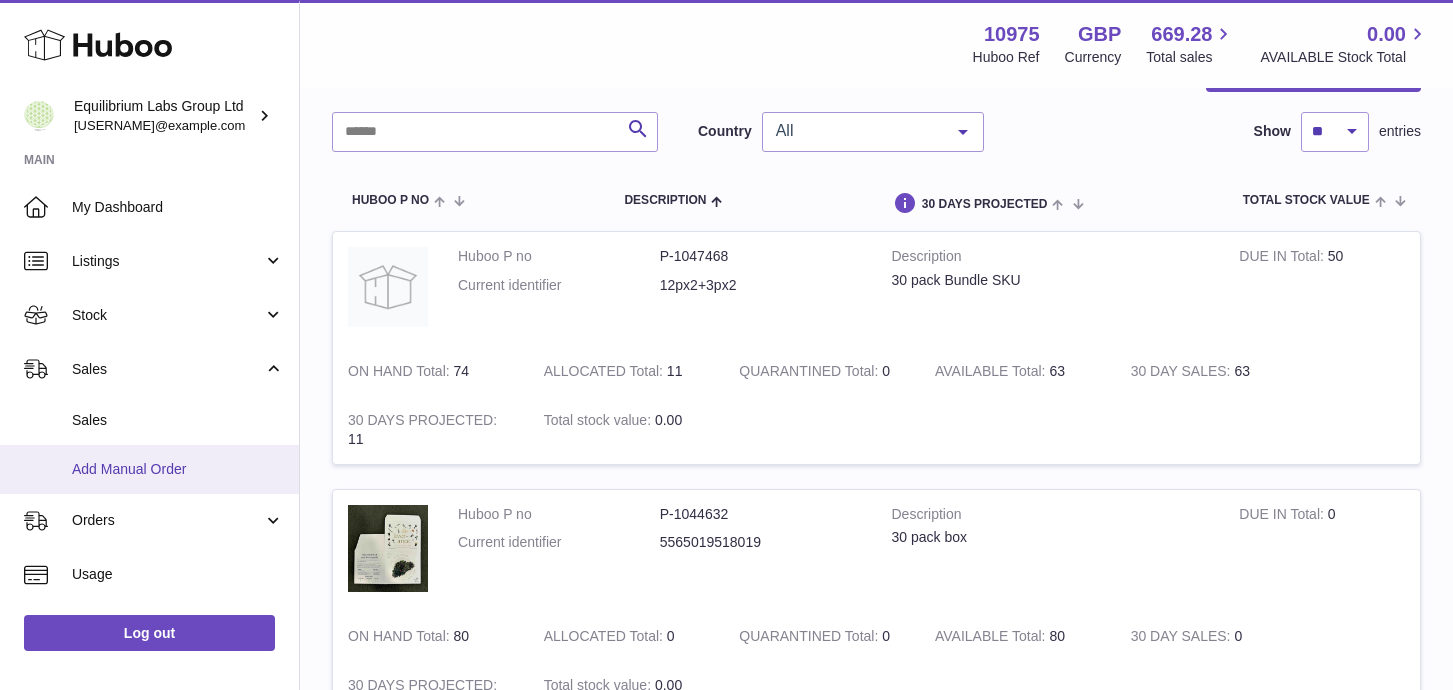 click on "Add Manual Order" at bounding box center [178, 469] 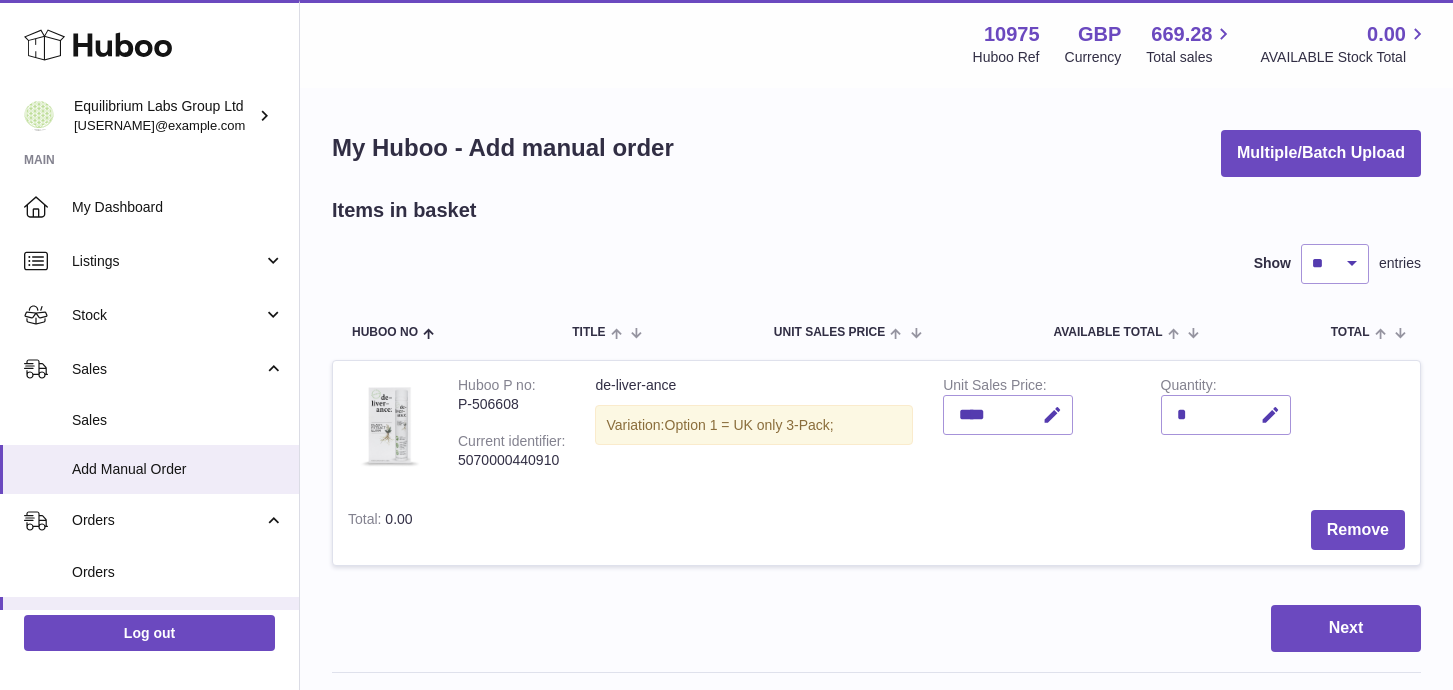 scroll, scrollTop: 0, scrollLeft: 0, axis: both 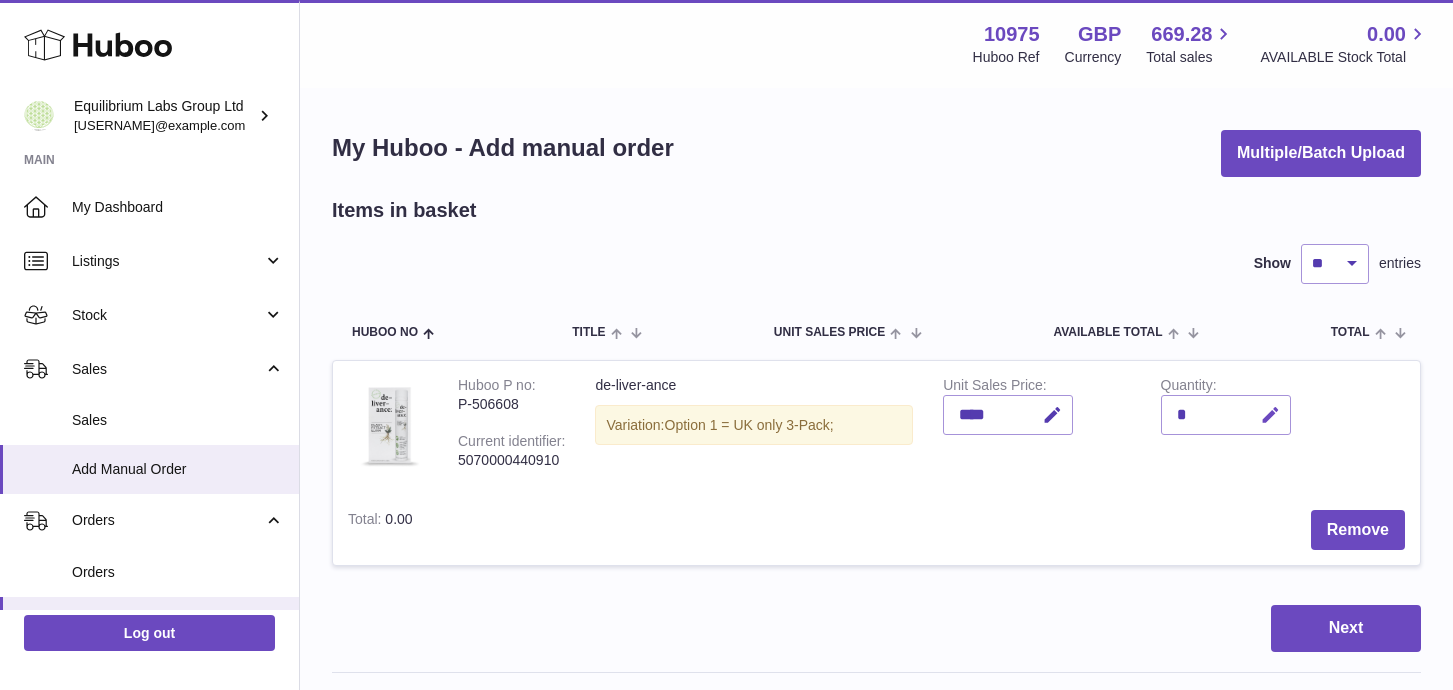 click at bounding box center [1267, 415] 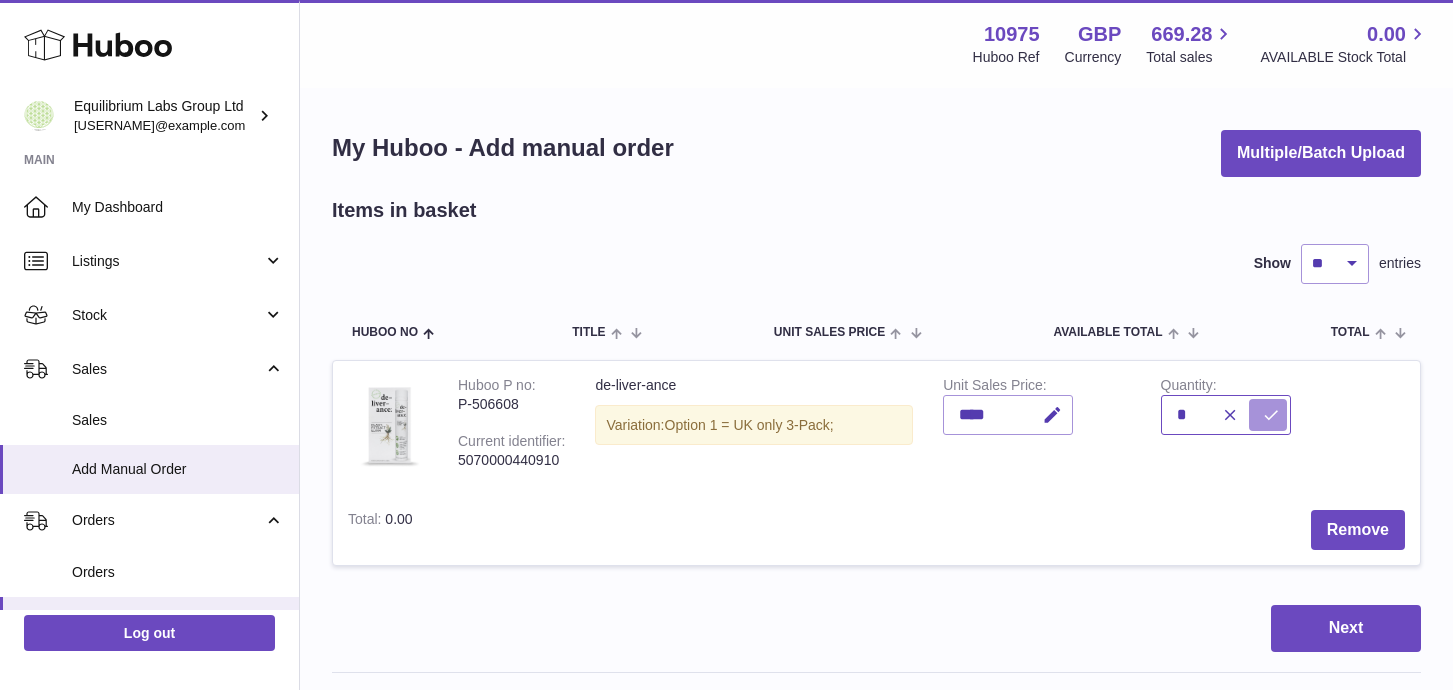 type on "*" 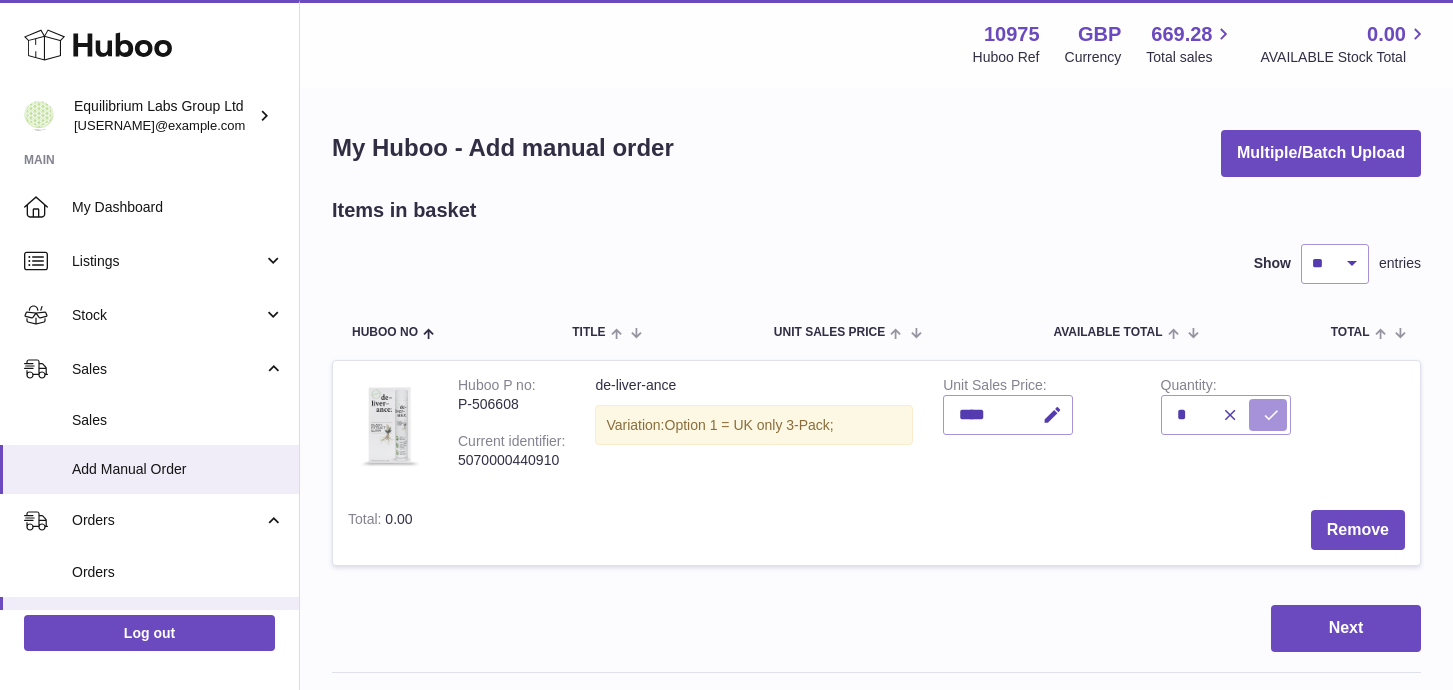 click at bounding box center (1271, 415) 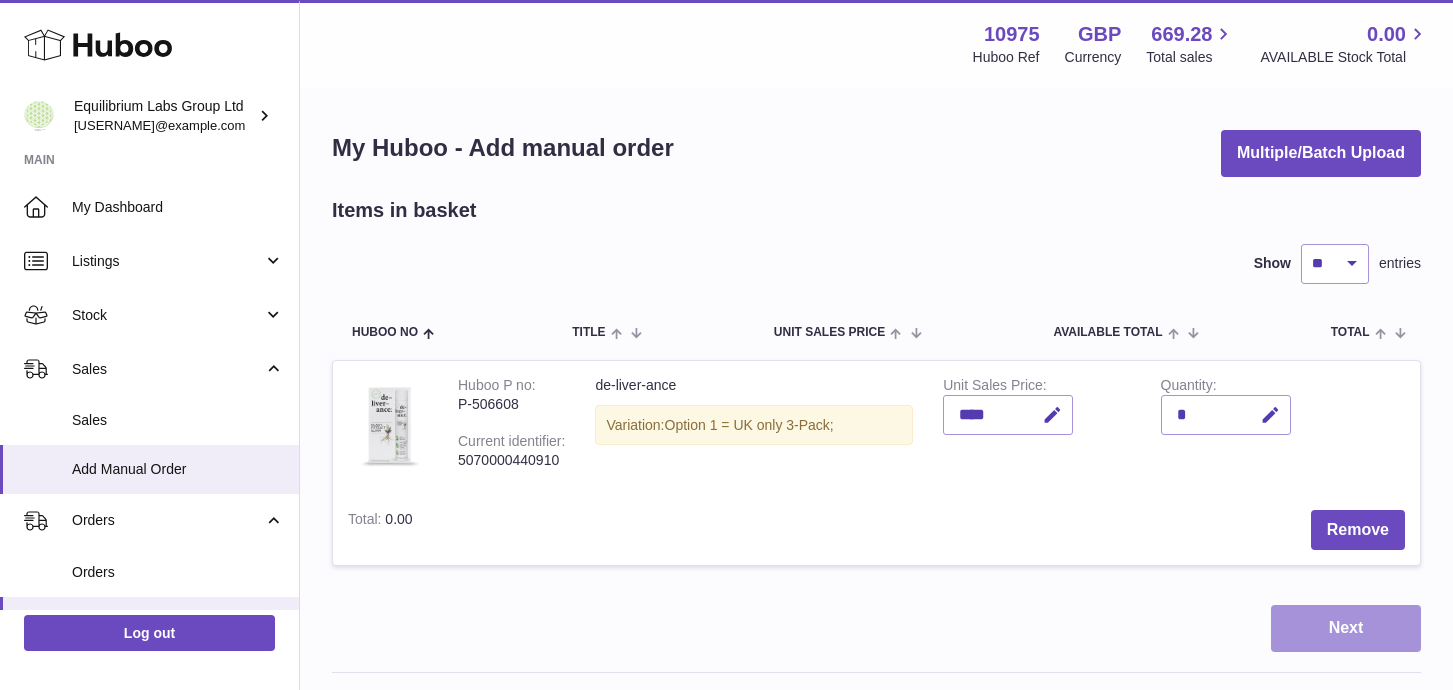 click on "Next" at bounding box center [1346, 628] 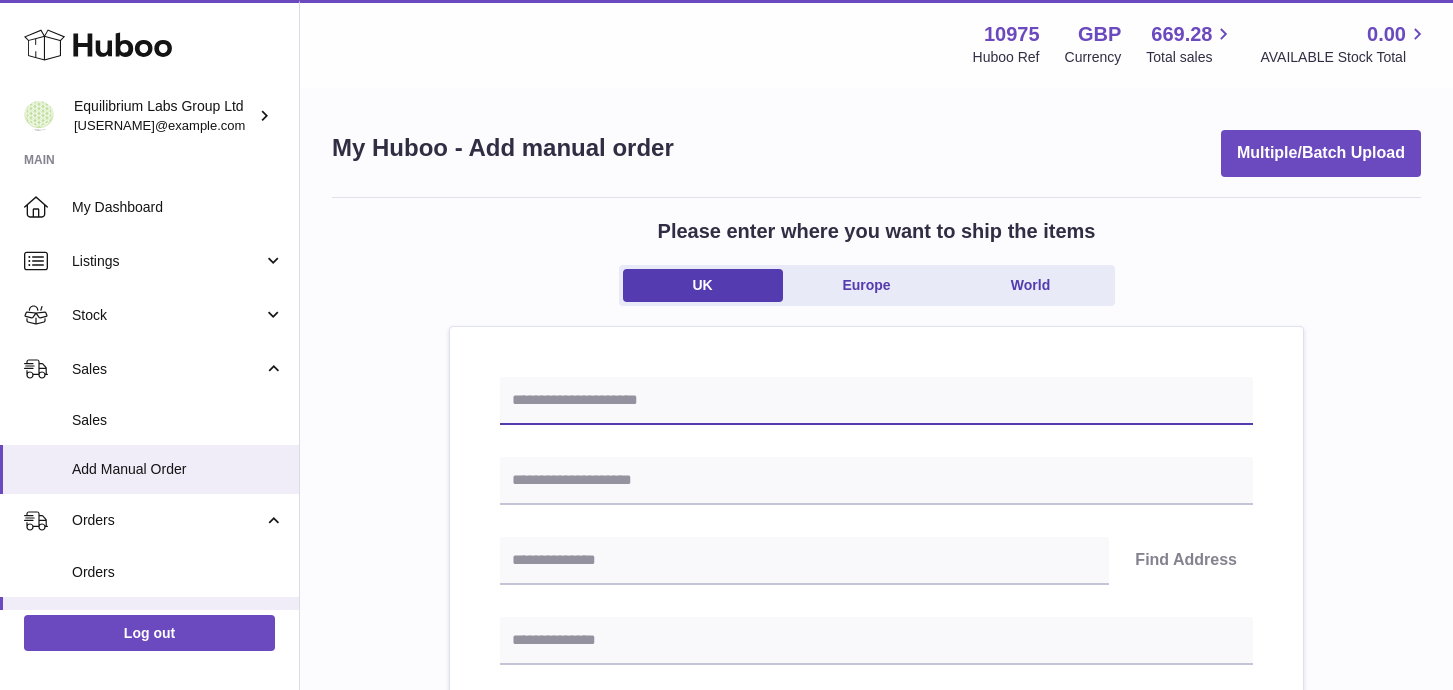 click at bounding box center [876, 401] 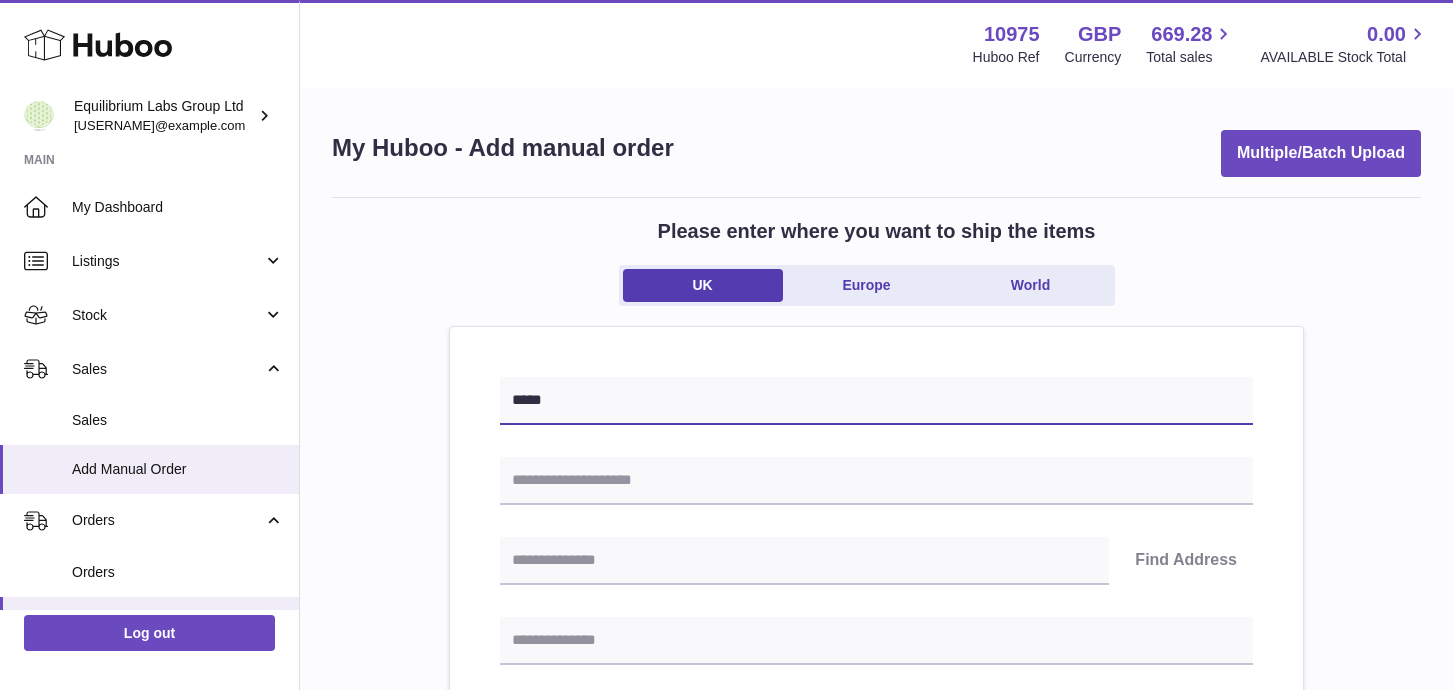 type on "*****" 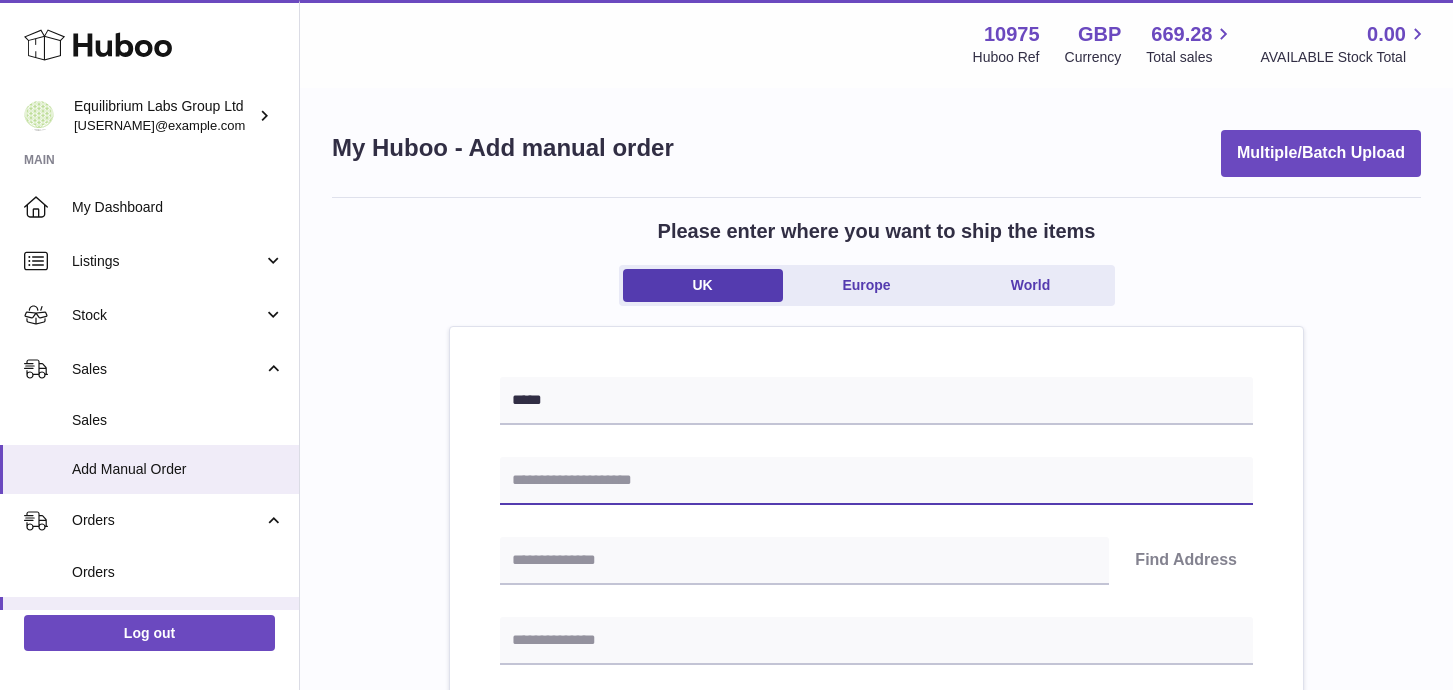 click at bounding box center (876, 481) 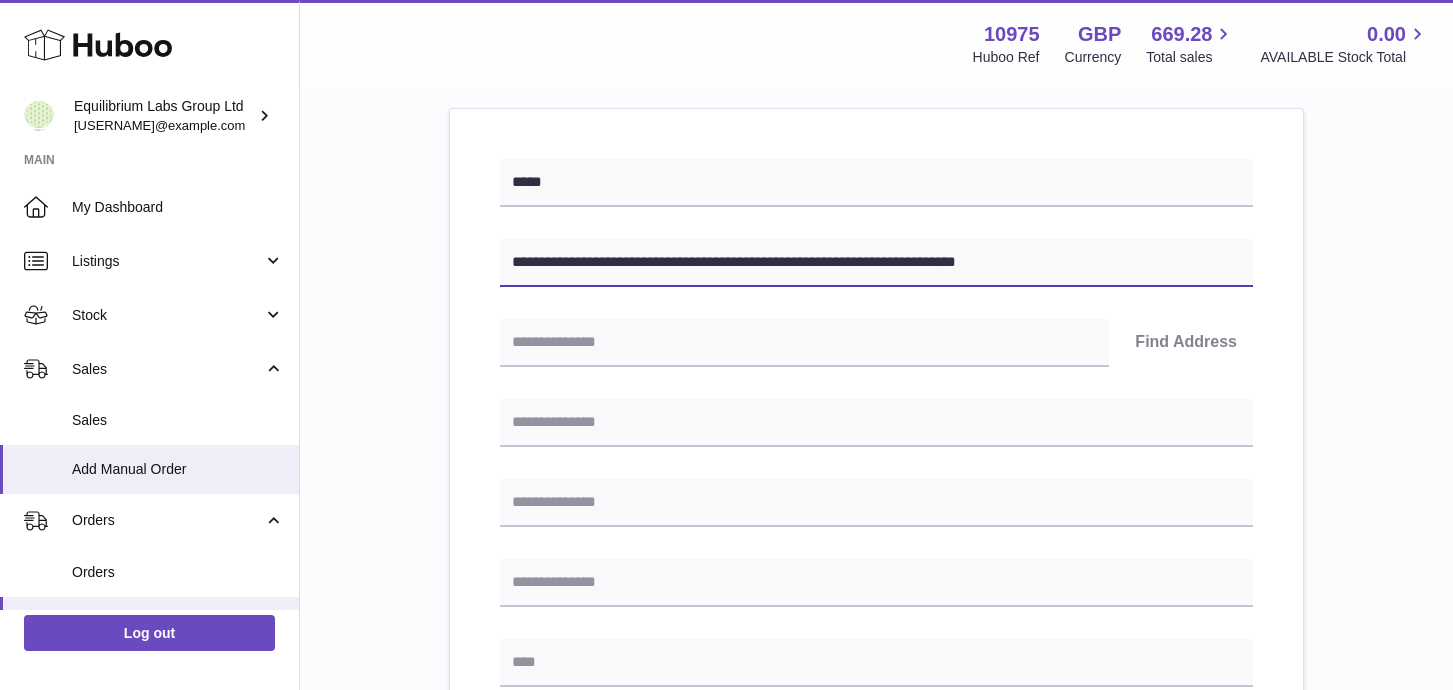 scroll, scrollTop: 229, scrollLeft: 0, axis: vertical 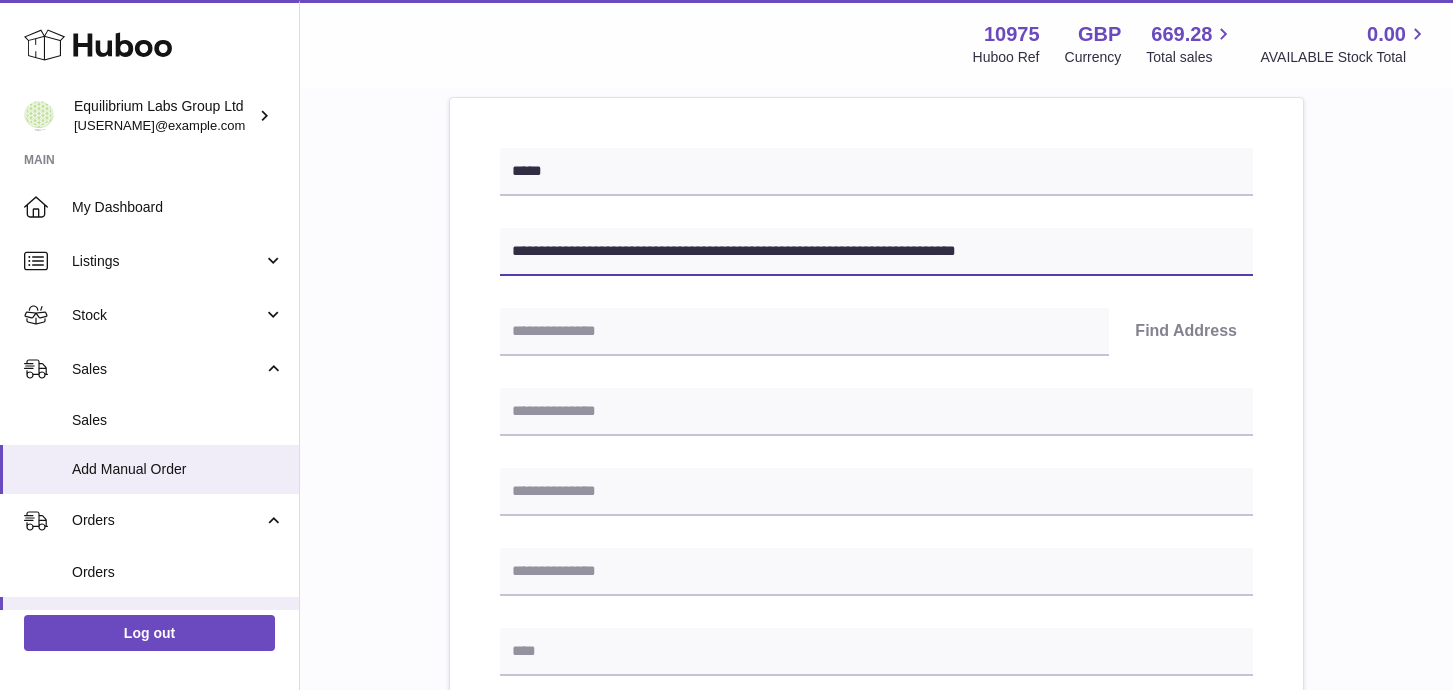 drag, startPoint x: 595, startPoint y: 253, endPoint x: 702, endPoint y: 258, distance: 107.11676 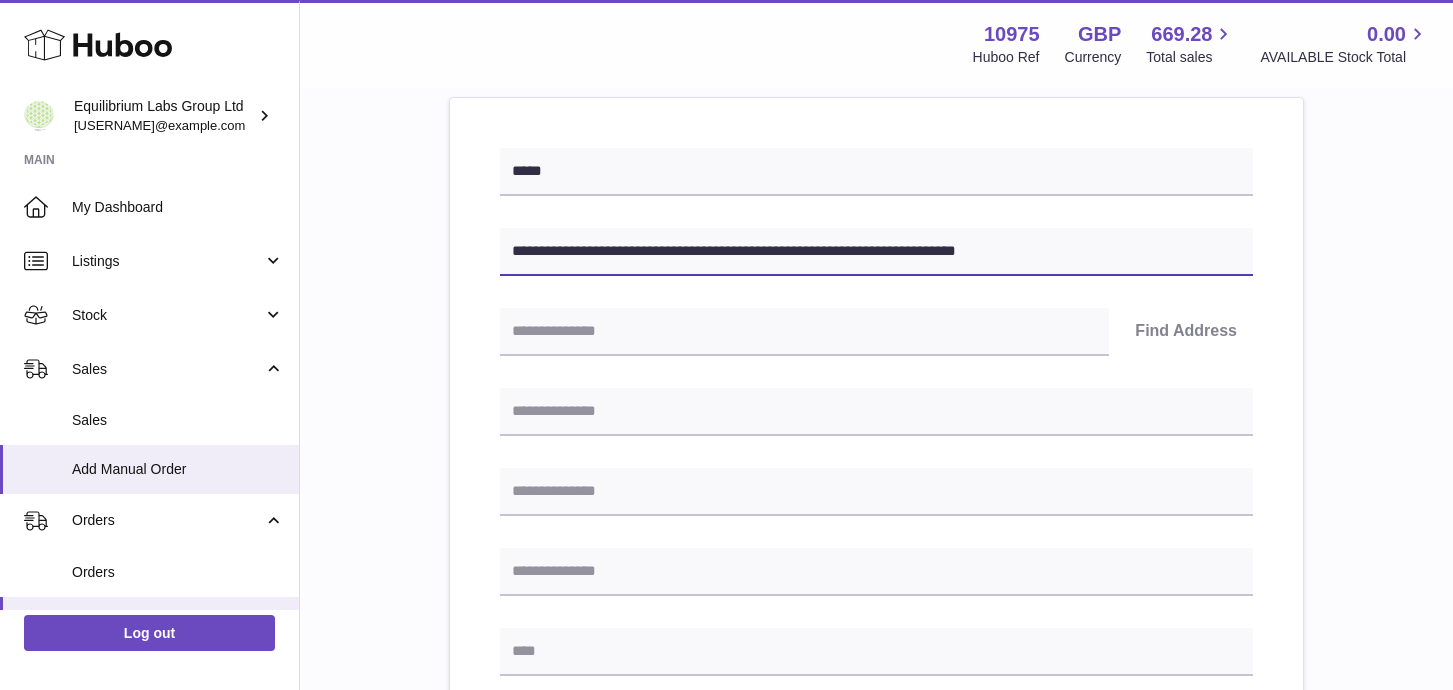 click on "**********" at bounding box center [876, 252] 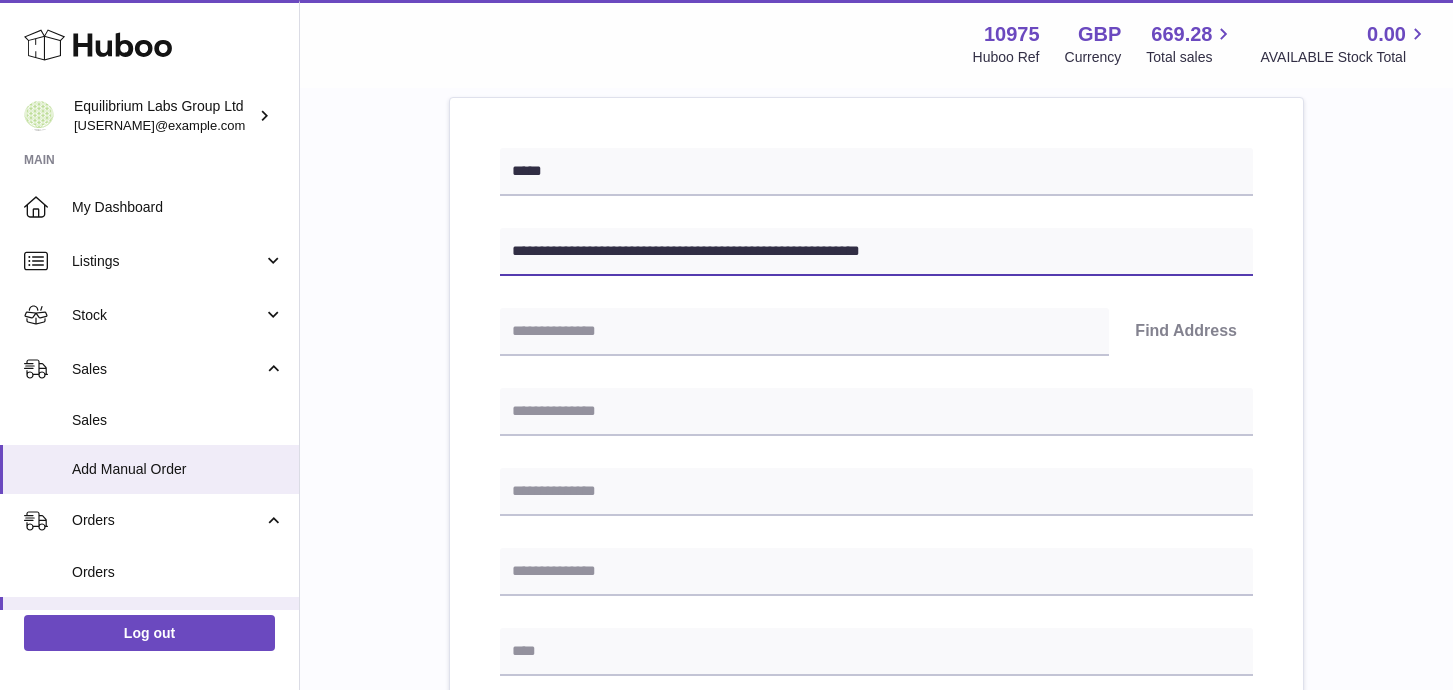 type on "**********" 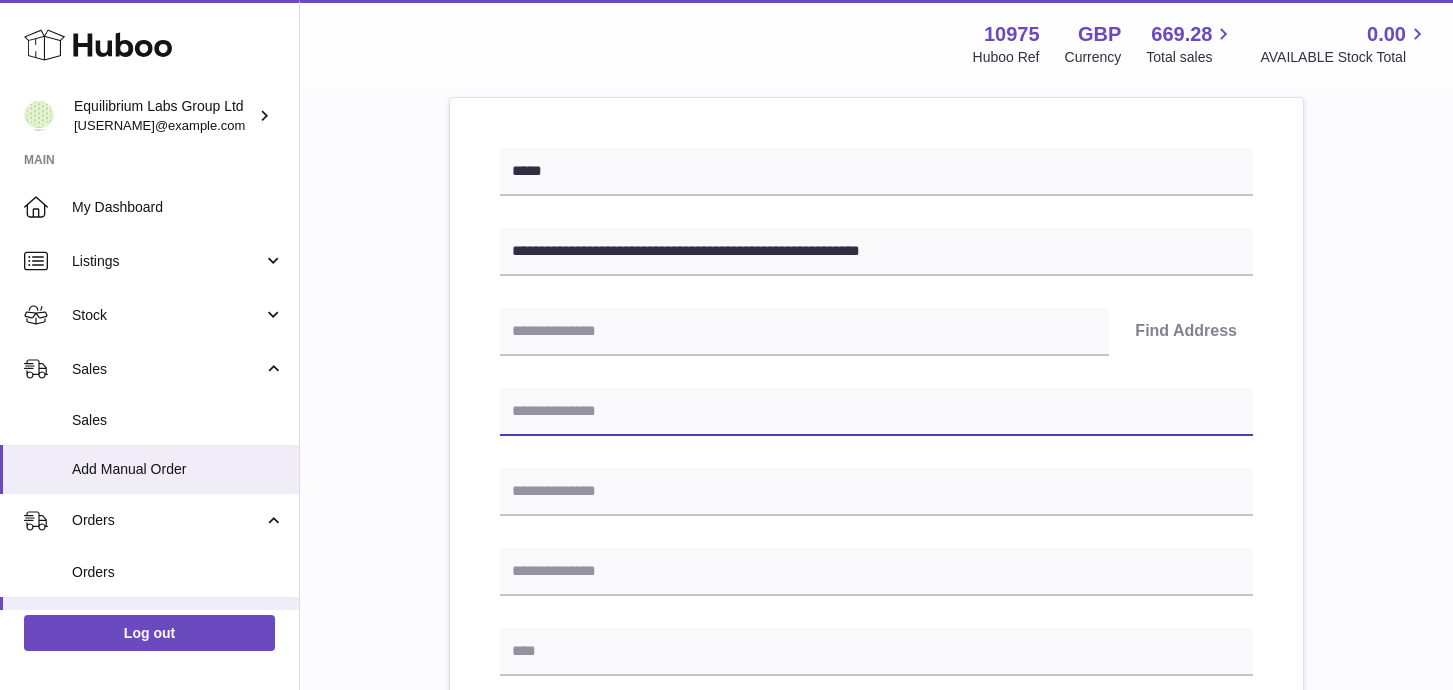 click at bounding box center (876, 412) 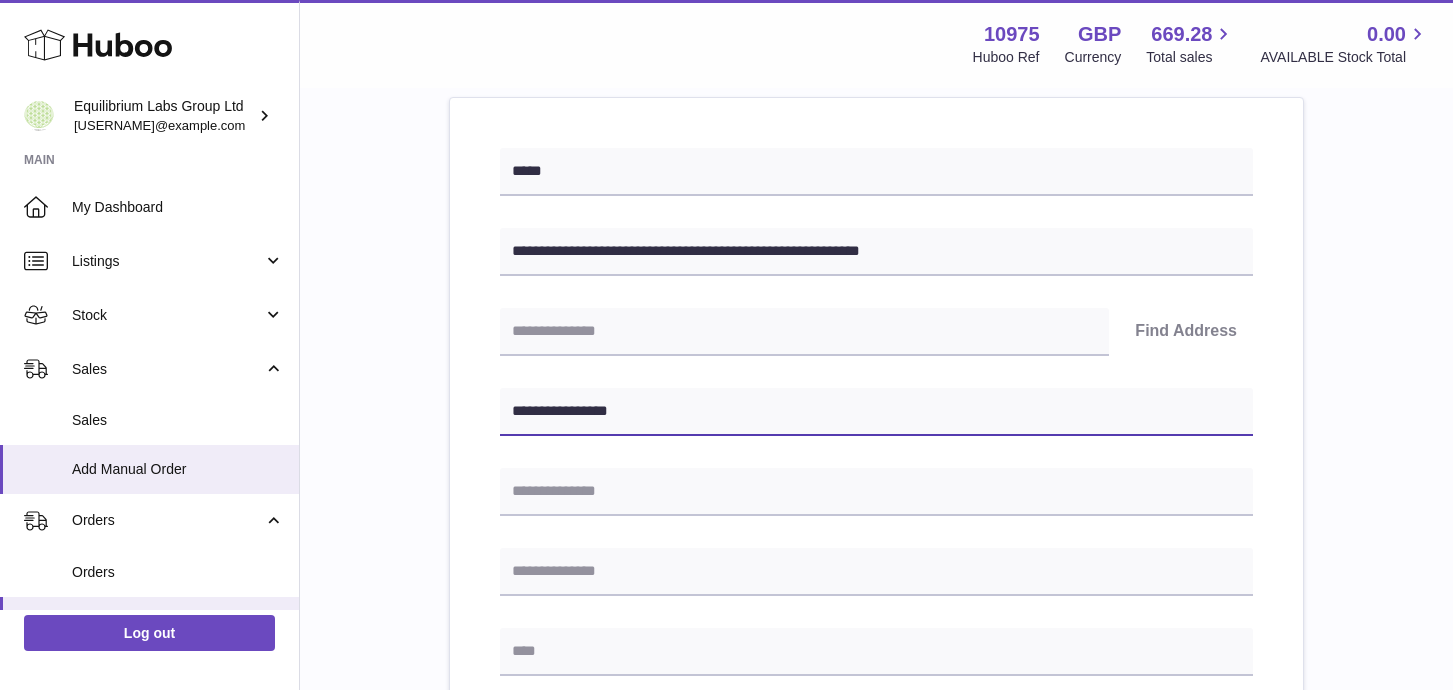 type on "**********" 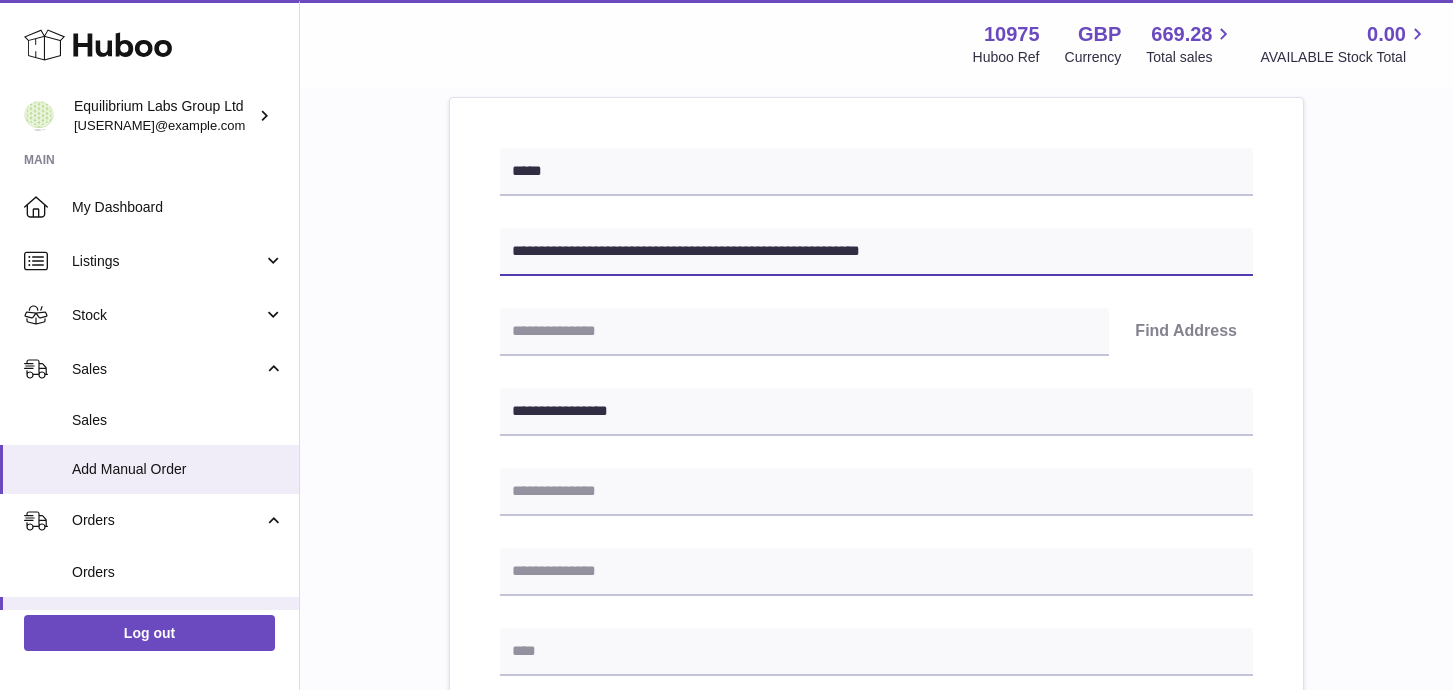 click on "**********" at bounding box center [876, 252] 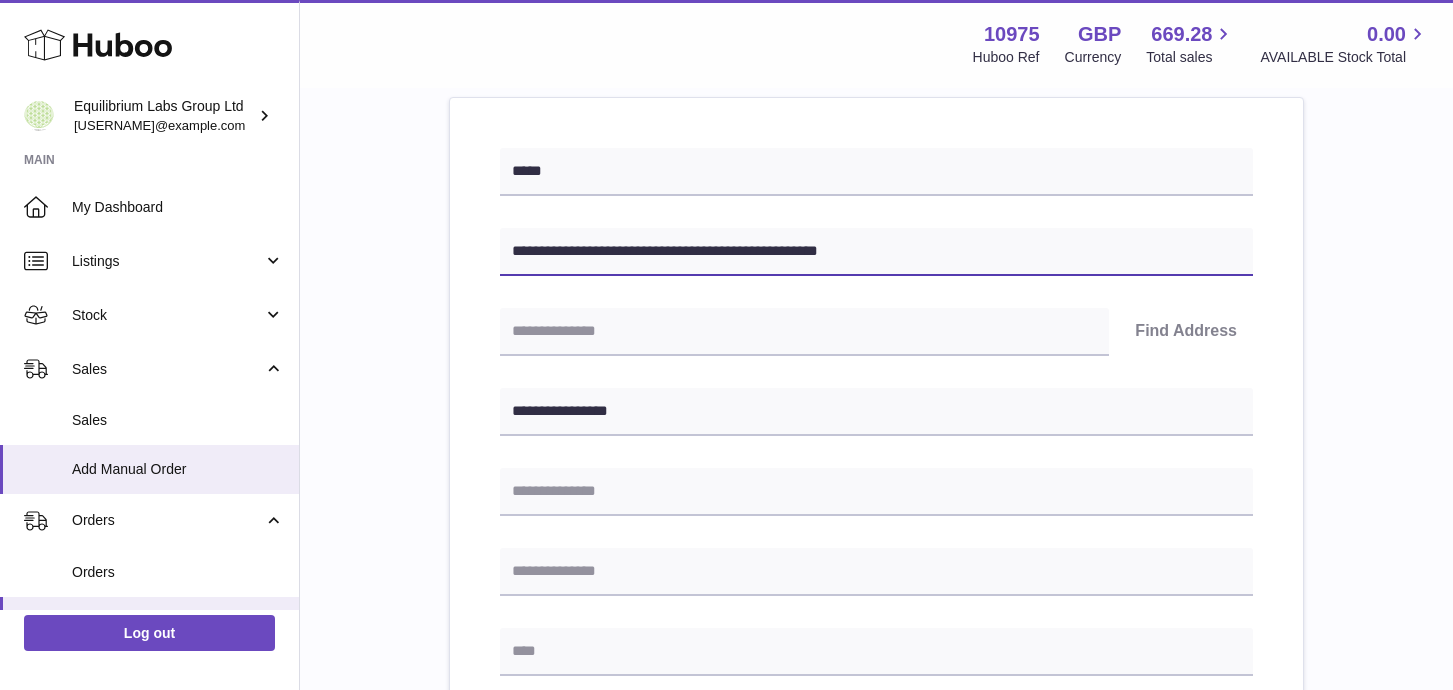 type on "**********" 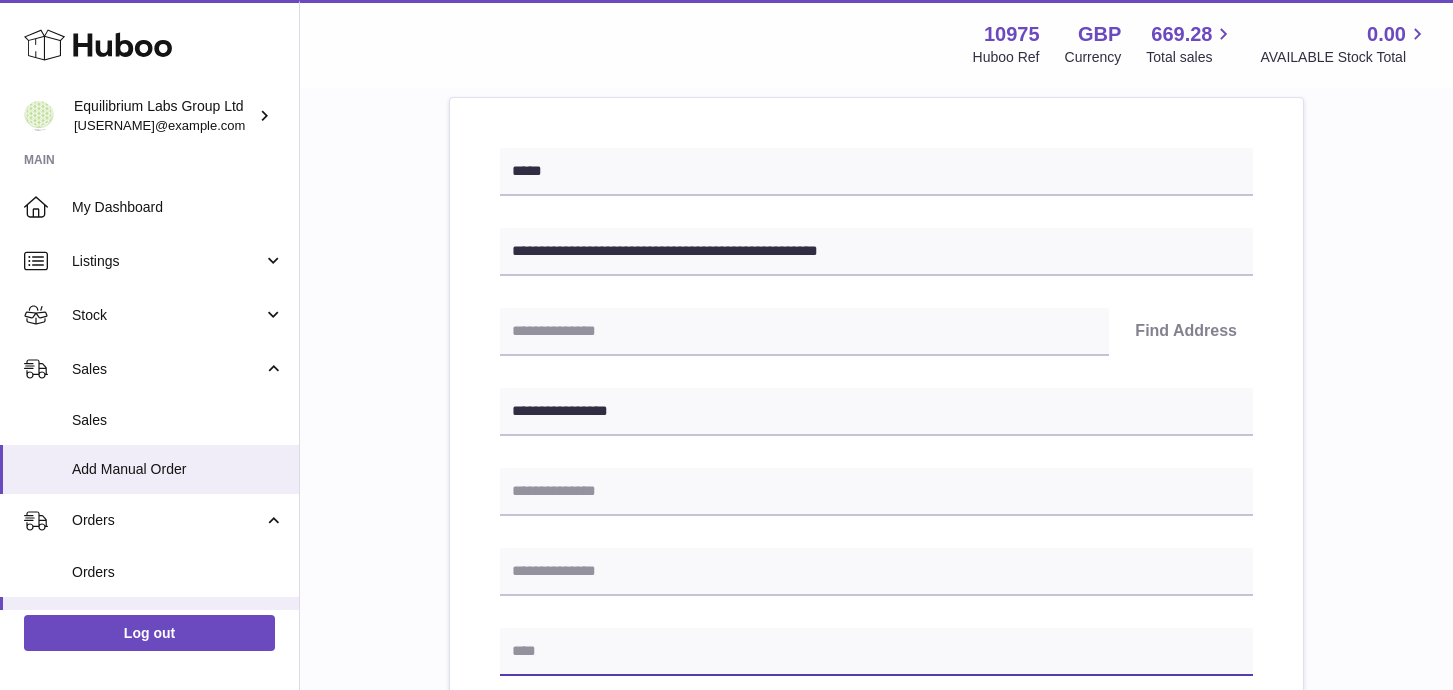 click at bounding box center [876, 652] 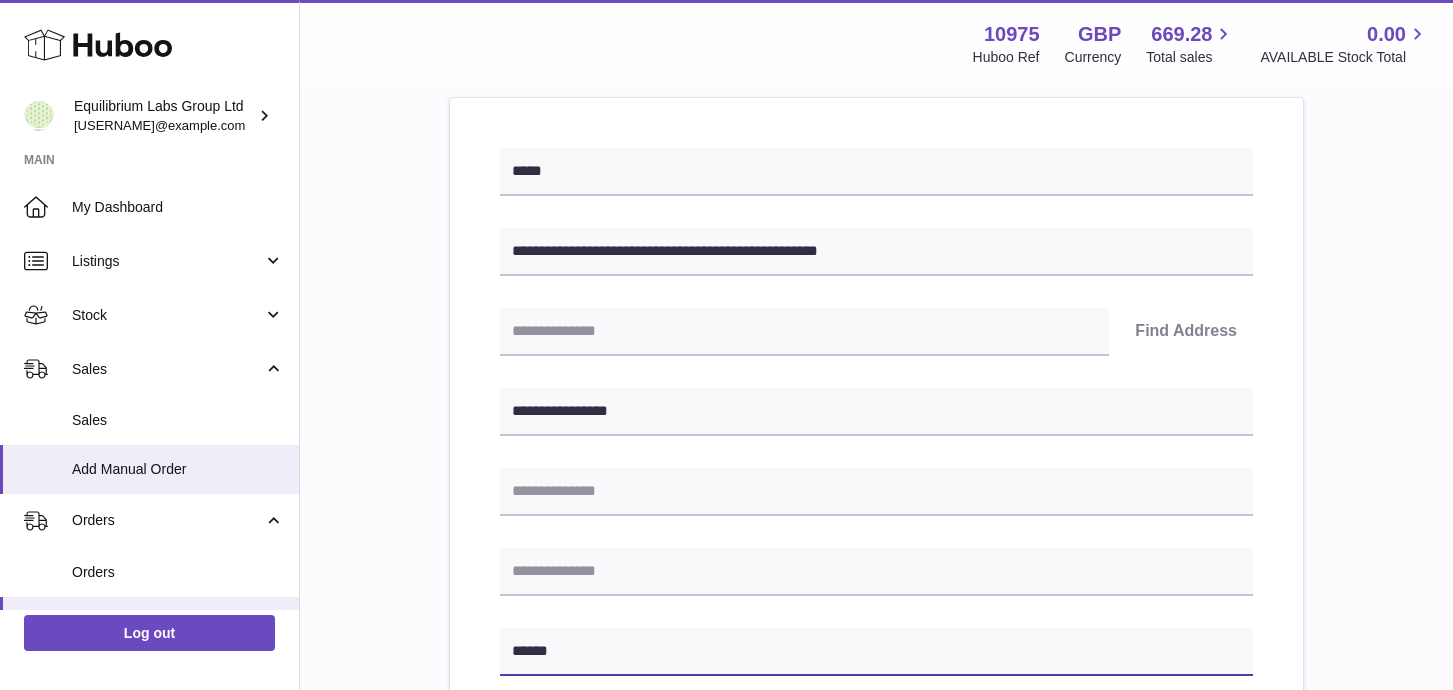type on "******" 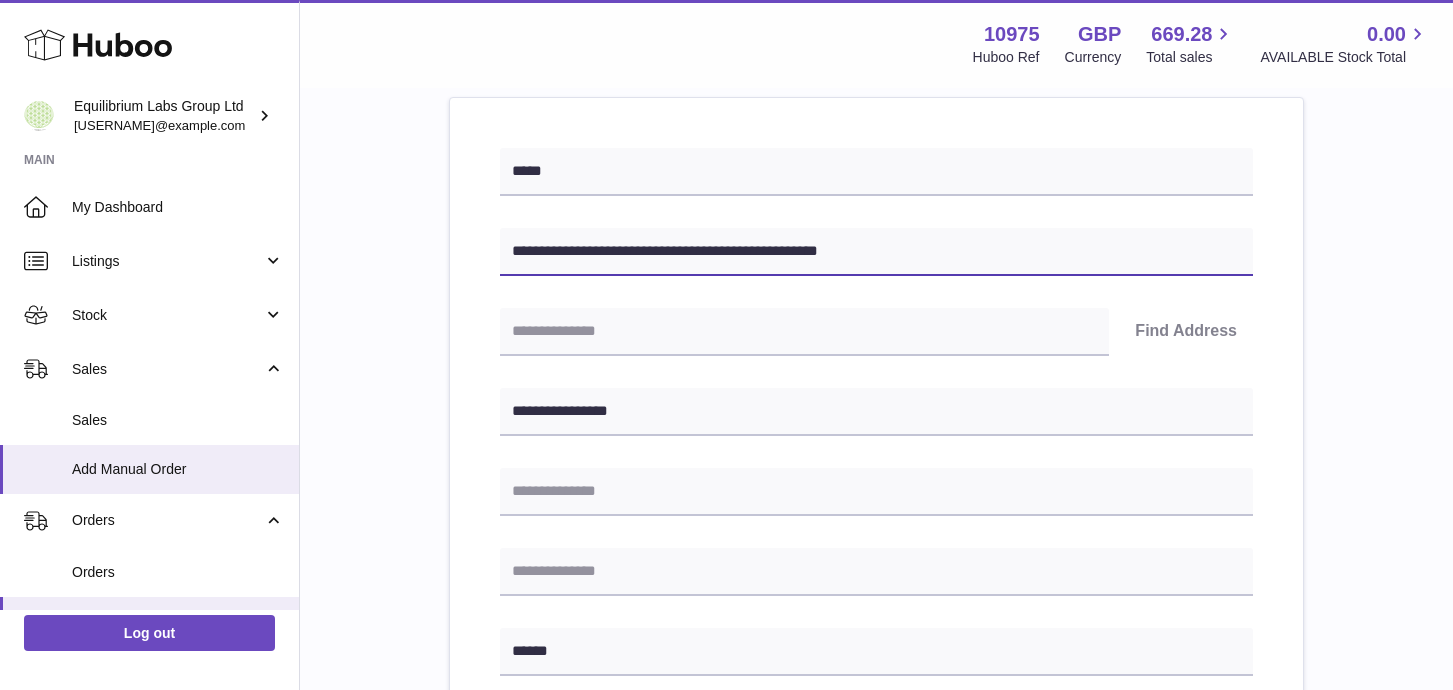 drag, startPoint x: 659, startPoint y: 256, endPoint x: 612, endPoint y: 254, distance: 47.042534 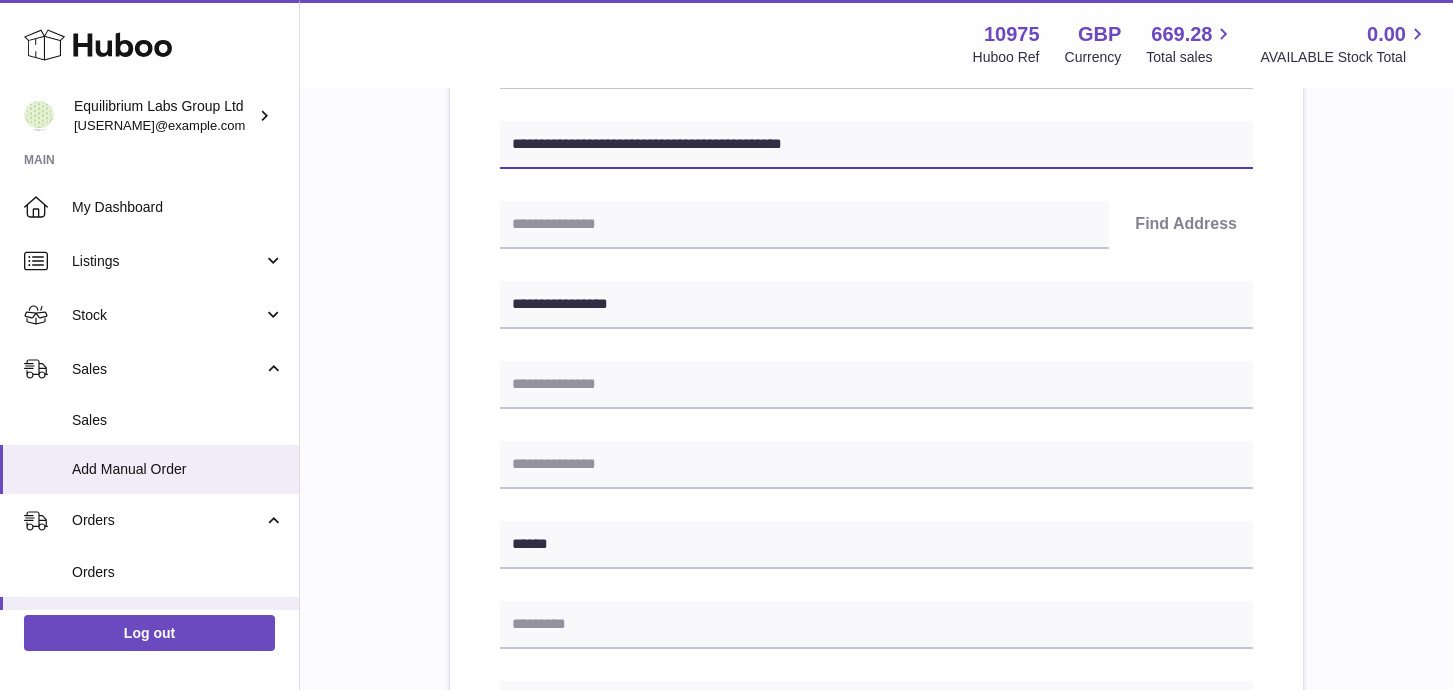 scroll, scrollTop: 347, scrollLeft: 0, axis: vertical 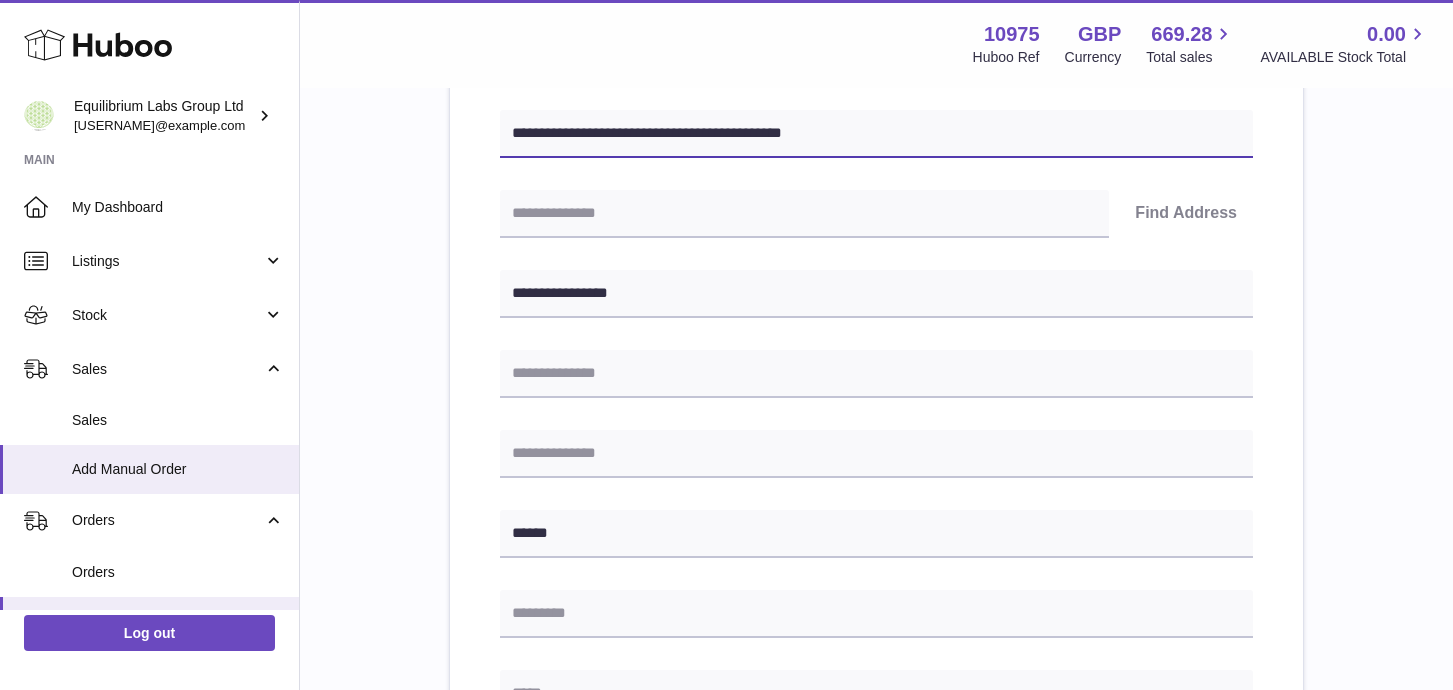 type on "**********" 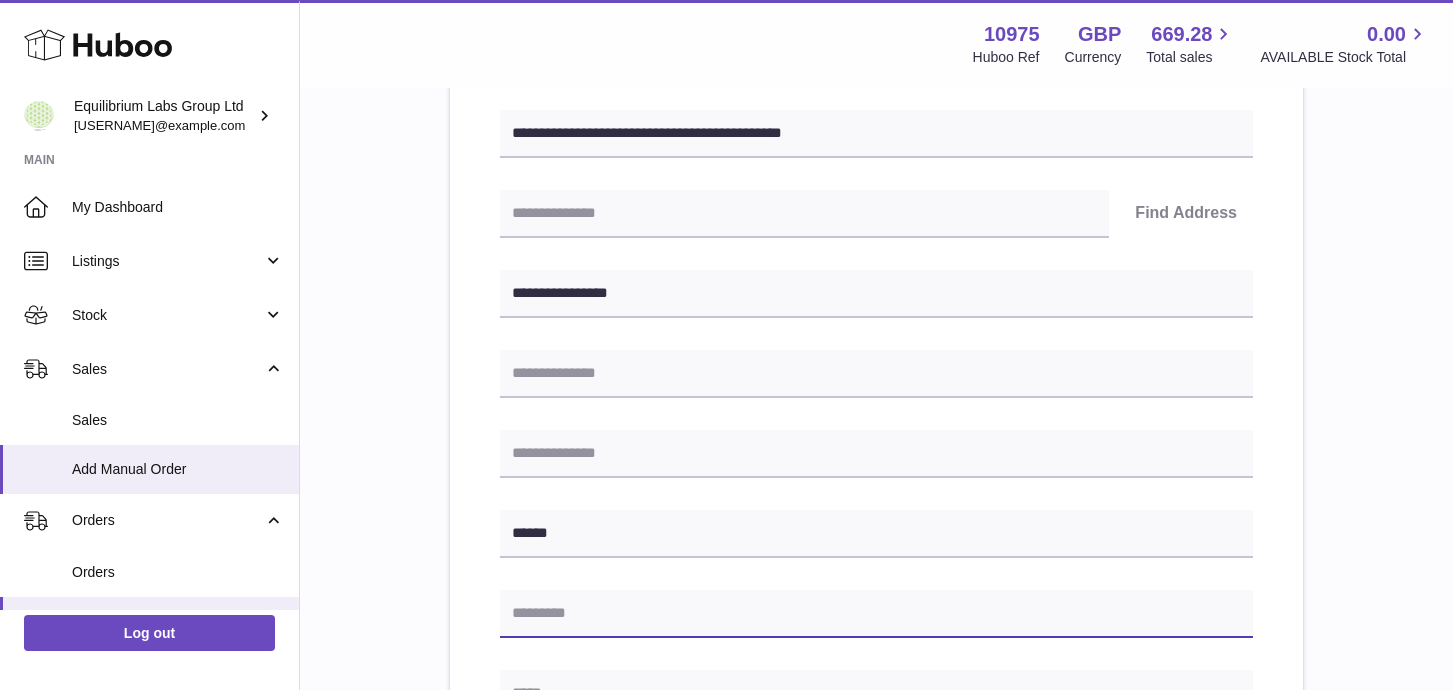 click at bounding box center (876, 614) 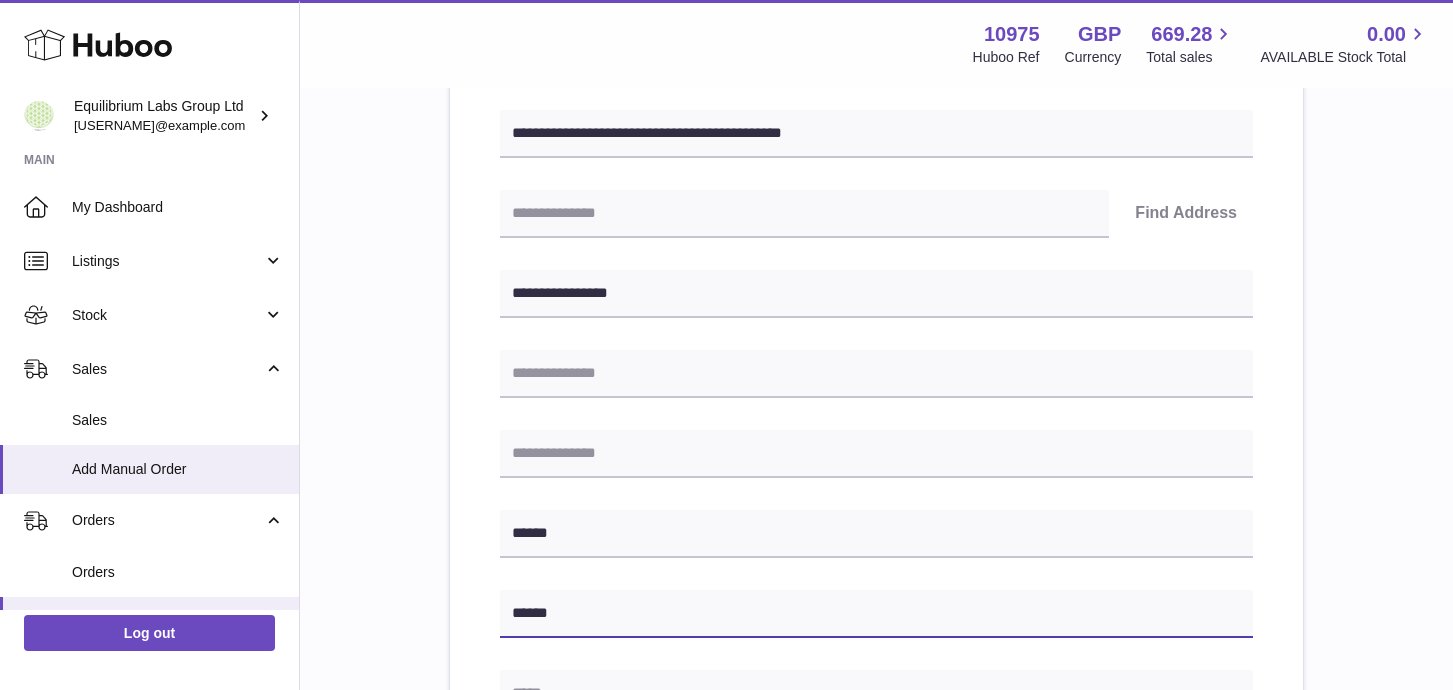 type on "******" 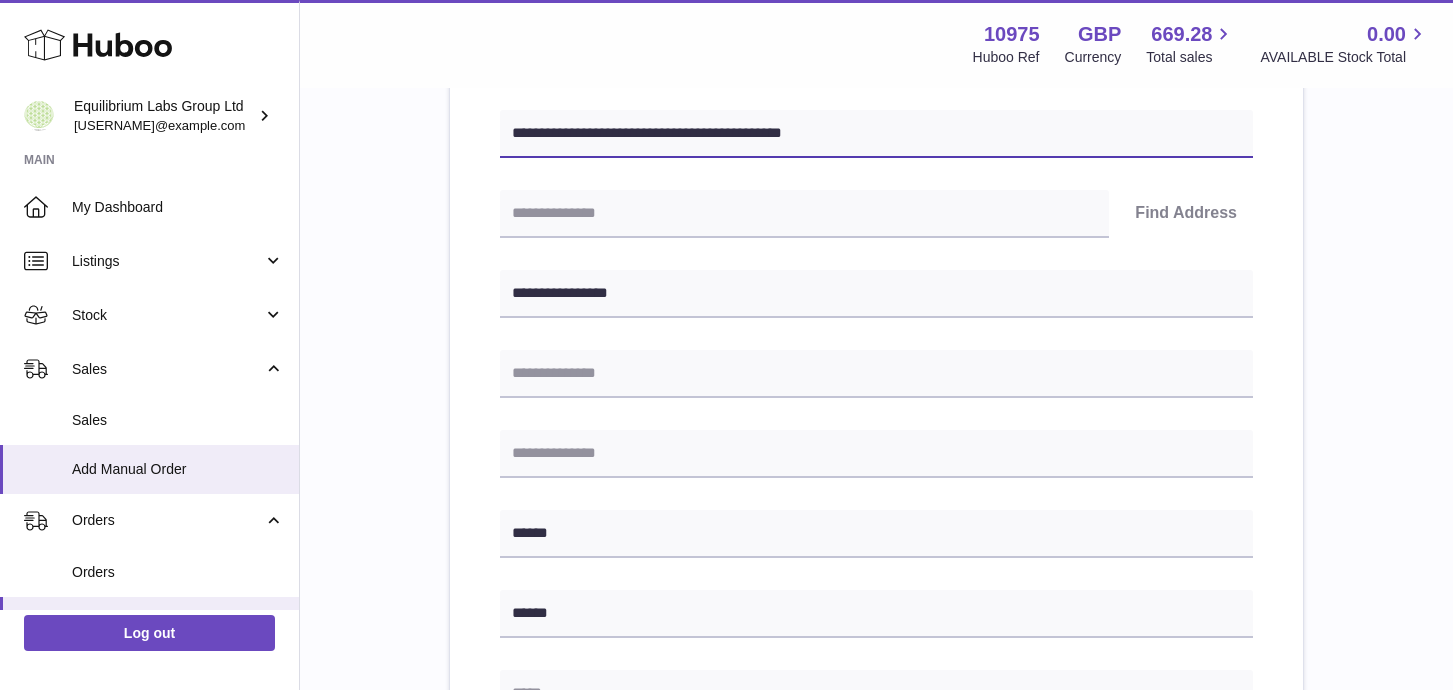 drag, startPoint x: 728, startPoint y: 134, endPoint x: 891, endPoint y: 149, distance: 163.68874 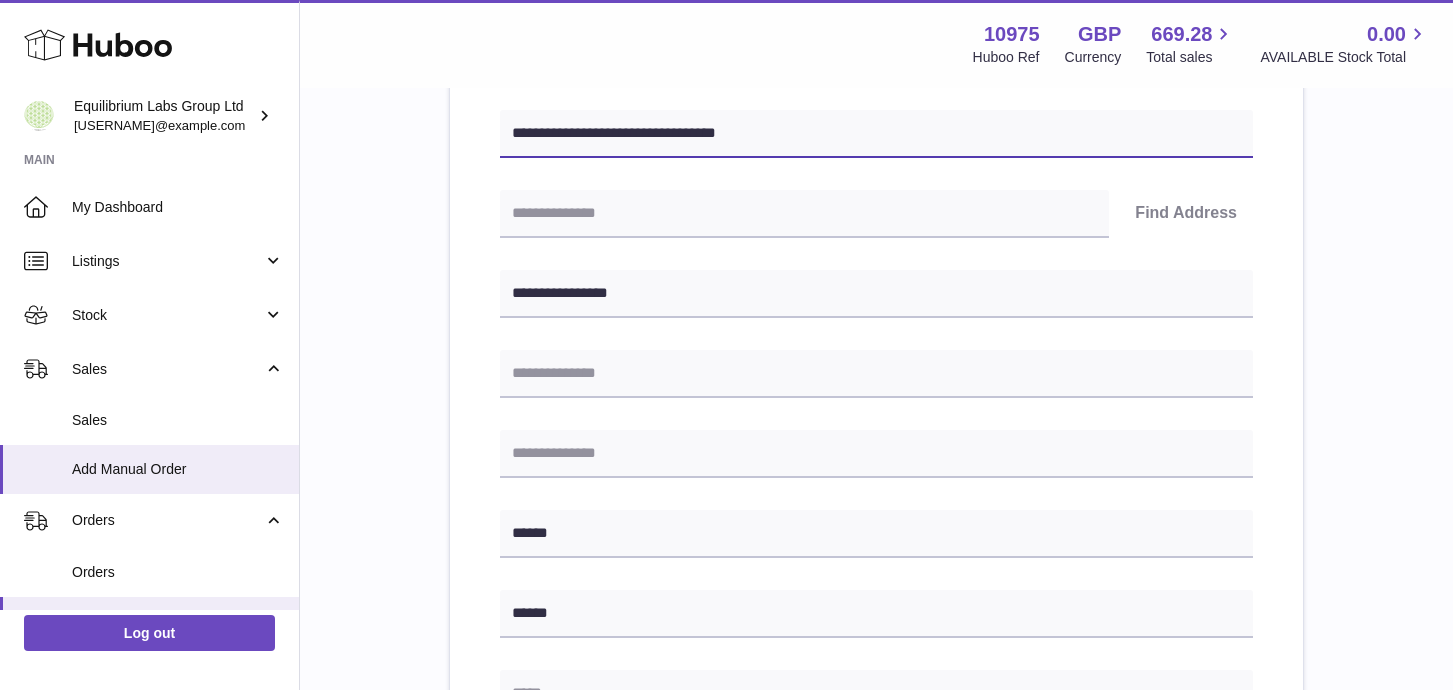 type on "**********" 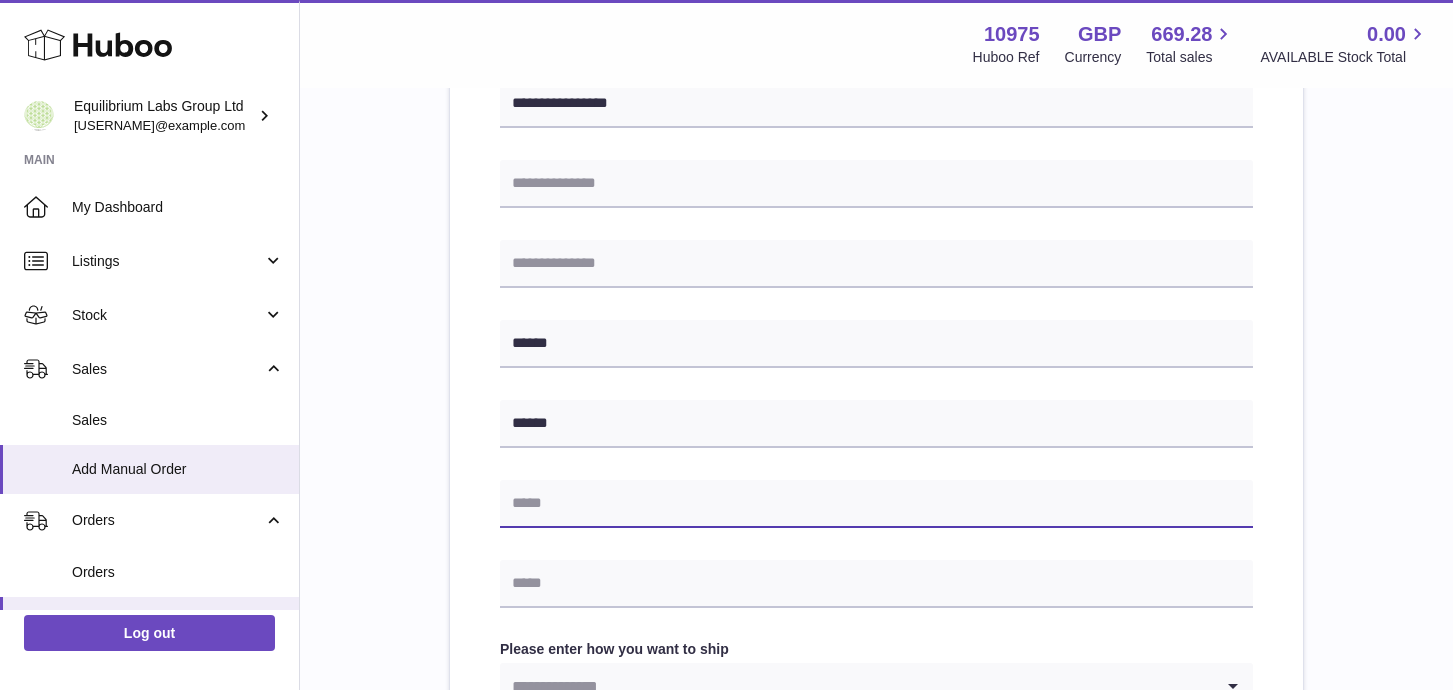 click at bounding box center [876, 504] 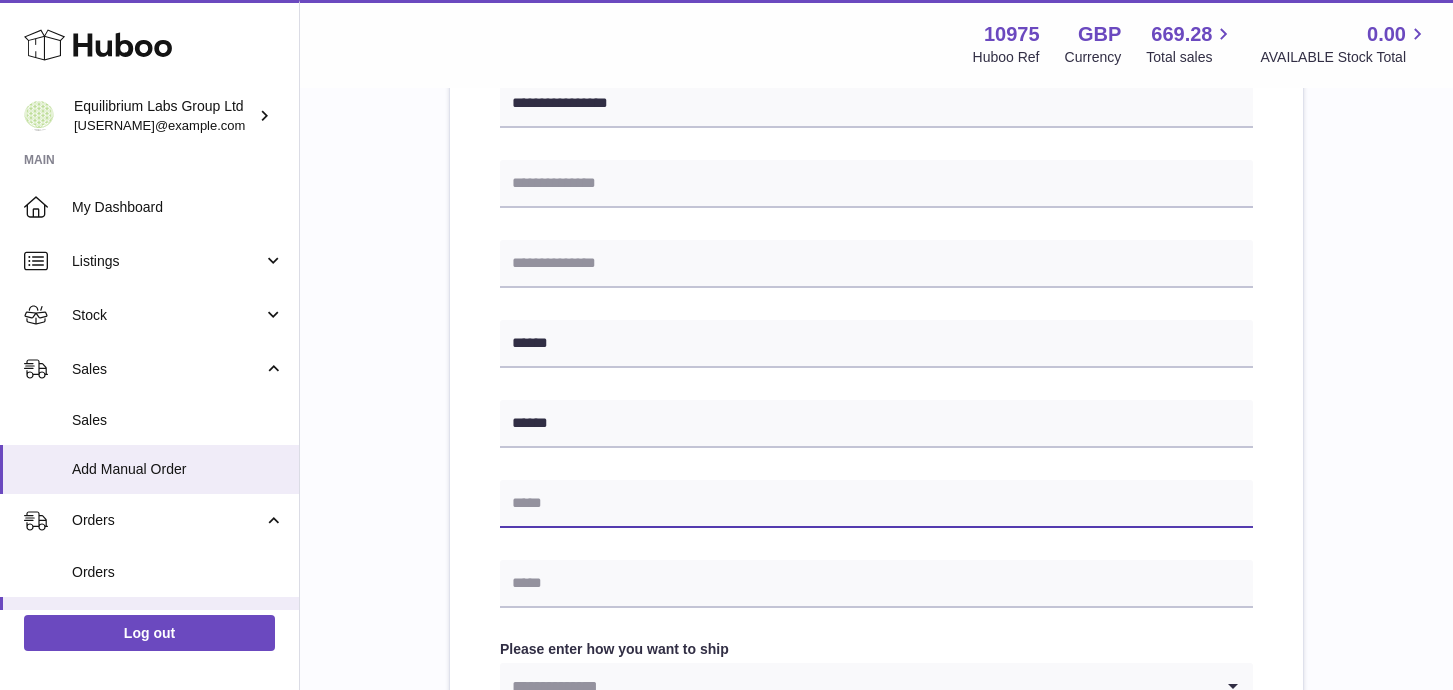 paste on "**********" 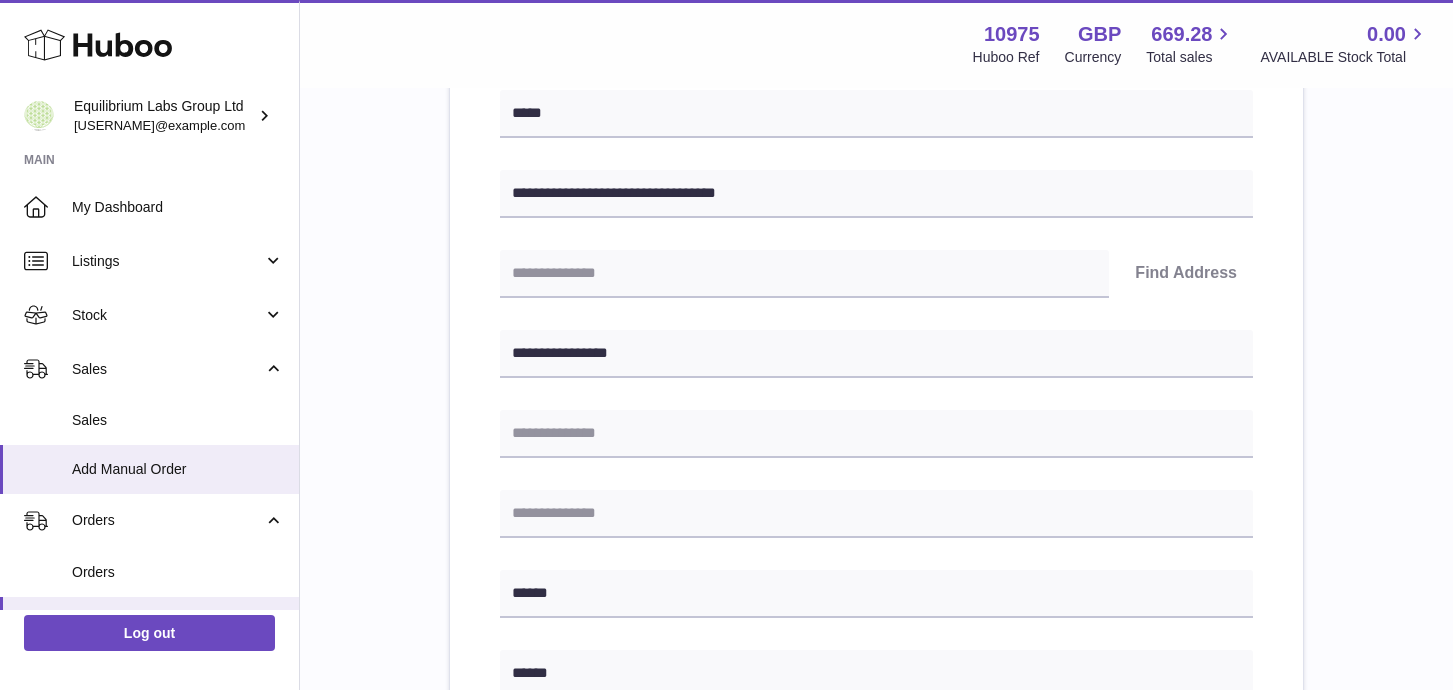 scroll, scrollTop: 263, scrollLeft: 0, axis: vertical 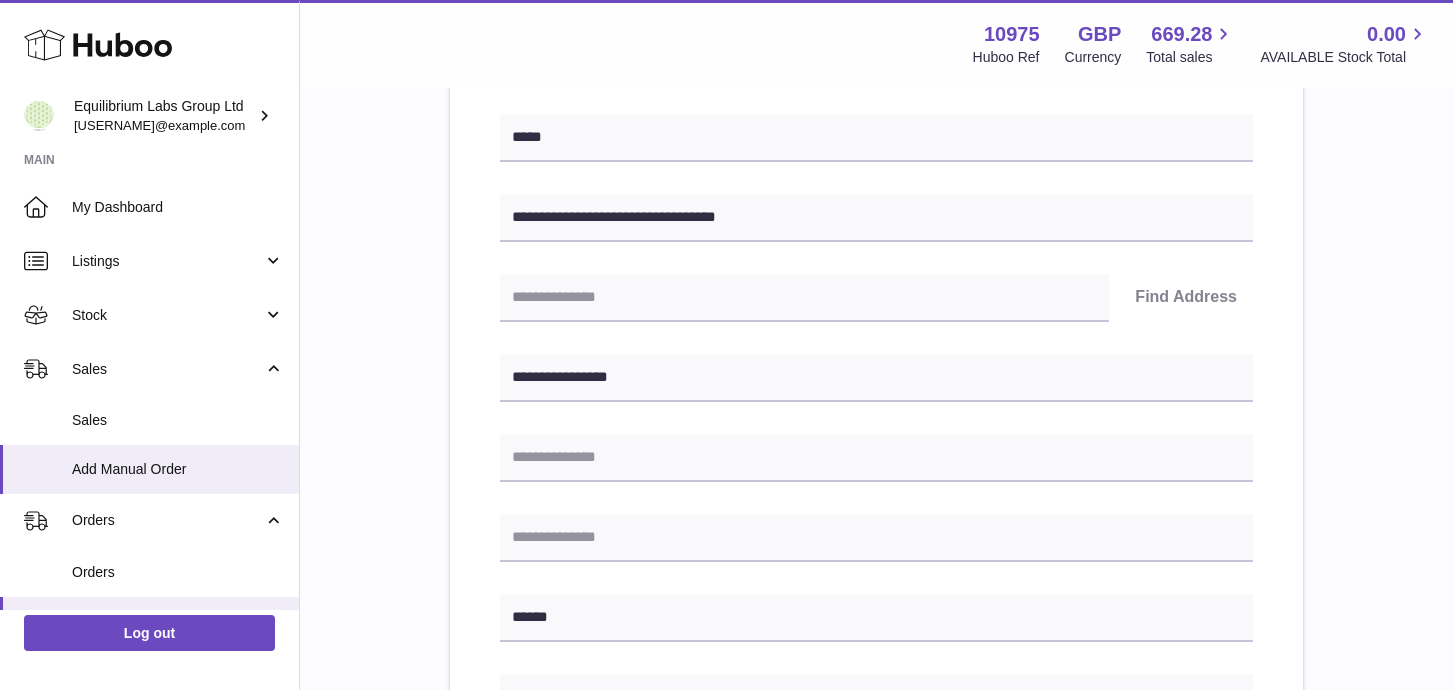 type on "**********" 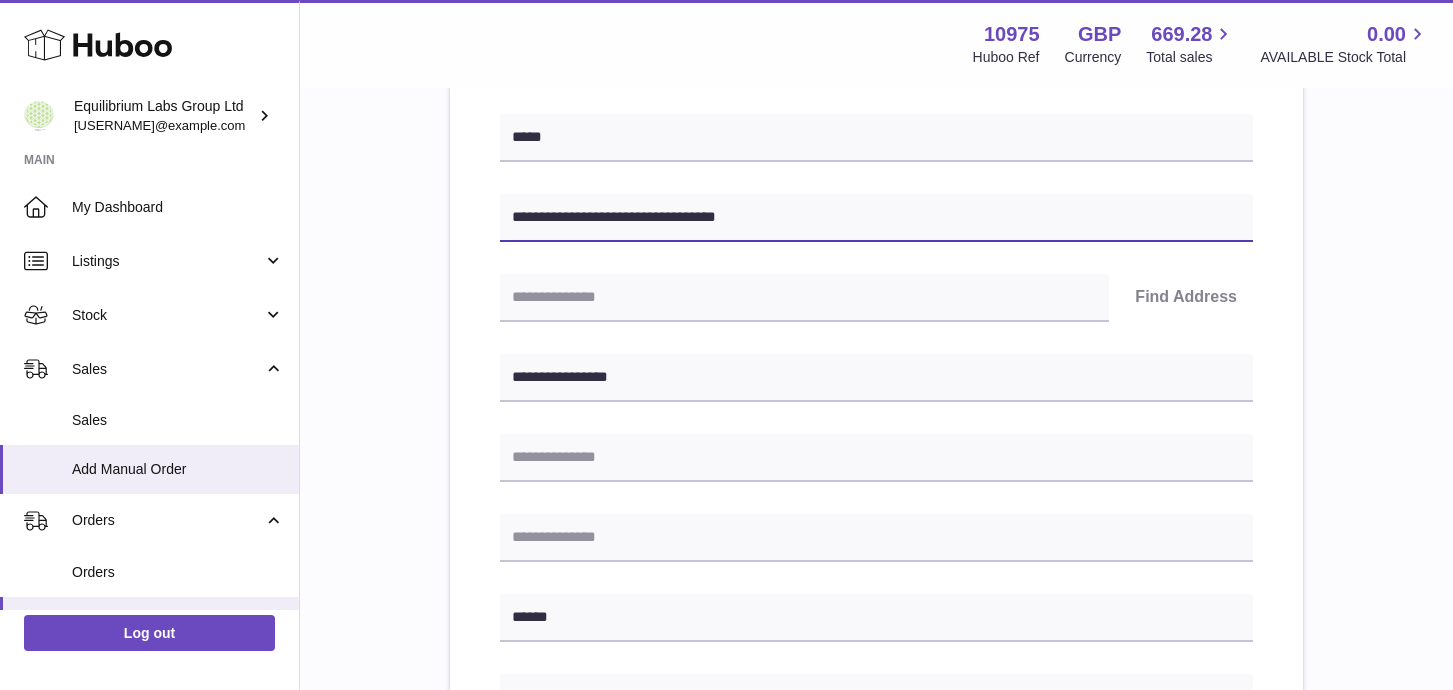 drag, startPoint x: 755, startPoint y: 213, endPoint x: 598, endPoint y: 221, distance: 157.20369 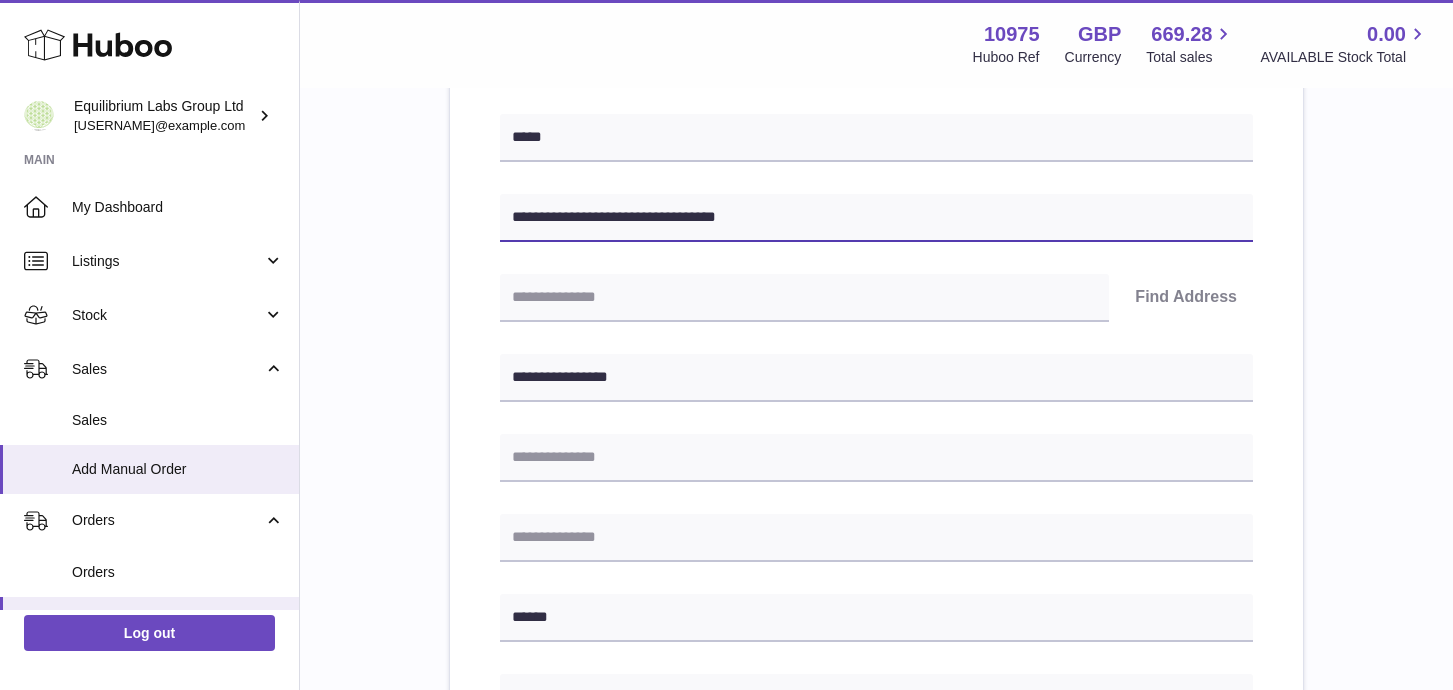 click on "**********" at bounding box center (876, 218) 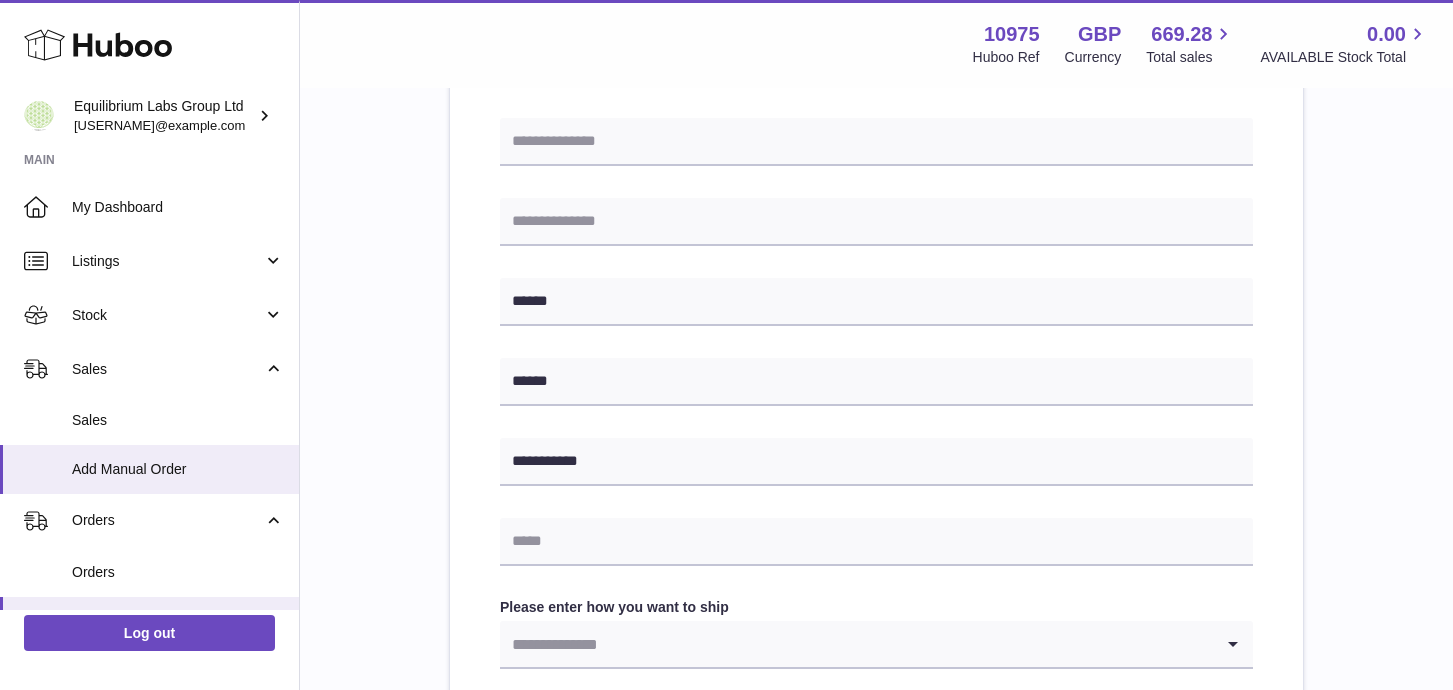scroll, scrollTop: 597, scrollLeft: 0, axis: vertical 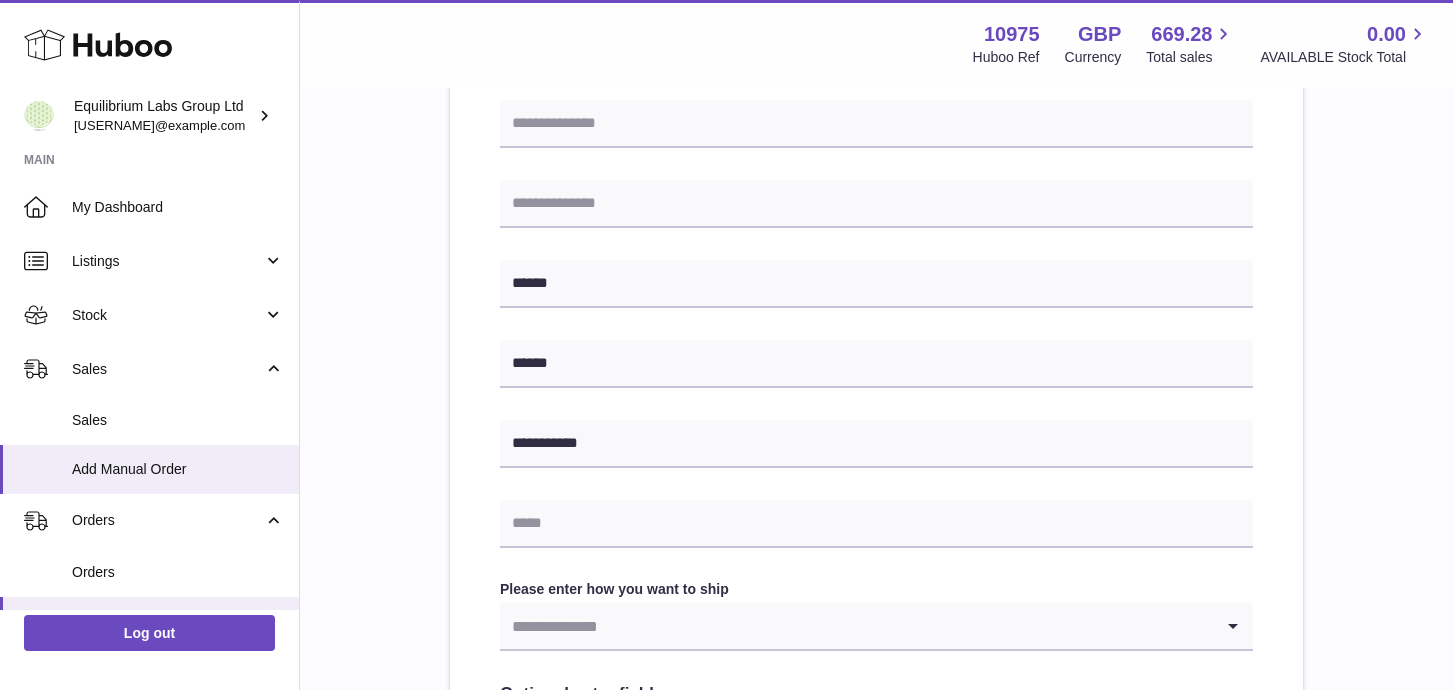 type on "**********" 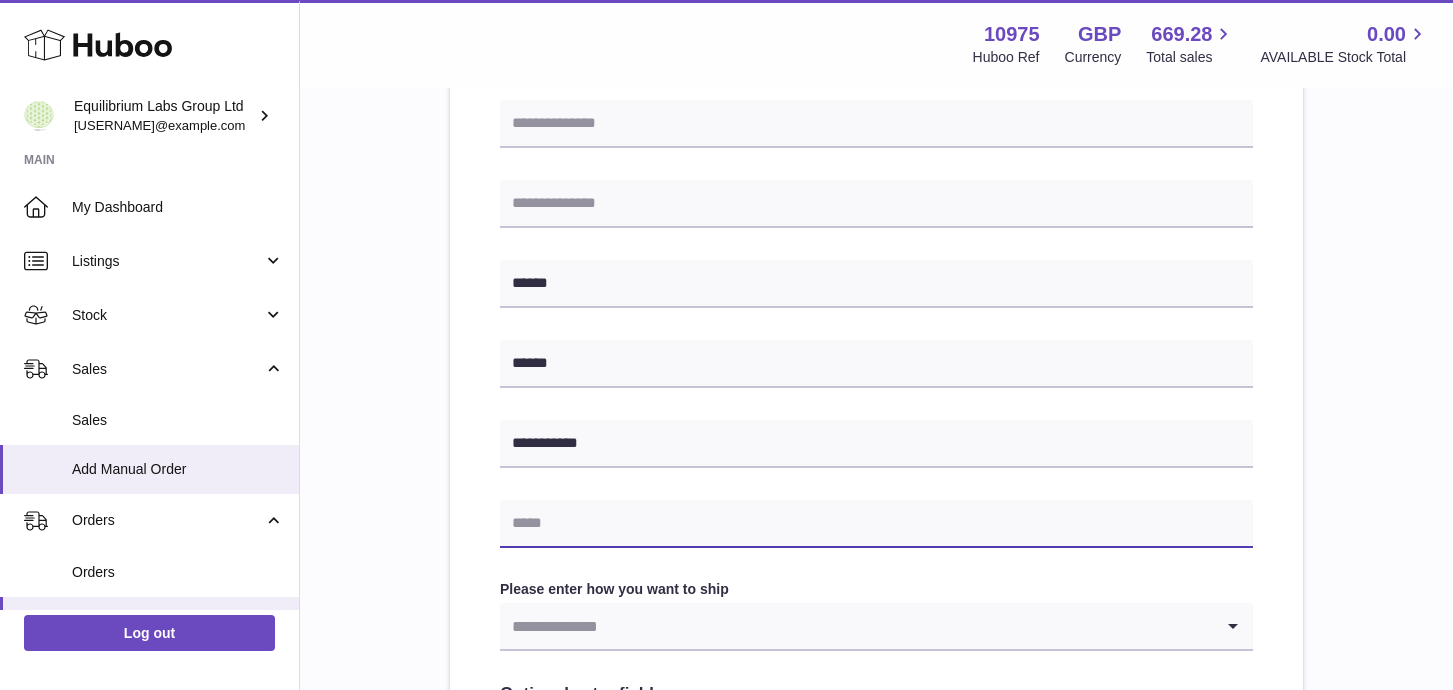 click at bounding box center [876, 524] 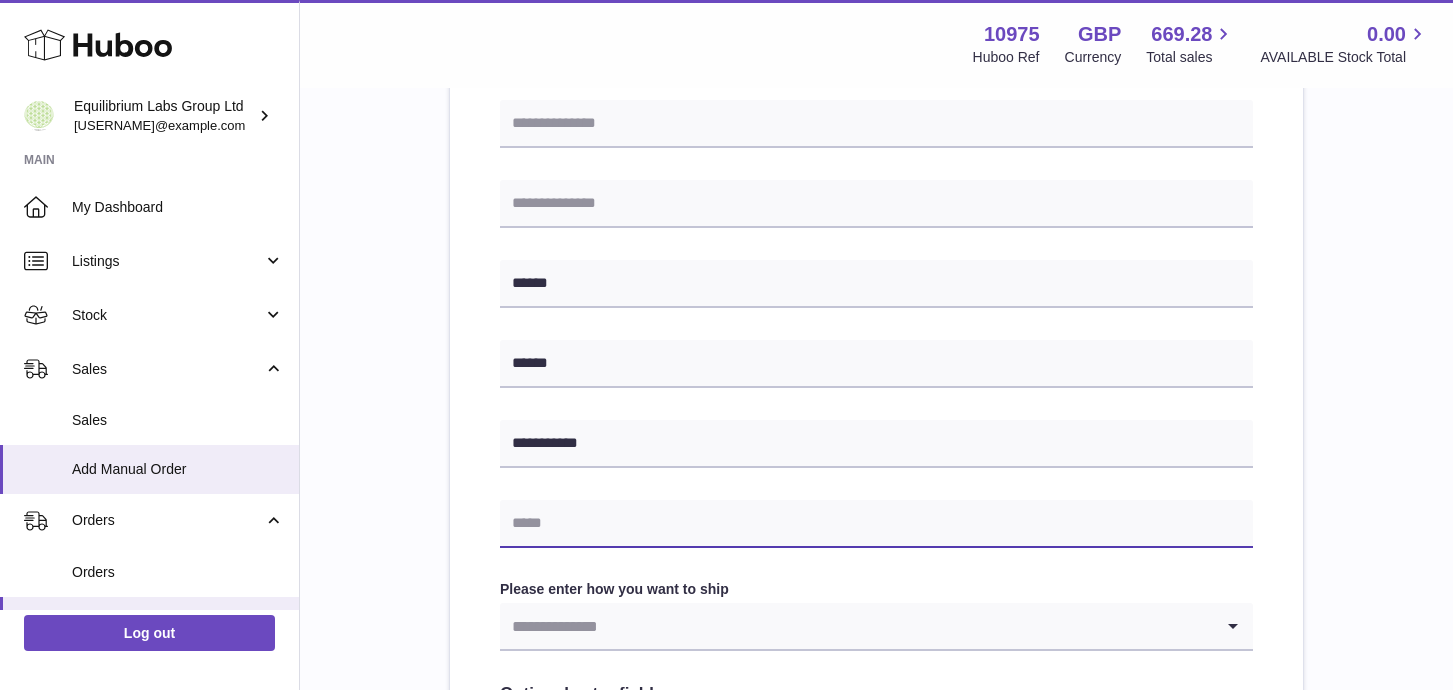 paste on "**********" 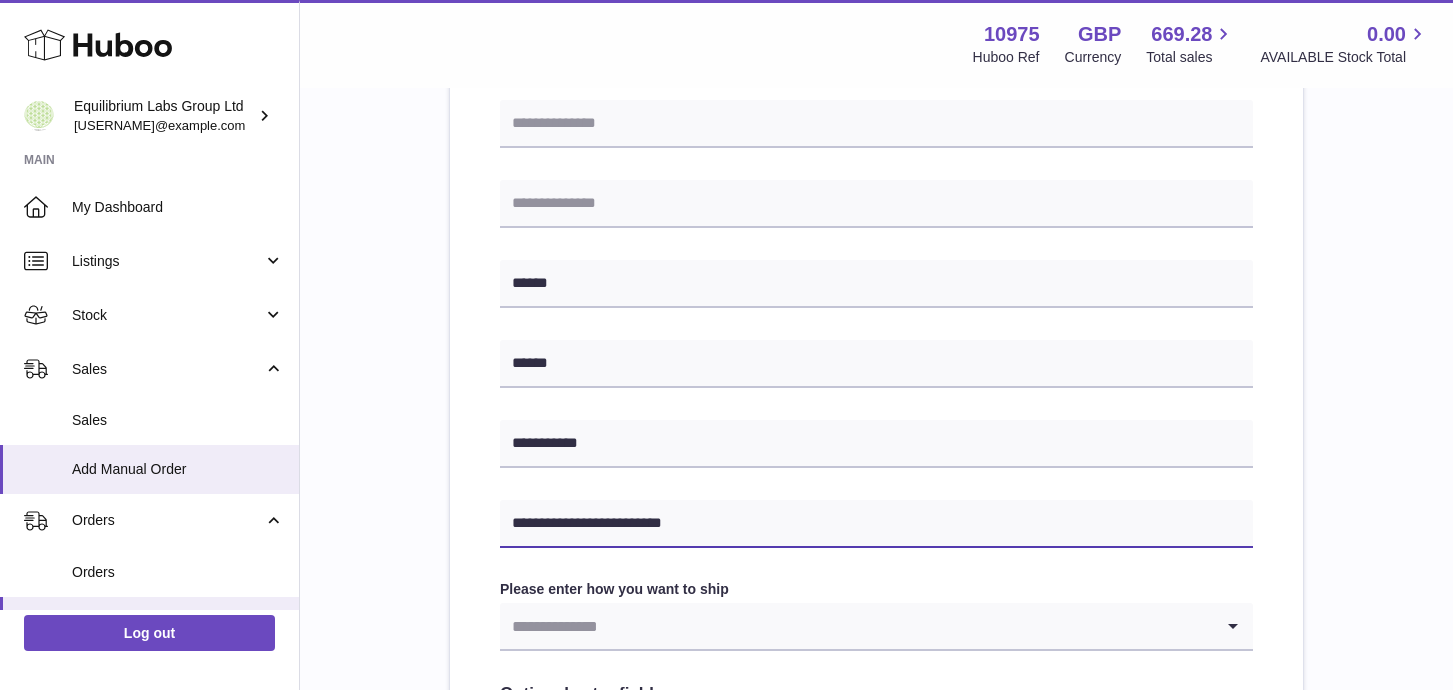 type on "**********" 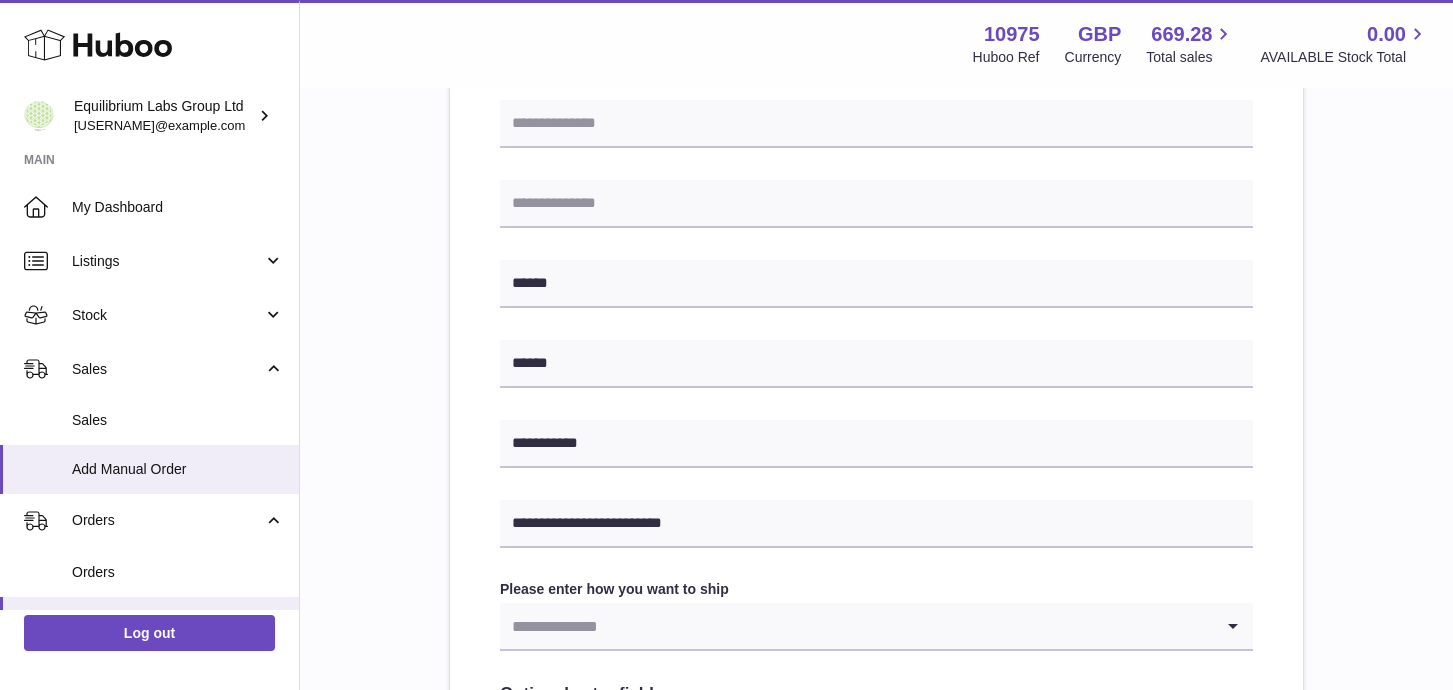 click on "**********" at bounding box center [876, 361] 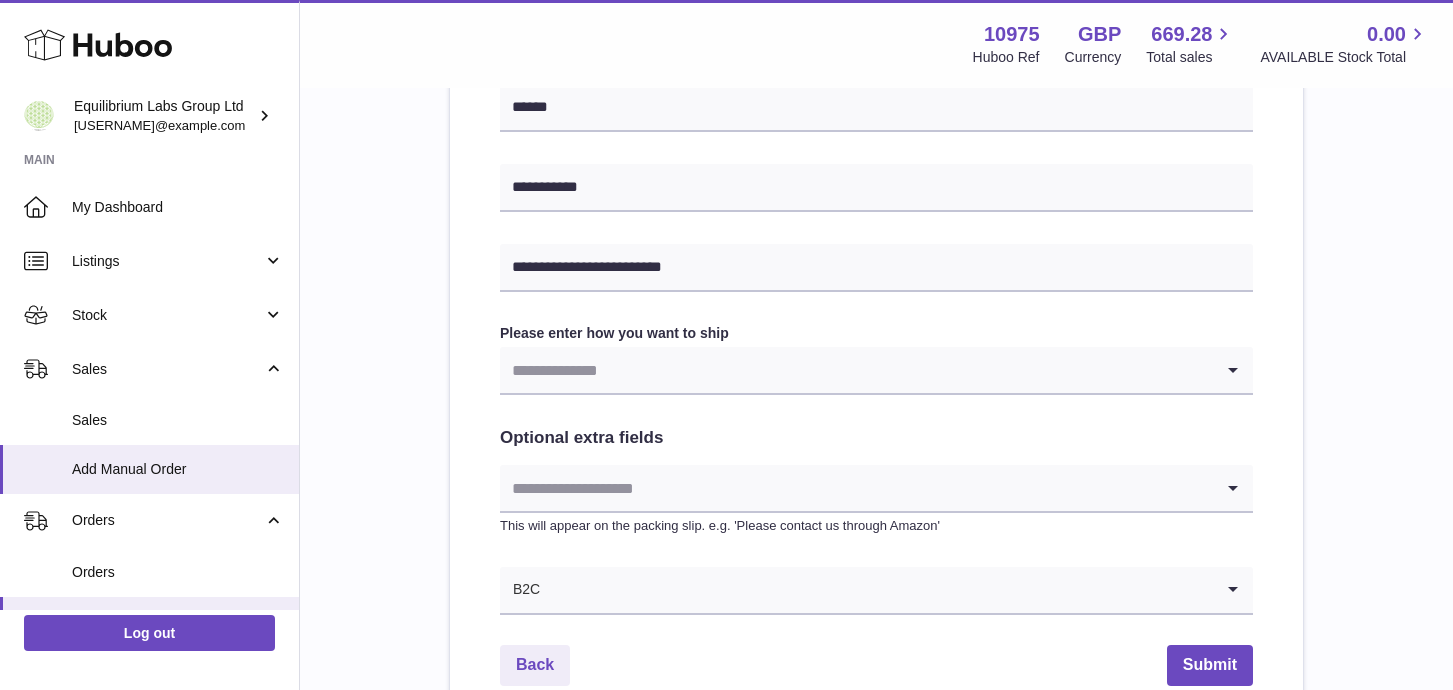 scroll, scrollTop: 854, scrollLeft: 0, axis: vertical 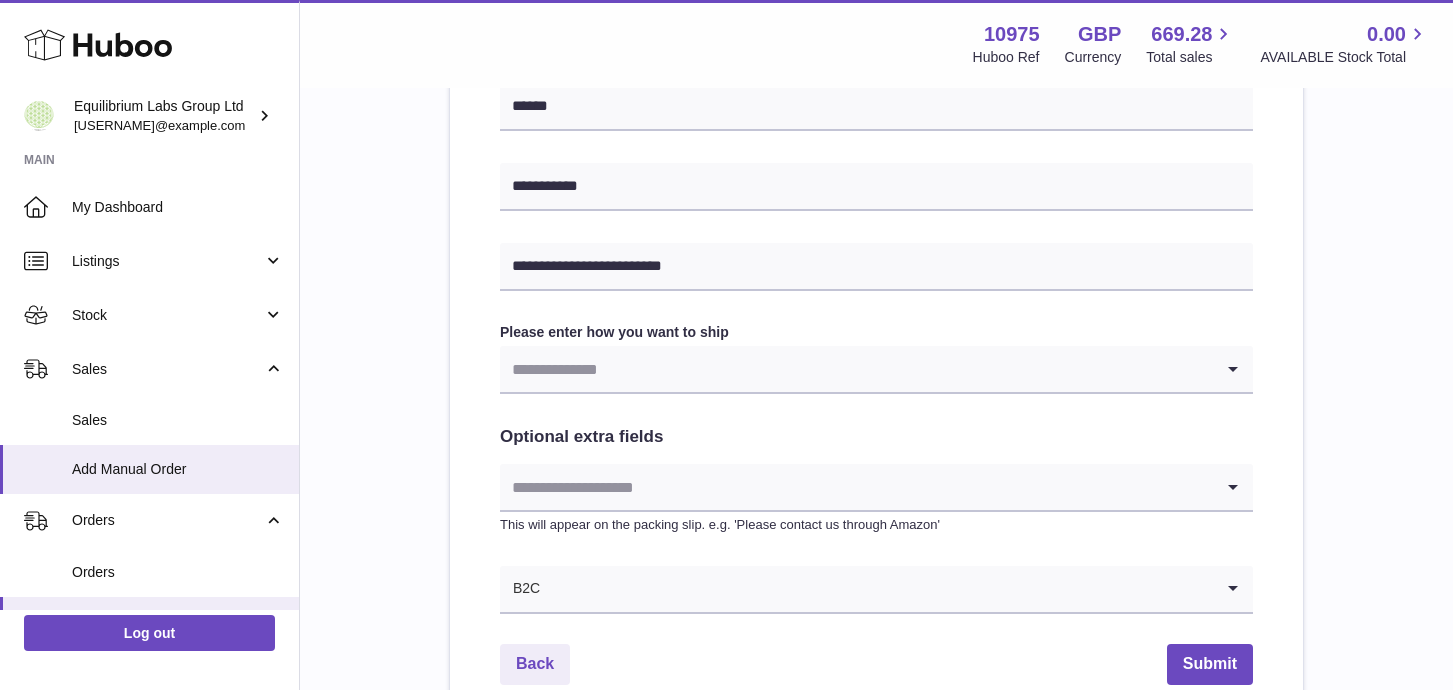 click at bounding box center (856, 369) 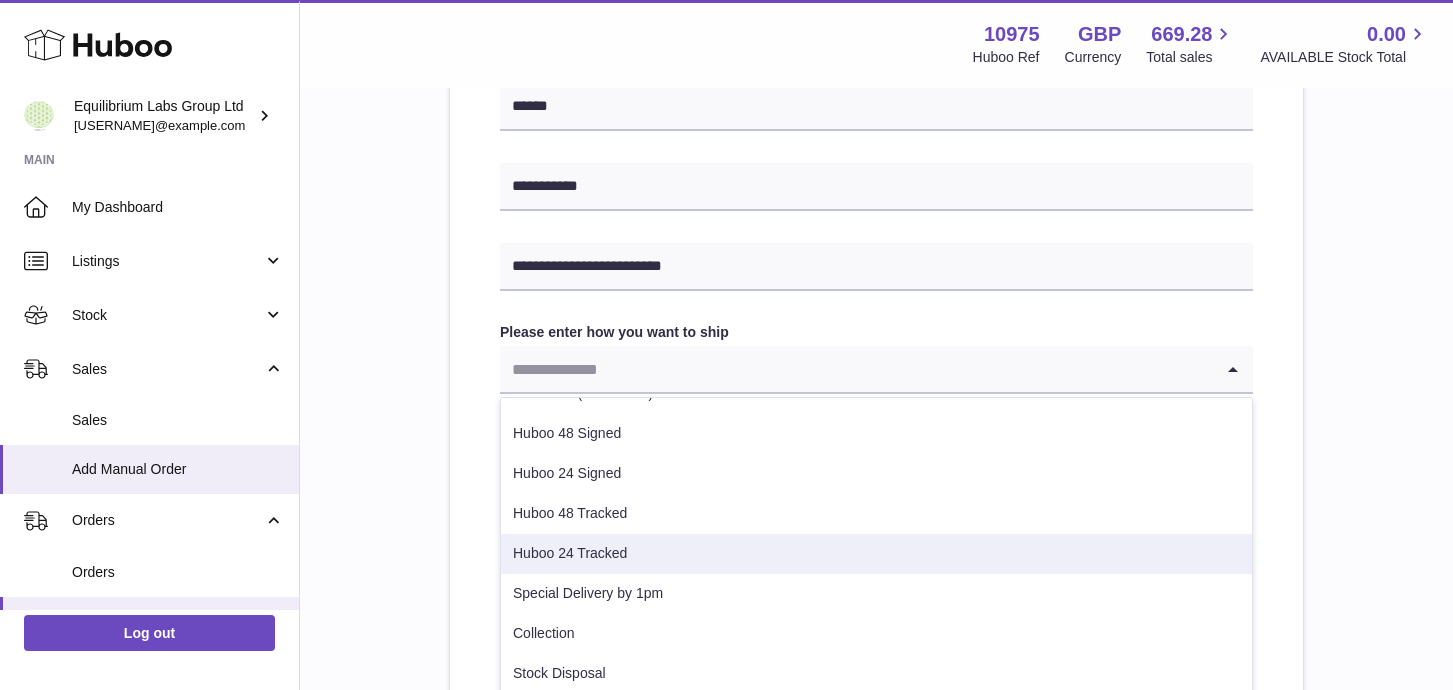 scroll, scrollTop: 82, scrollLeft: 0, axis: vertical 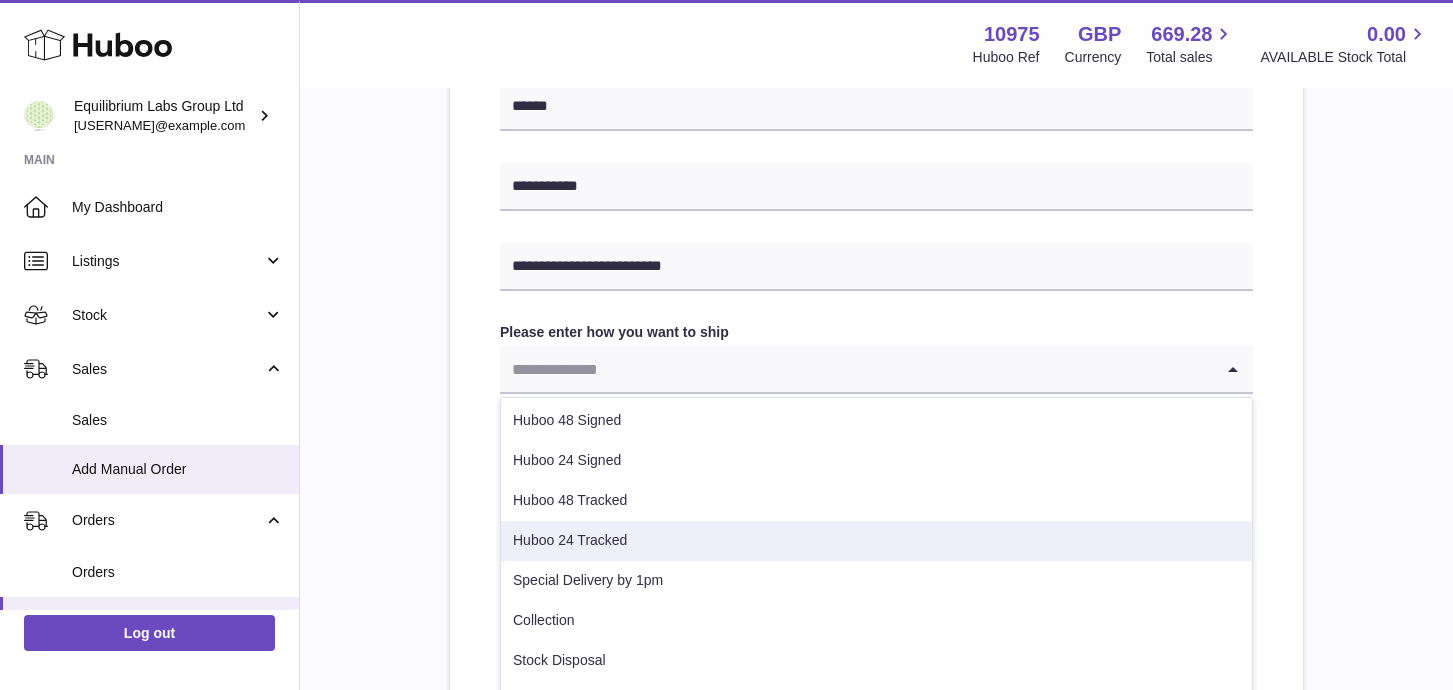 click on "Huboo 24 Tracked" at bounding box center (876, 541) 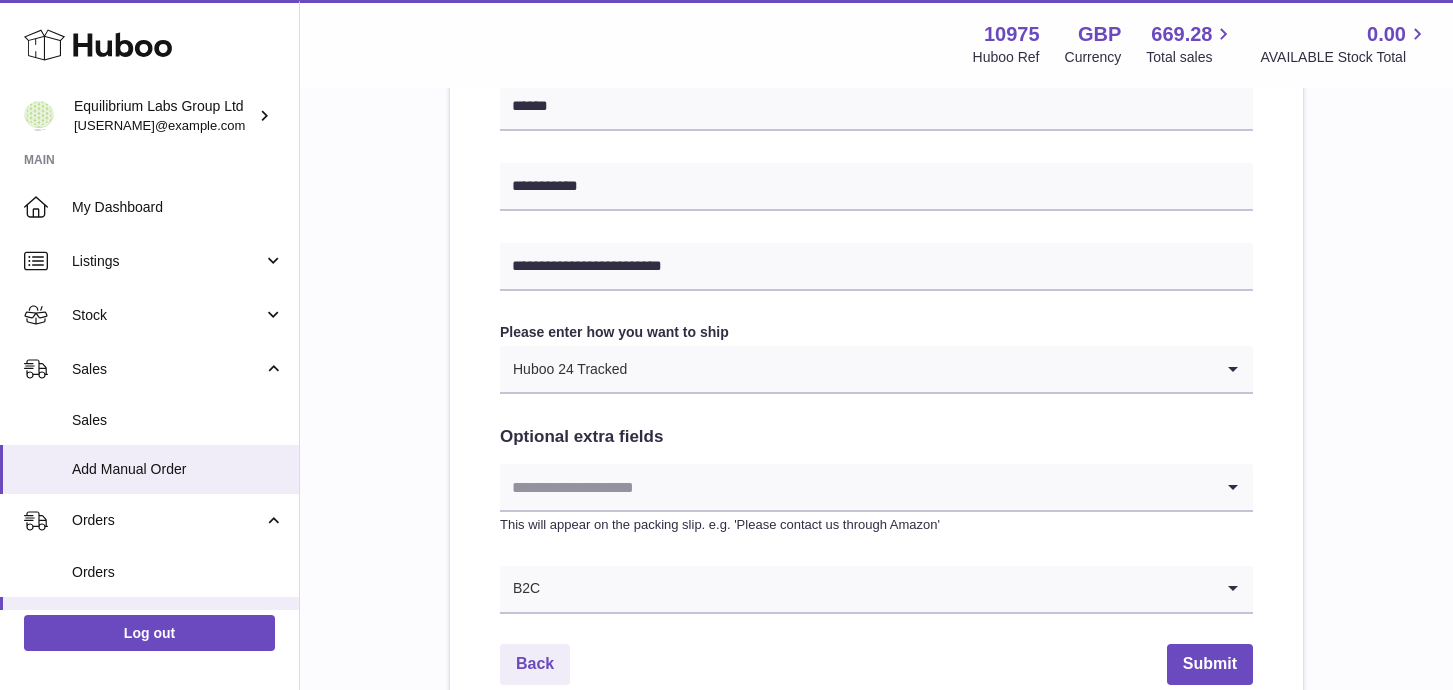 click at bounding box center [920, 369] 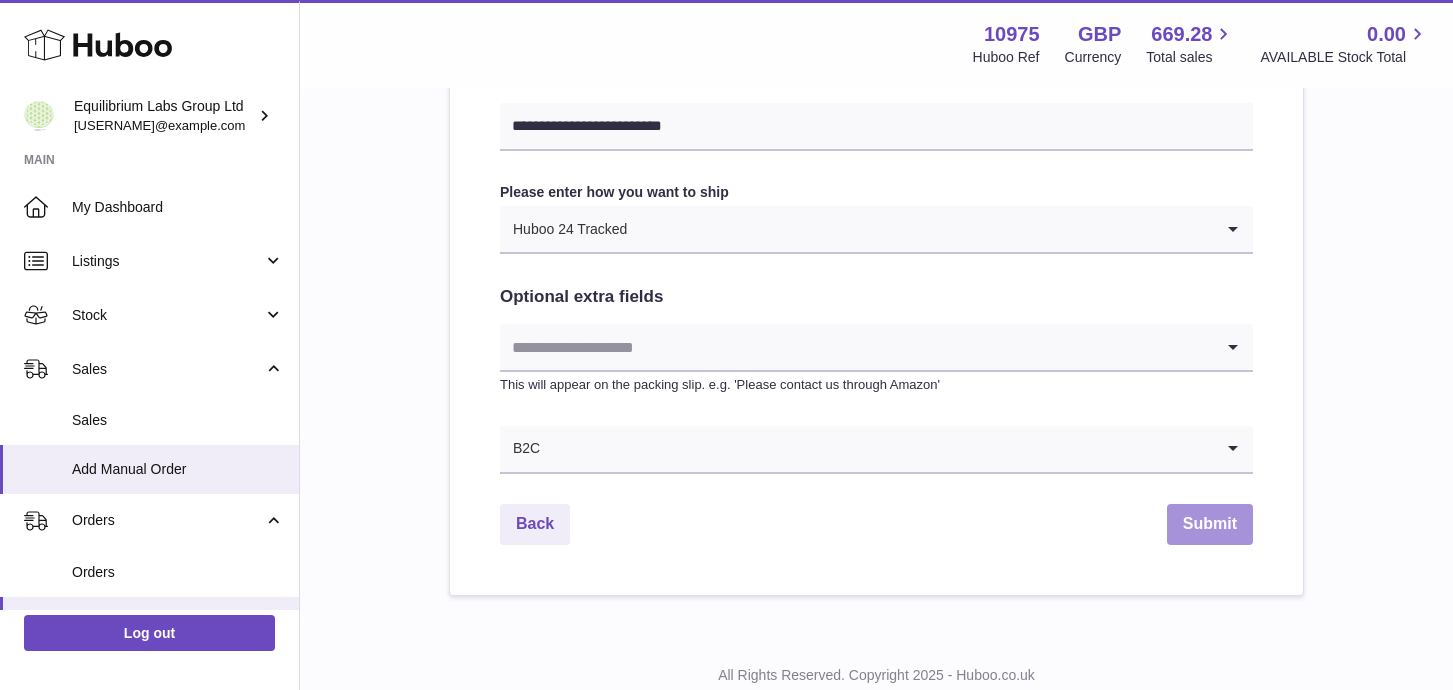 scroll, scrollTop: 1032, scrollLeft: 0, axis: vertical 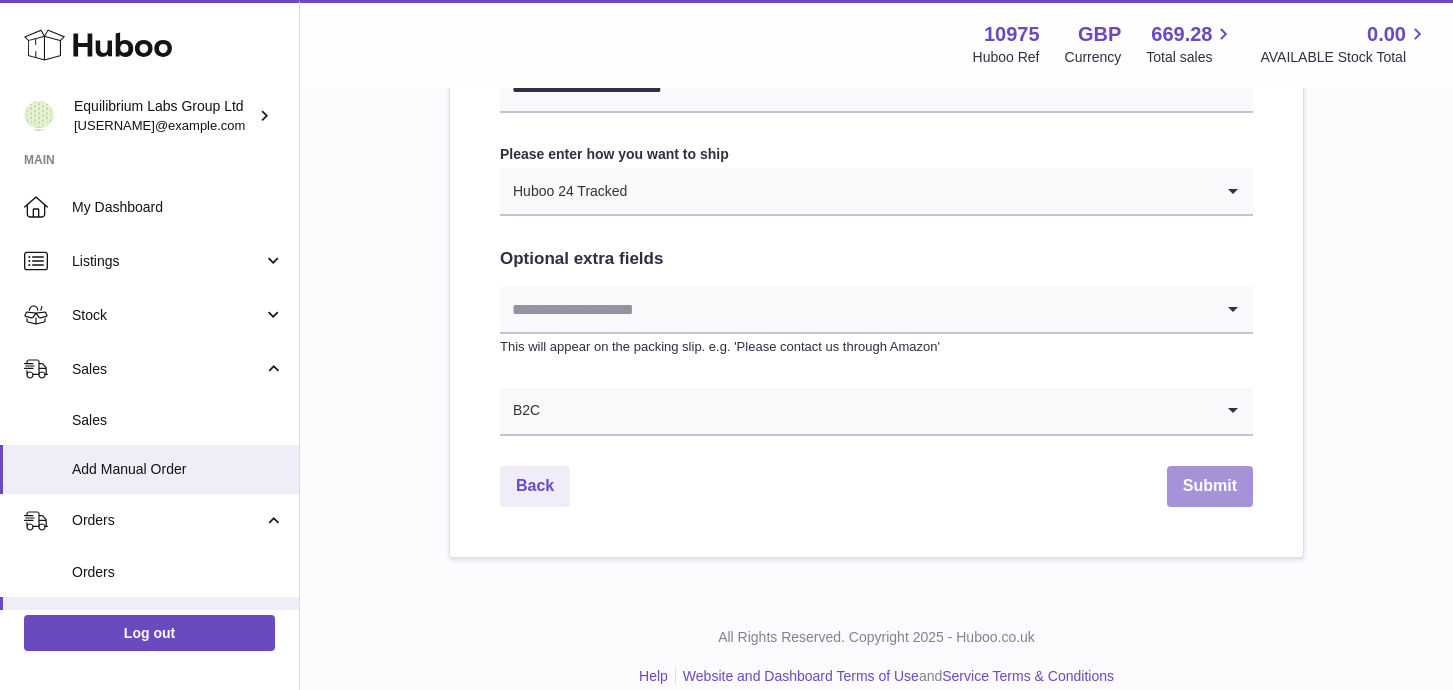 click on "Submit" at bounding box center (1210, 486) 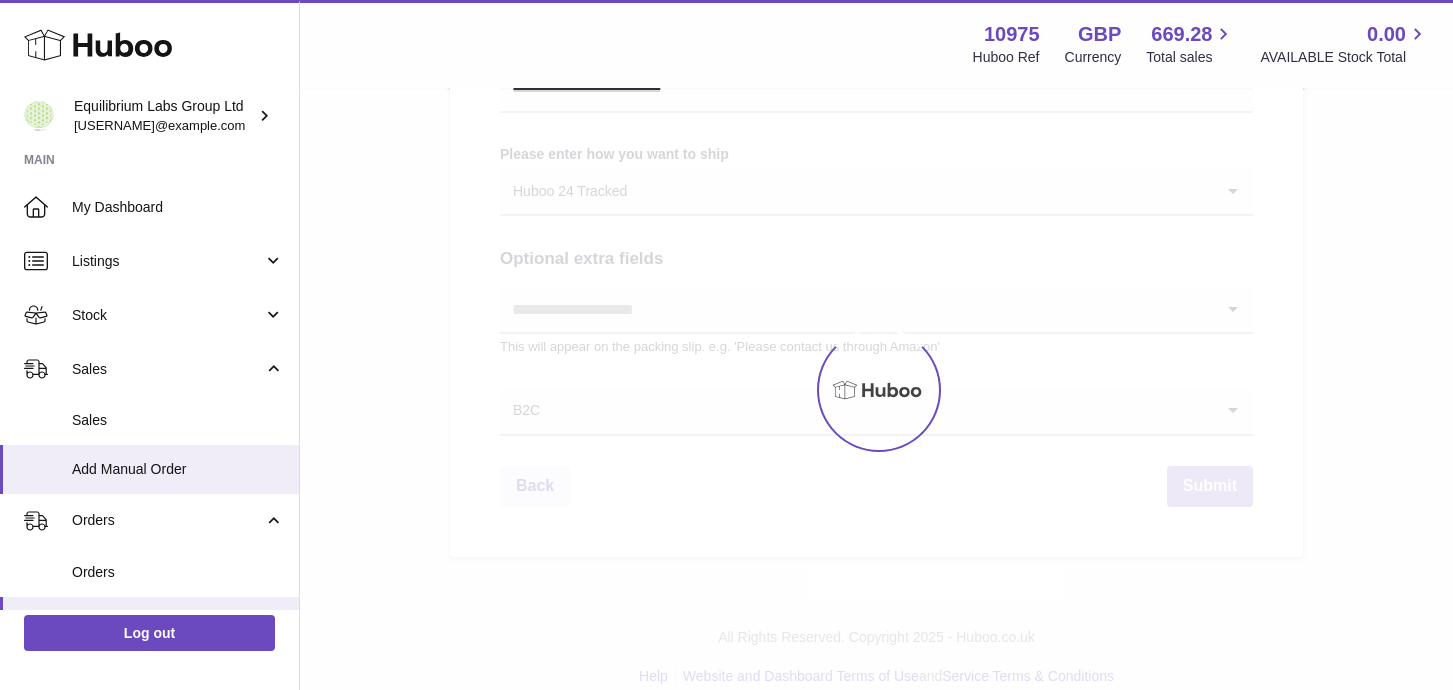 scroll, scrollTop: 0, scrollLeft: 0, axis: both 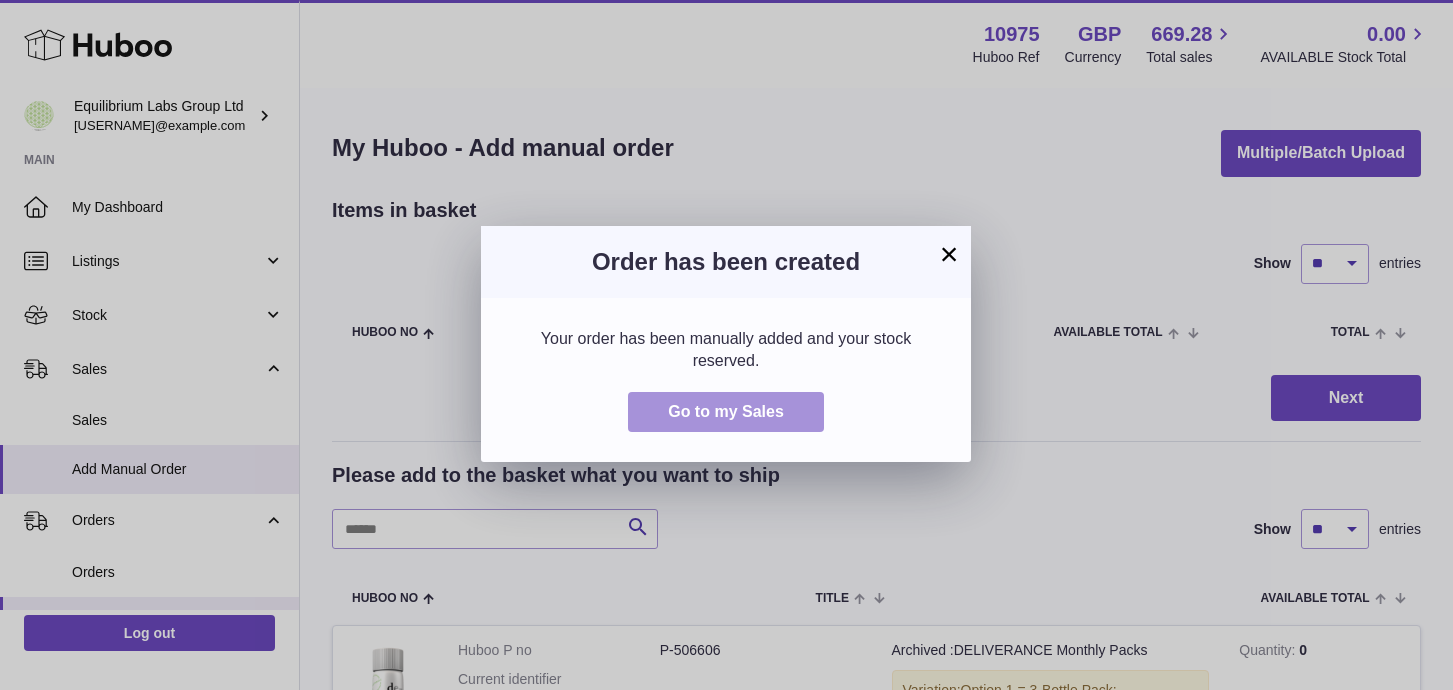 click on "Go to my Sales" at bounding box center [726, 411] 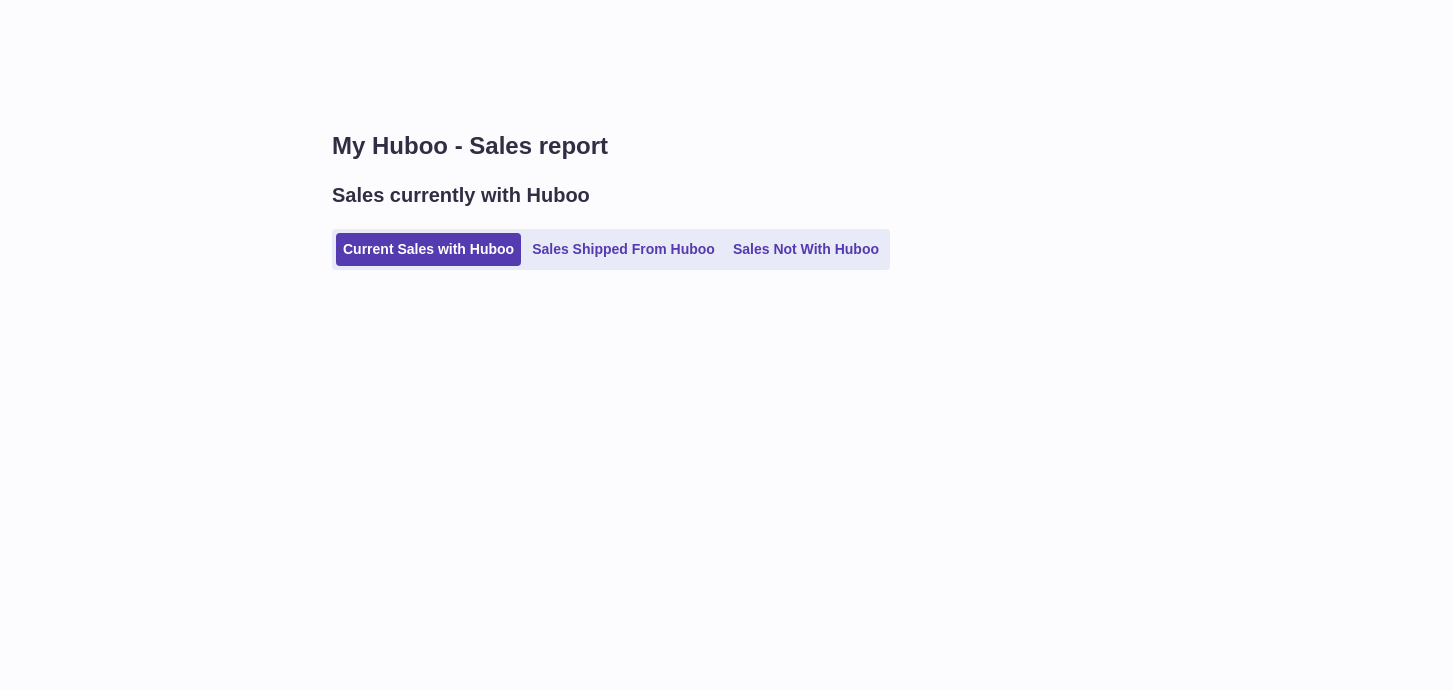 scroll, scrollTop: 0, scrollLeft: 0, axis: both 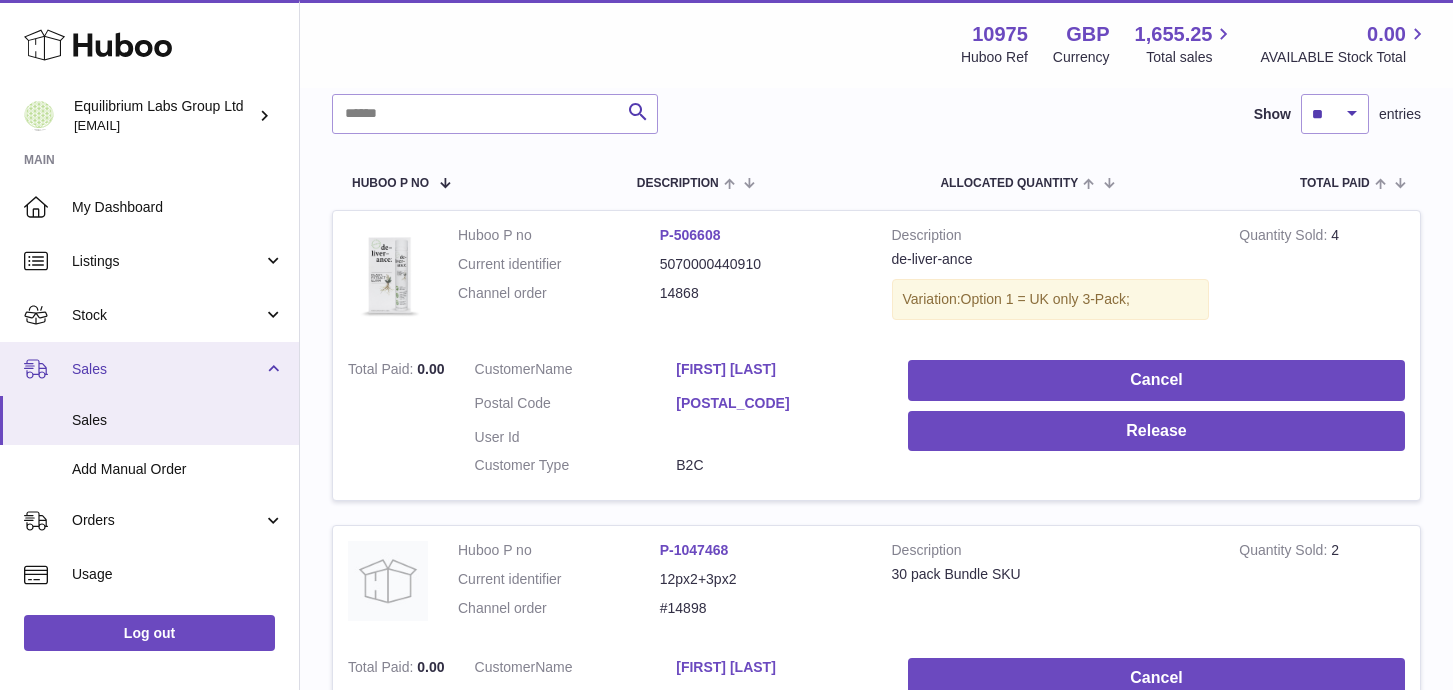 click on "Sales" at bounding box center (149, 369) 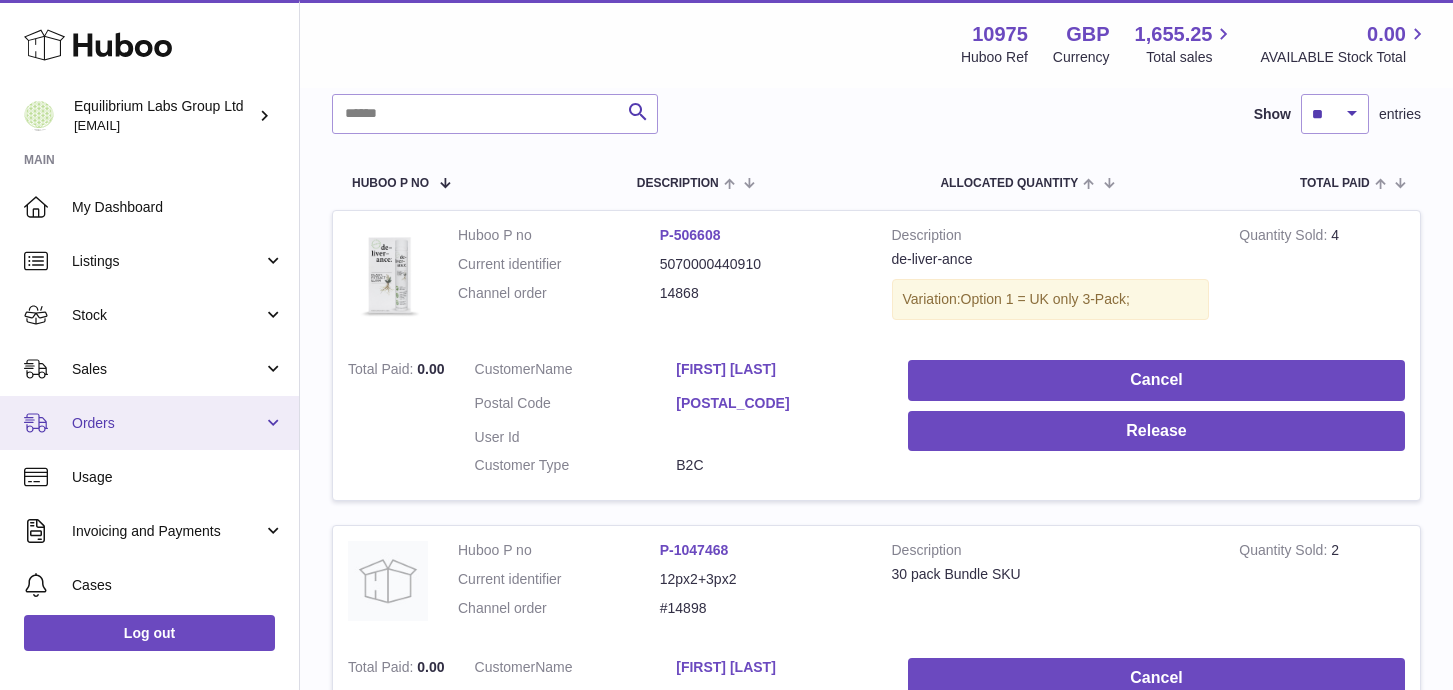 click on "Orders" at bounding box center [167, 423] 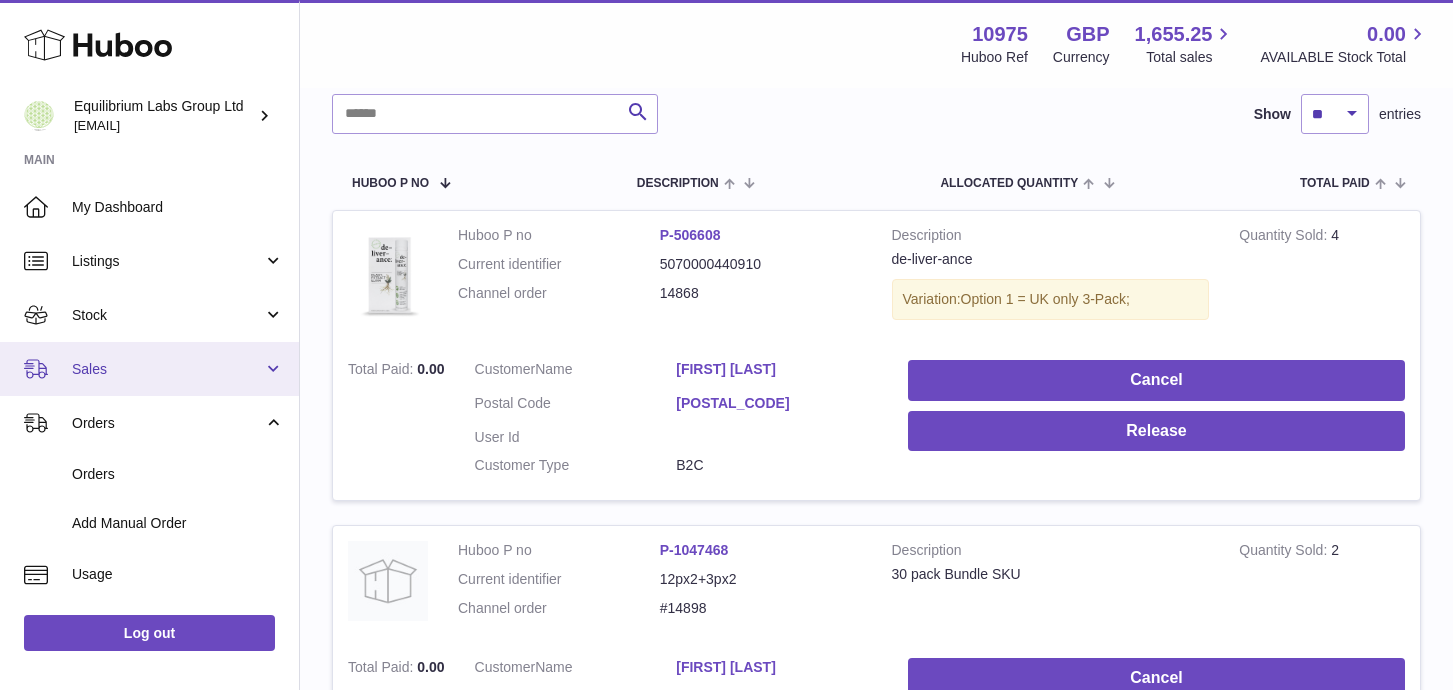 click on "Sales" at bounding box center [167, 369] 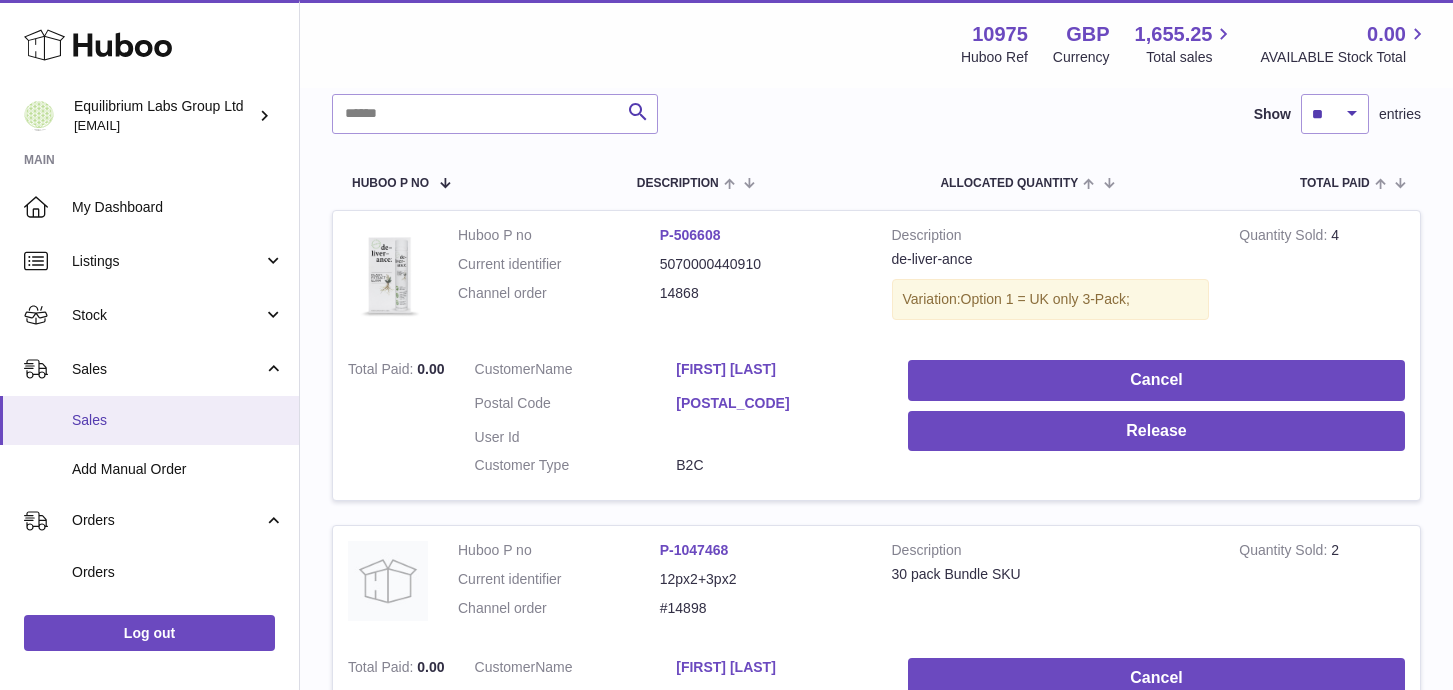 click on "Sales" at bounding box center [178, 420] 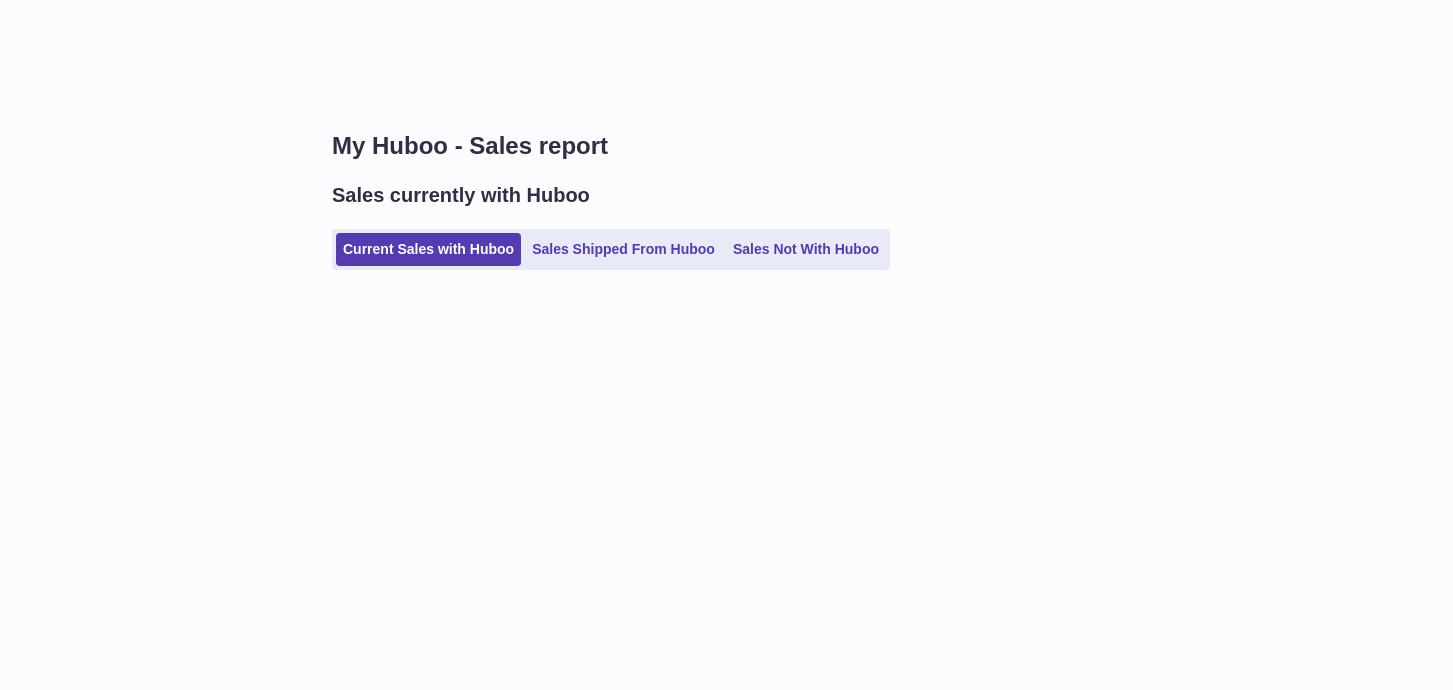 scroll, scrollTop: 0, scrollLeft: 0, axis: both 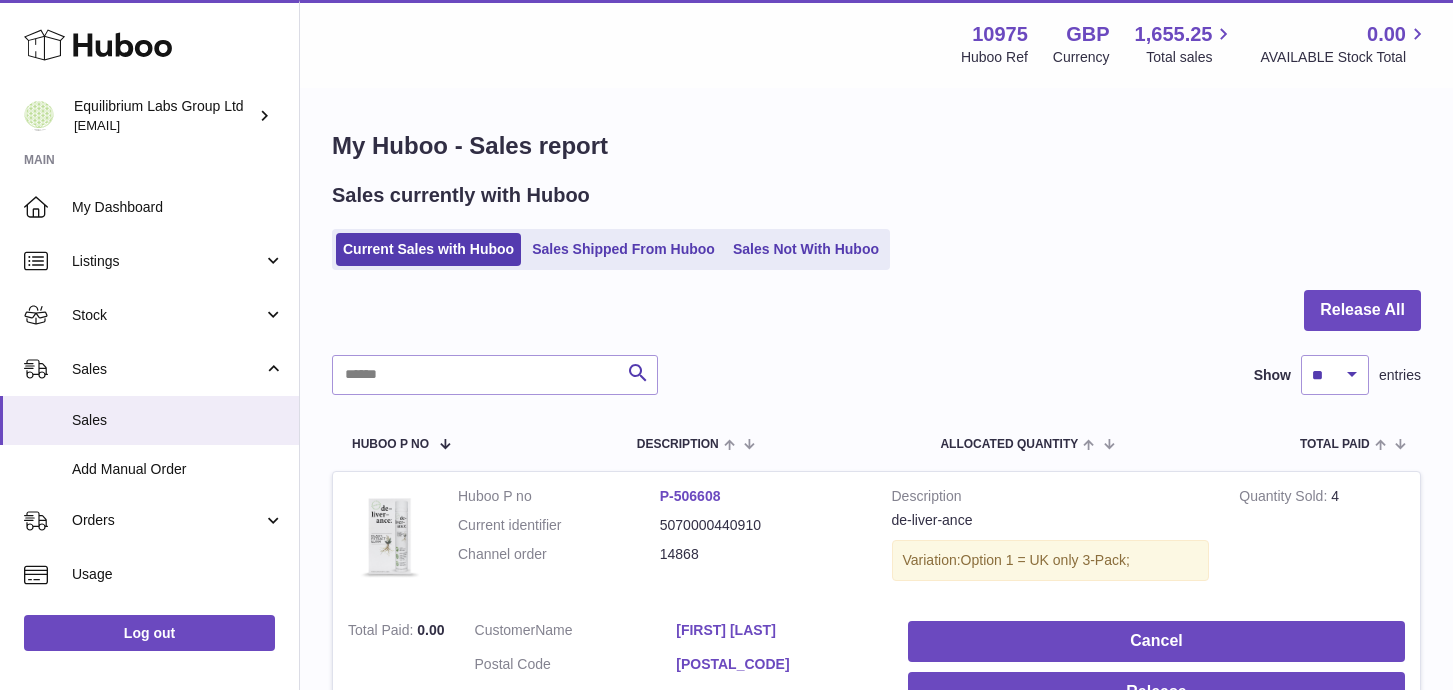 click on "My Huboo - Sales report   Sales currently with Huboo
Current Sales with Huboo
Sales Shipped From Huboo
Sales Not With Huboo
Release All
Search
Show
** ** ** ***
entries
Huboo P no       Description       ALLOCATED Quantity       Total paid
Customer
Action / Status
Huboo P no
P-506608
Current identifier   5070000440910
Channel order
14868     Description   de-liver-ance
Variation:
Option 1 = UK only 3-Pack;
Quantity Sold
4
Total Paid   0.00   Customer  Name   Kris Thykier" at bounding box center [876, 1904] 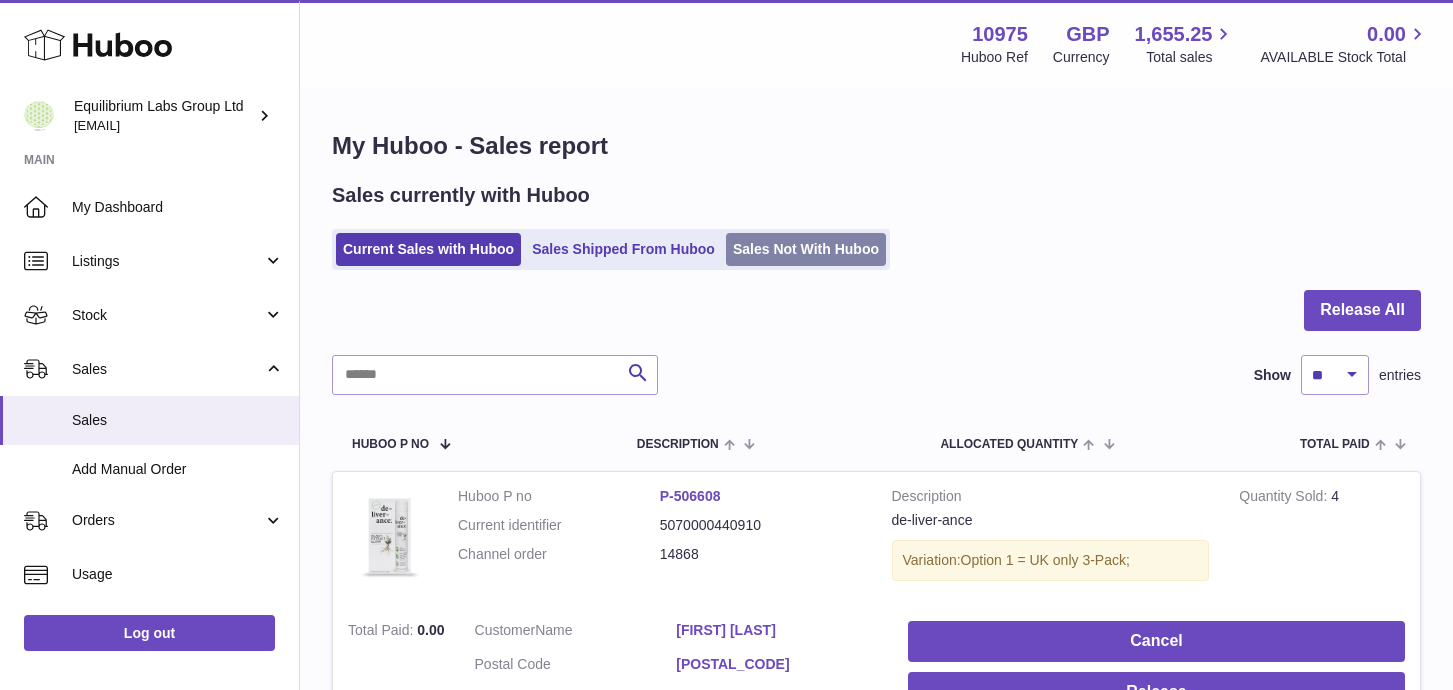click on "Sales Not With Huboo" at bounding box center [806, 249] 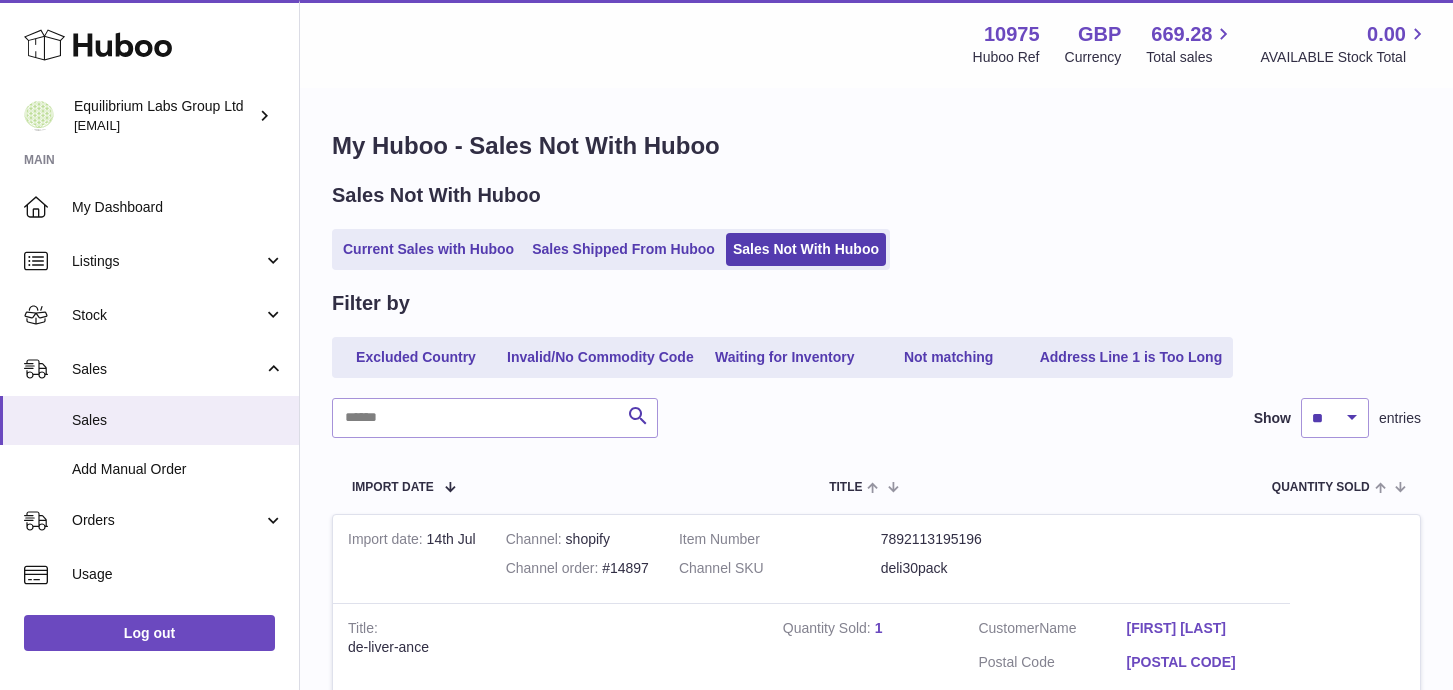 scroll, scrollTop: 0, scrollLeft: 0, axis: both 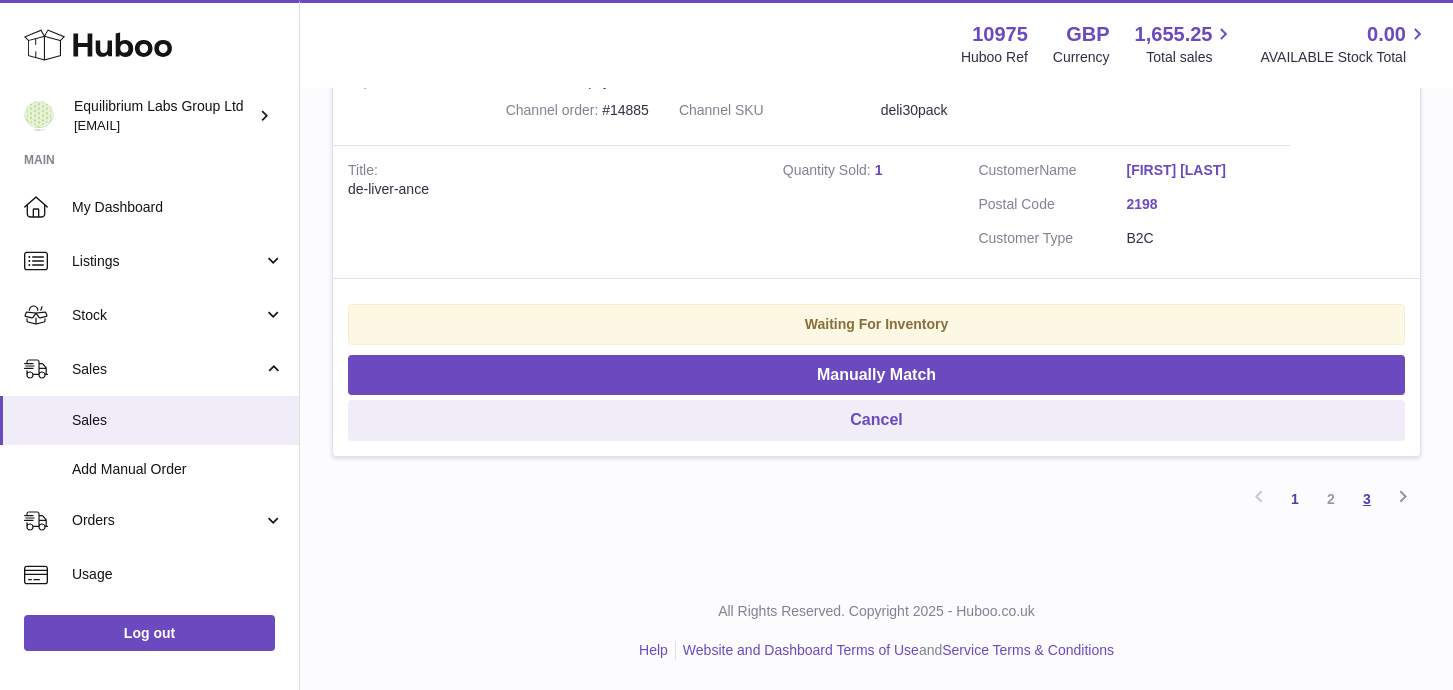 click on "3" at bounding box center [1367, 499] 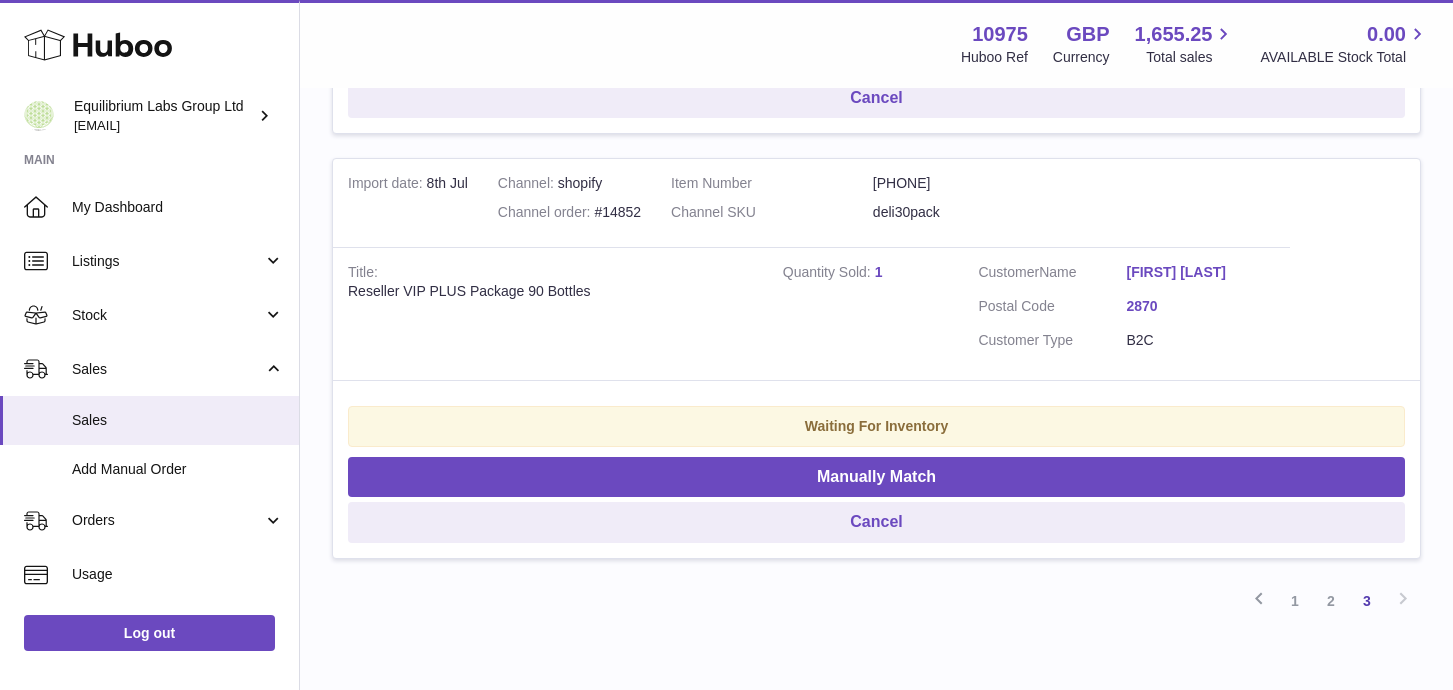 scroll, scrollTop: 2902, scrollLeft: 0, axis: vertical 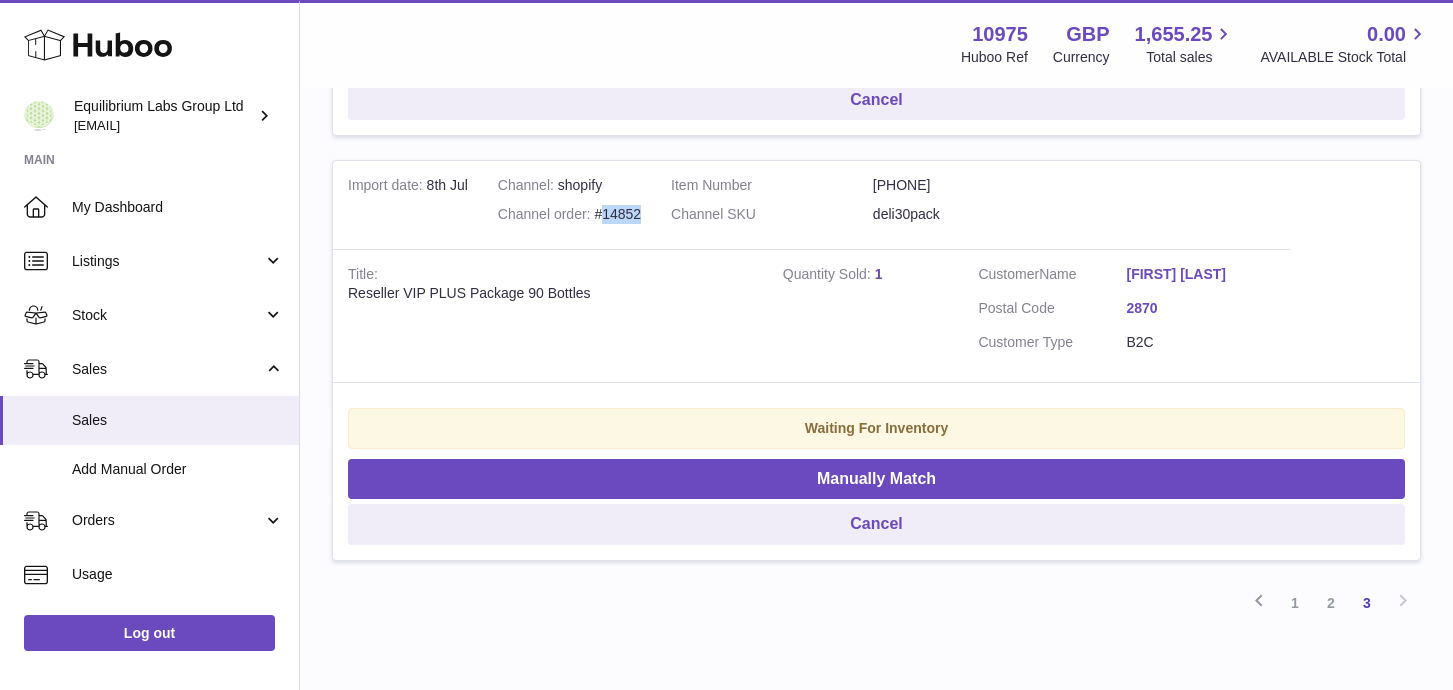 drag, startPoint x: 648, startPoint y: 219, endPoint x: 601, endPoint y: 219, distance: 47 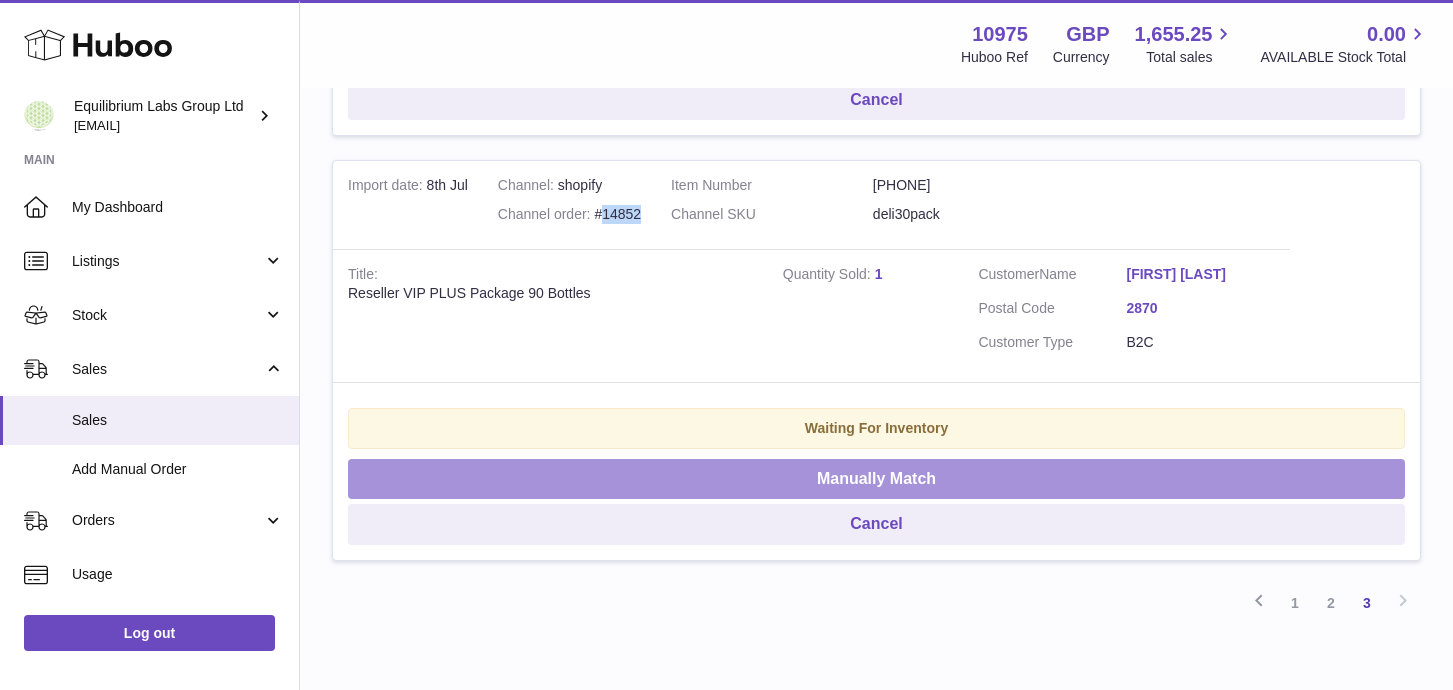 click on "Manually Match" at bounding box center [876, 479] 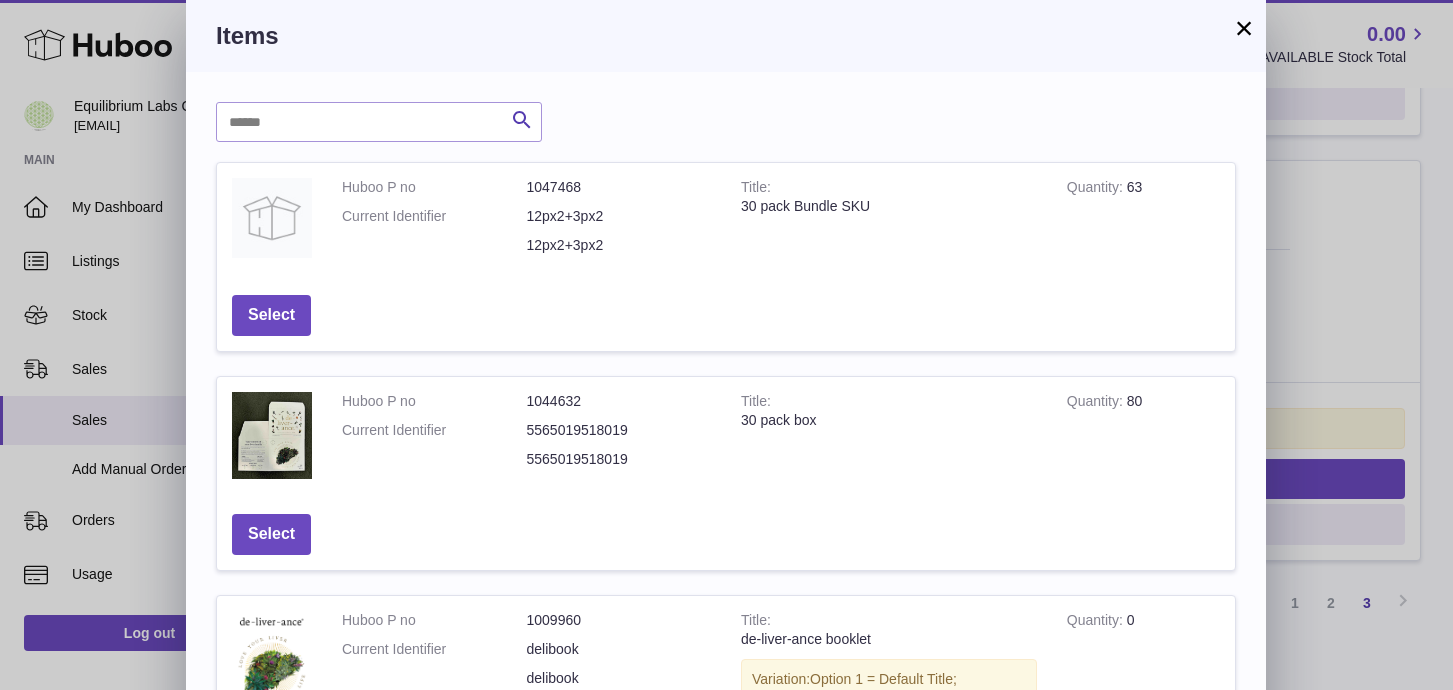 scroll, scrollTop: 12, scrollLeft: 0, axis: vertical 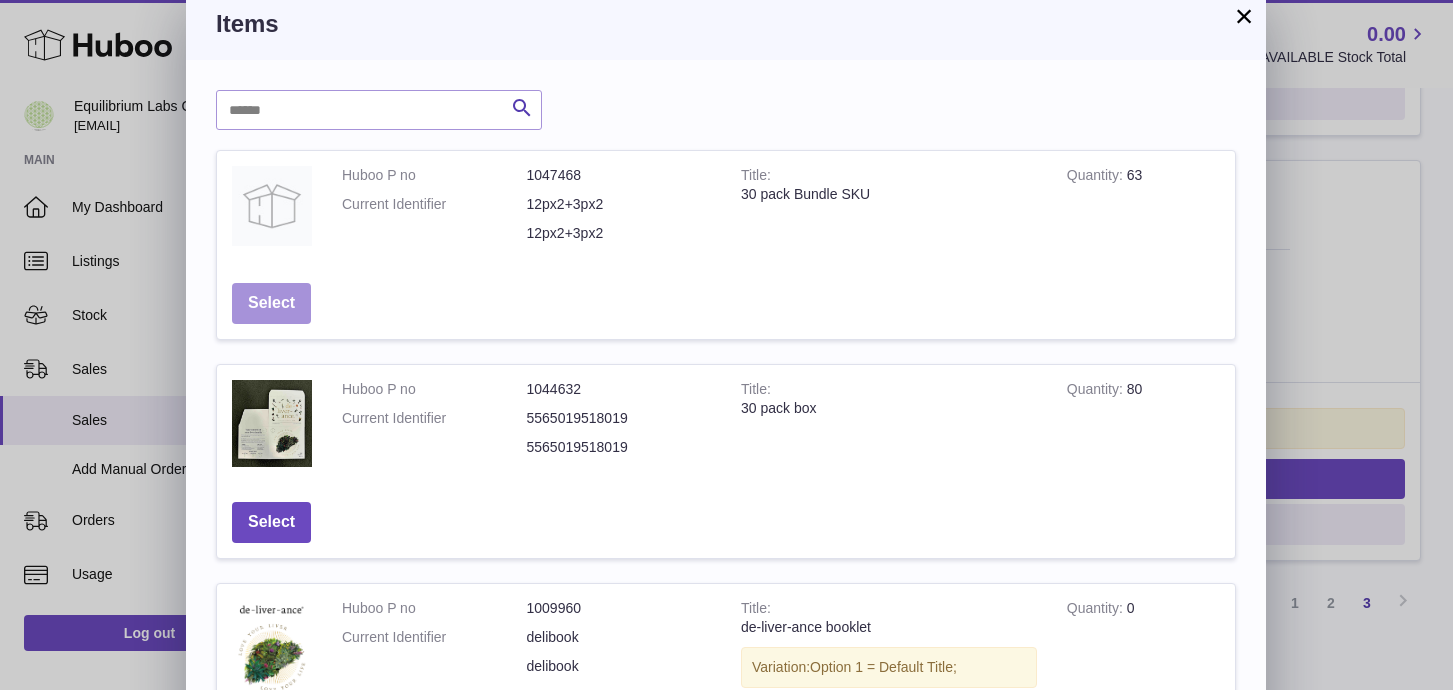click on "Select" at bounding box center [271, 303] 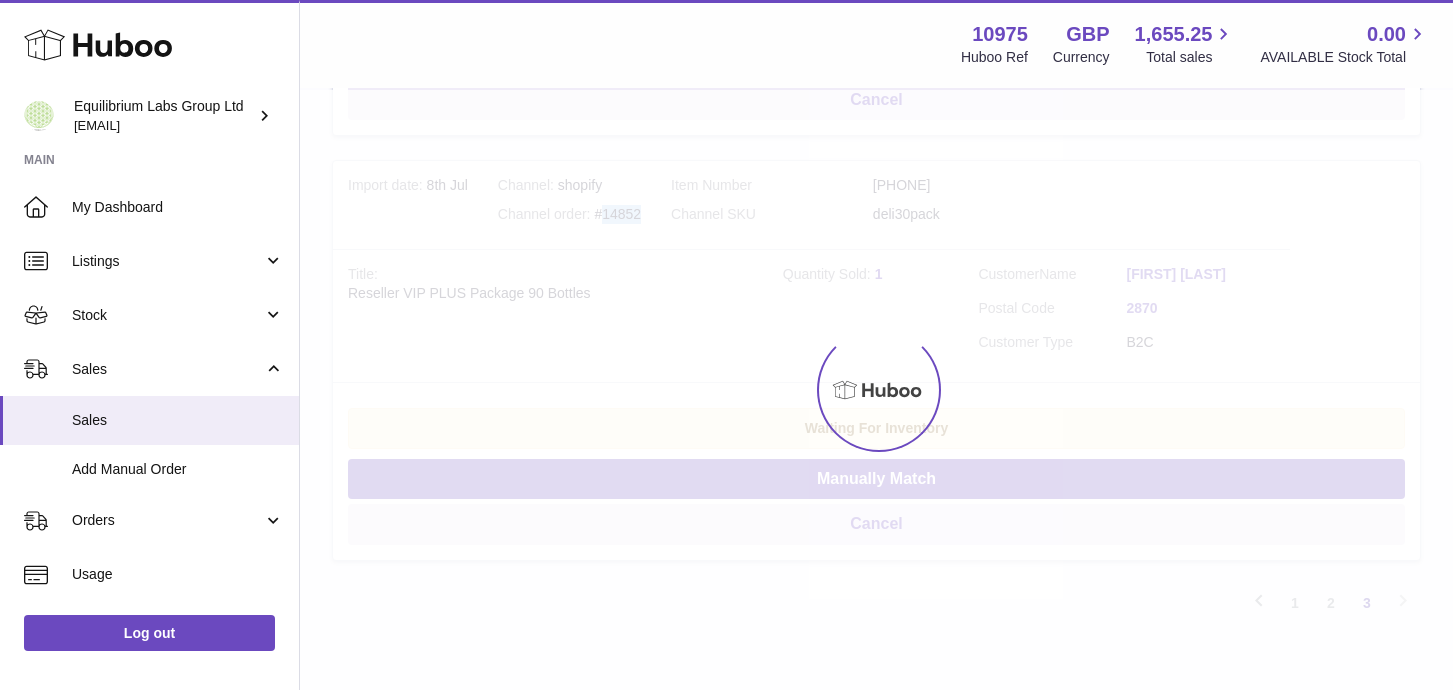 scroll, scrollTop: 0, scrollLeft: 0, axis: both 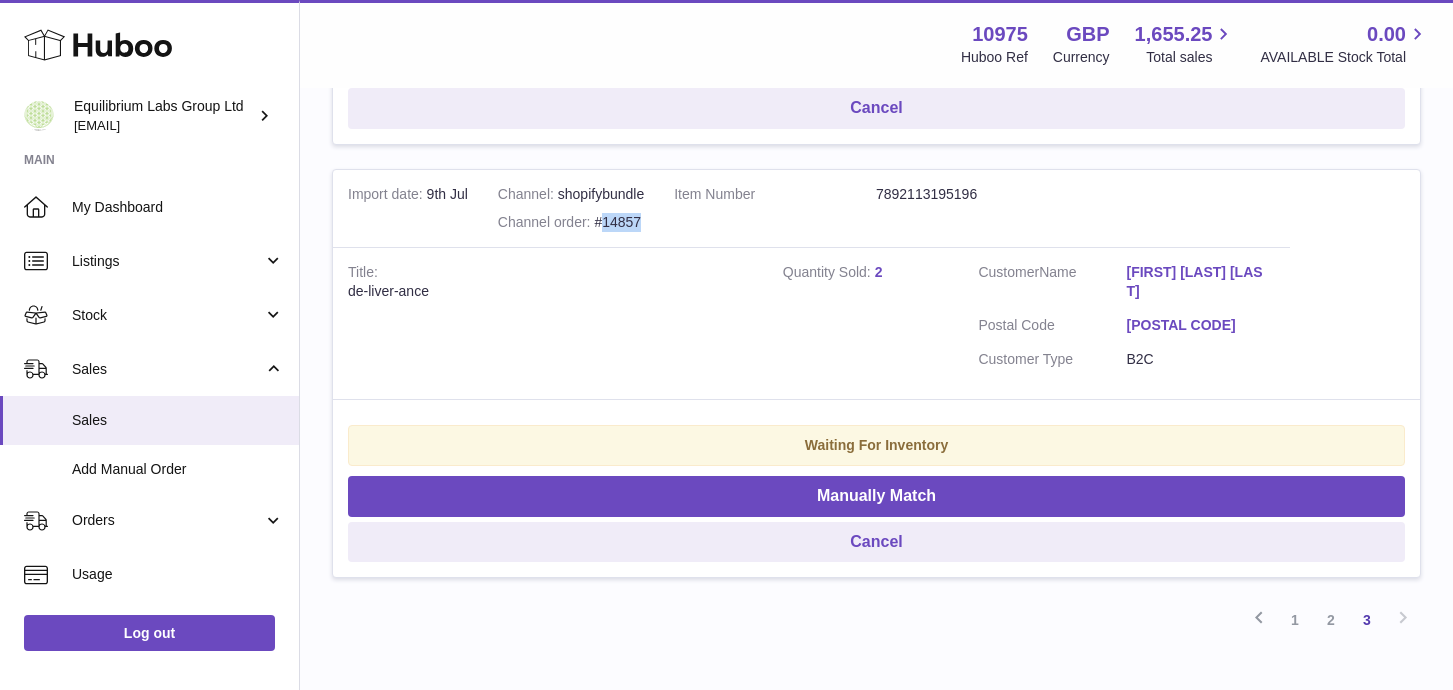 drag, startPoint x: 640, startPoint y: 223, endPoint x: 603, endPoint y: 219, distance: 37.215588 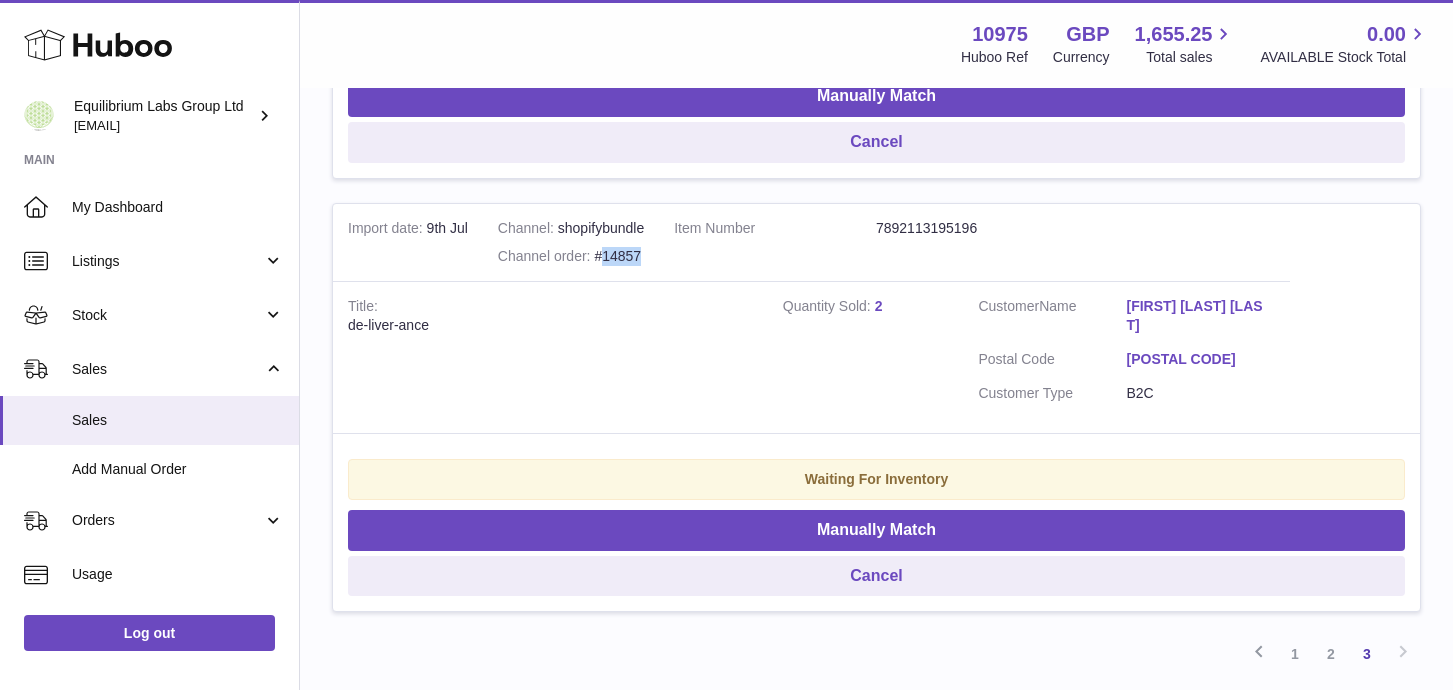 scroll, scrollTop: 2424, scrollLeft: 0, axis: vertical 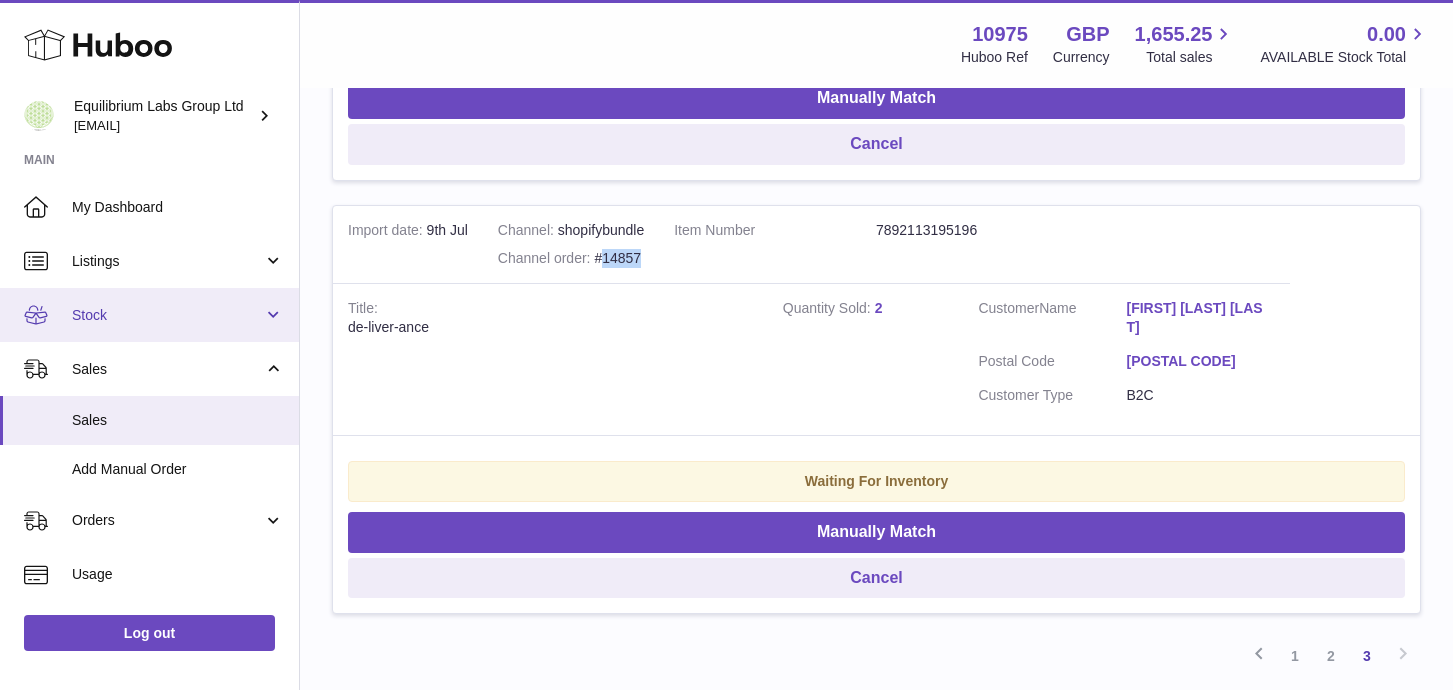 click on "Stock" at bounding box center [167, 315] 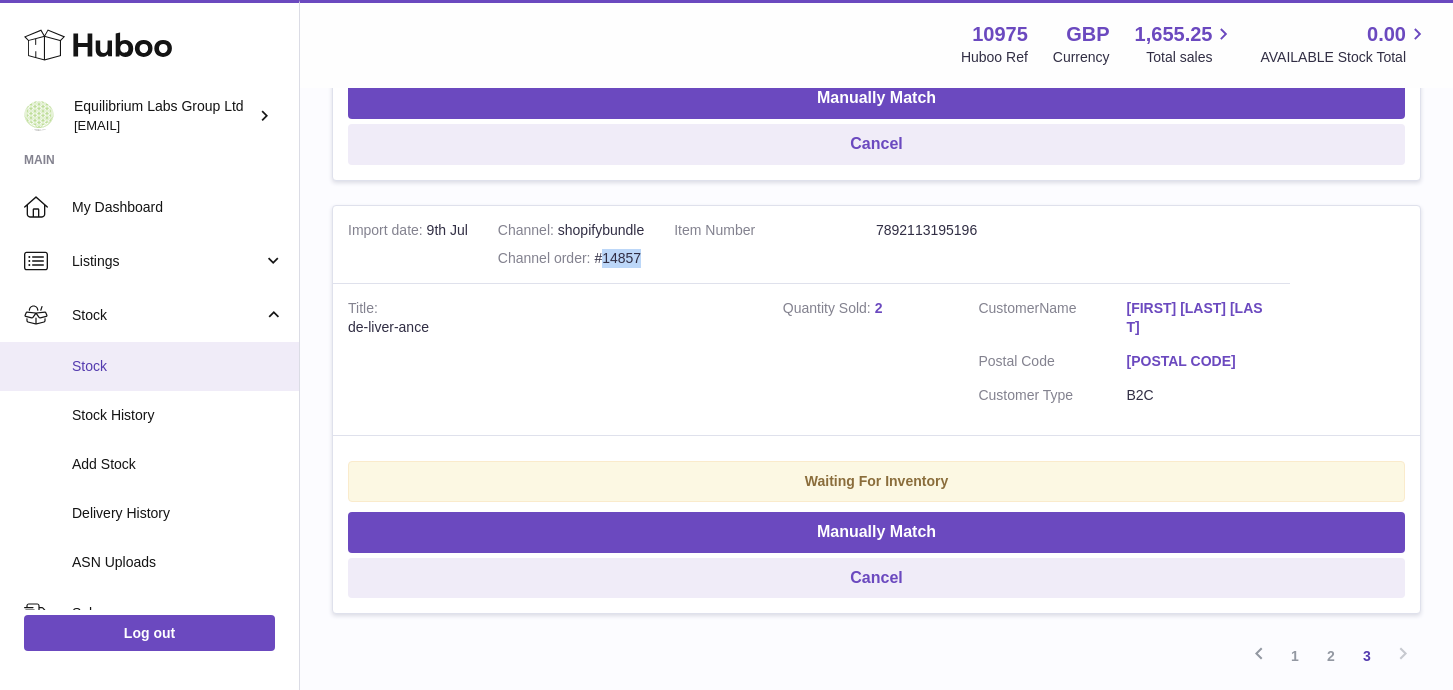 click on "Stock" at bounding box center (149, 366) 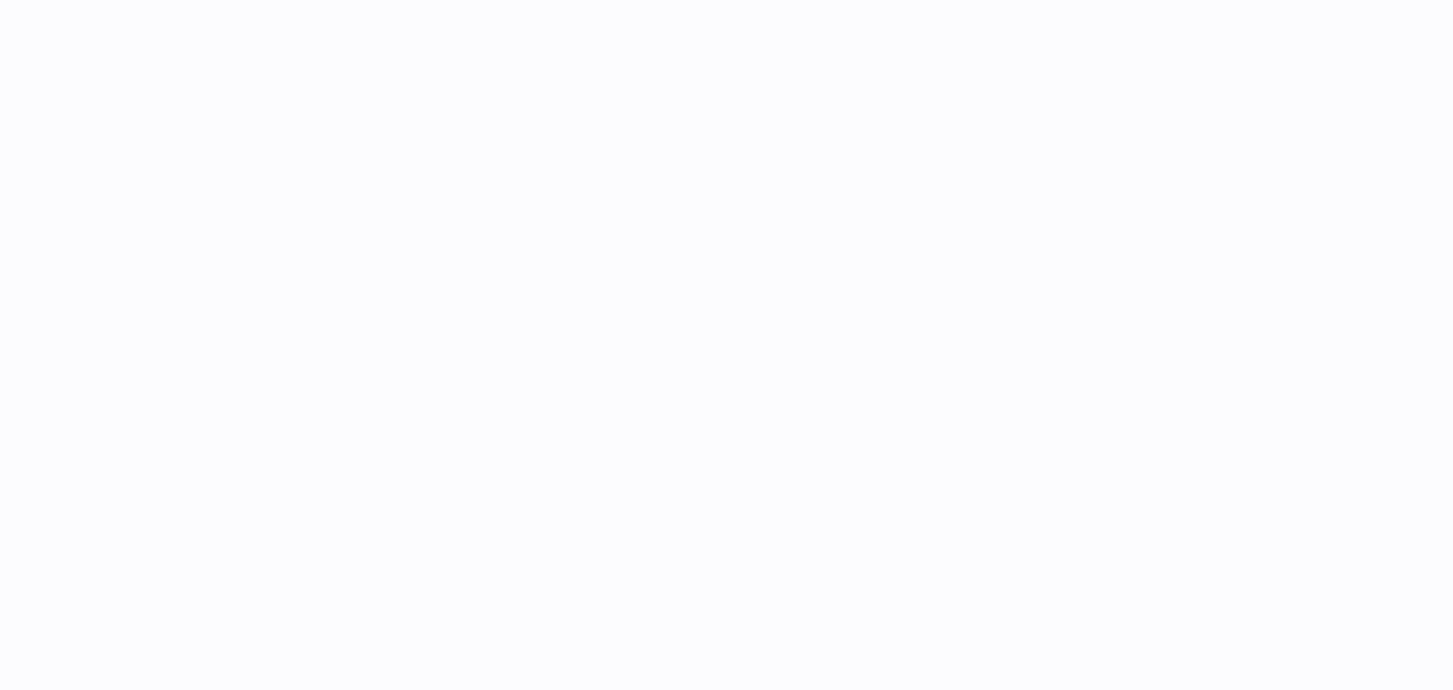 scroll, scrollTop: 0, scrollLeft: 0, axis: both 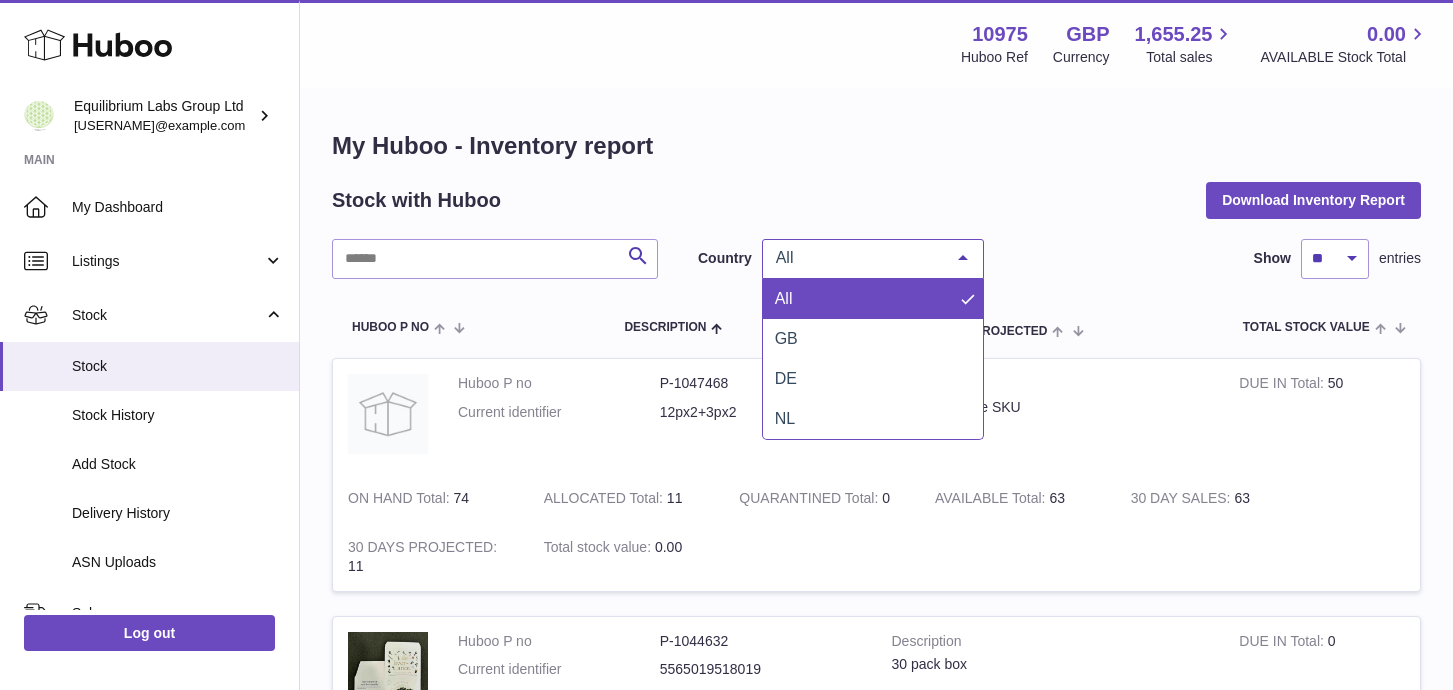 click on "All" at bounding box center [857, 258] 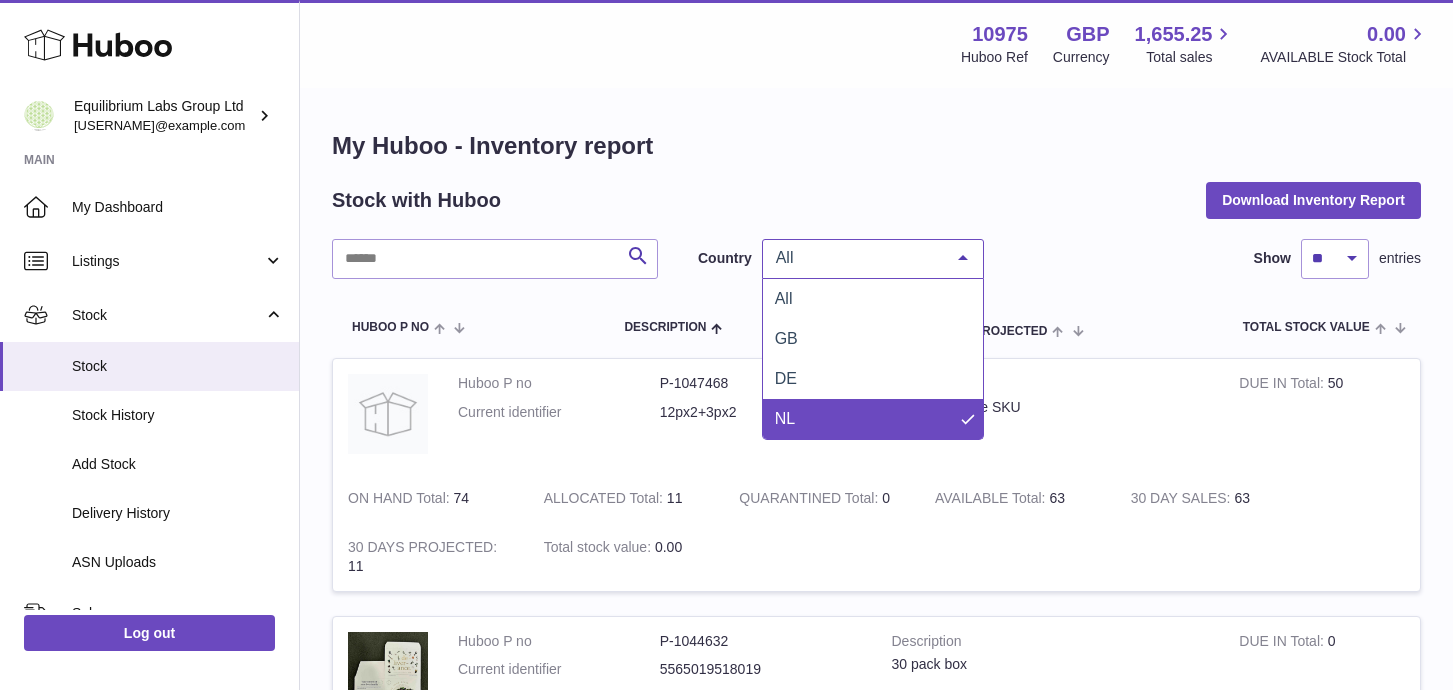 click on "NL" at bounding box center [873, 419] 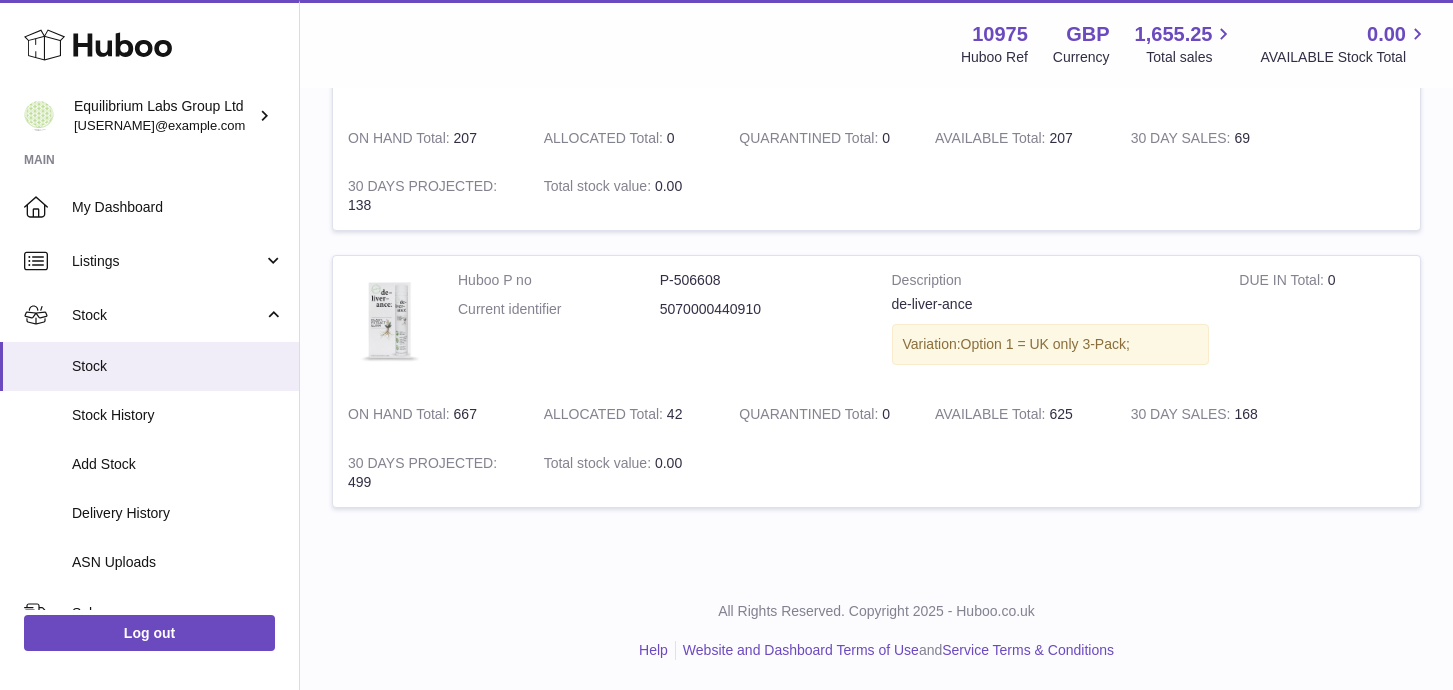 scroll, scrollTop: 0, scrollLeft: 0, axis: both 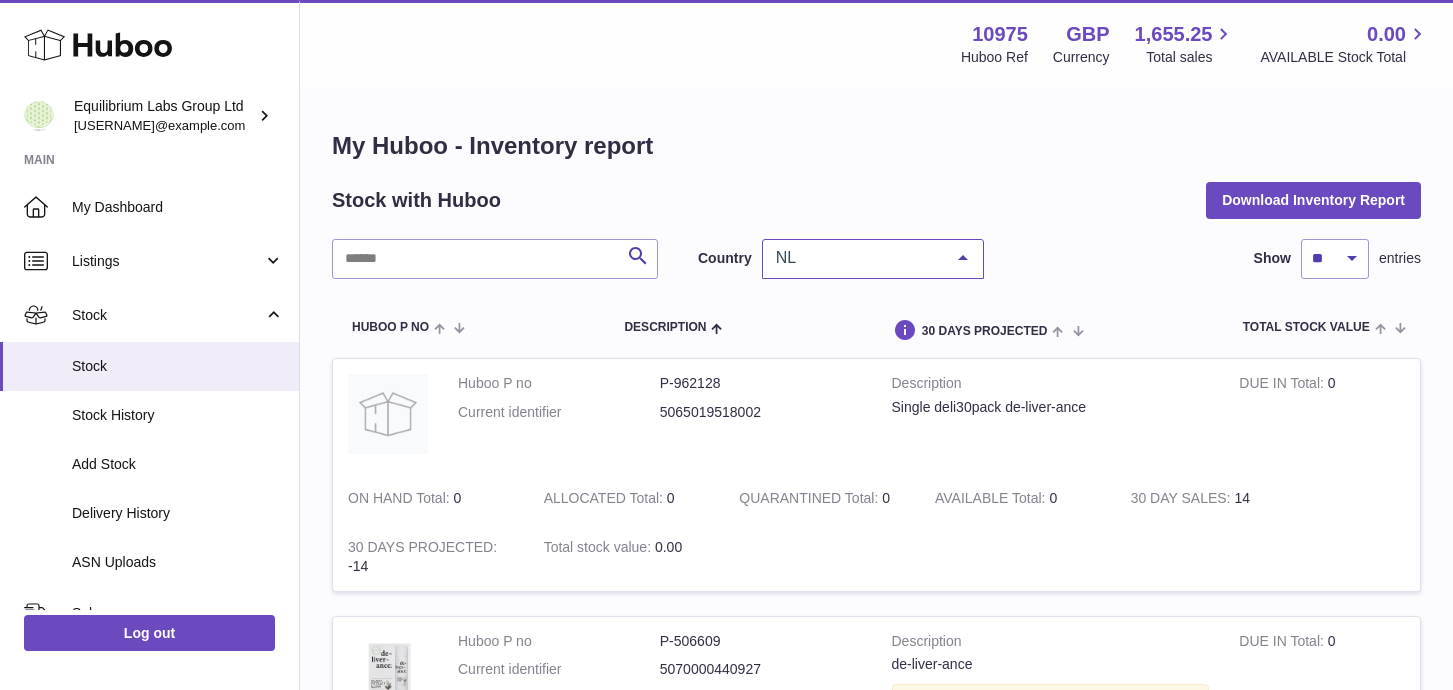 click on "NL" at bounding box center [857, 258] 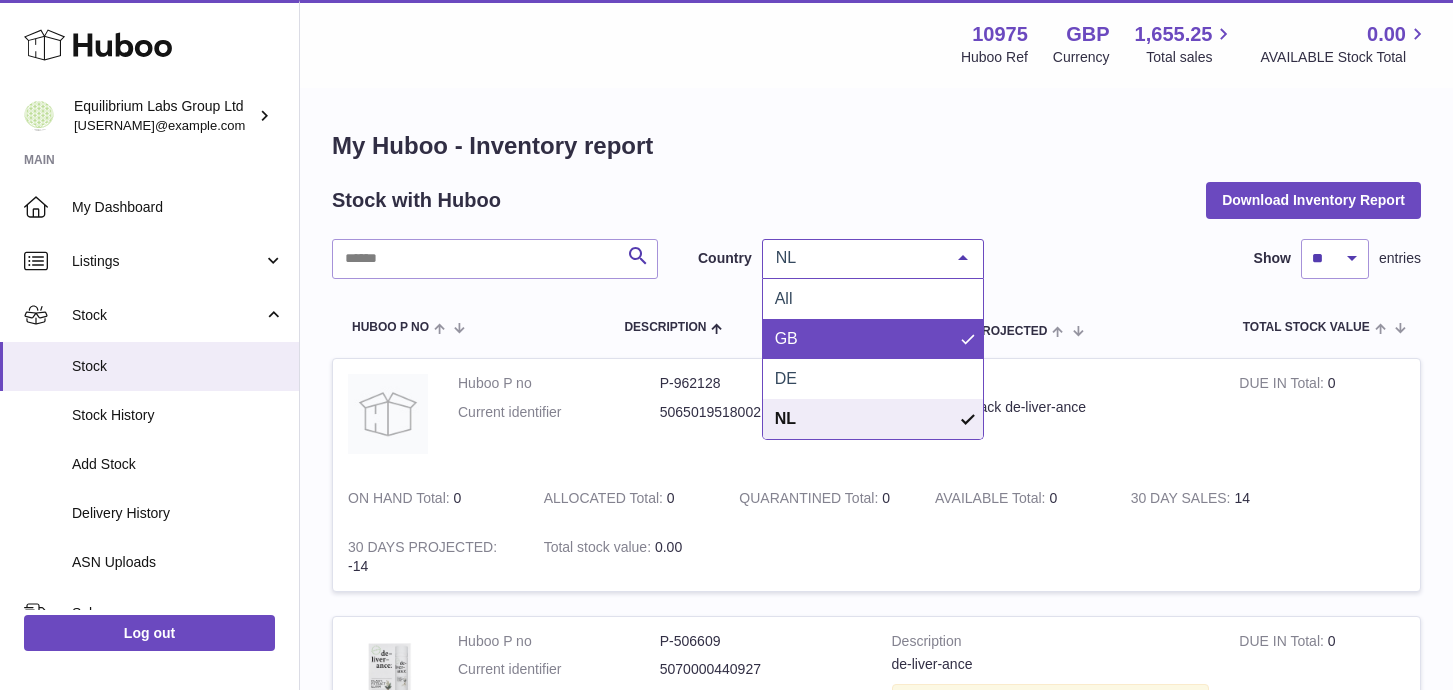 click on "GB" at bounding box center (873, 339) 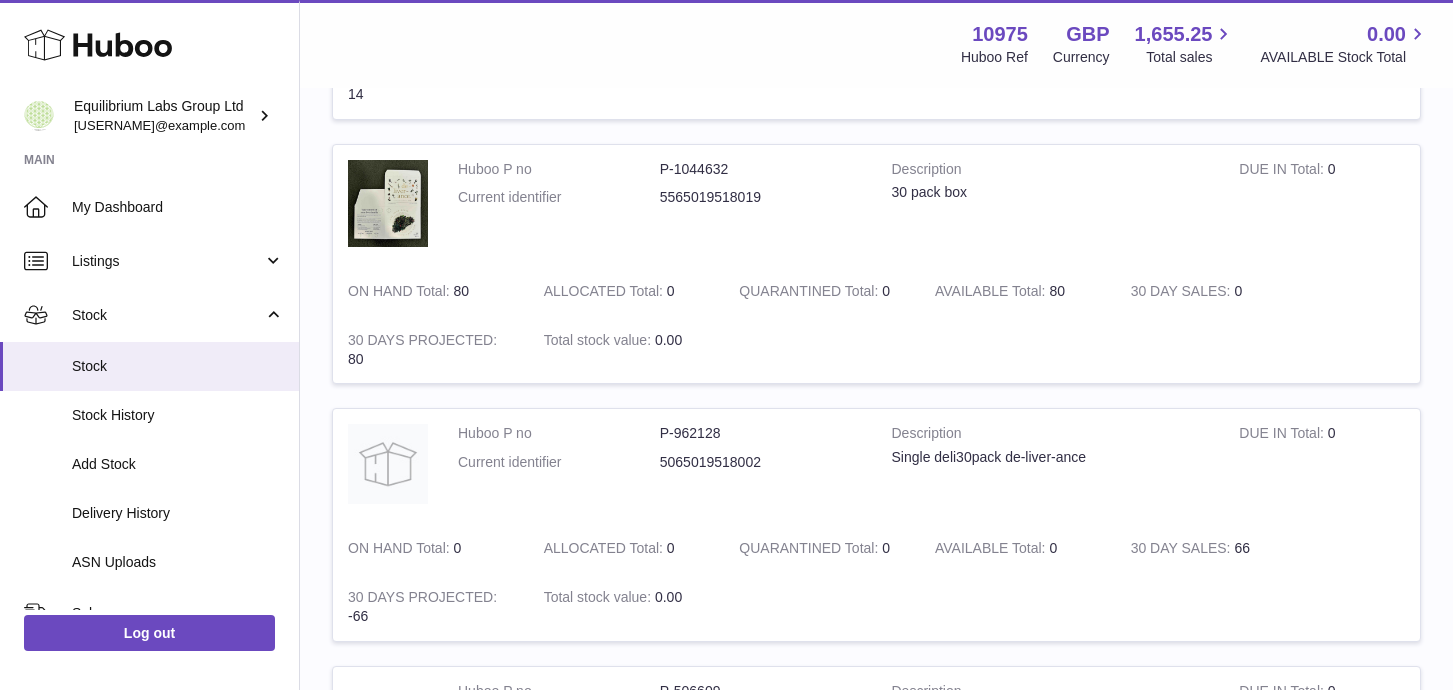 scroll, scrollTop: 0, scrollLeft: 0, axis: both 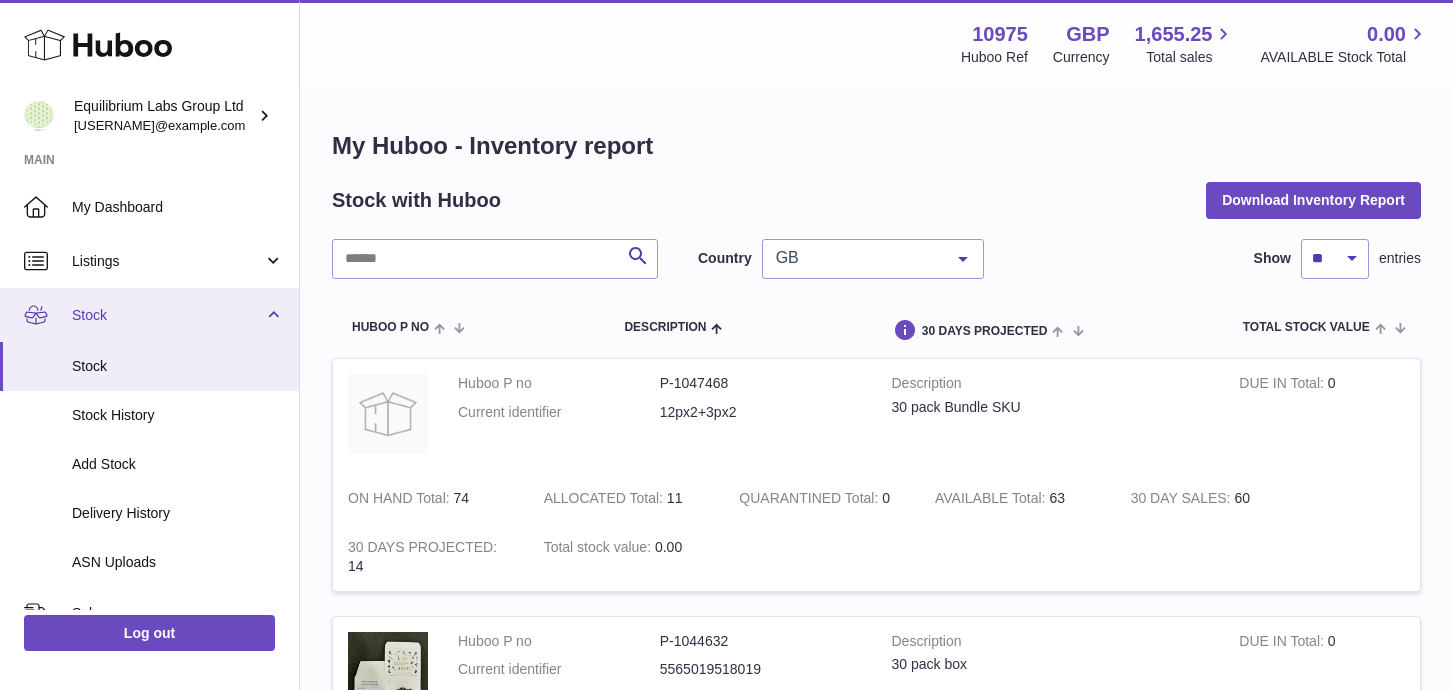 click on "Stock" at bounding box center (149, 315) 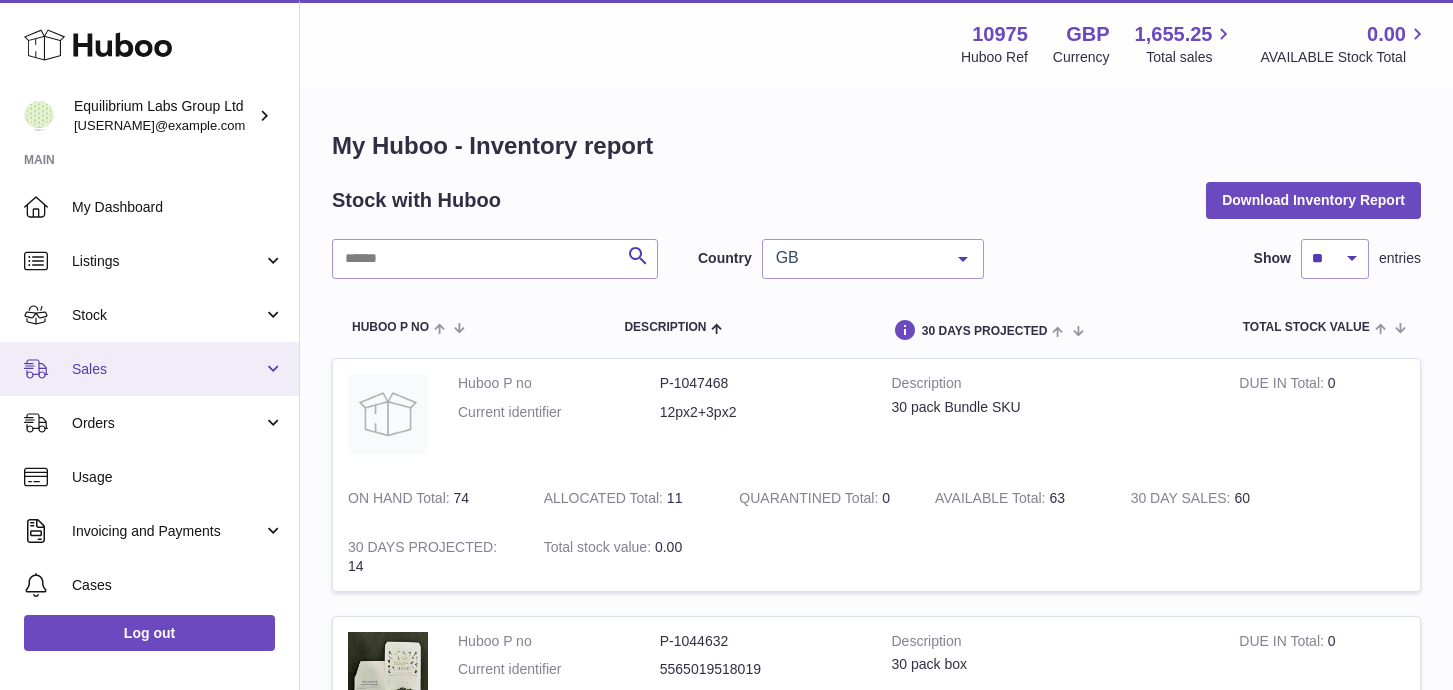click on "Sales" at bounding box center [167, 369] 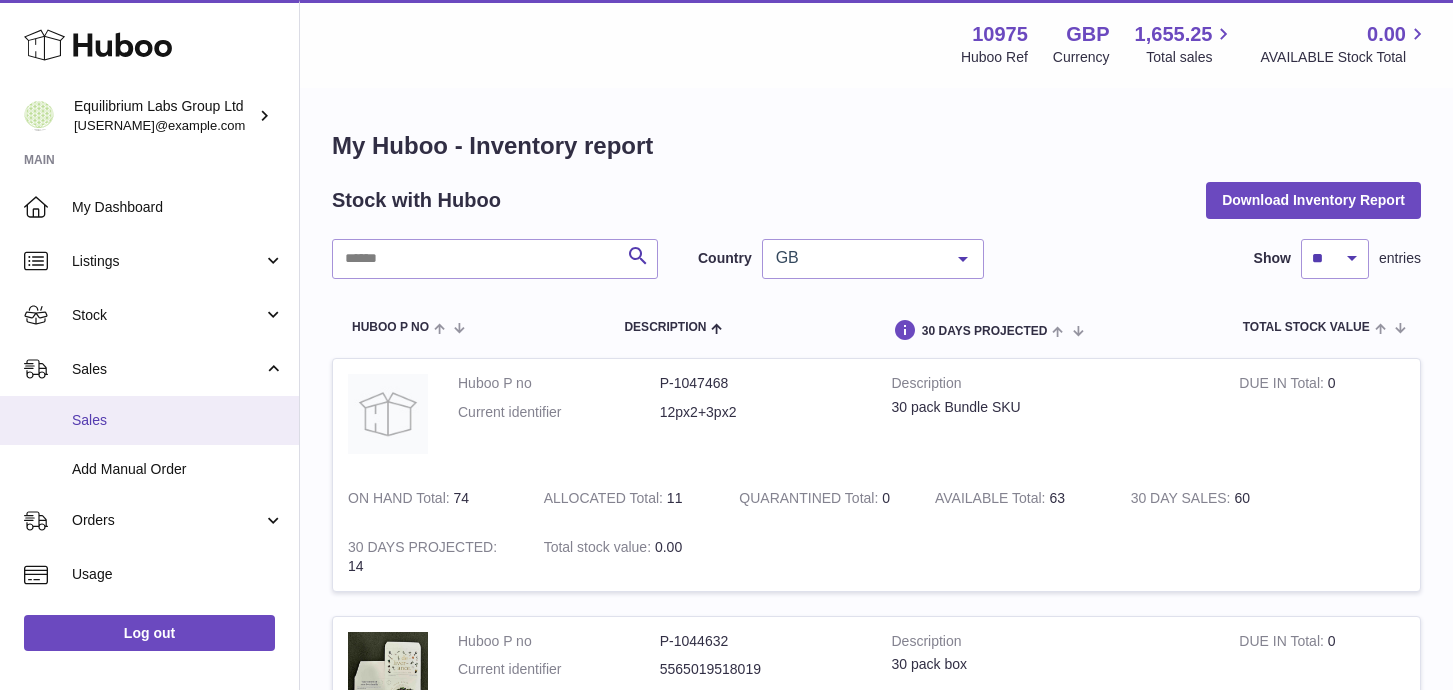 click on "Sales" at bounding box center [178, 420] 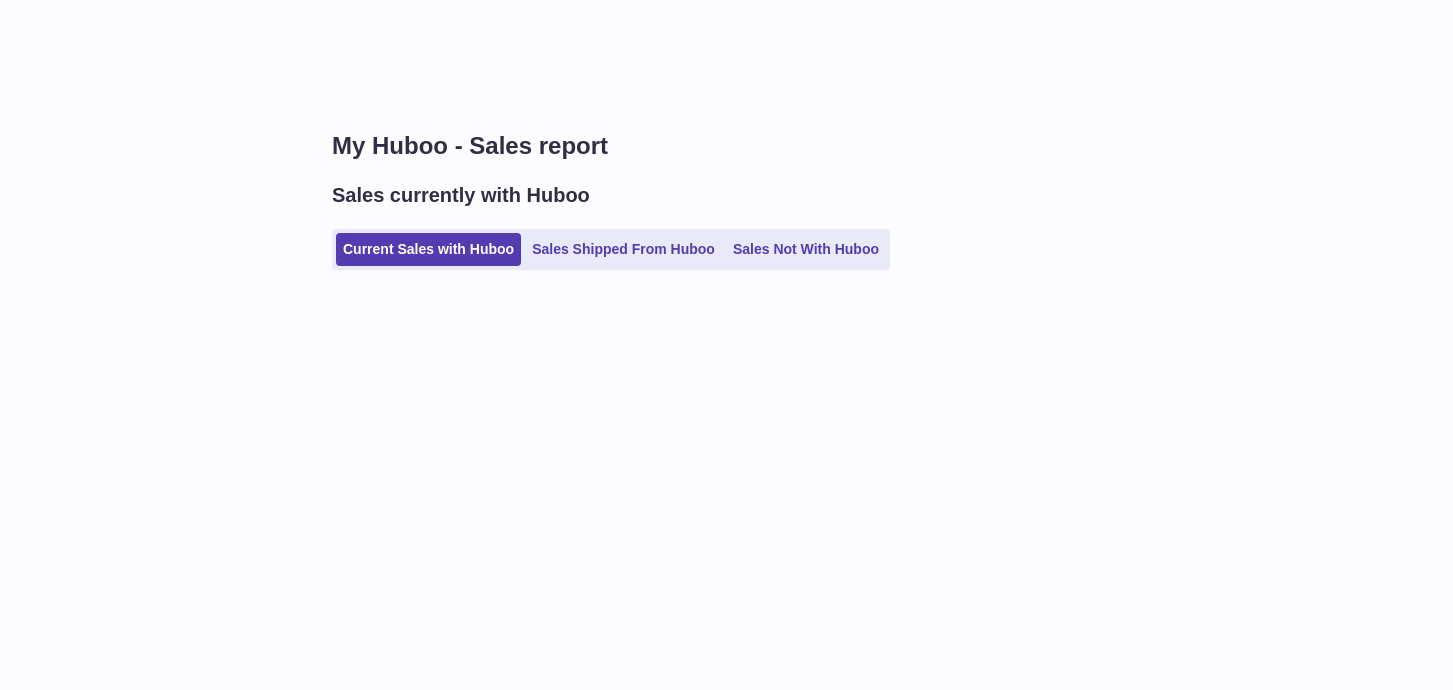 scroll, scrollTop: 0, scrollLeft: 0, axis: both 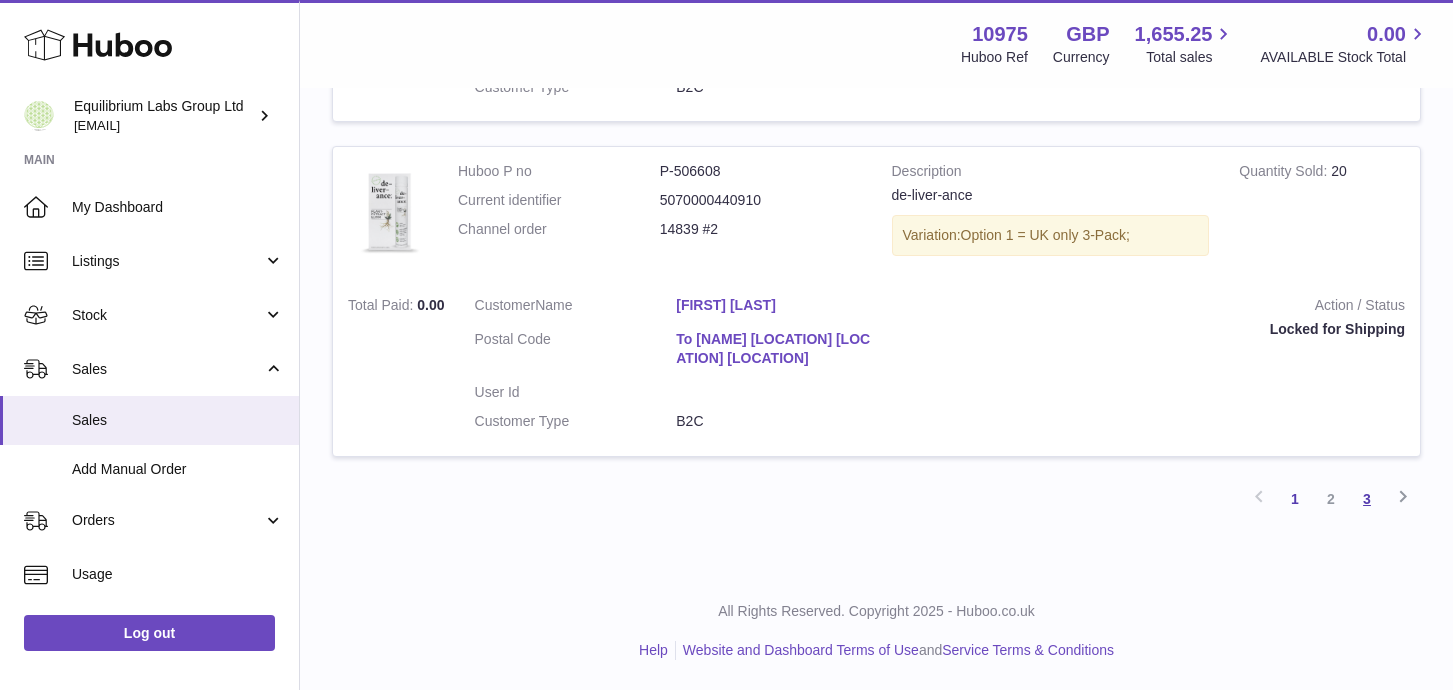click on "3" at bounding box center (1367, 499) 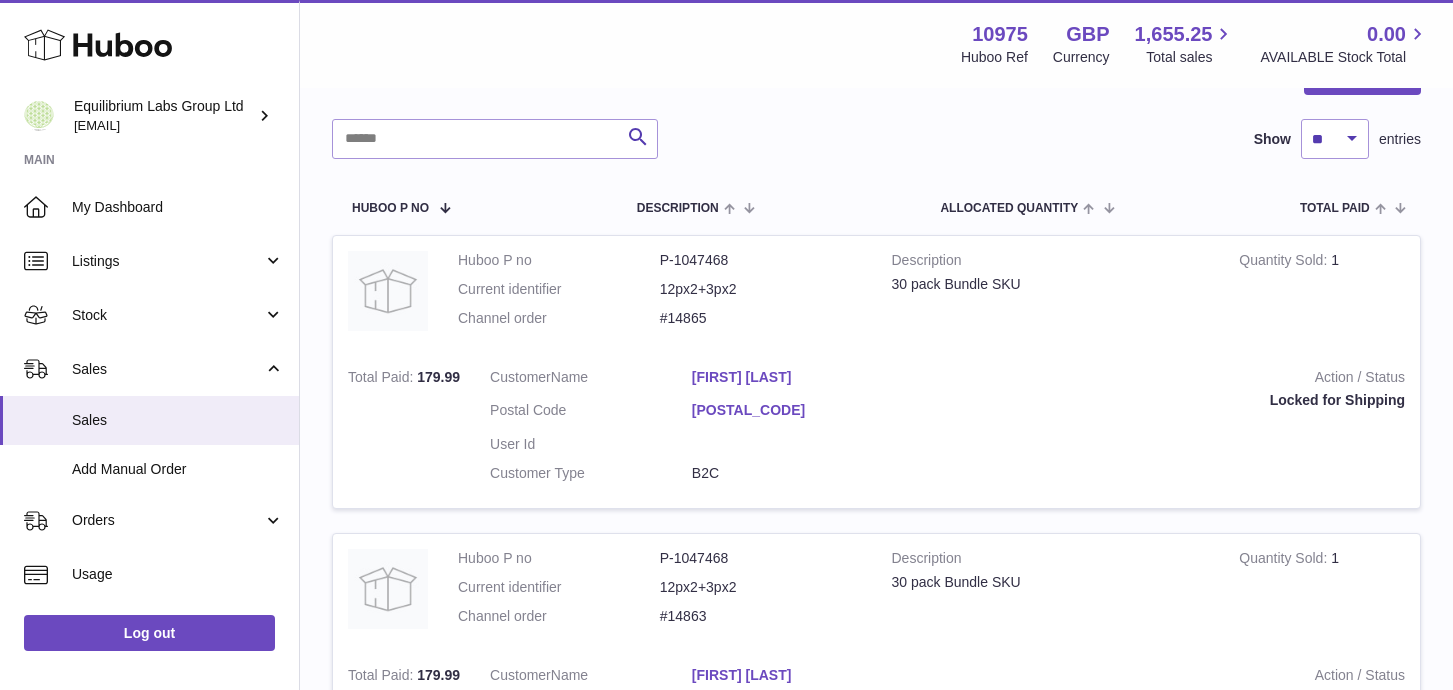 scroll, scrollTop: 0, scrollLeft: 0, axis: both 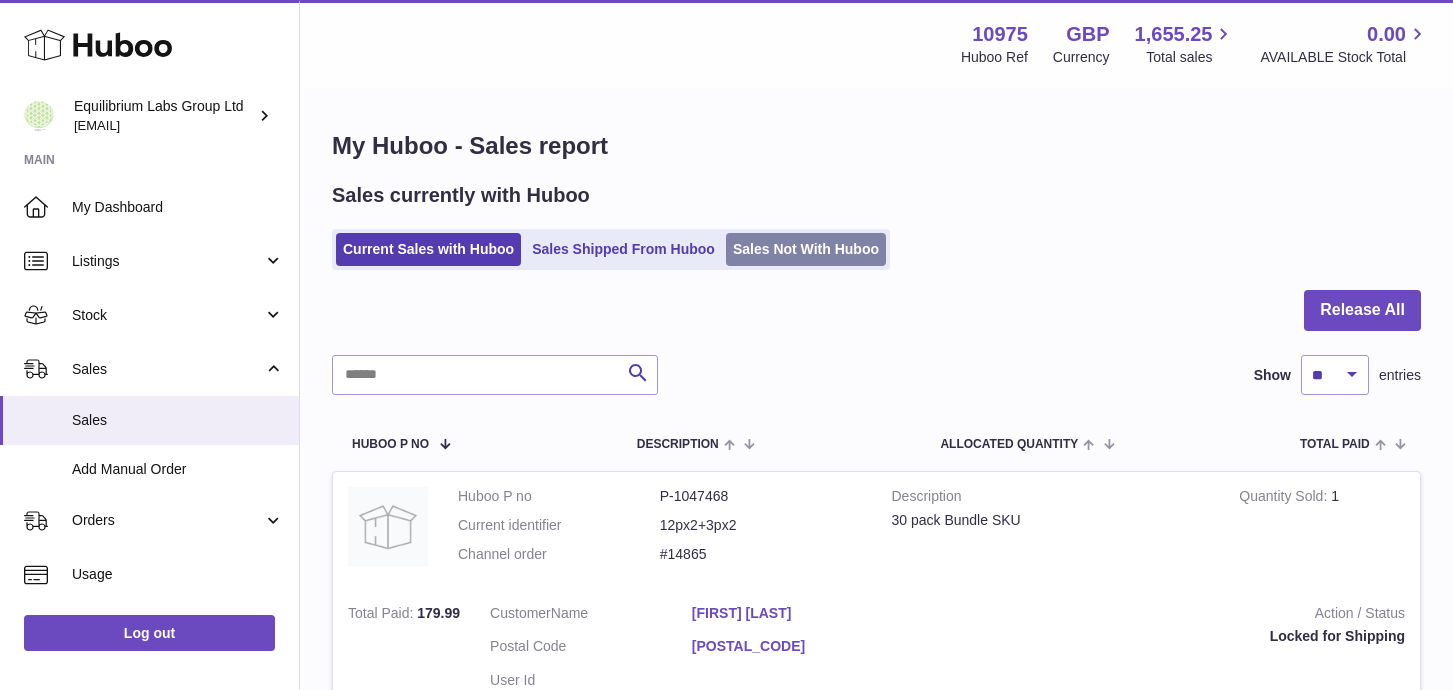 click on "Sales Not With Huboo" at bounding box center [806, 249] 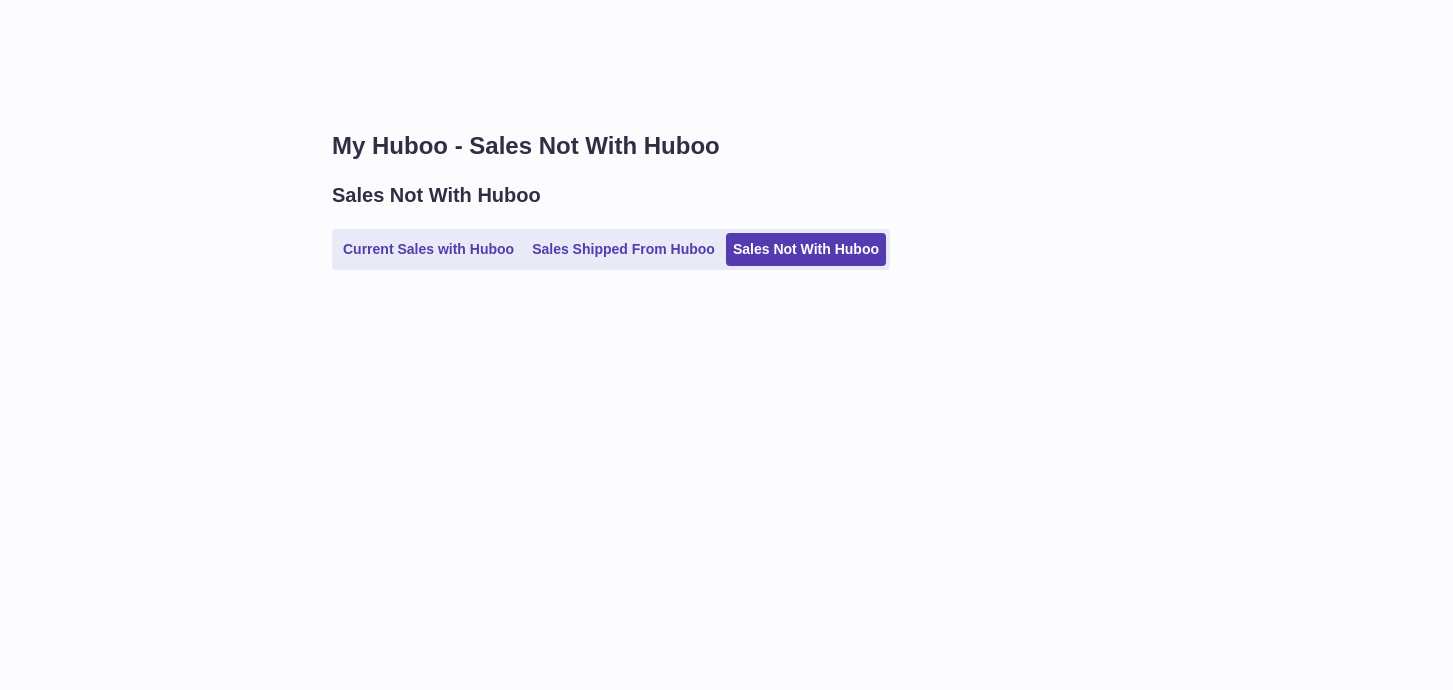 scroll, scrollTop: 0, scrollLeft: 0, axis: both 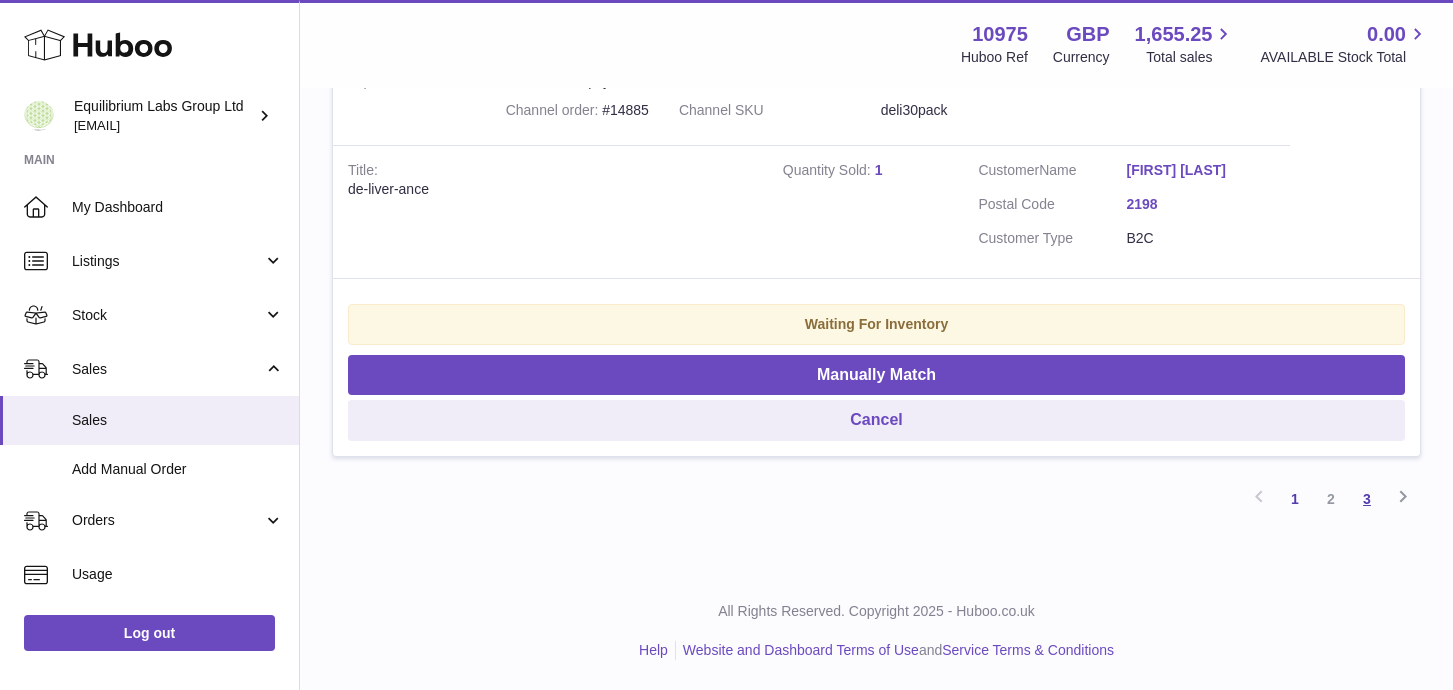 click on "3" at bounding box center [1367, 499] 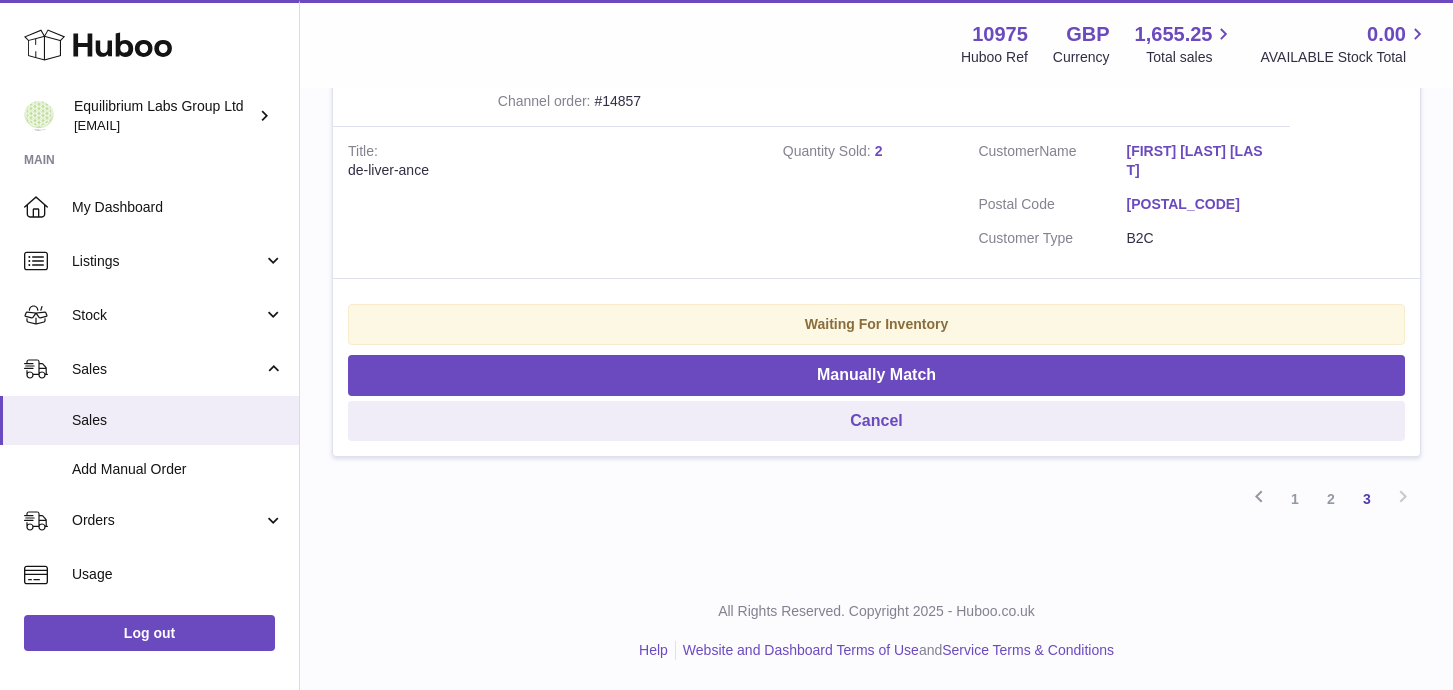 scroll, scrollTop: 2501, scrollLeft: 0, axis: vertical 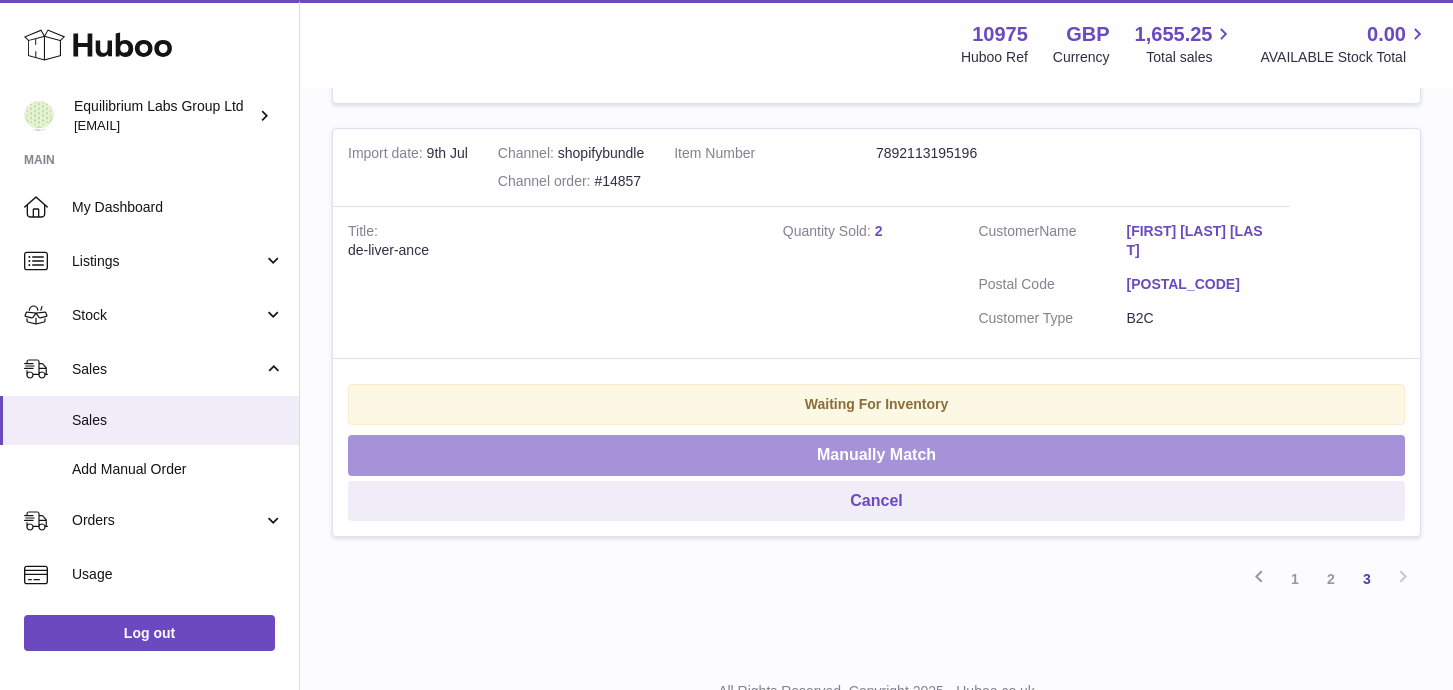 click on "Manually Match" at bounding box center (876, 455) 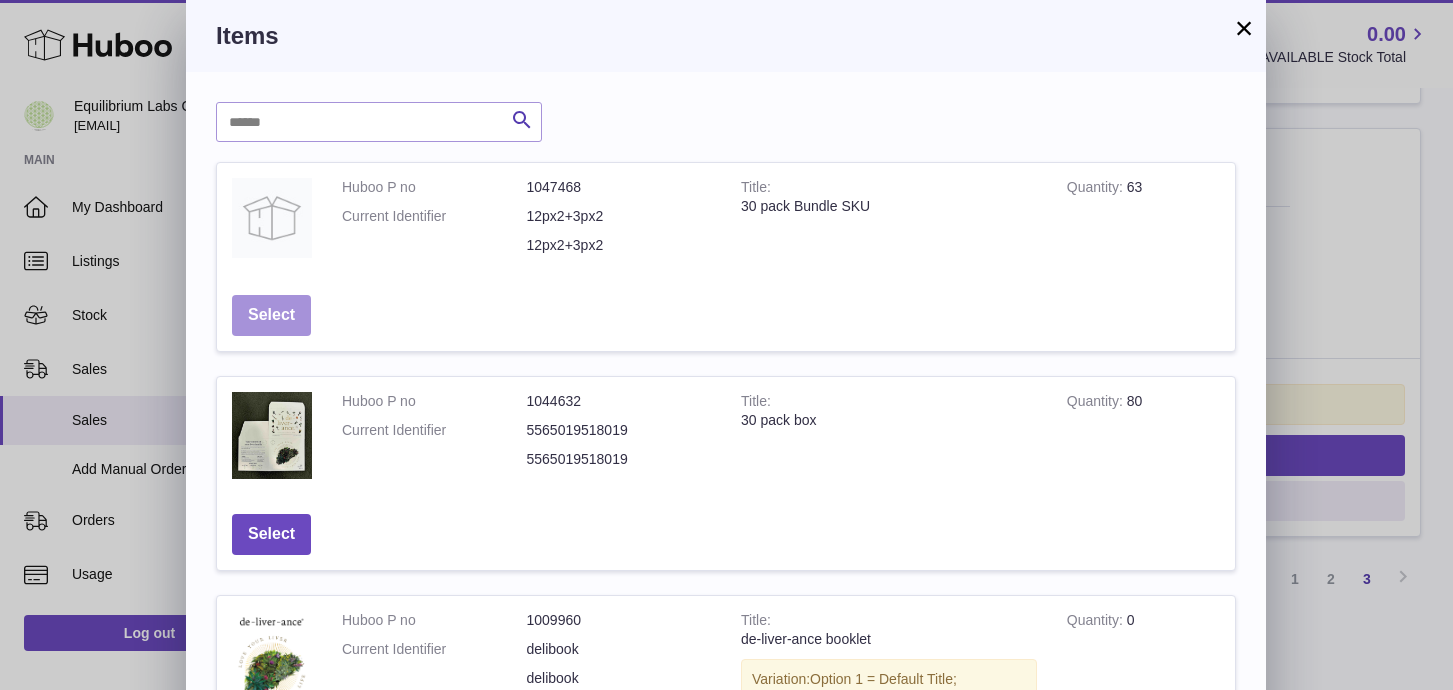 click on "Select" at bounding box center [271, 315] 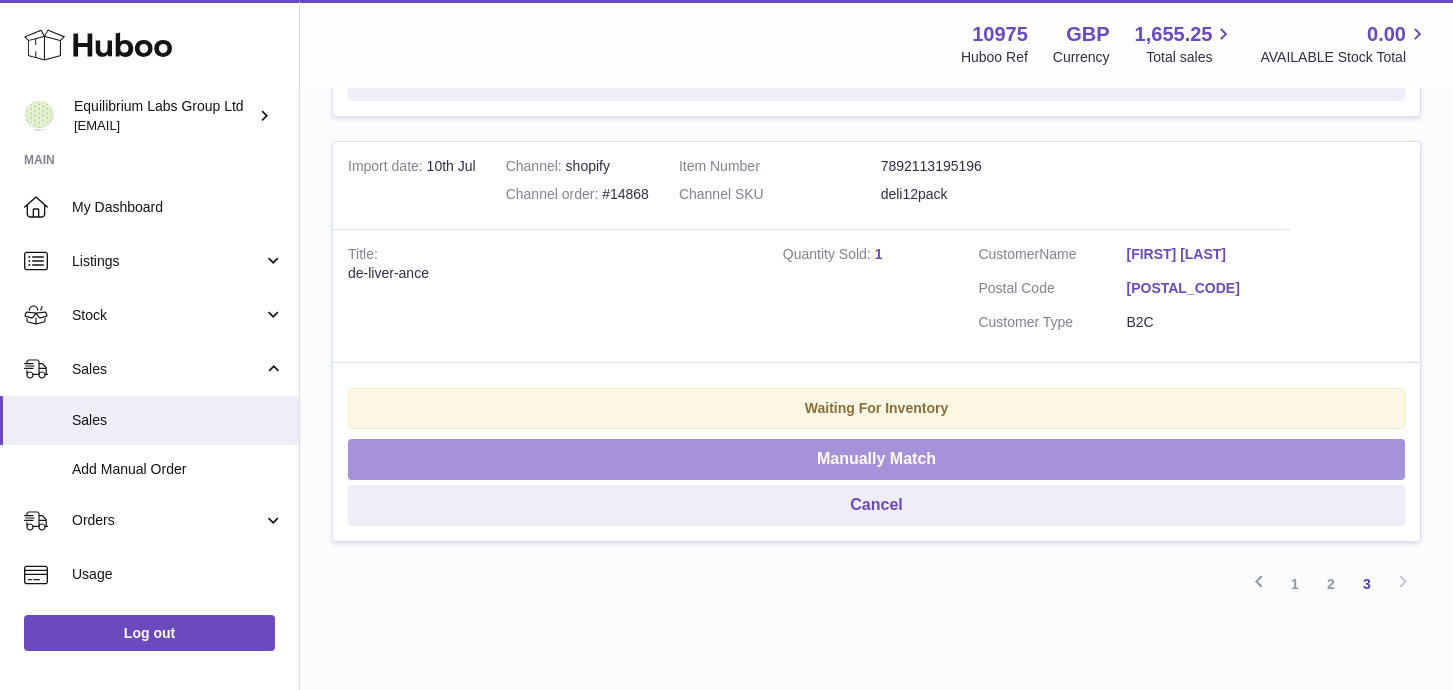 scroll, scrollTop: 2060, scrollLeft: 0, axis: vertical 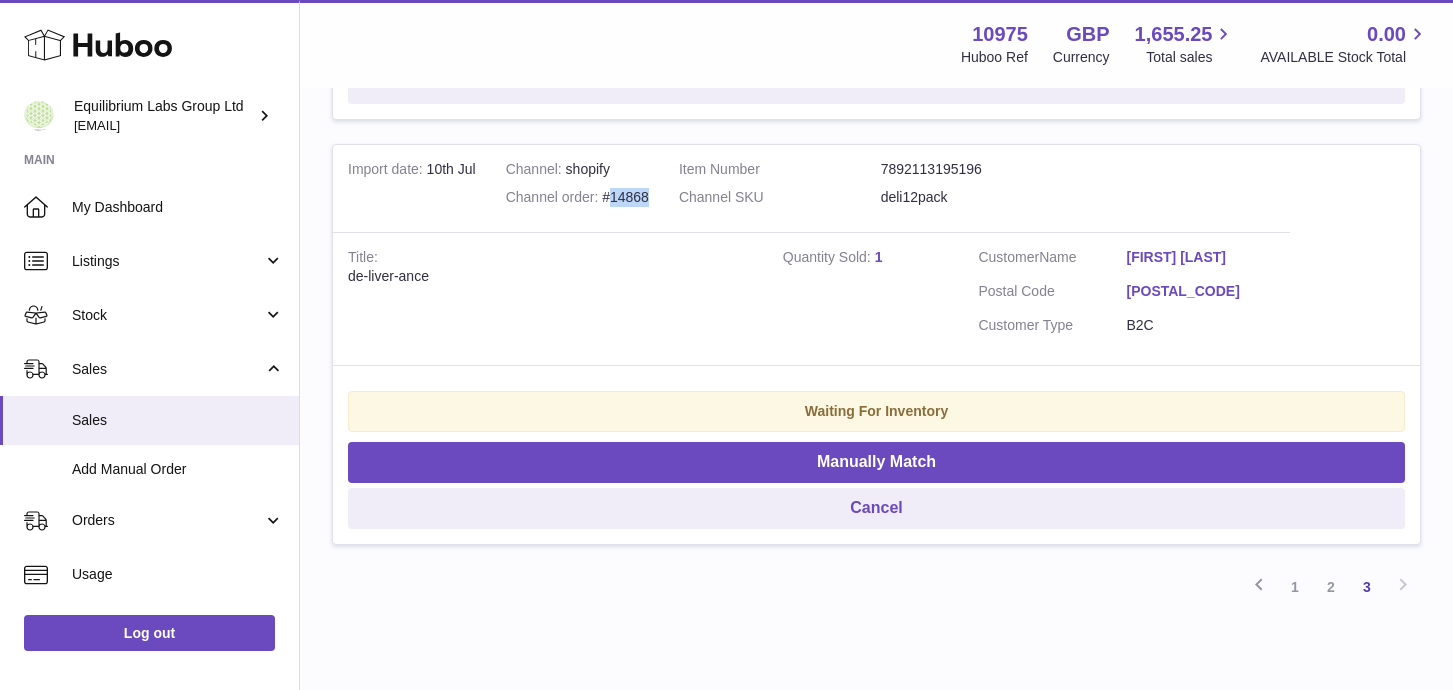 drag, startPoint x: 658, startPoint y: 199, endPoint x: 612, endPoint y: 200, distance: 46.010868 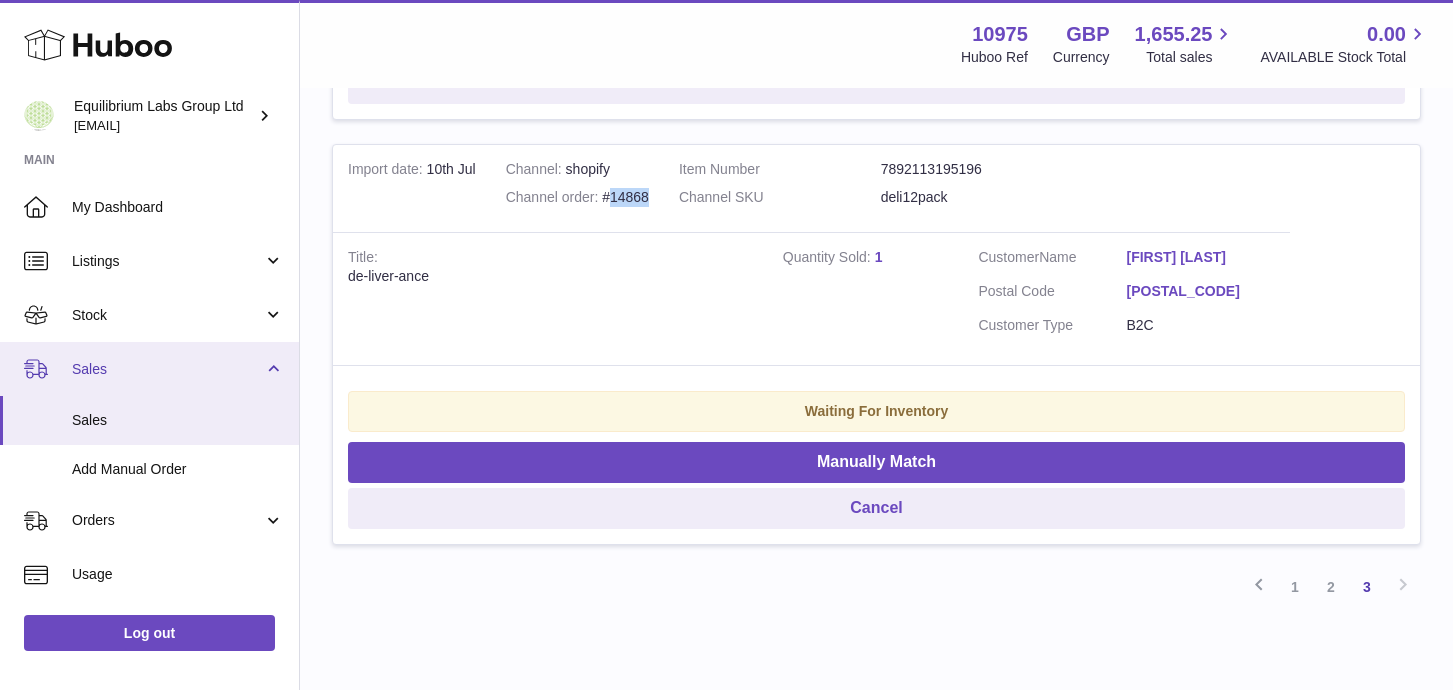 click on "Sales" at bounding box center (149, 369) 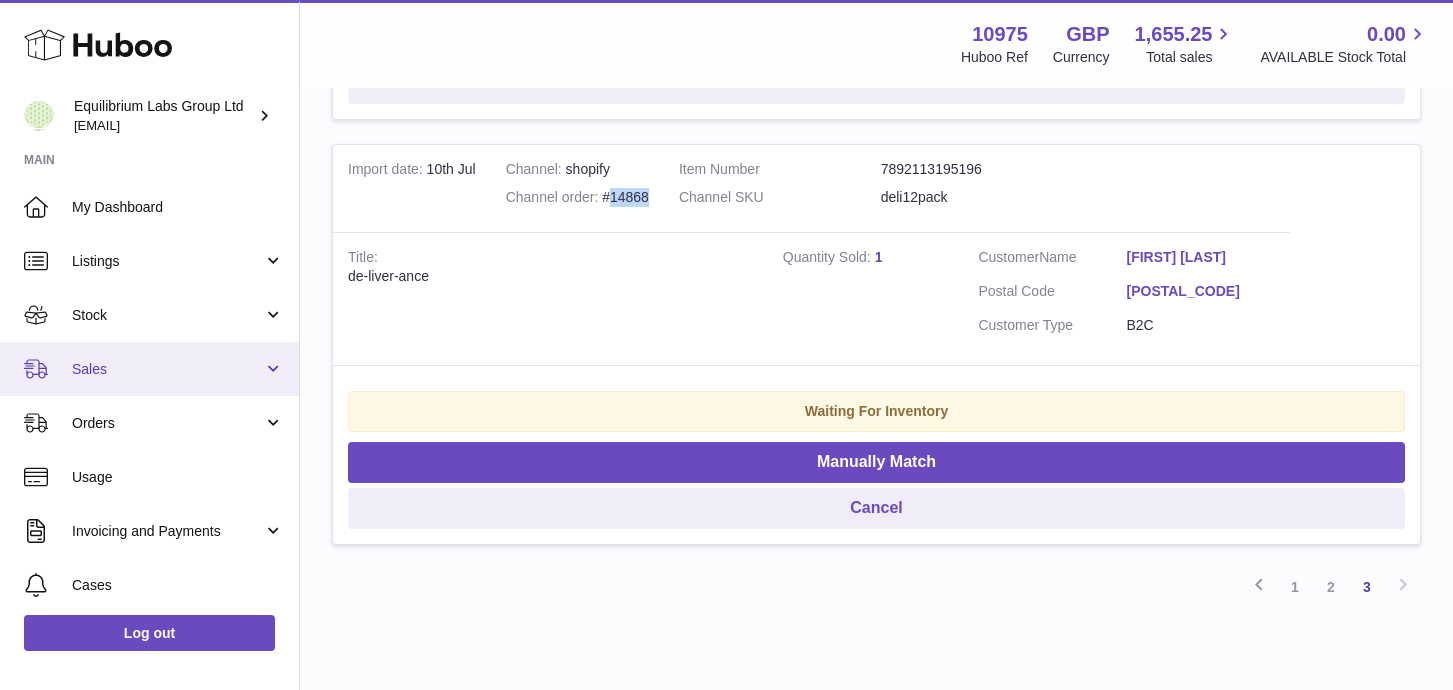 click on "Sales" at bounding box center [149, 369] 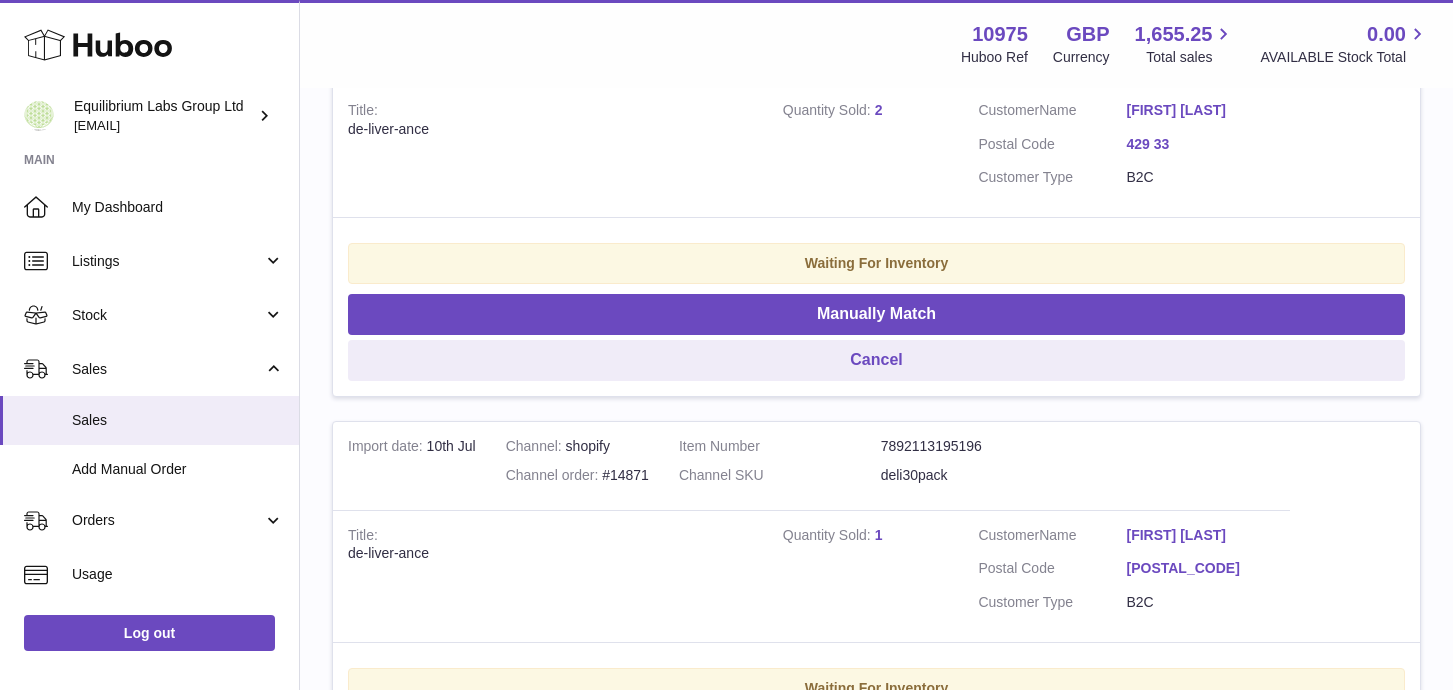 scroll, scrollTop: 0, scrollLeft: 0, axis: both 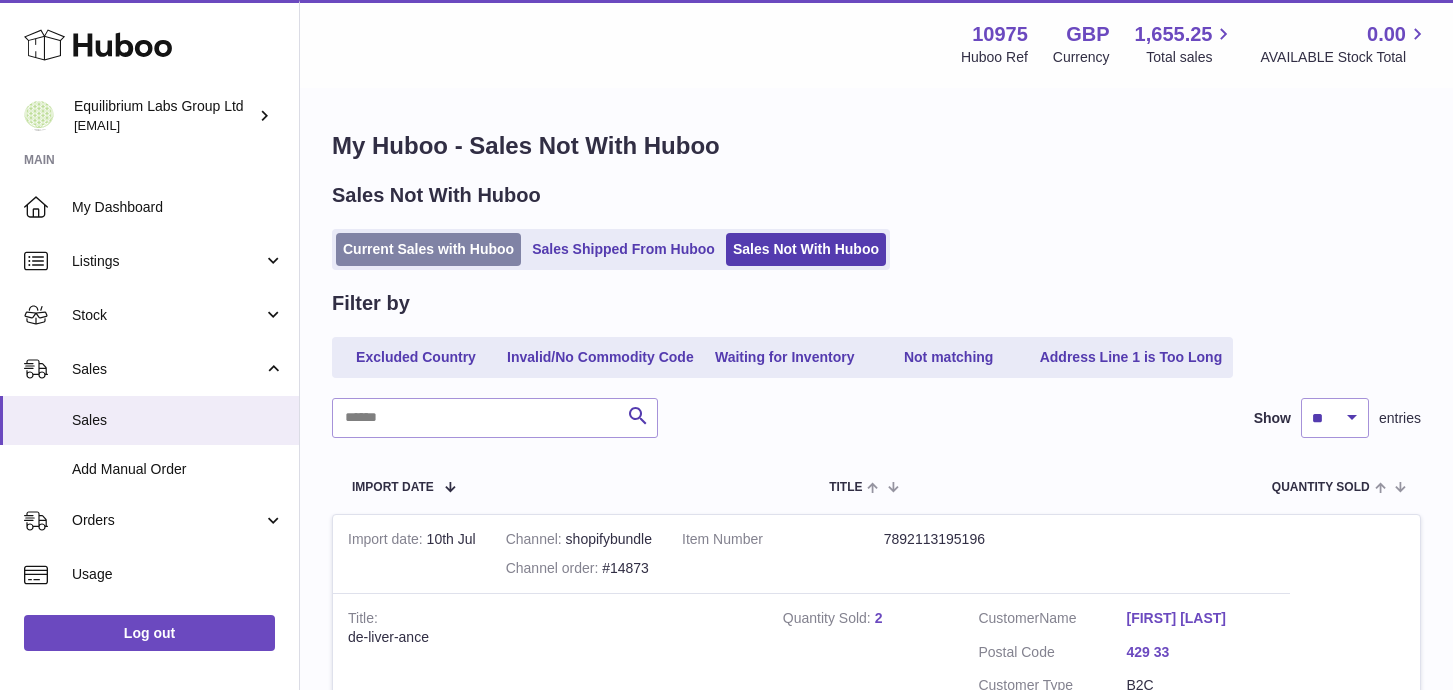 click on "Current Sales with Huboo" at bounding box center (428, 249) 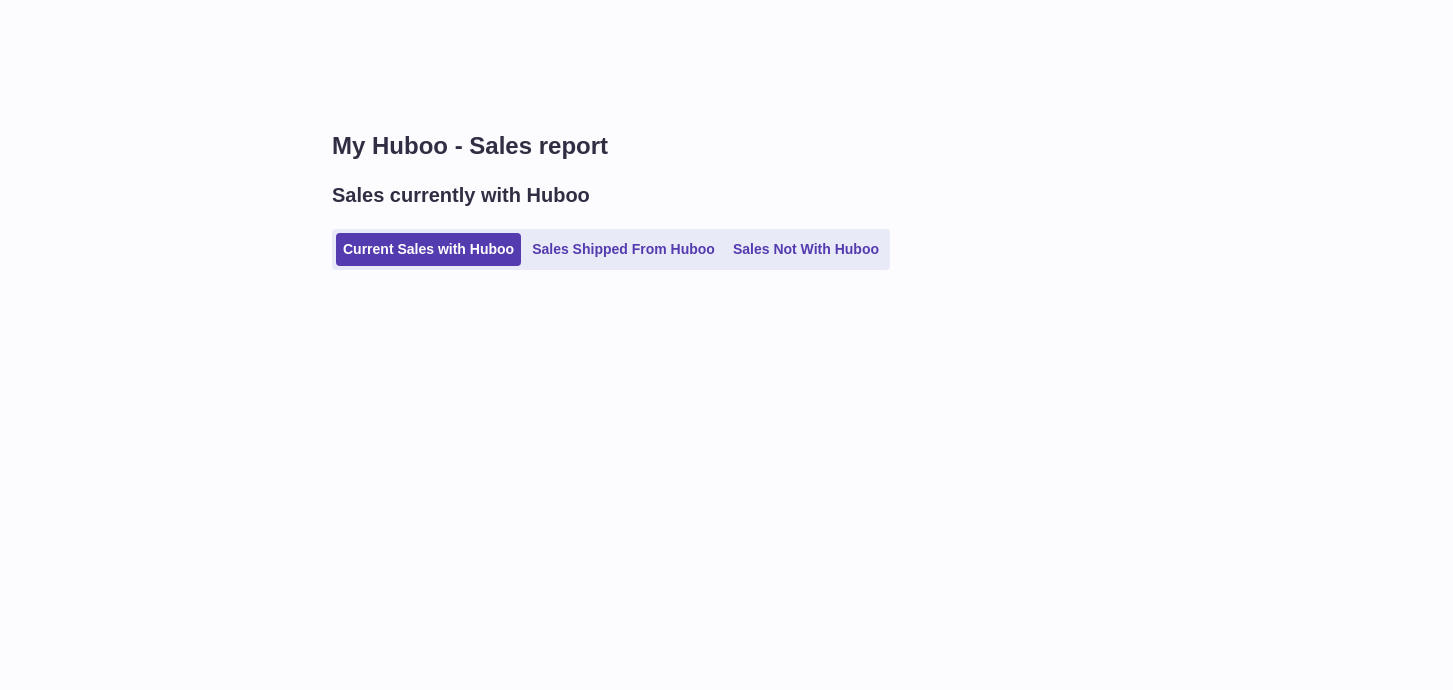 scroll, scrollTop: 0, scrollLeft: 0, axis: both 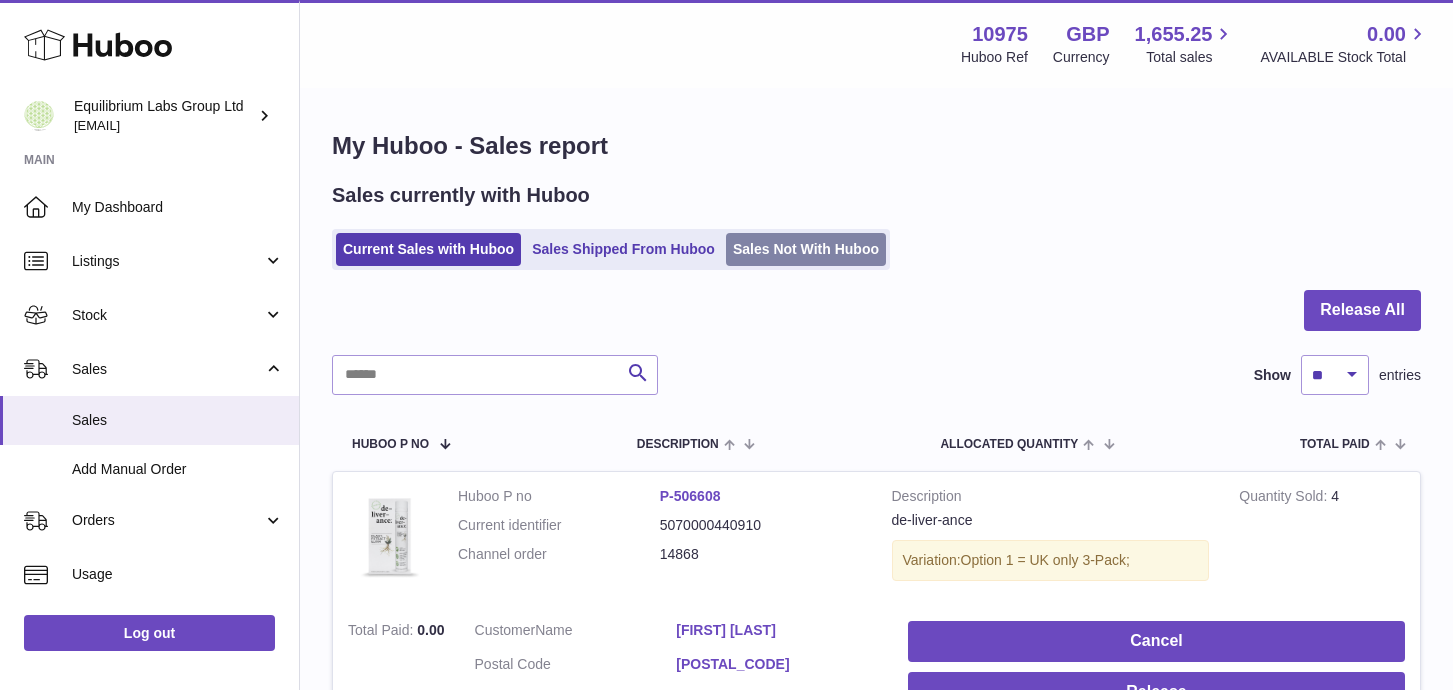 click on "Sales Not With Huboo" at bounding box center [806, 249] 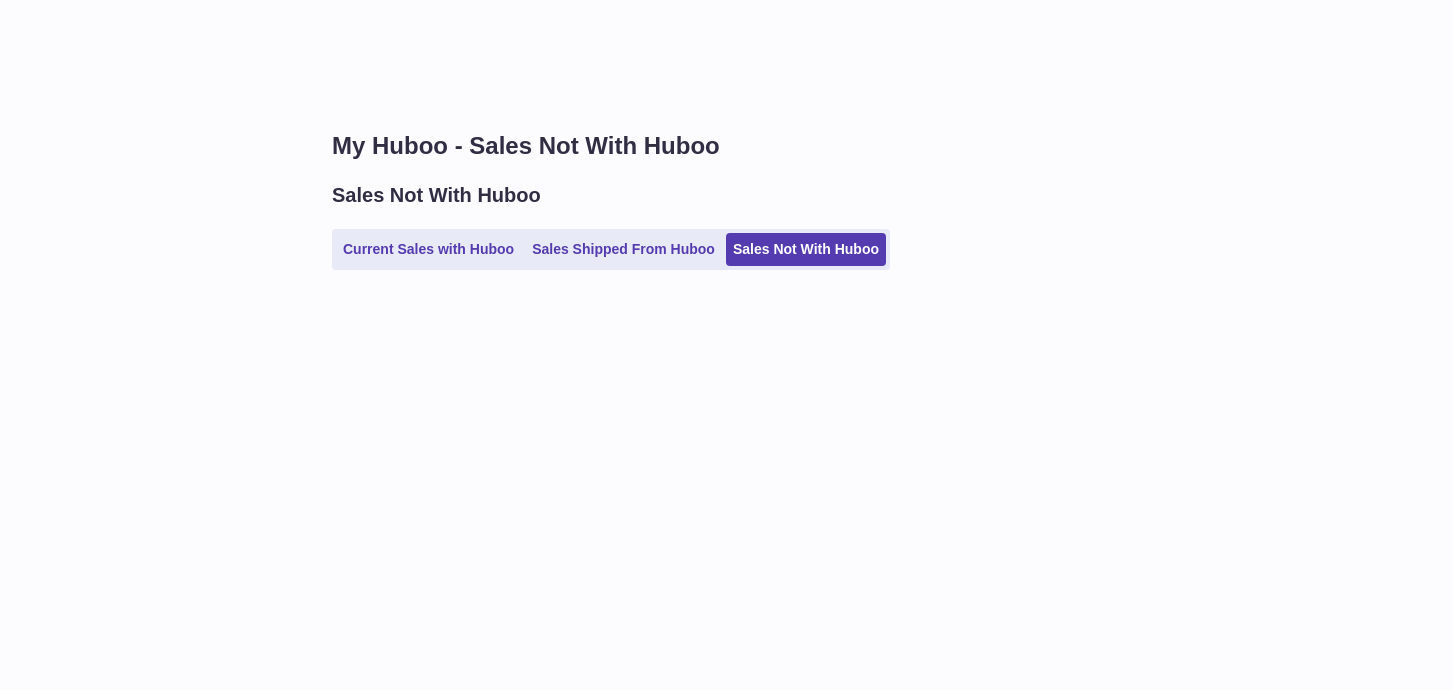 scroll, scrollTop: 0, scrollLeft: 0, axis: both 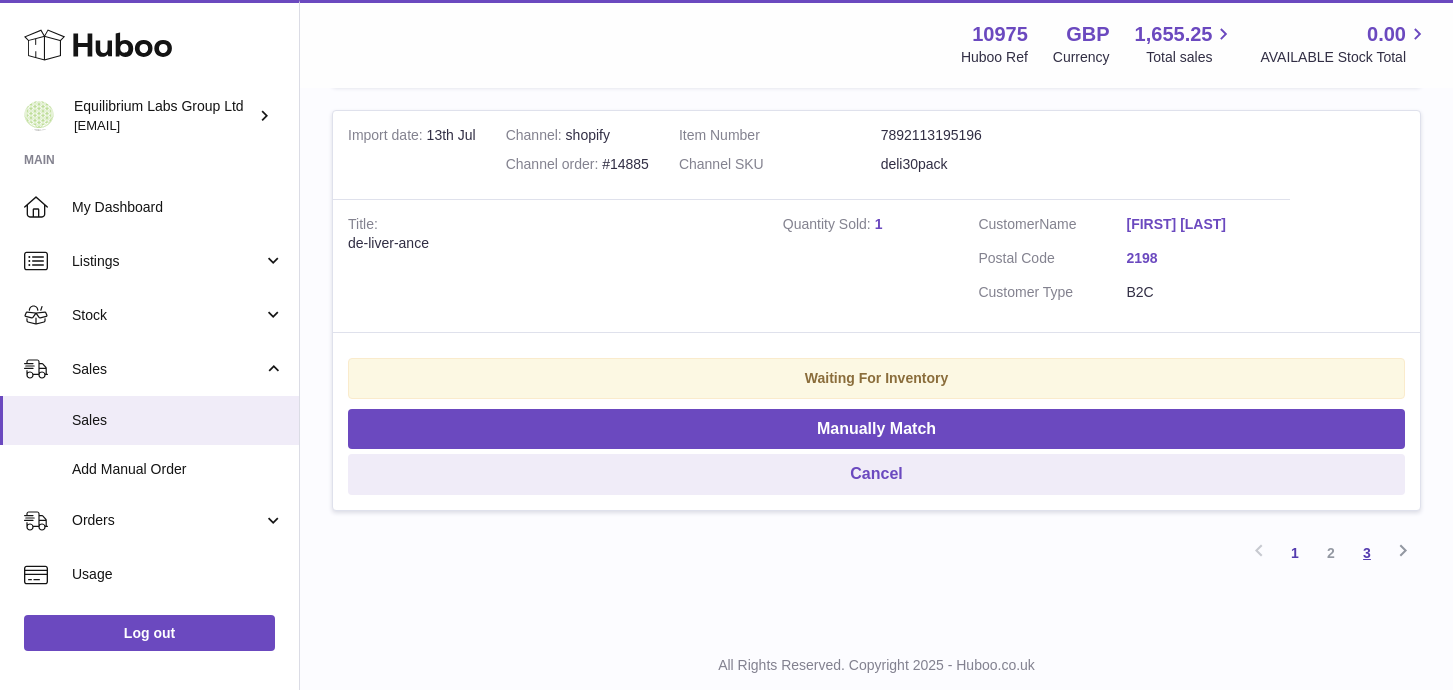 click on "3" at bounding box center [1367, 553] 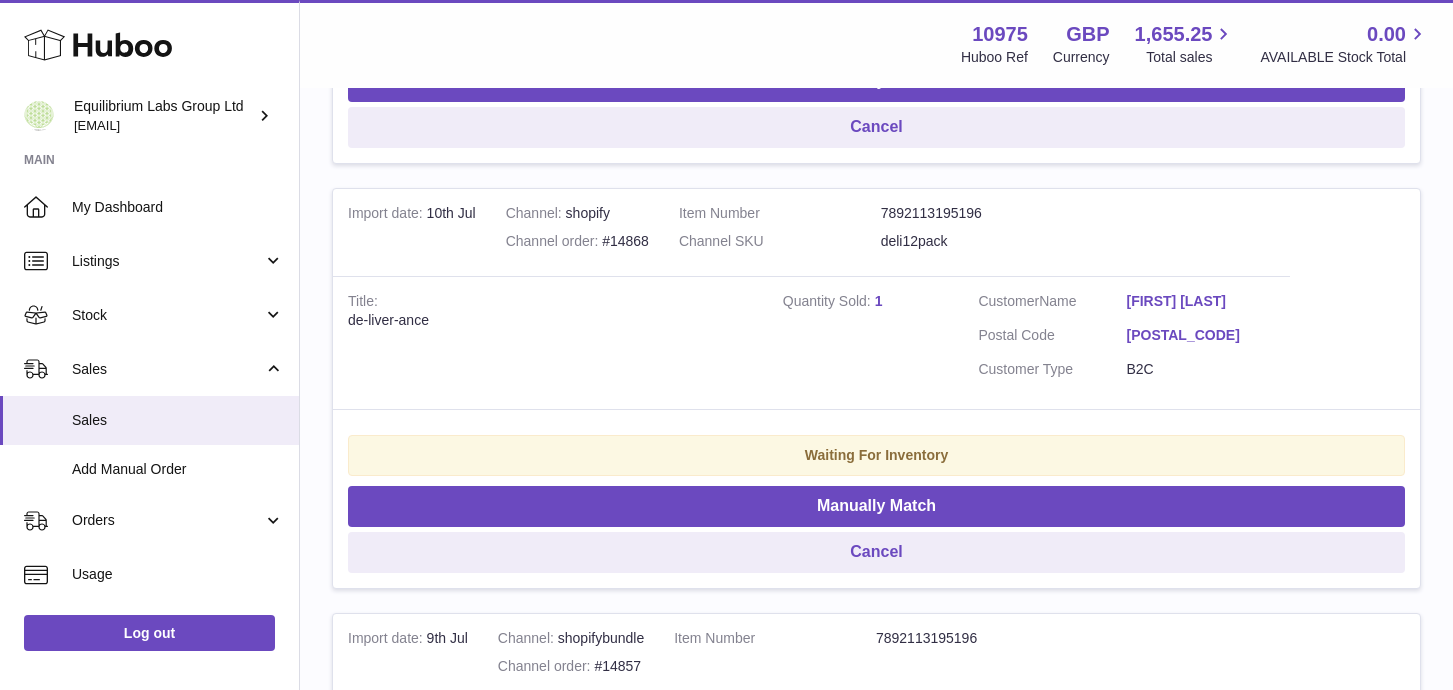 scroll, scrollTop: 1983, scrollLeft: 0, axis: vertical 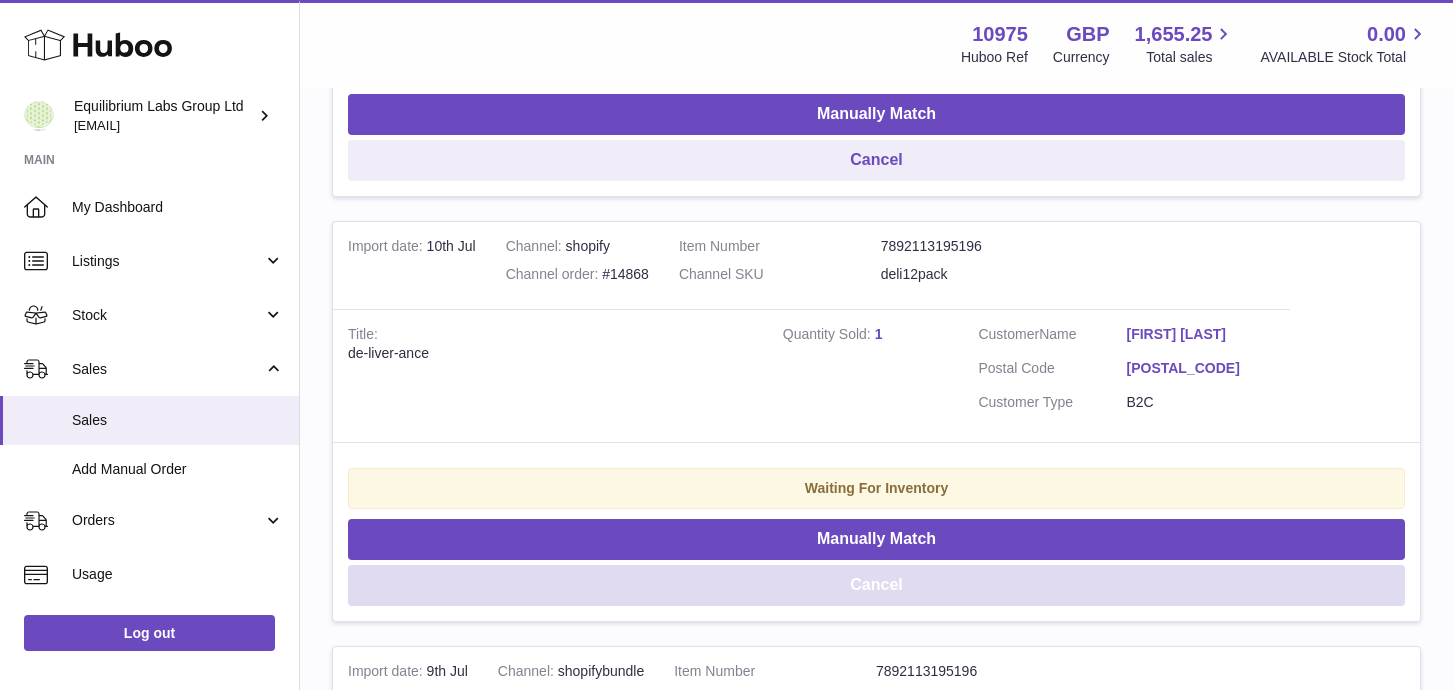 click on "Cancel" at bounding box center (876, 585) 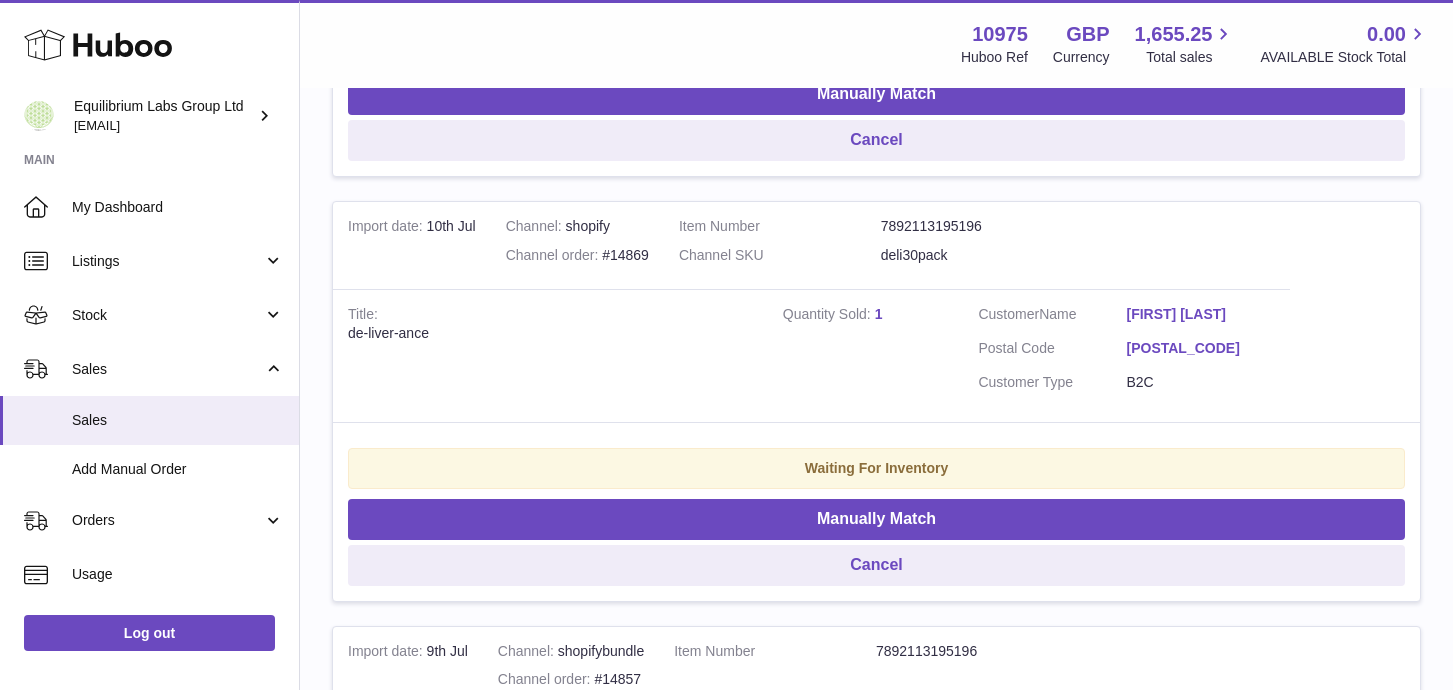 scroll, scrollTop: 1555, scrollLeft: 0, axis: vertical 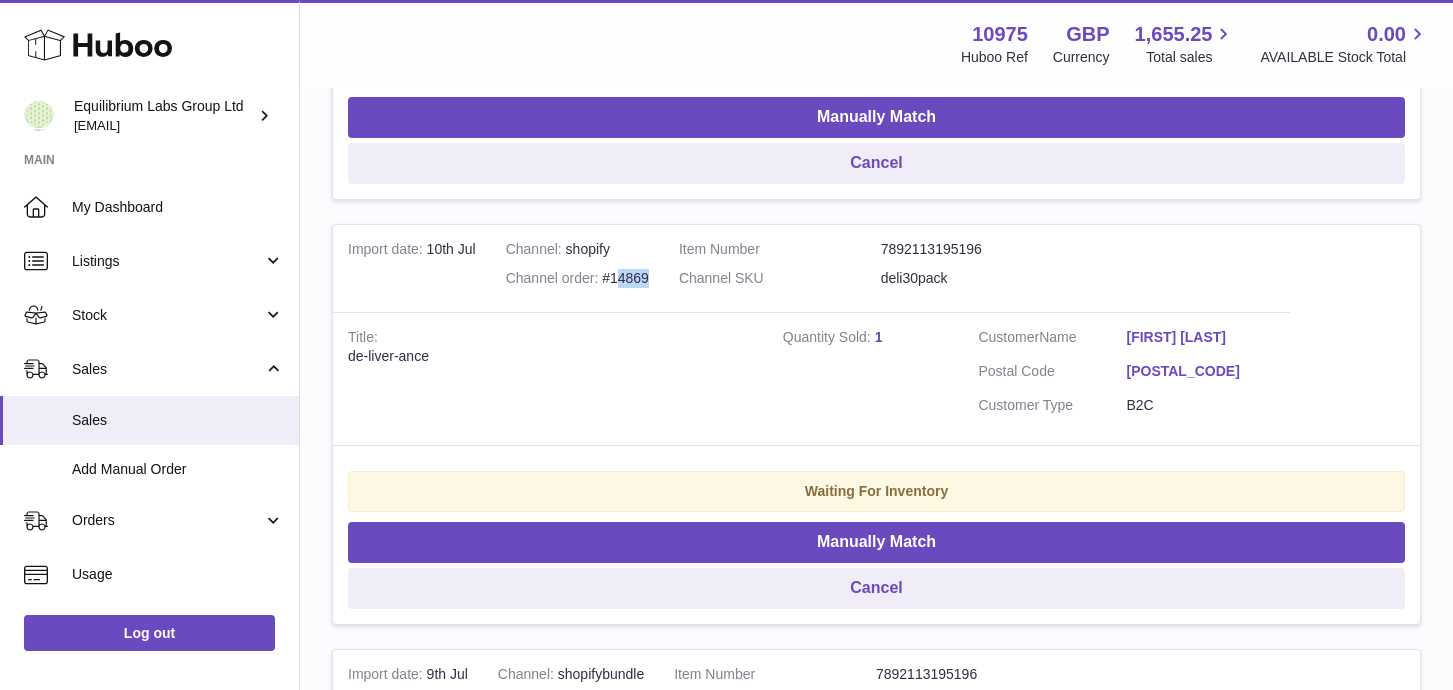 drag, startPoint x: 649, startPoint y: 276, endPoint x: 619, endPoint y: 274, distance: 30.066593 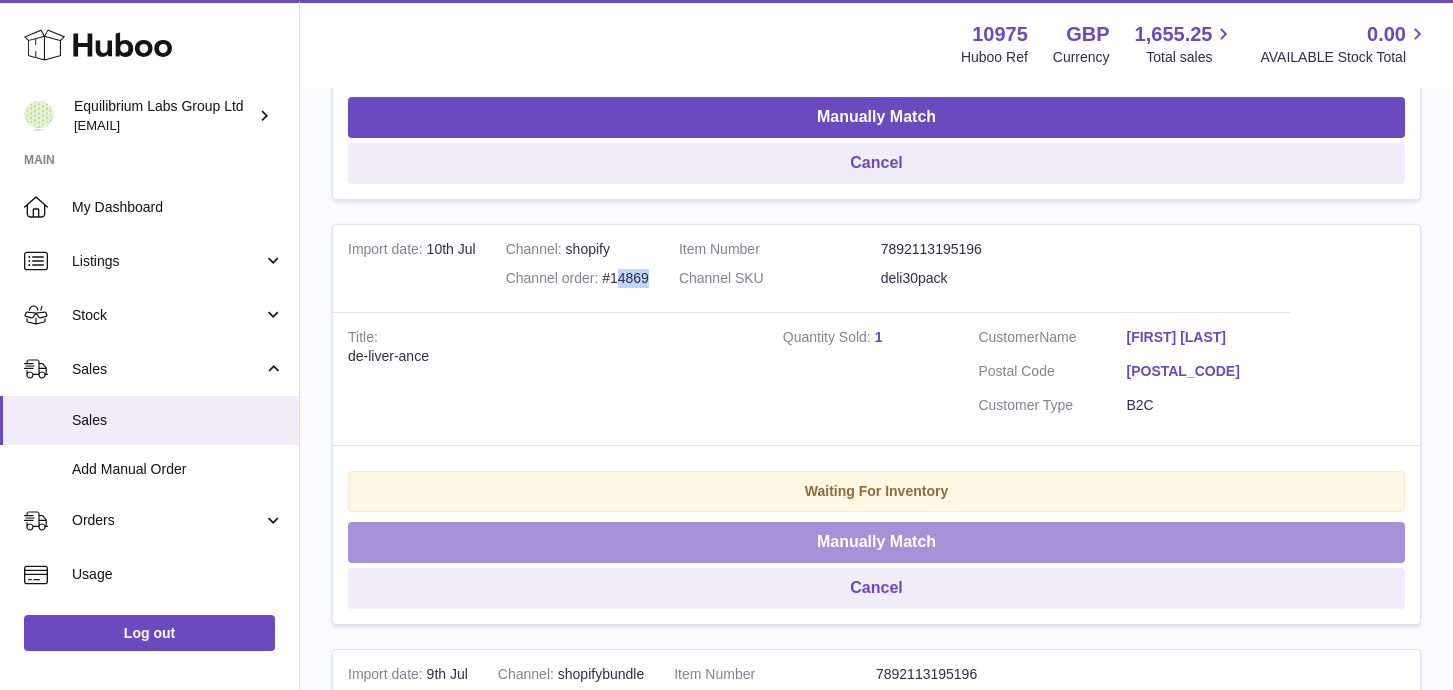 click on "Manually Match" at bounding box center [876, 542] 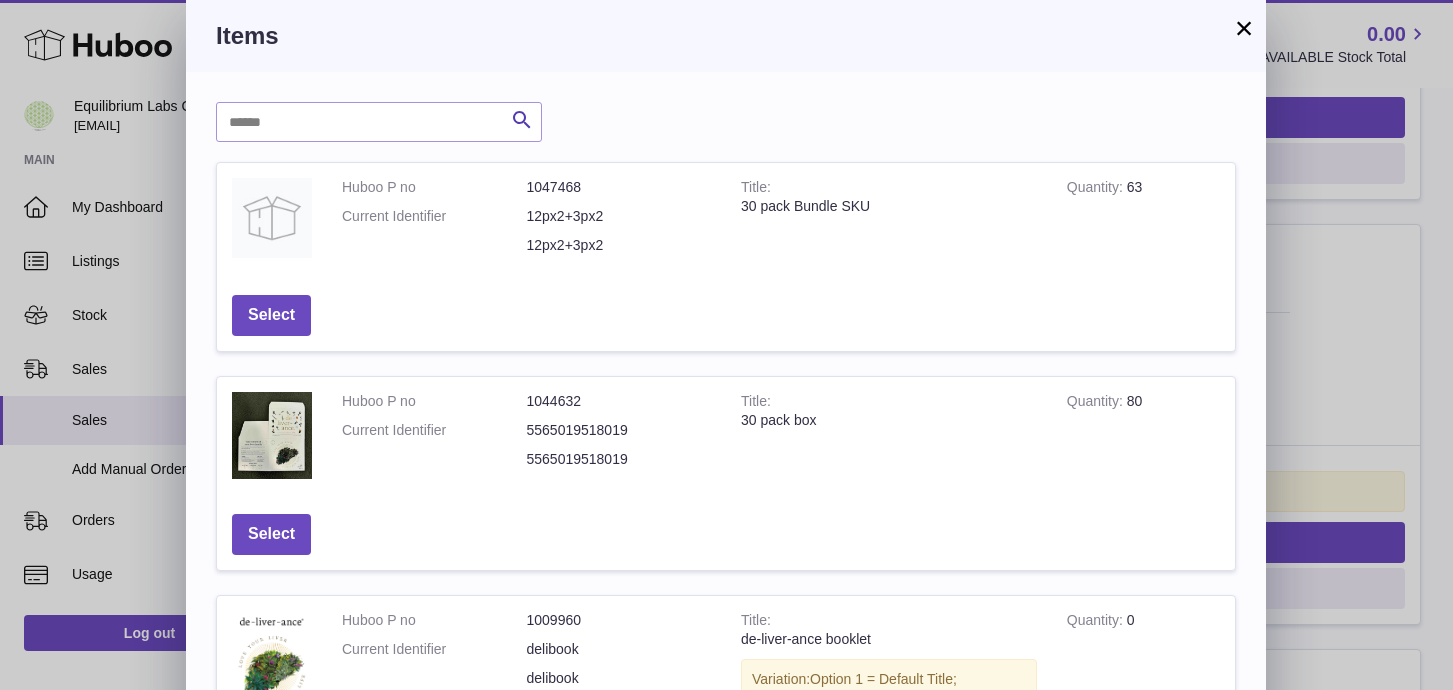 click on "Select" at bounding box center [271, 315] 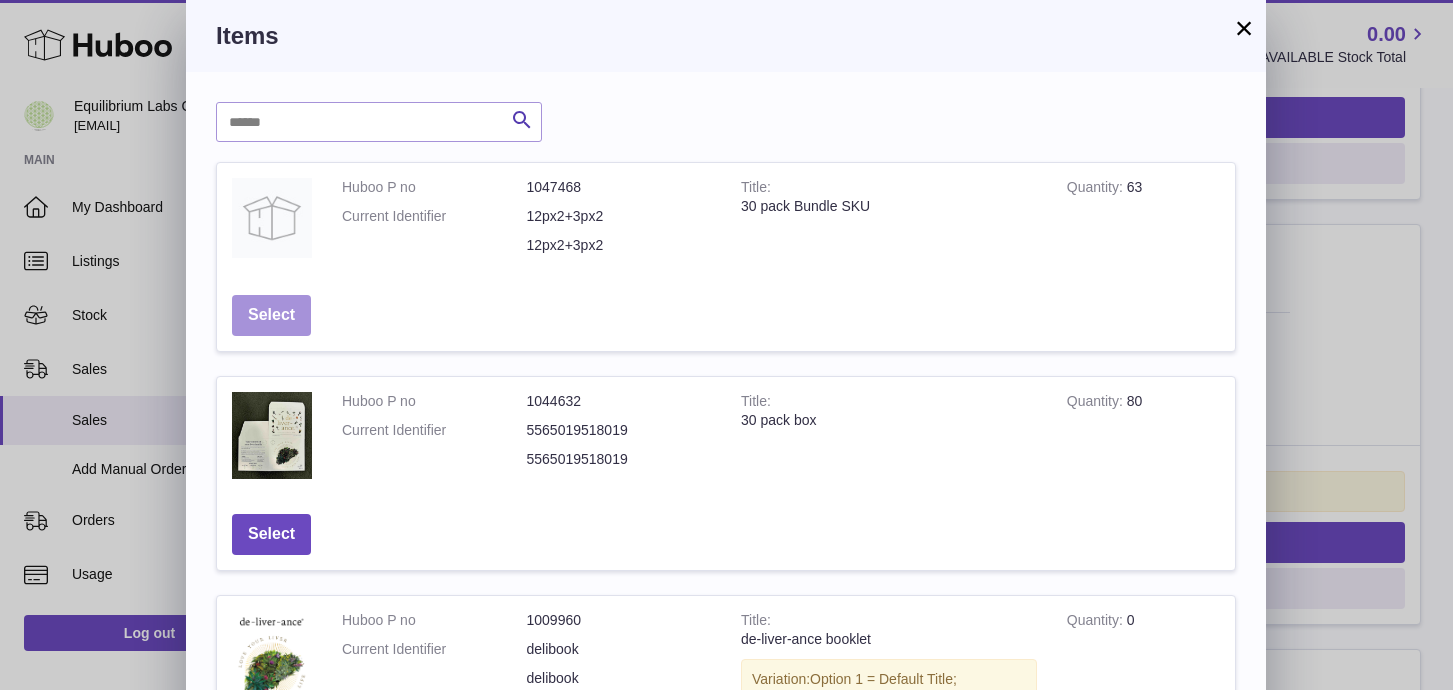click on "Select" at bounding box center (271, 315) 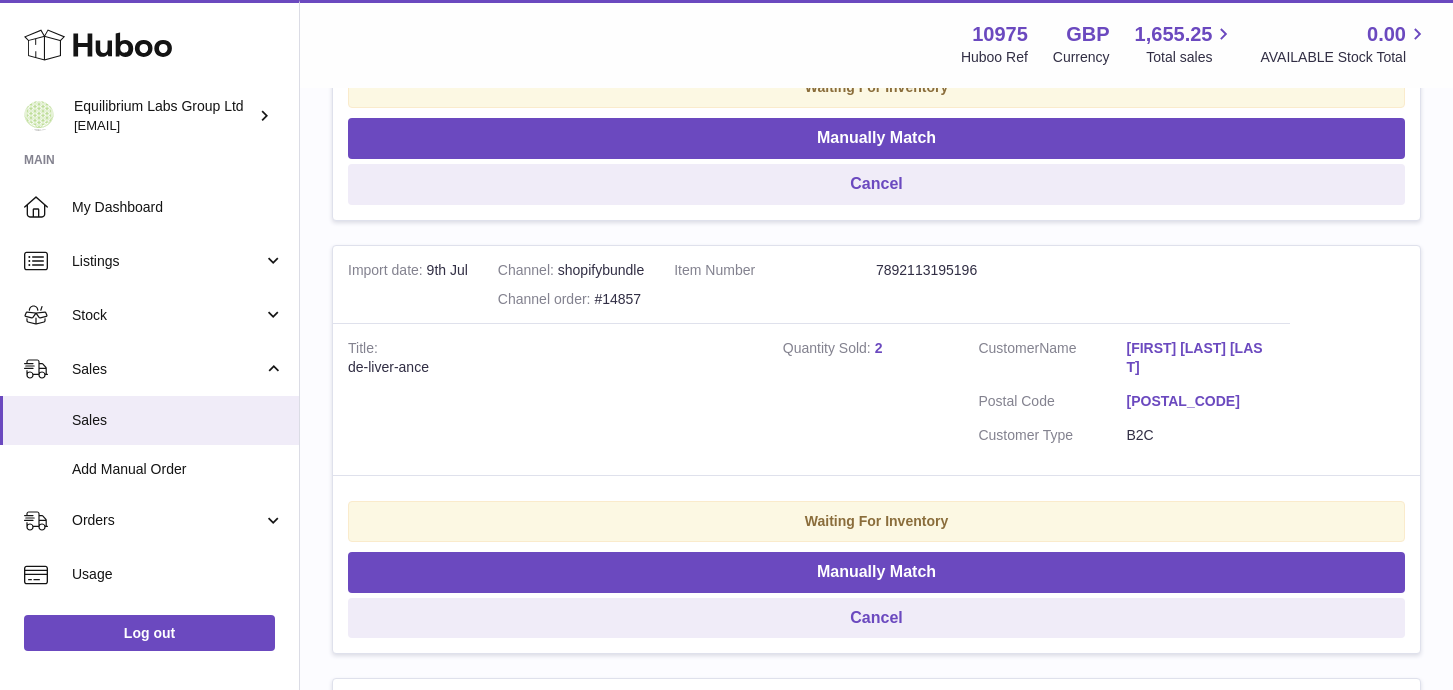 scroll, scrollTop: 1541, scrollLeft: 0, axis: vertical 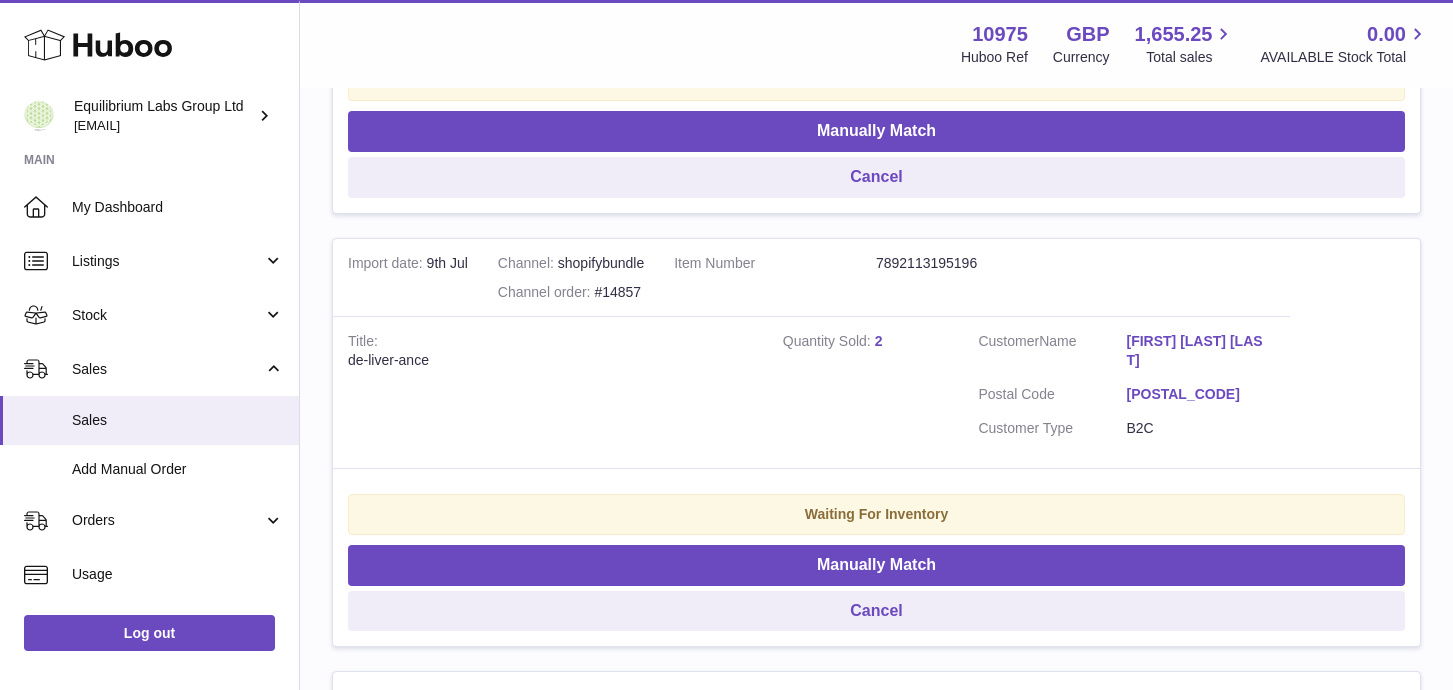 click on "Channel shopifybundle
Channel order #14857" at bounding box center (571, 278) 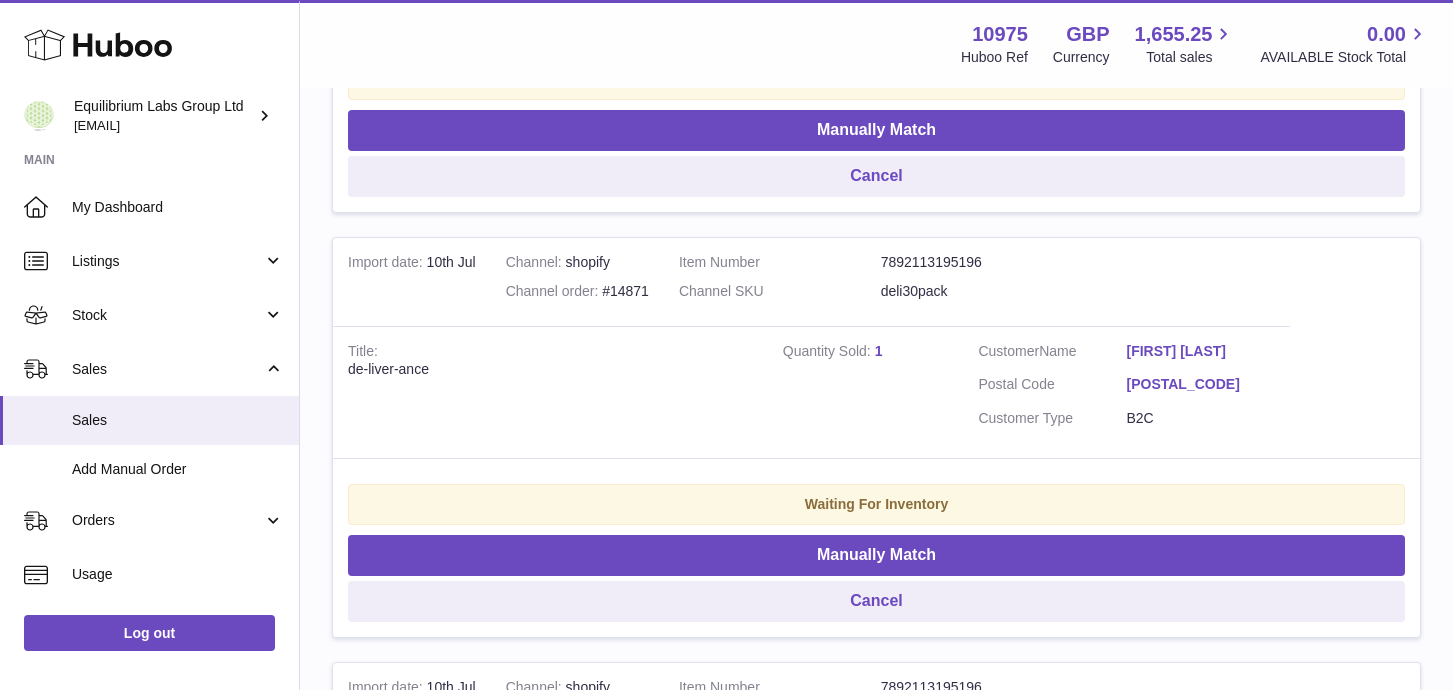 scroll, scrollTop: 683, scrollLeft: 0, axis: vertical 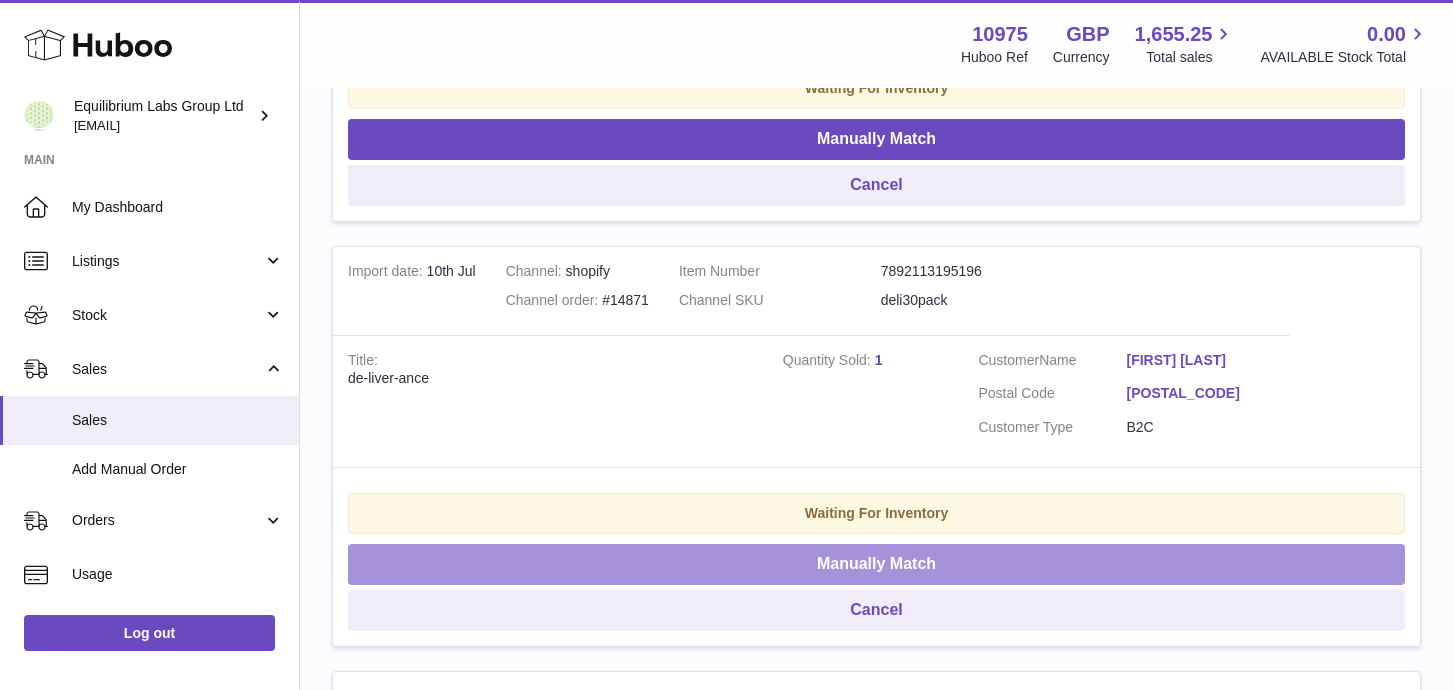click on "Manually Match" at bounding box center [876, 564] 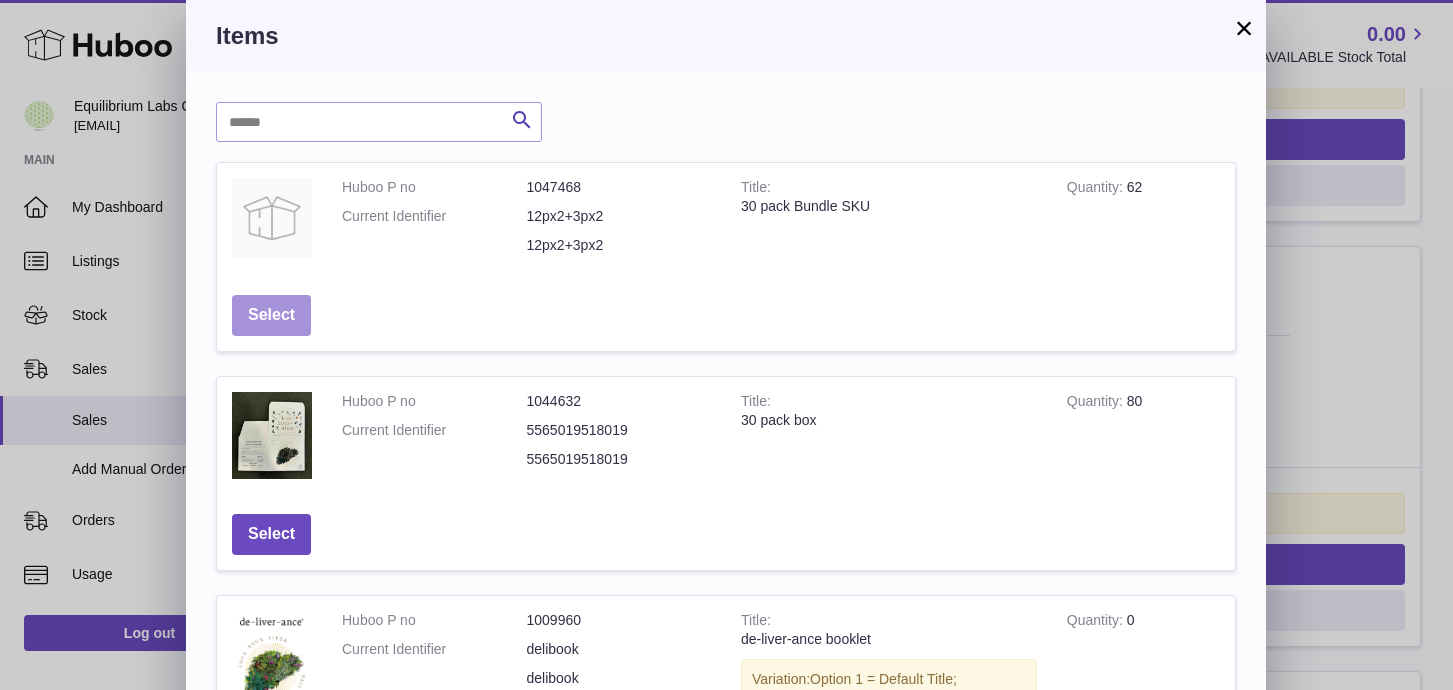 click on "Select" at bounding box center (271, 315) 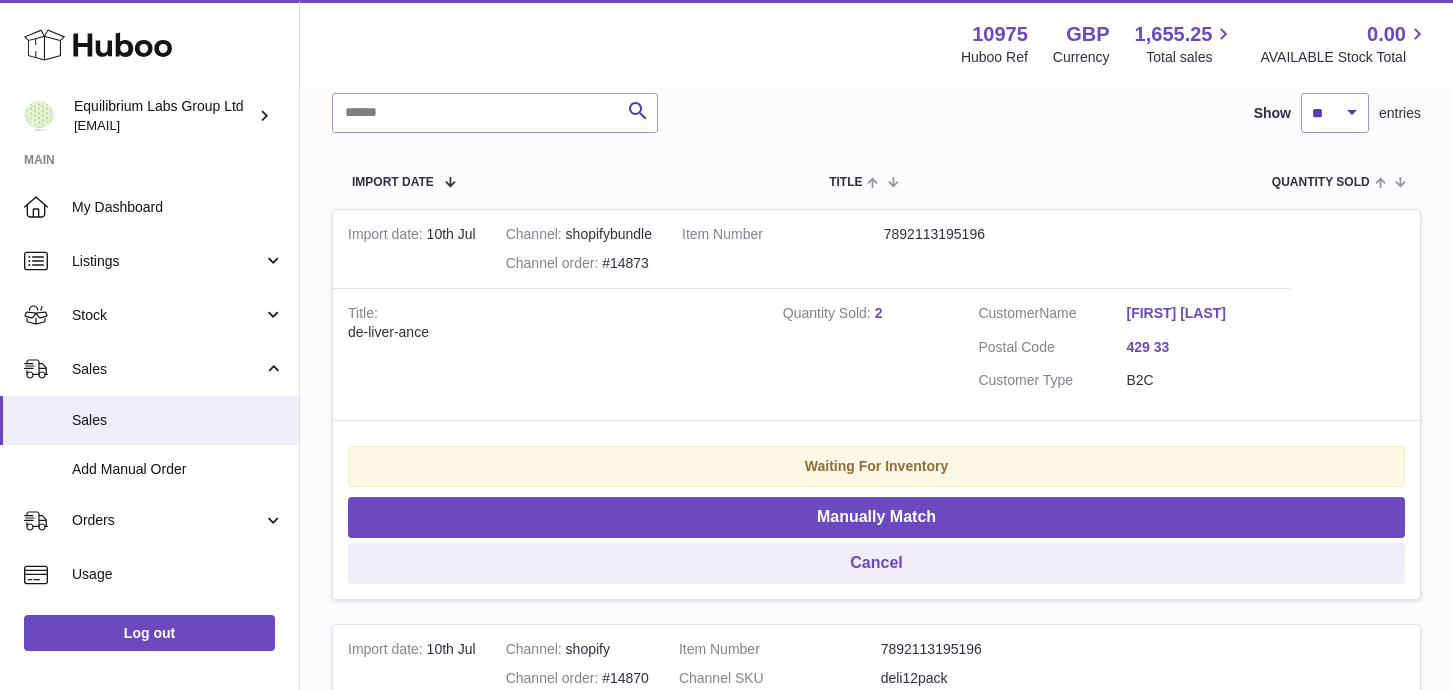 scroll, scrollTop: 298, scrollLeft: 0, axis: vertical 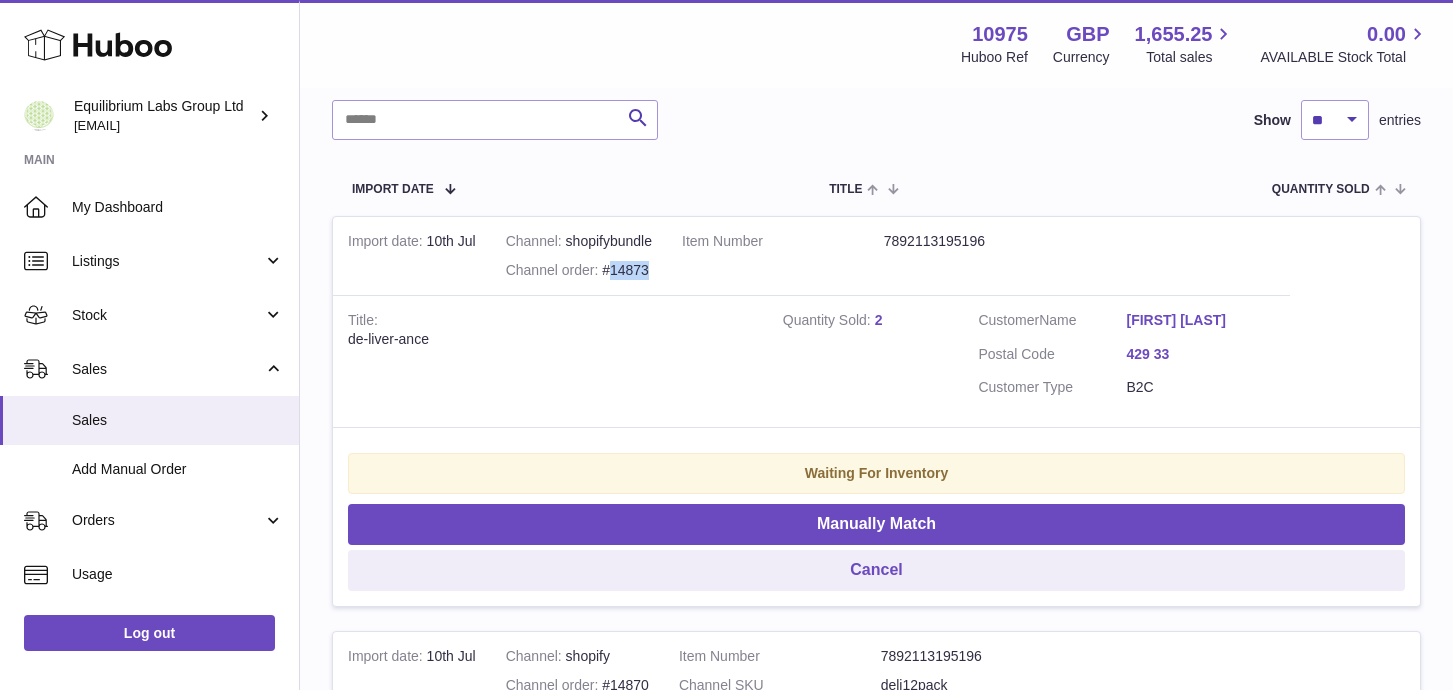 drag, startPoint x: 651, startPoint y: 273, endPoint x: 612, endPoint y: 270, distance: 39.115215 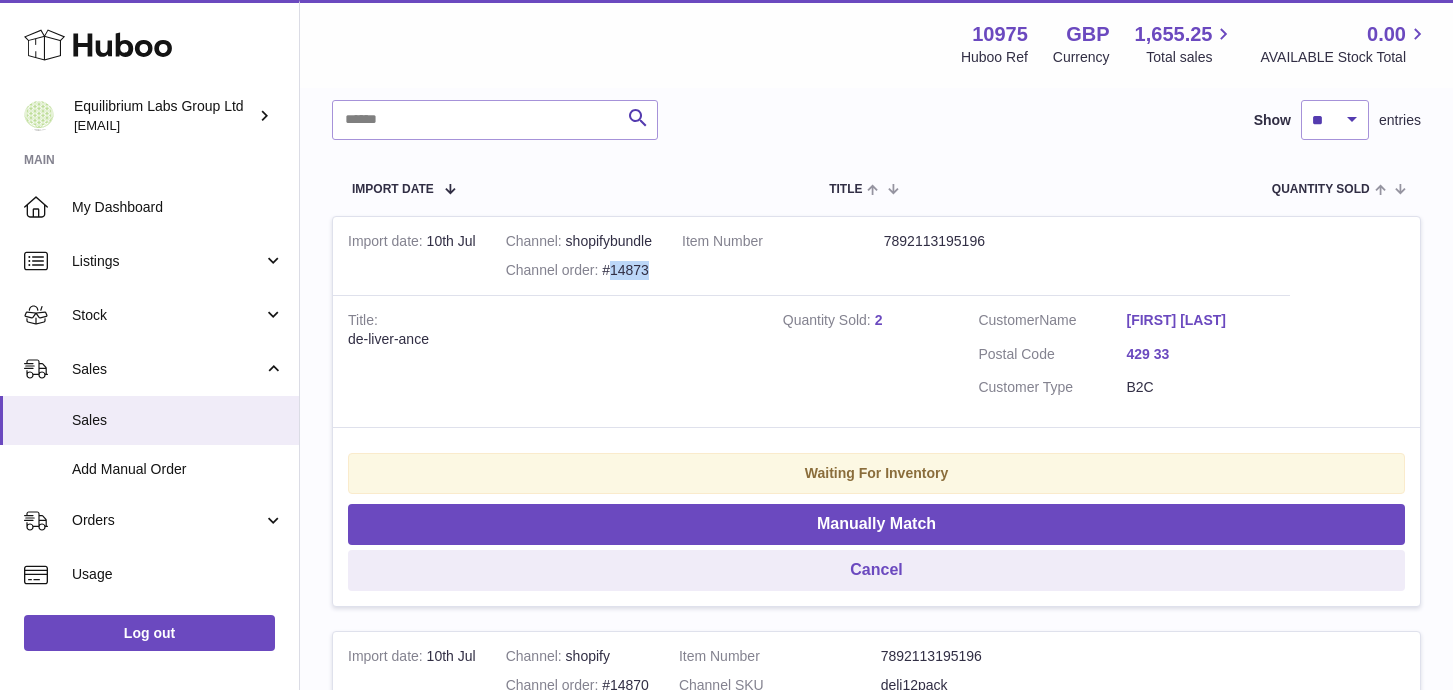click on "Channel order #14873" at bounding box center [579, 270] 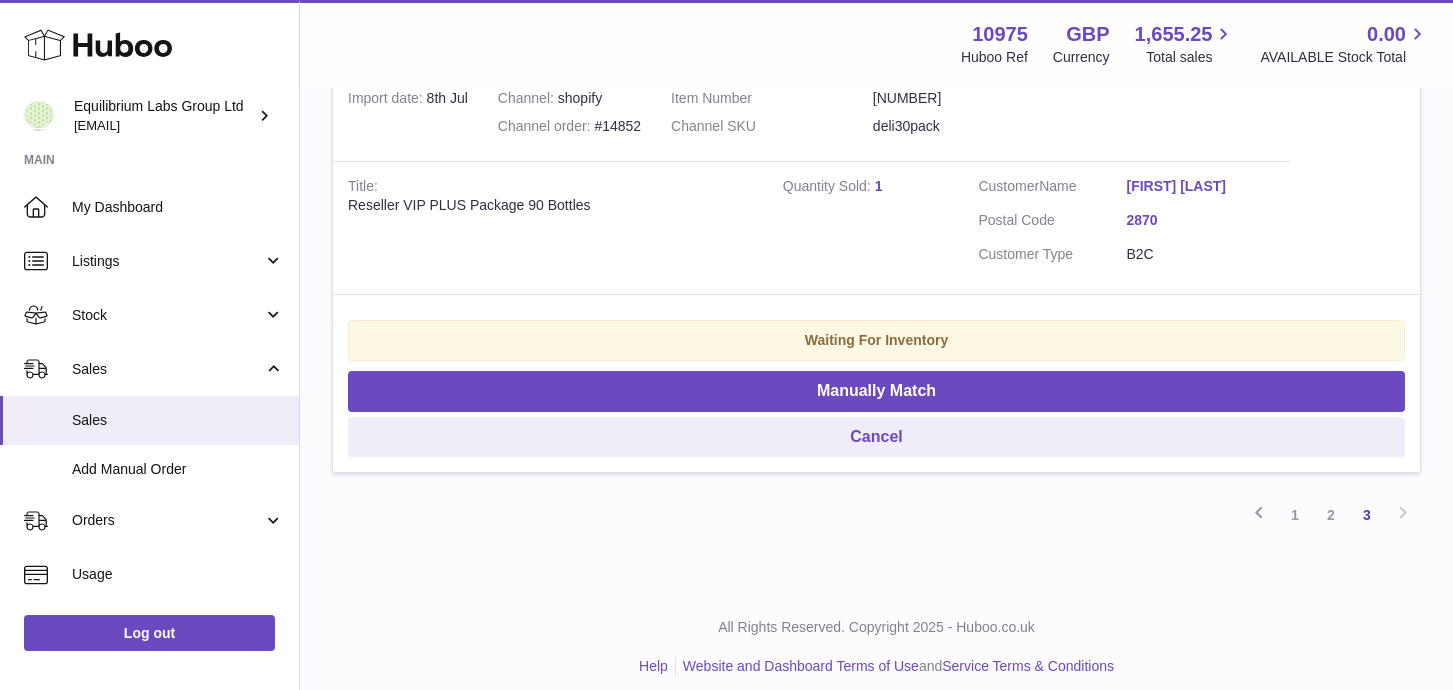 scroll, scrollTop: 1731, scrollLeft: 0, axis: vertical 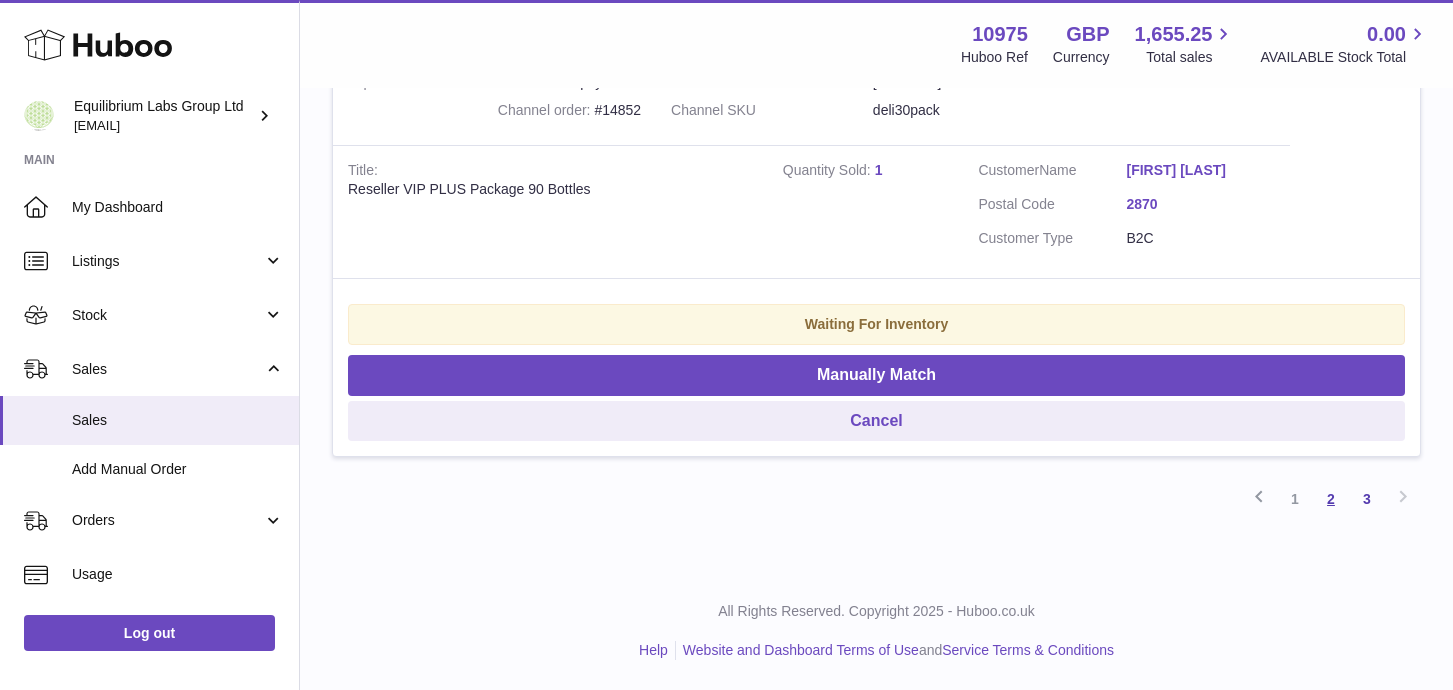 click on "2" at bounding box center [1331, 499] 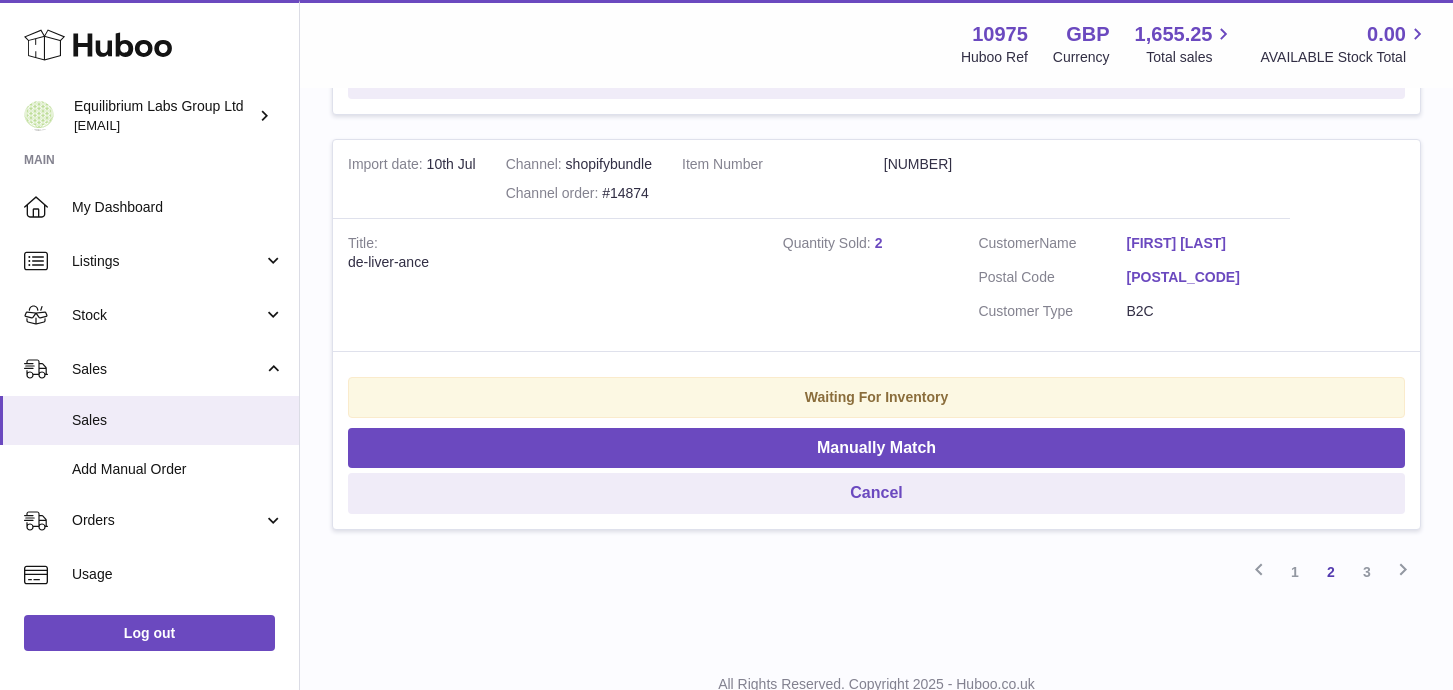 scroll, scrollTop: 4180, scrollLeft: 0, axis: vertical 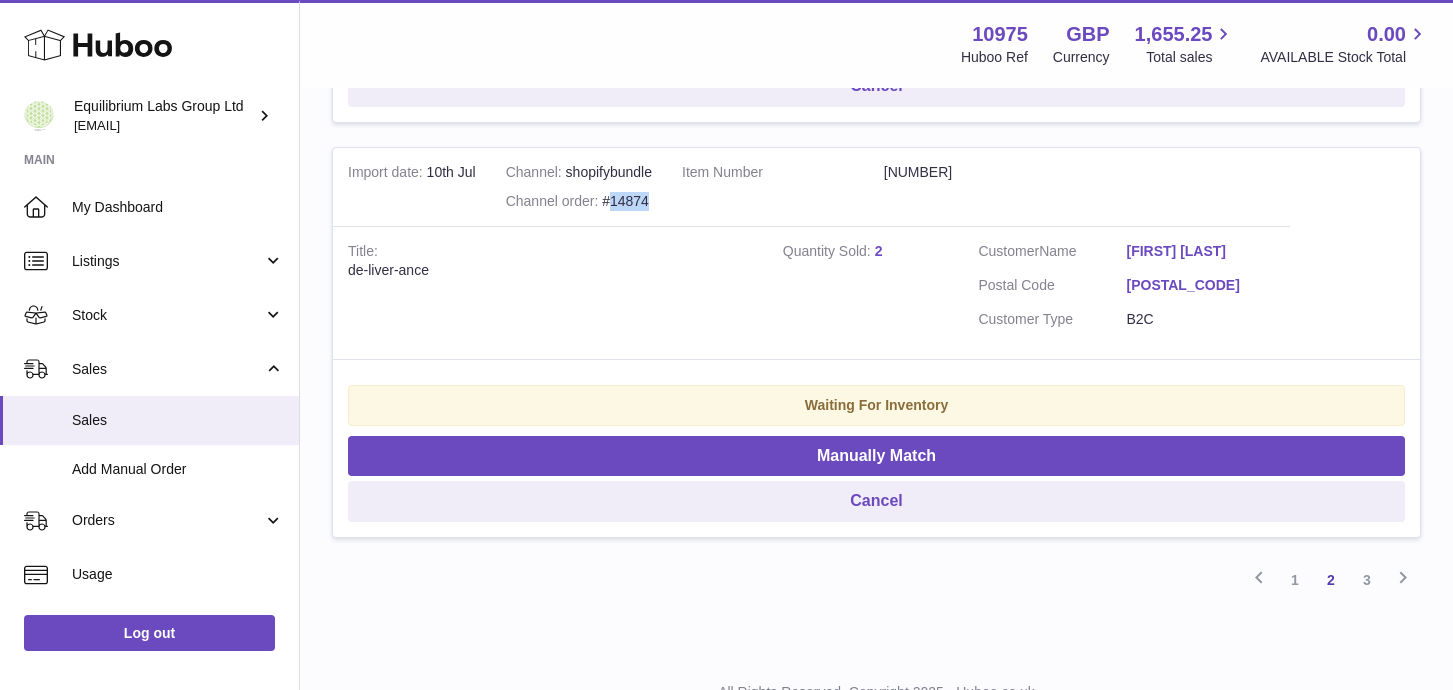 drag, startPoint x: 650, startPoint y: 210, endPoint x: 609, endPoint y: 207, distance: 41.109608 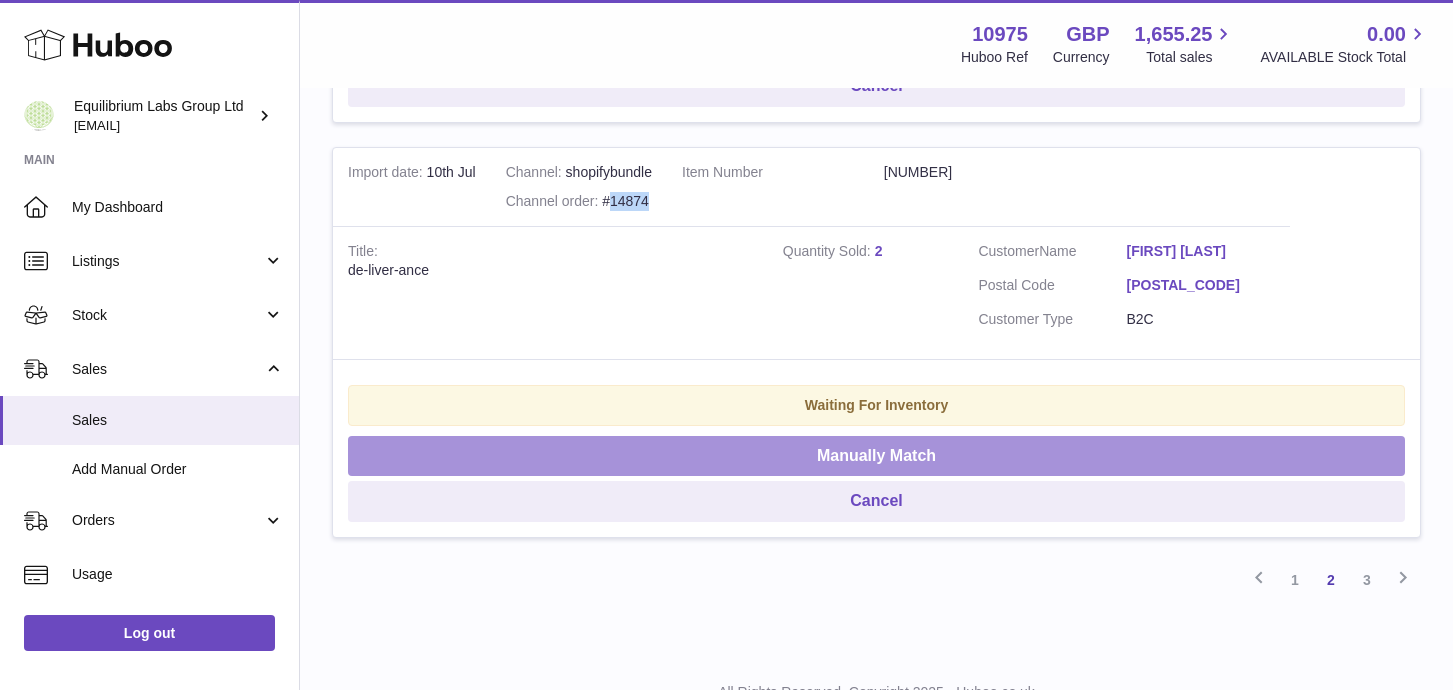 click on "Manually Match" at bounding box center [876, 456] 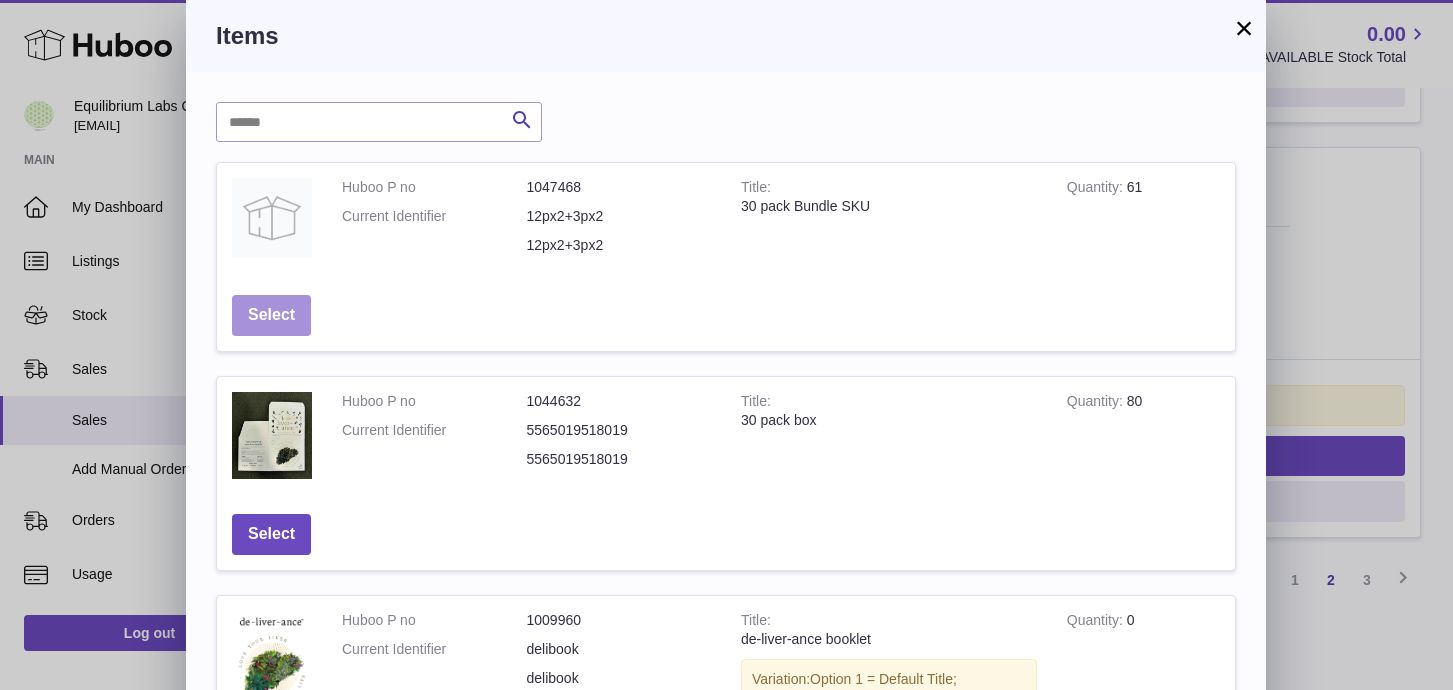 click on "Select" at bounding box center (271, 315) 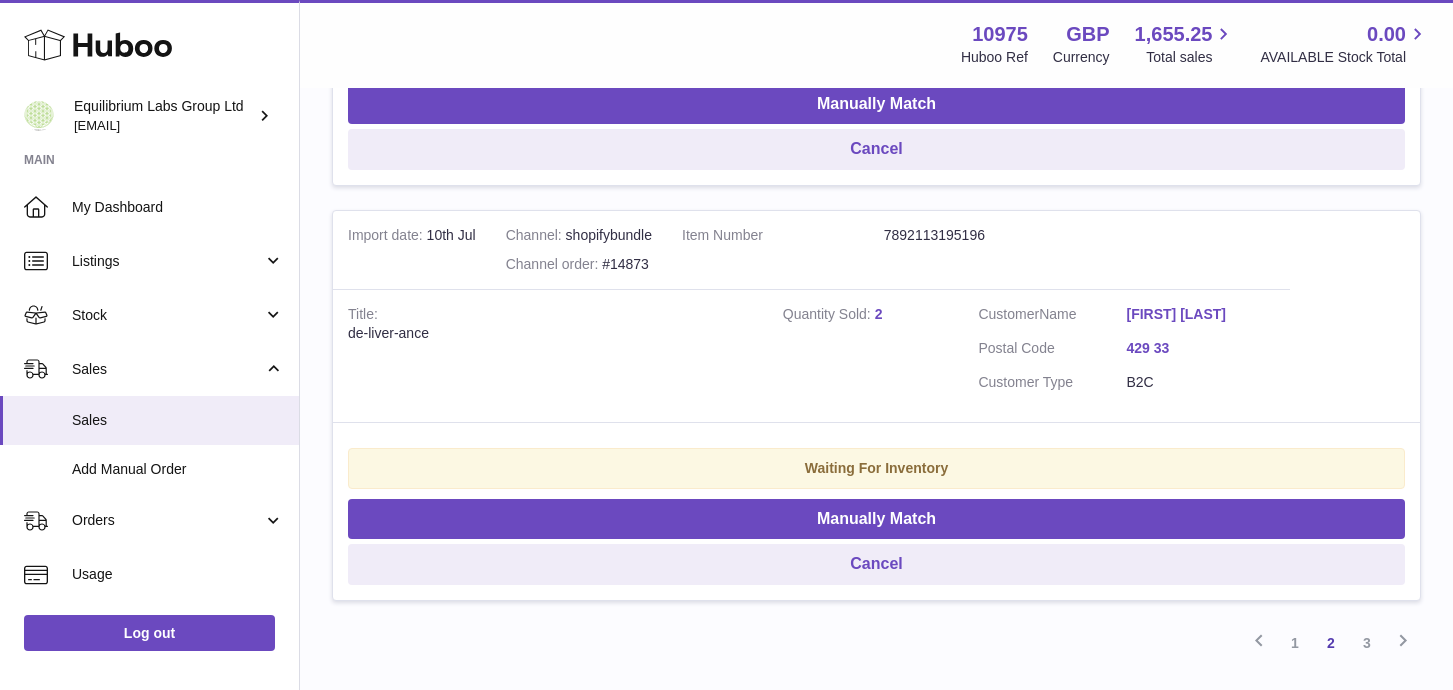 scroll, scrollTop: 4120, scrollLeft: 0, axis: vertical 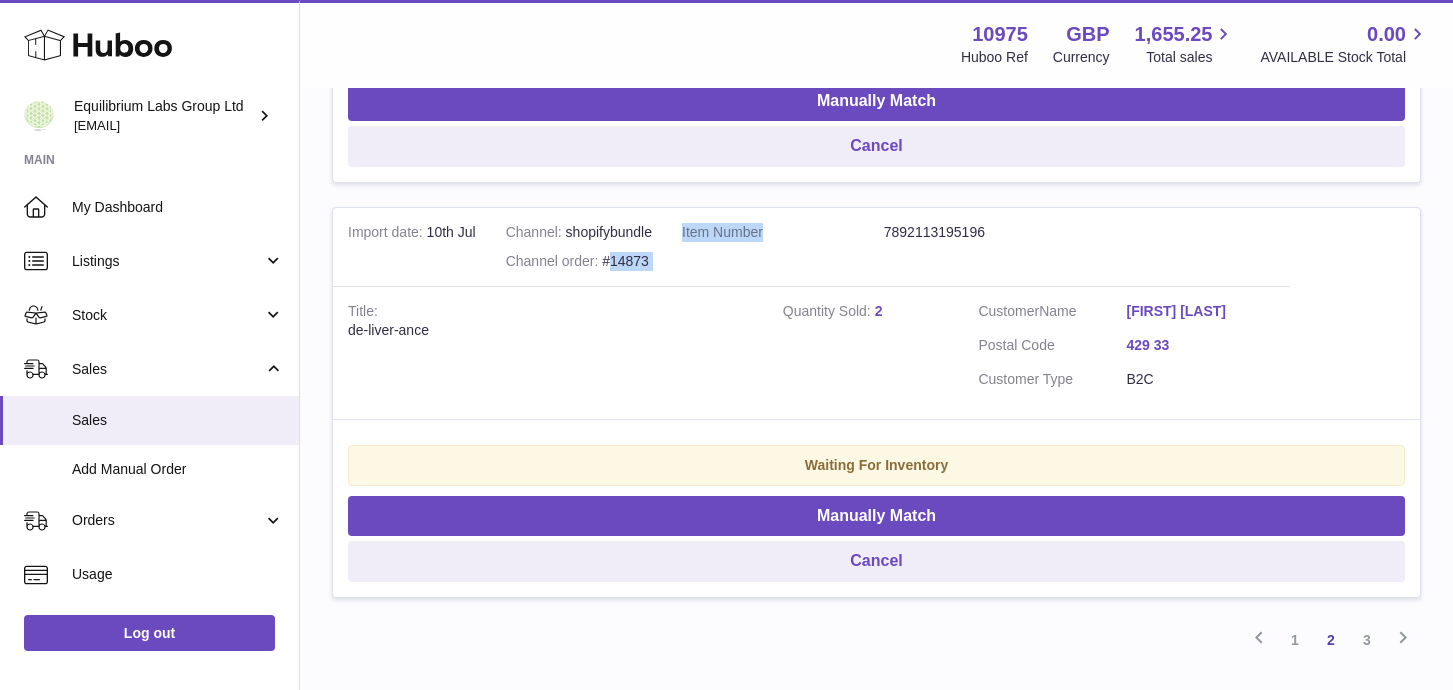 drag, startPoint x: 681, startPoint y: 264, endPoint x: 612, endPoint y: 265, distance: 69.00725 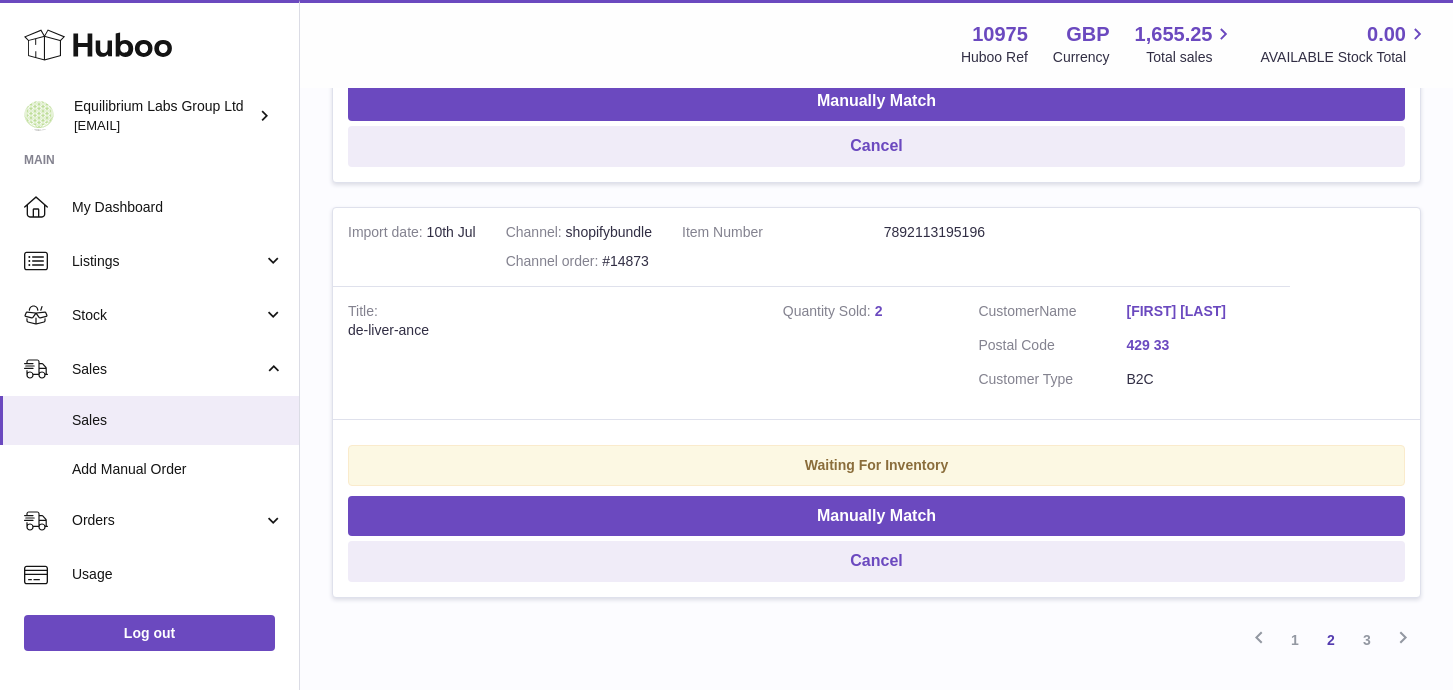 click on "Item Number   7892113195196" at bounding box center (884, 247) 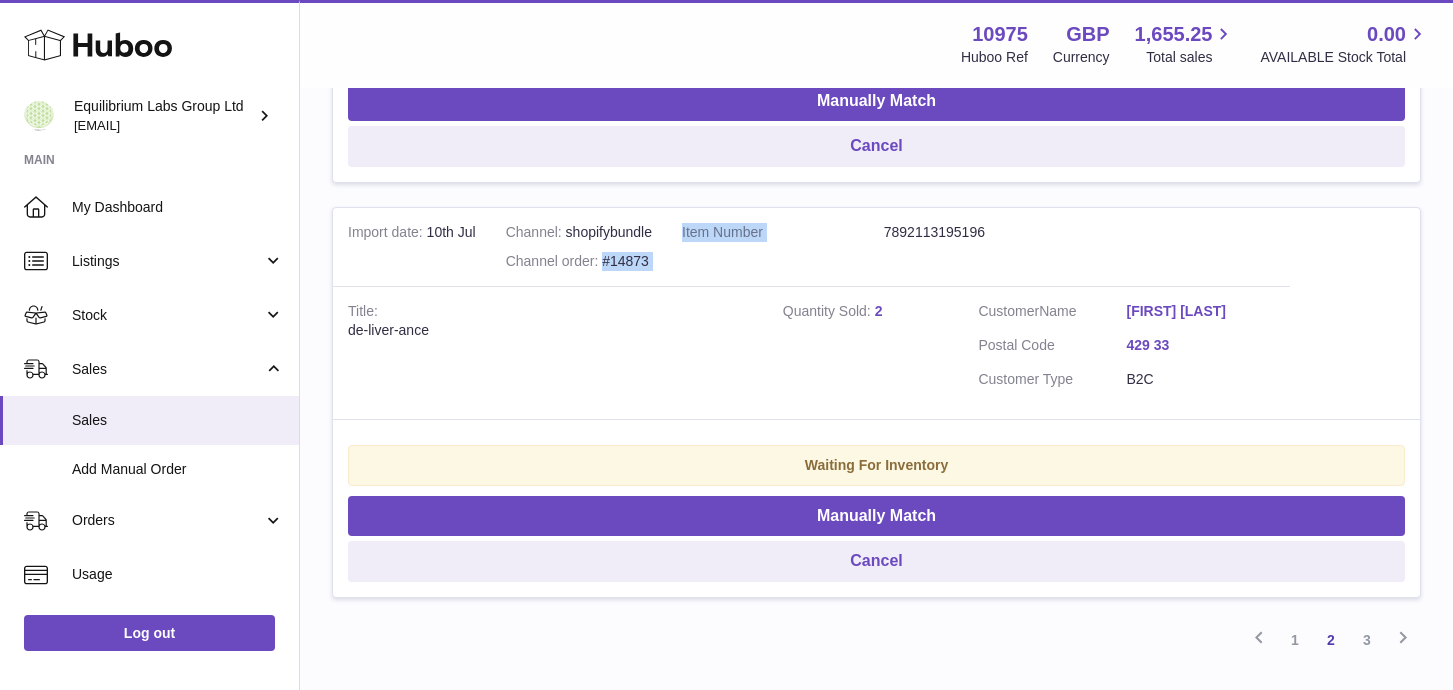 drag, startPoint x: 702, startPoint y: 265, endPoint x: 601, endPoint y: 265, distance: 101 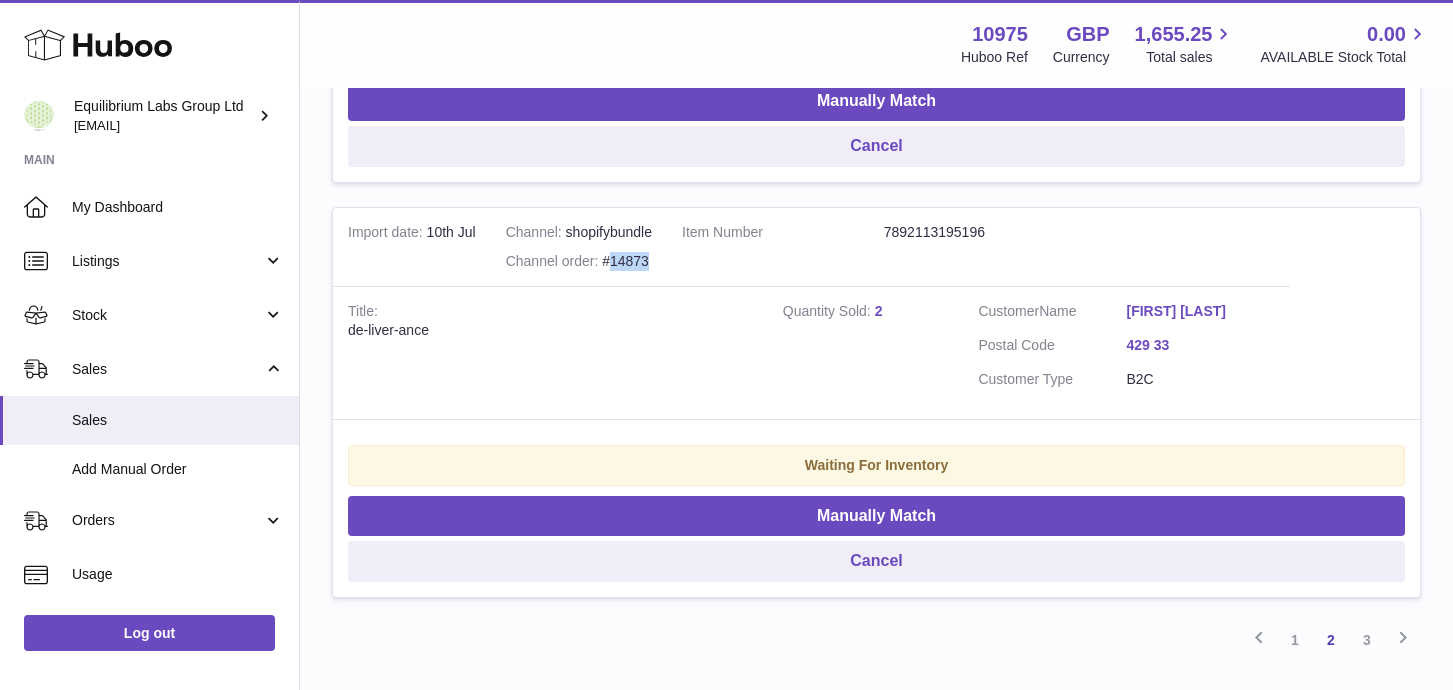 drag, startPoint x: 649, startPoint y: 264, endPoint x: 611, endPoint y: 262, distance: 38.052597 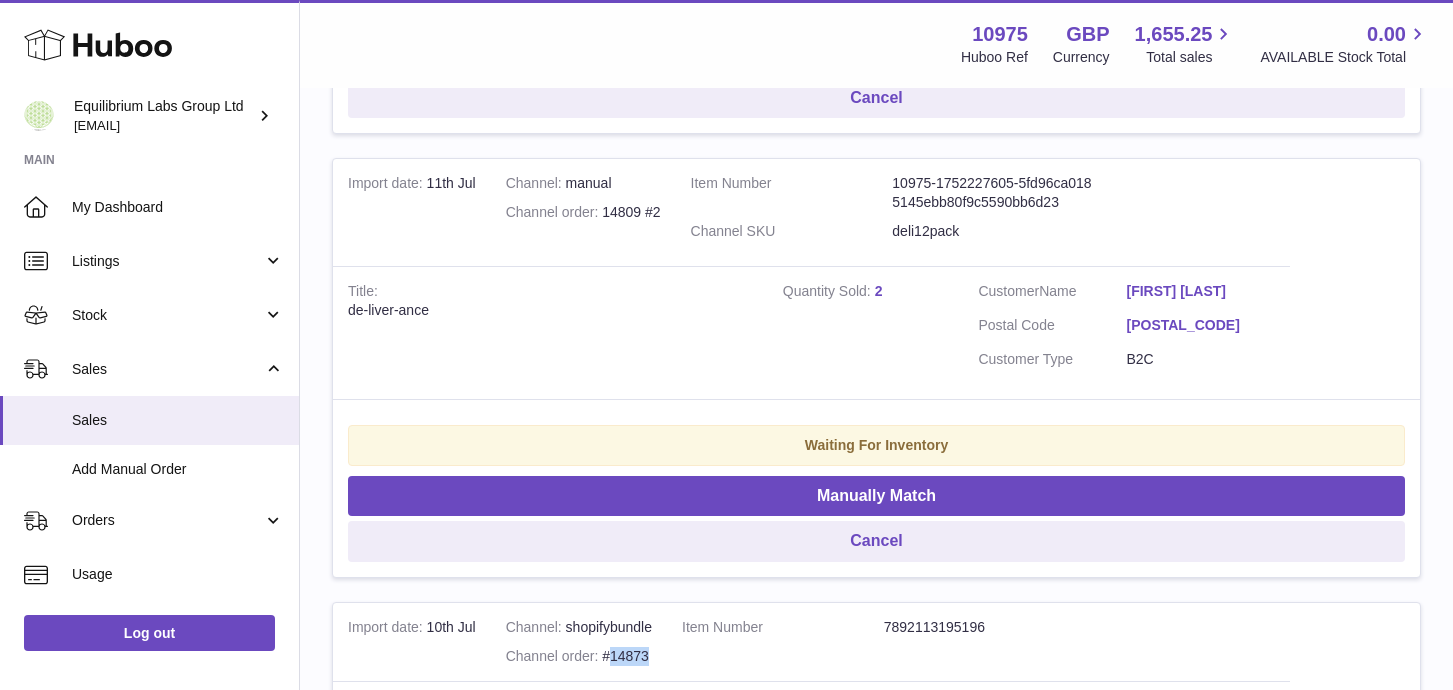 scroll, scrollTop: 3711, scrollLeft: 0, axis: vertical 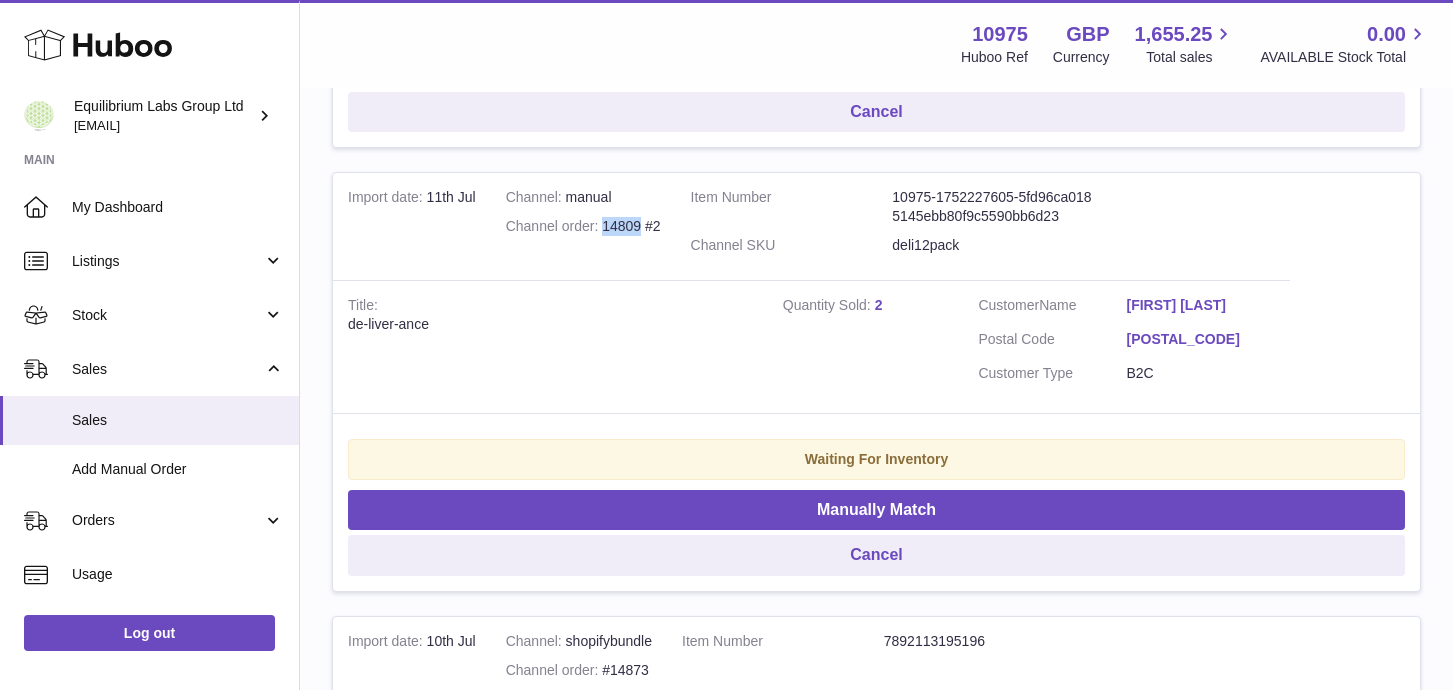 drag, startPoint x: 636, startPoint y: 233, endPoint x: 604, endPoint y: 228, distance: 32.38827 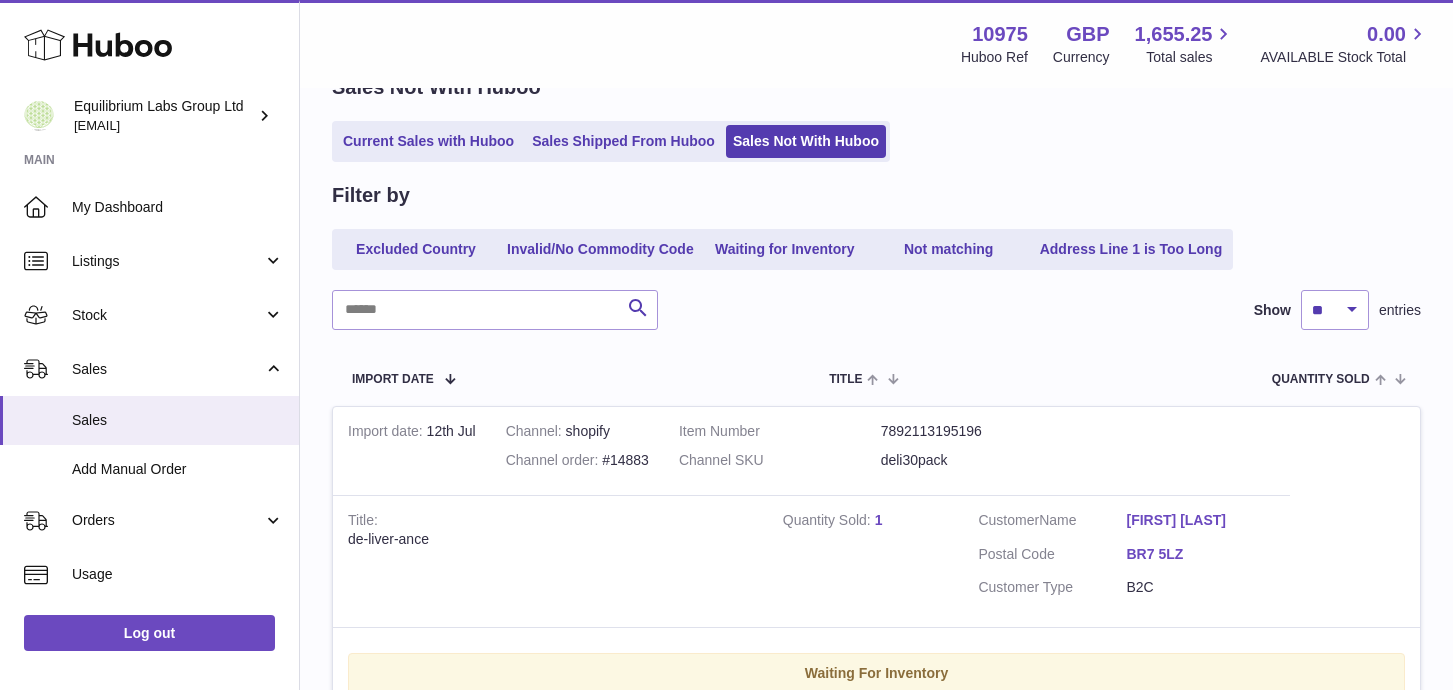scroll, scrollTop: 0, scrollLeft: 0, axis: both 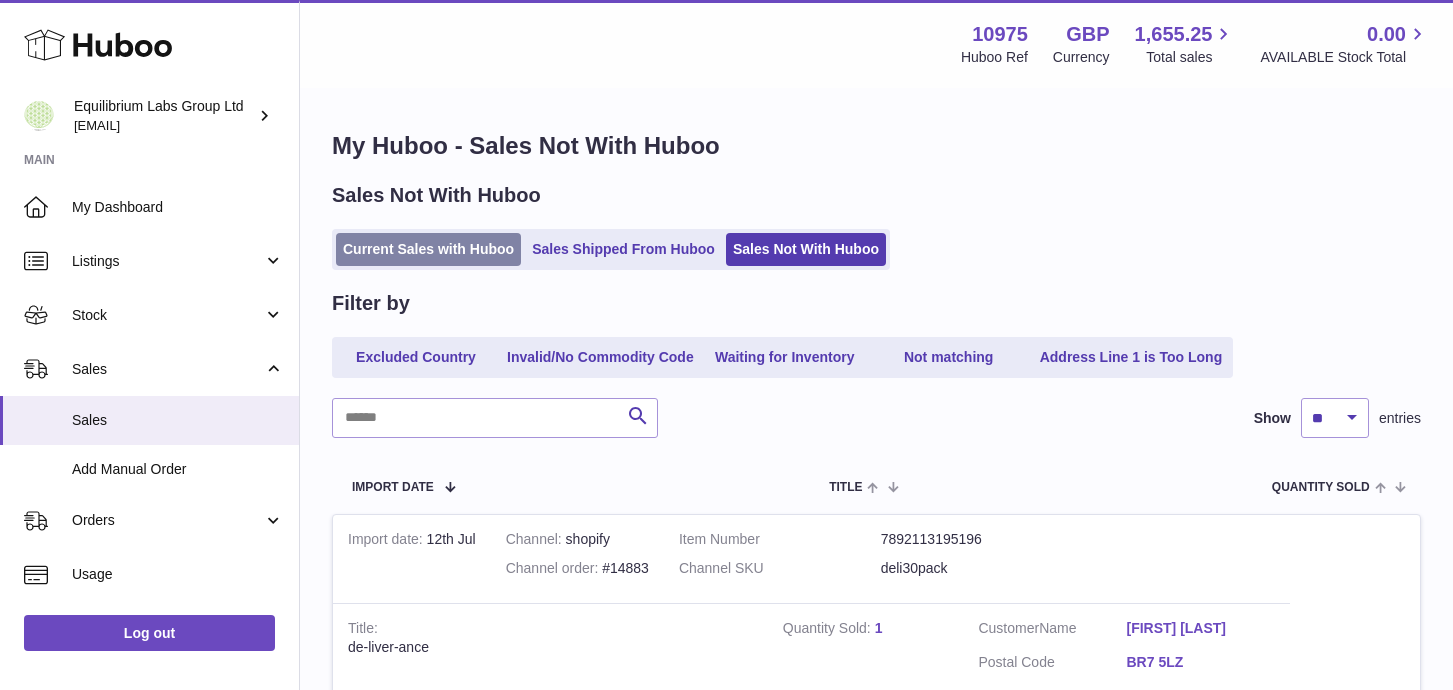 click on "Current Sales with Huboo" at bounding box center [428, 249] 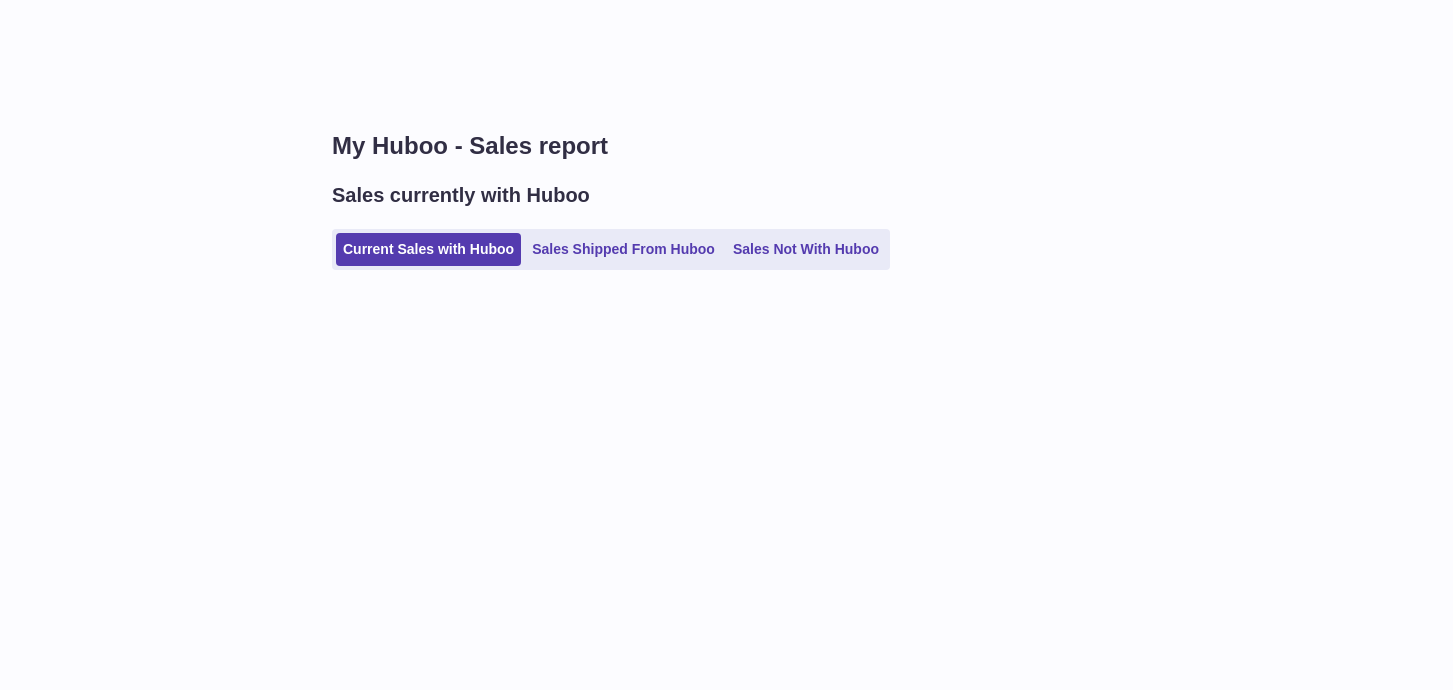 scroll, scrollTop: 0, scrollLeft: 0, axis: both 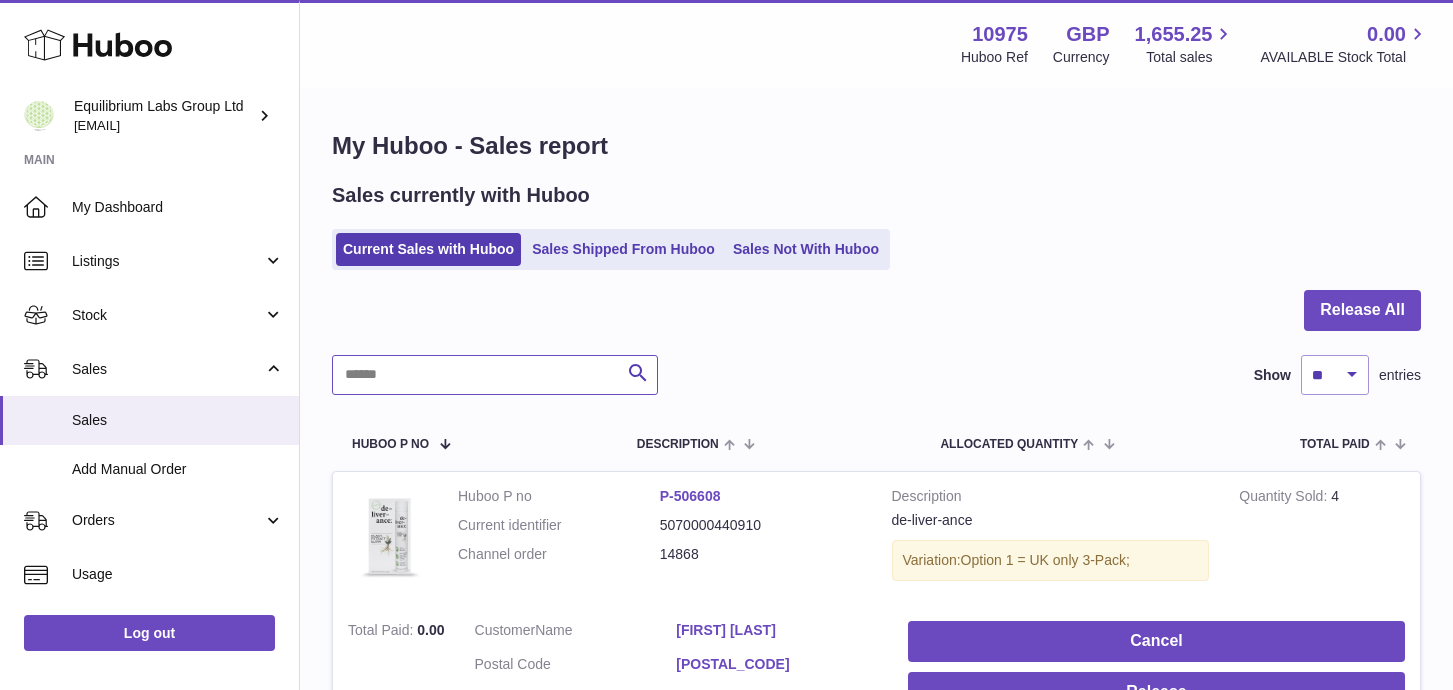 click at bounding box center [495, 375] 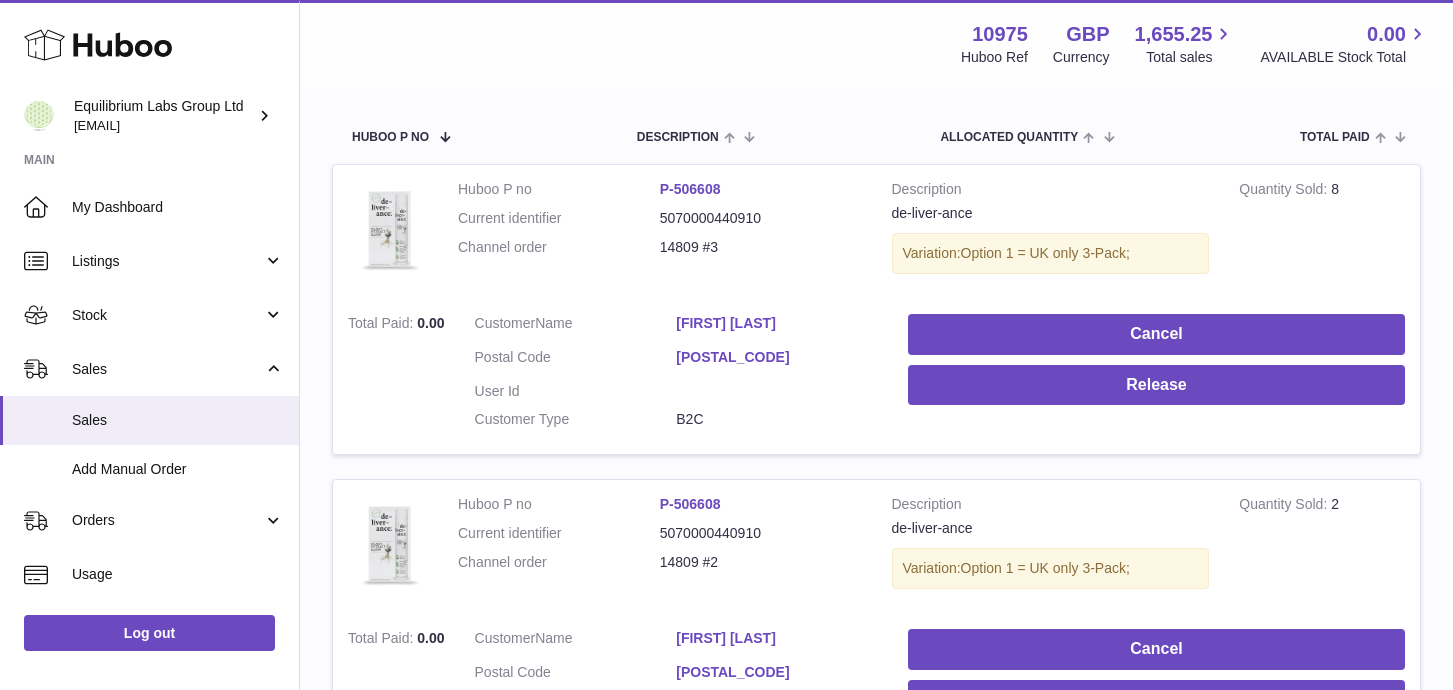 scroll, scrollTop: 320, scrollLeft: 0, axis: vertical 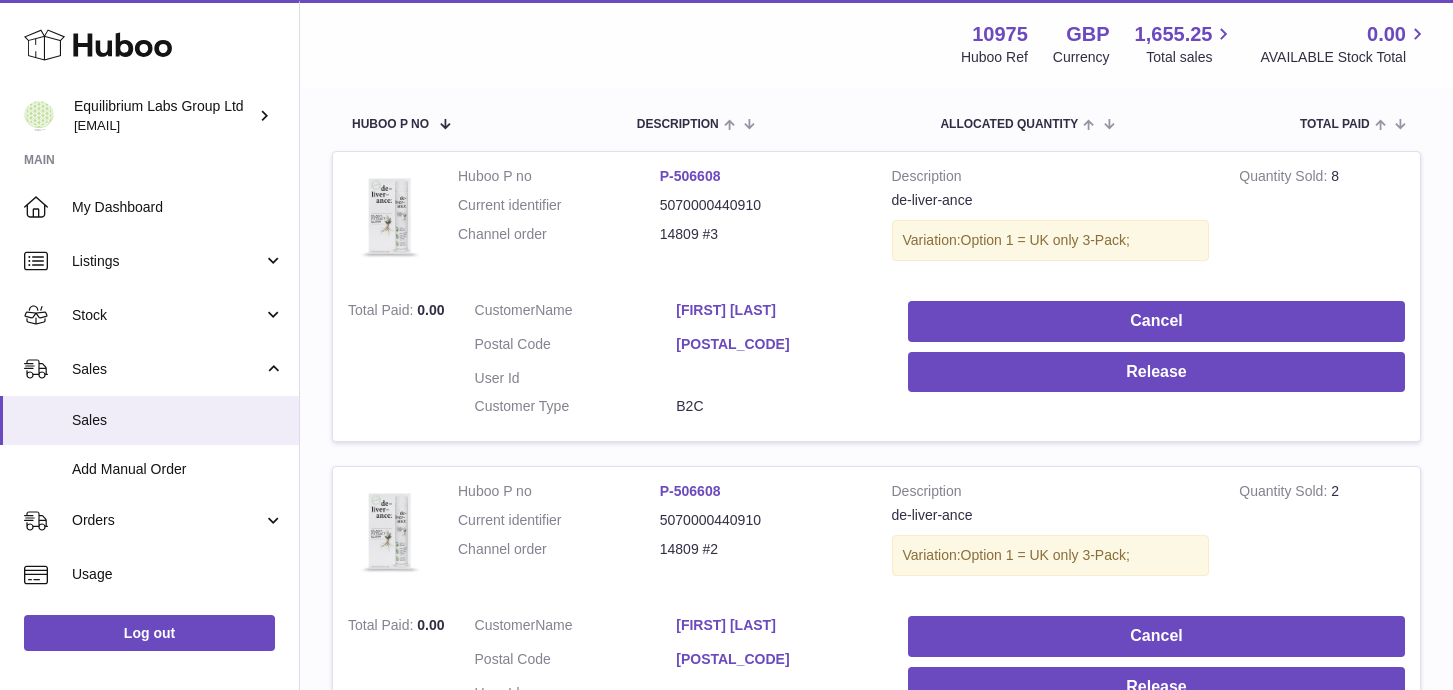 type on "*****" 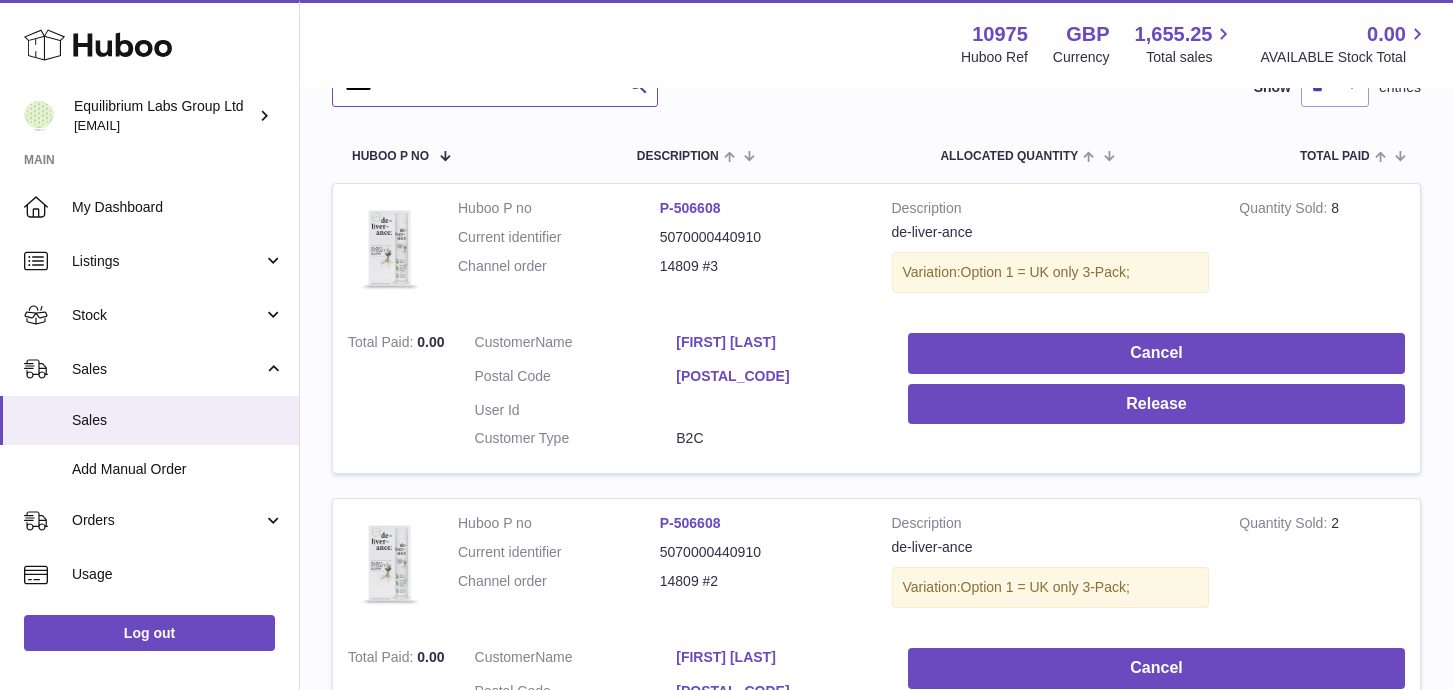 scroll, scrollTop: 276, scrollLeft: 0, axis: vertical 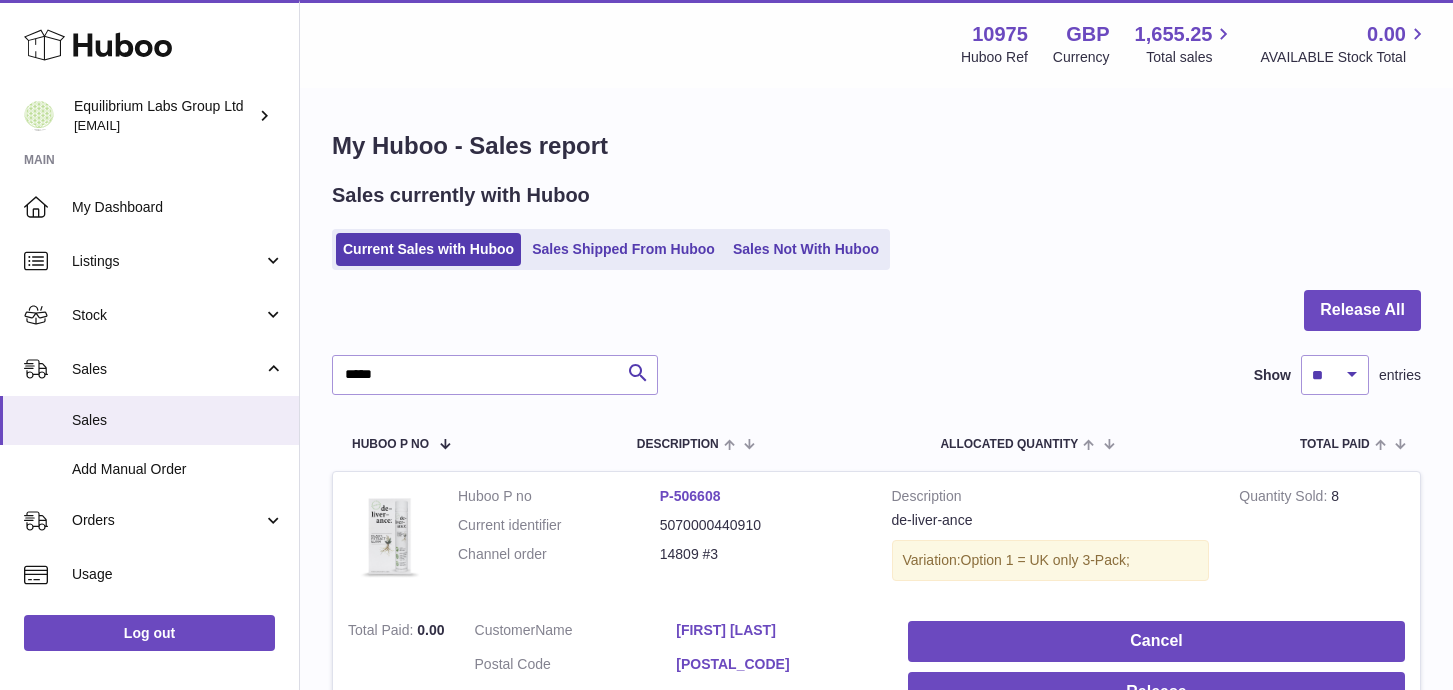 click on "Sales currently with Huboo
Current Sales with Huboo
Sales Shipped From Huboo
Sales Not With Huboo" at bounding box center (876, 226) 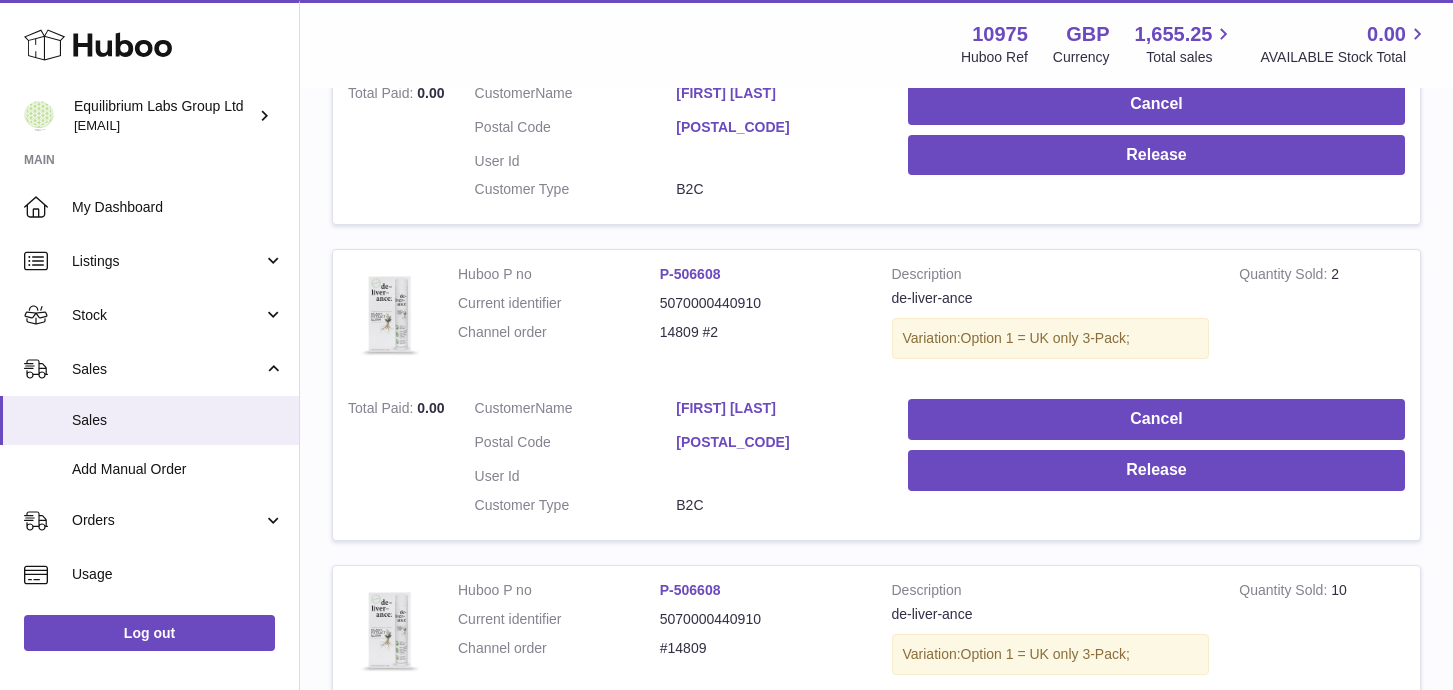 scroll, scrollTop: 0, scrollLeft: 0, axis: both 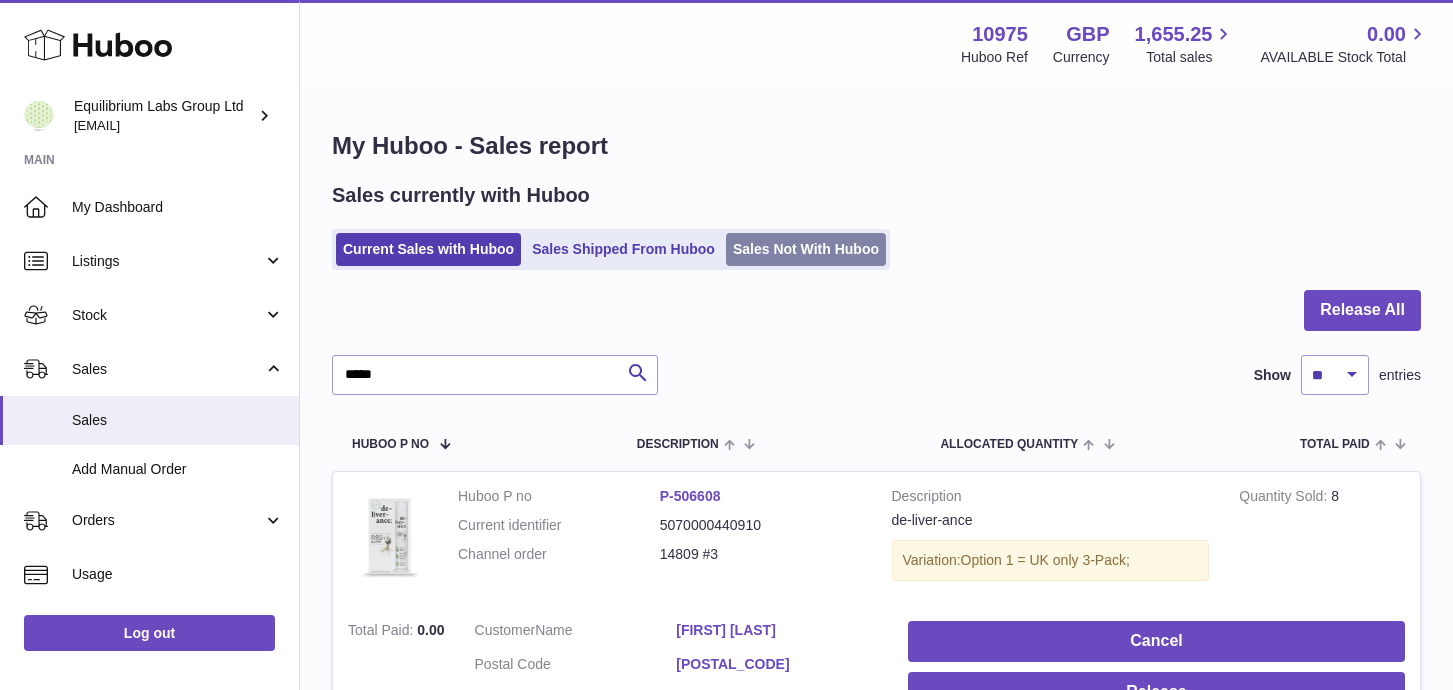 click on "Sales Not With Huboo" at bounding box center (806, 249) 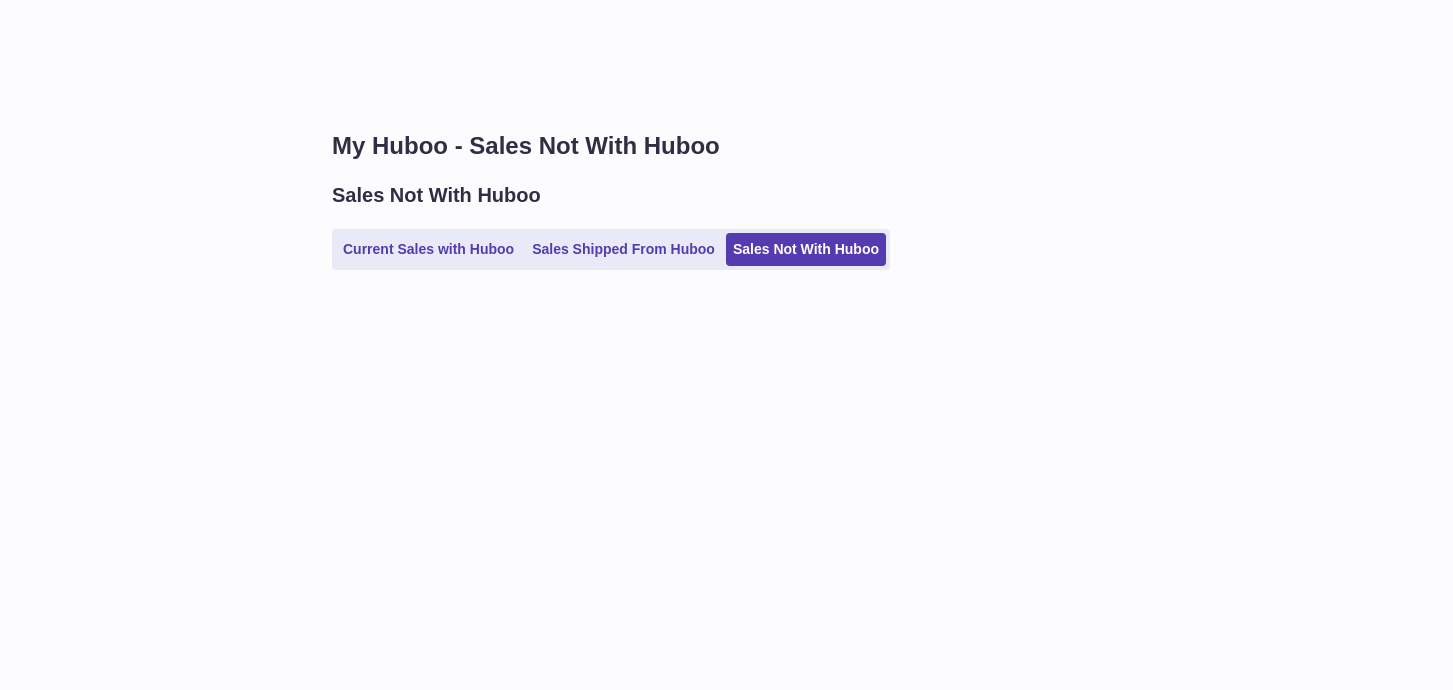 scroll, scrollTop: 0, scrollLeft: 0, axis: both 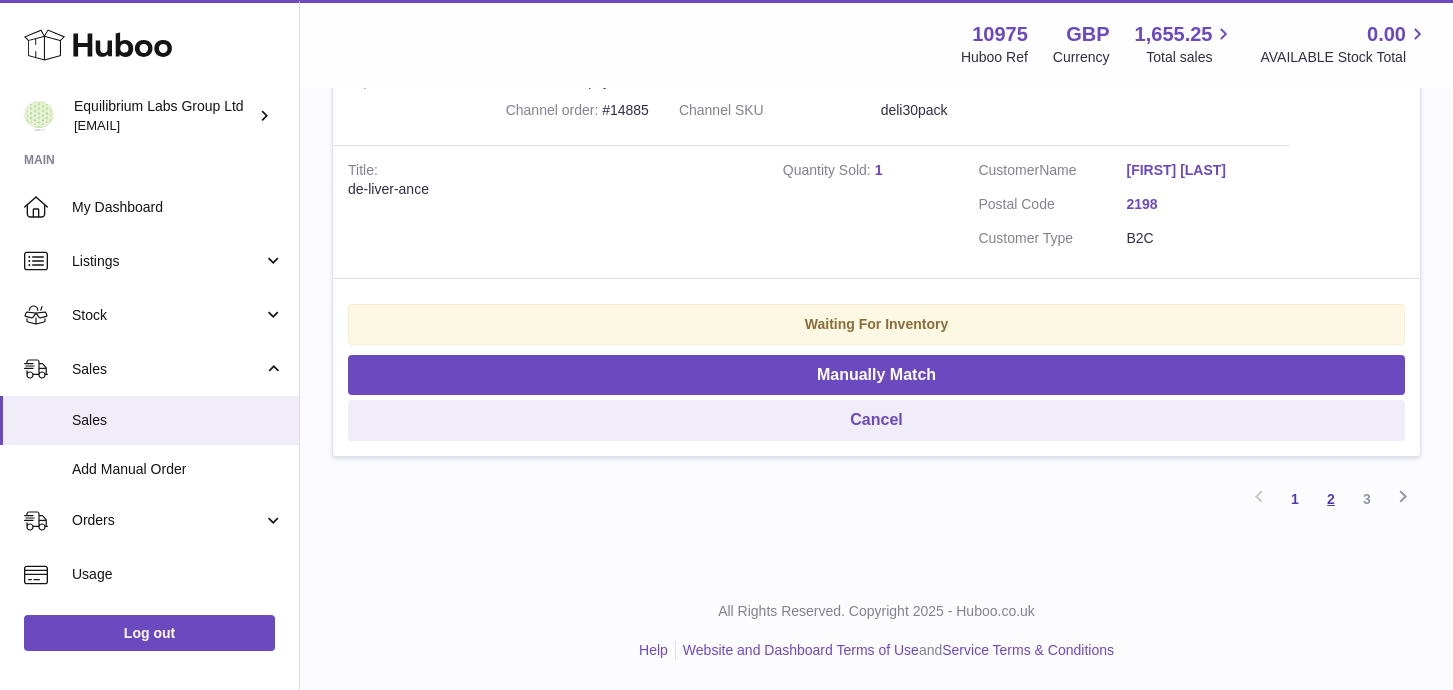 click on "2" at bounding box center [1331, 499] 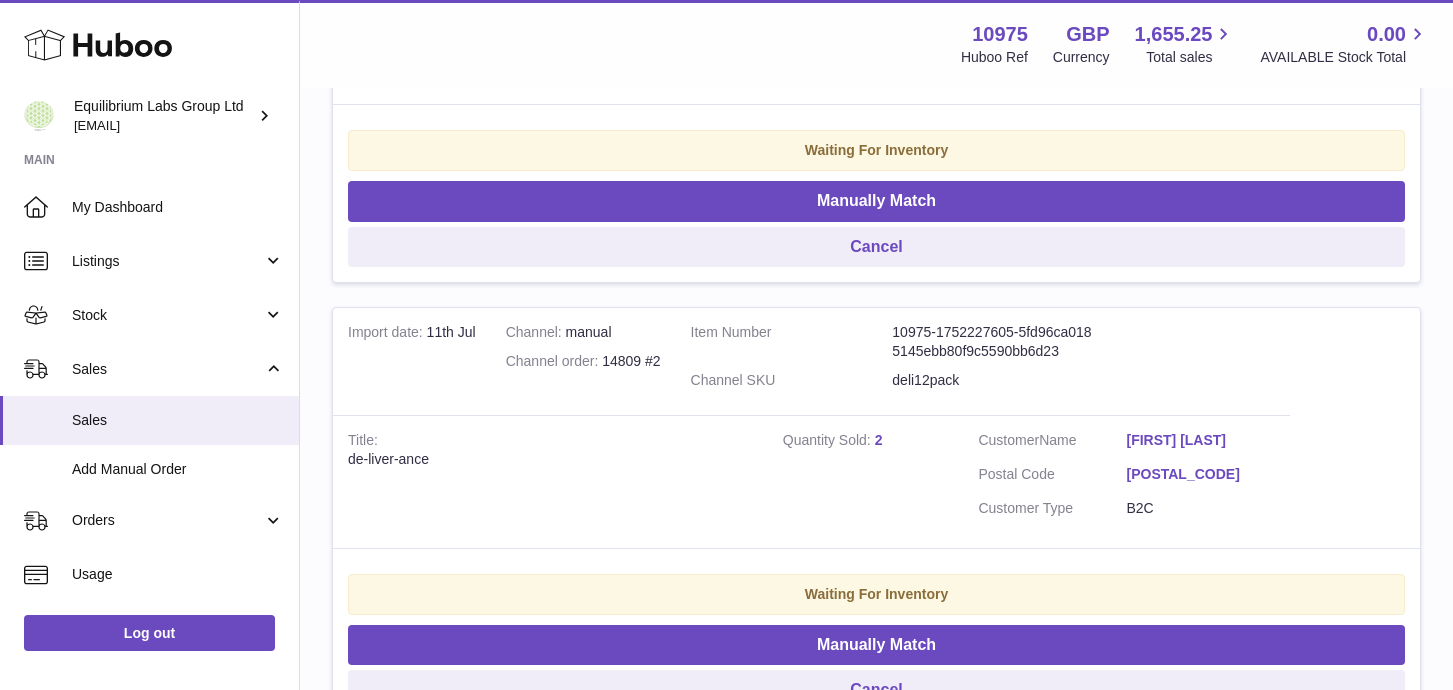scroll, scrollTop: 3700, scrollLeft: 0, axis: vertical 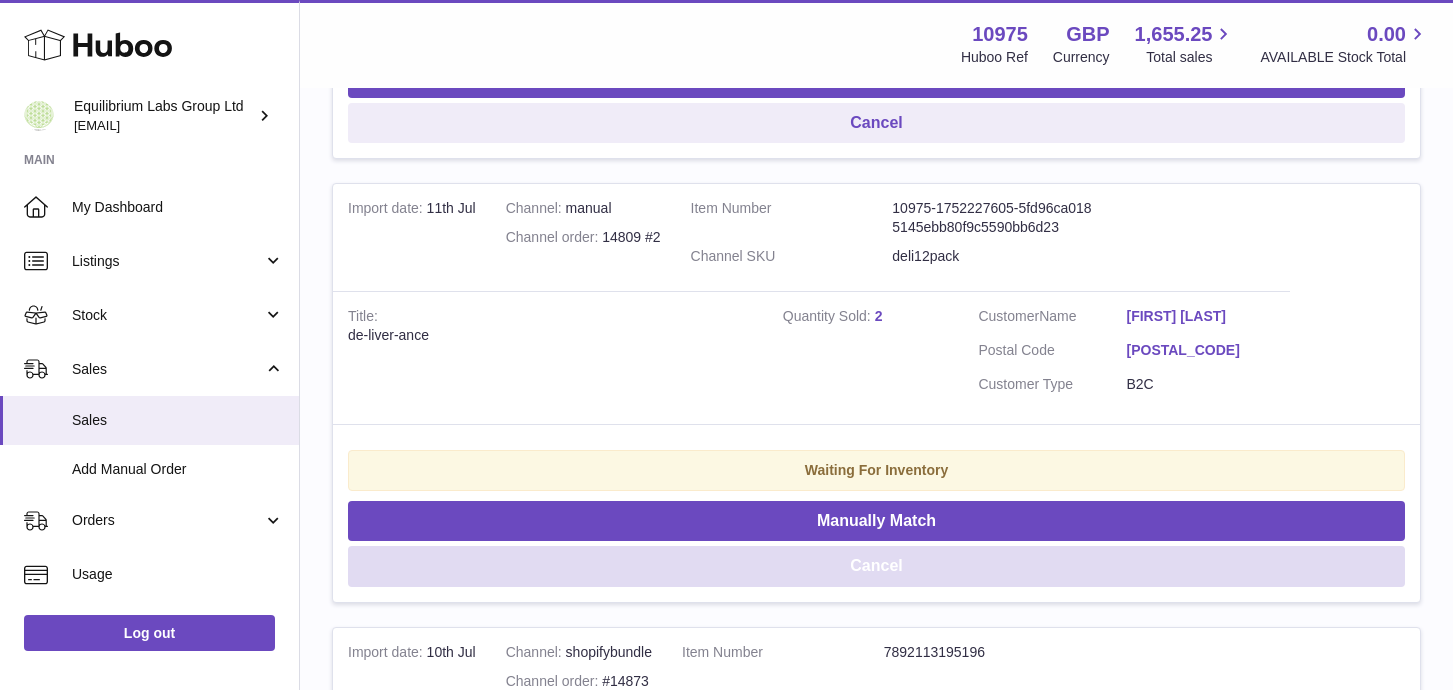 click on "Cancel" at bounding box center (876, 566) 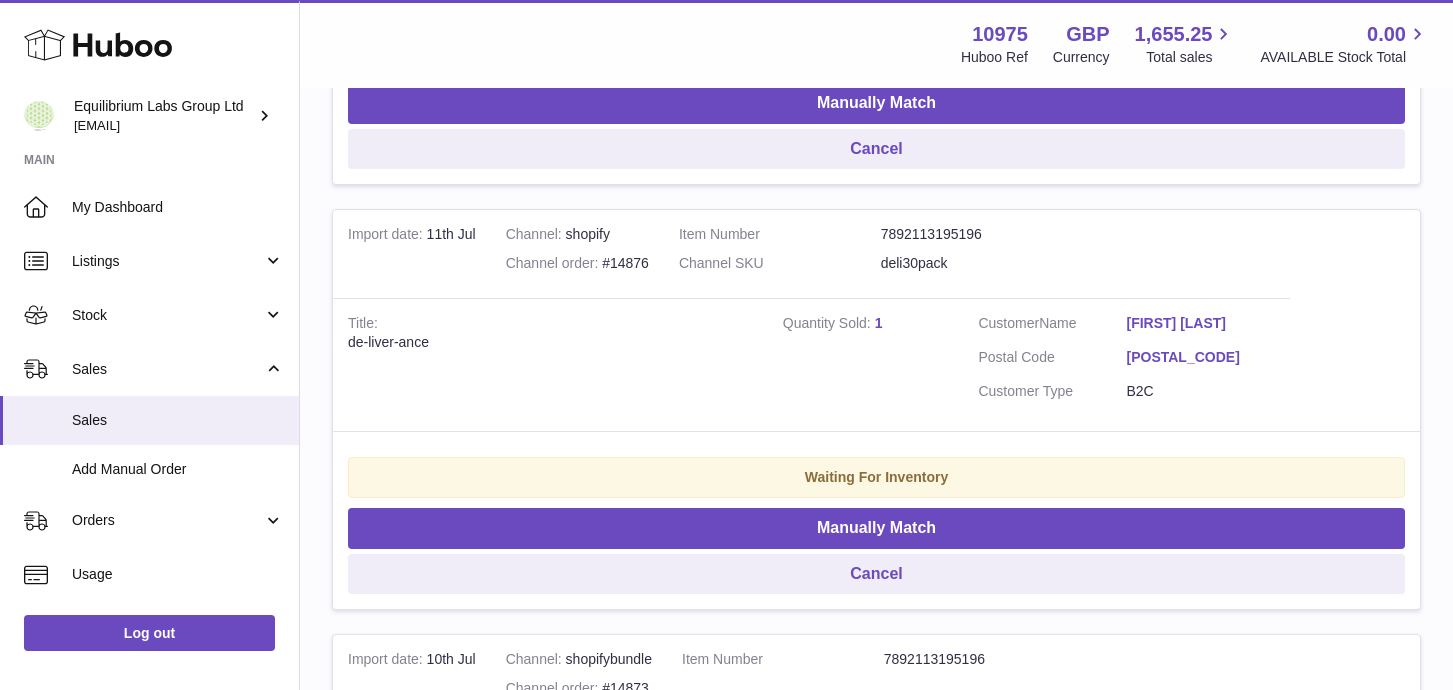 scroll, scrollTop: 3212, scrollLeft: 0, axis: vertical 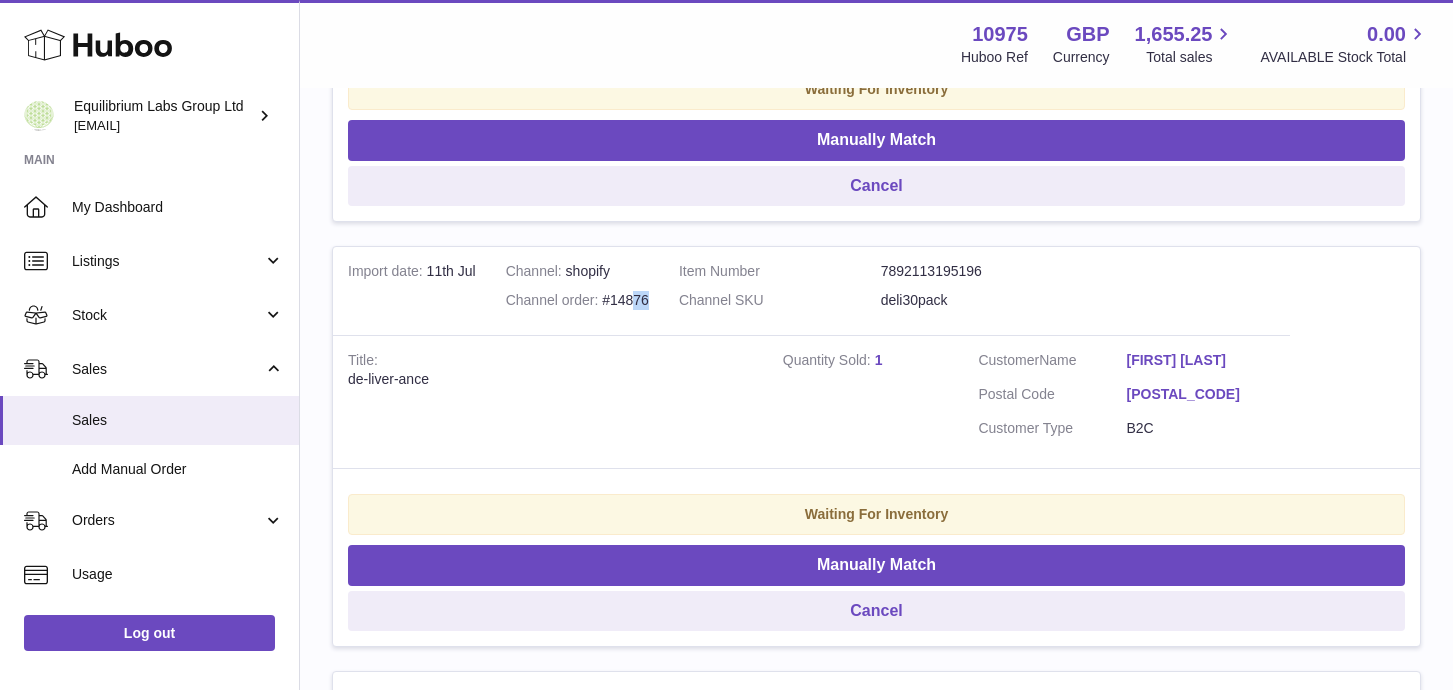 drag, startPoint x: 658, startPoint y: 297, endPoint x: 636, endPoint y: 298, distance: 22.022715 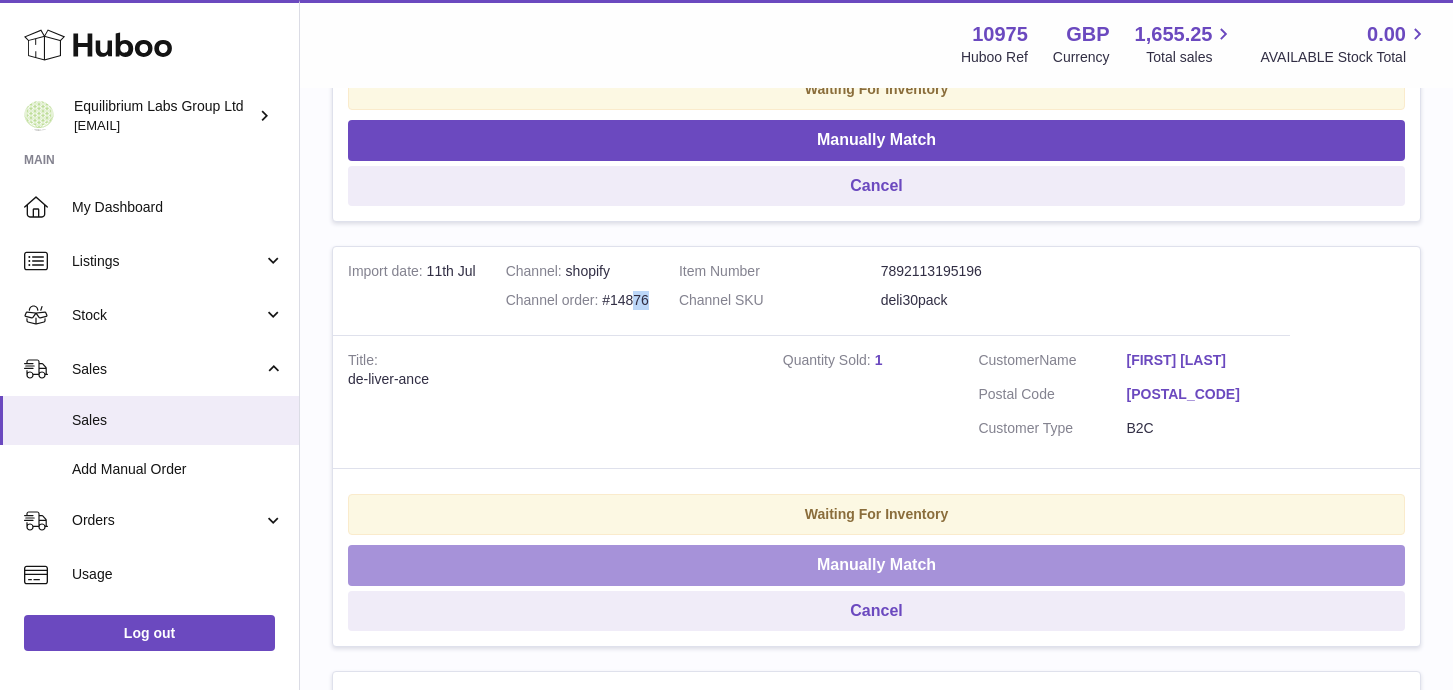 click on "Manually Match" at bounding box center (876, 565) 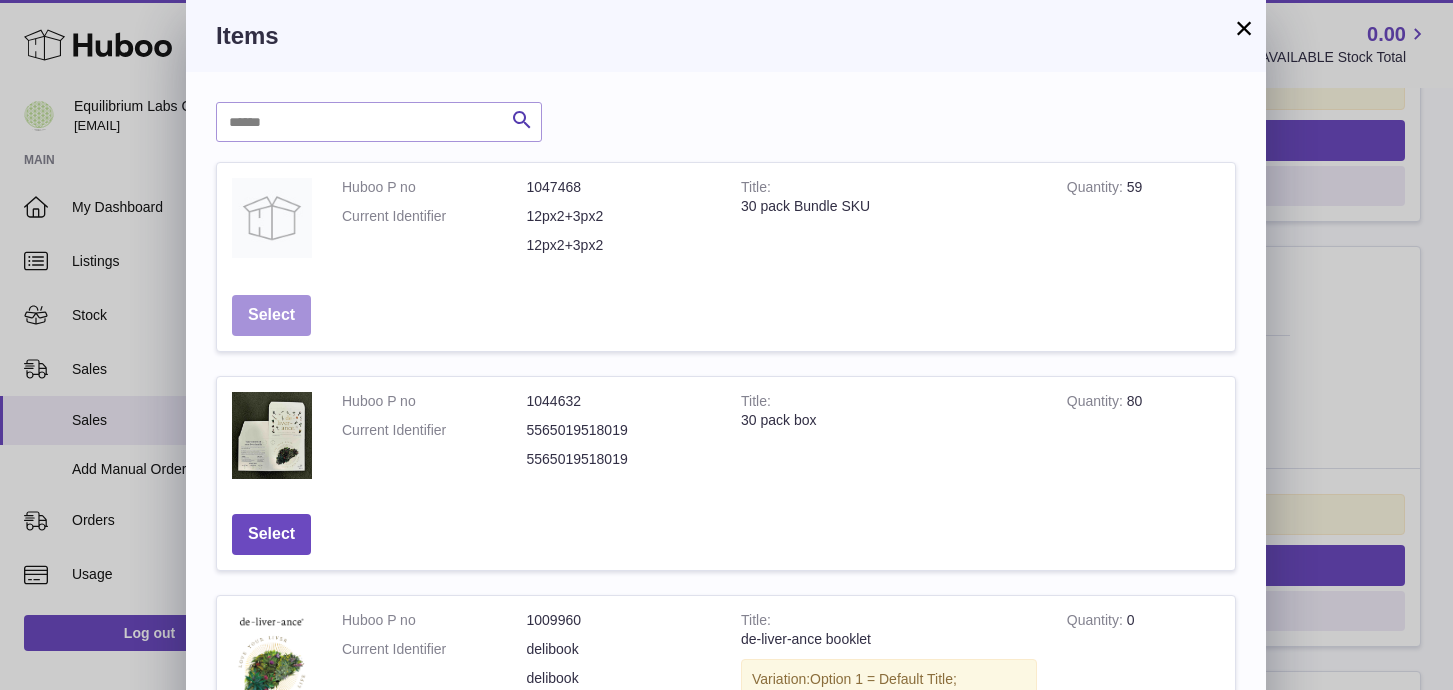 click on "Select" at bounding box center (271, 315) 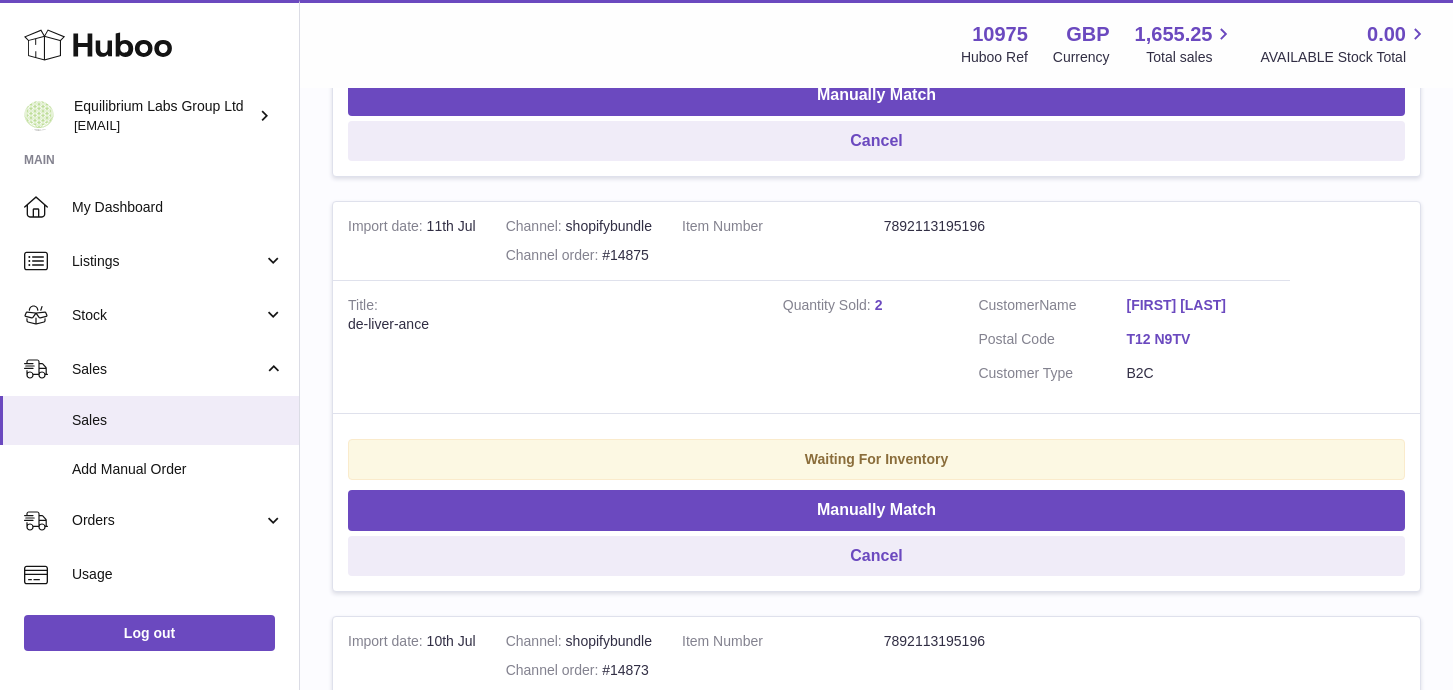 scroll, scrollTop: 2841, scrollLeft: 0, axis: vertical 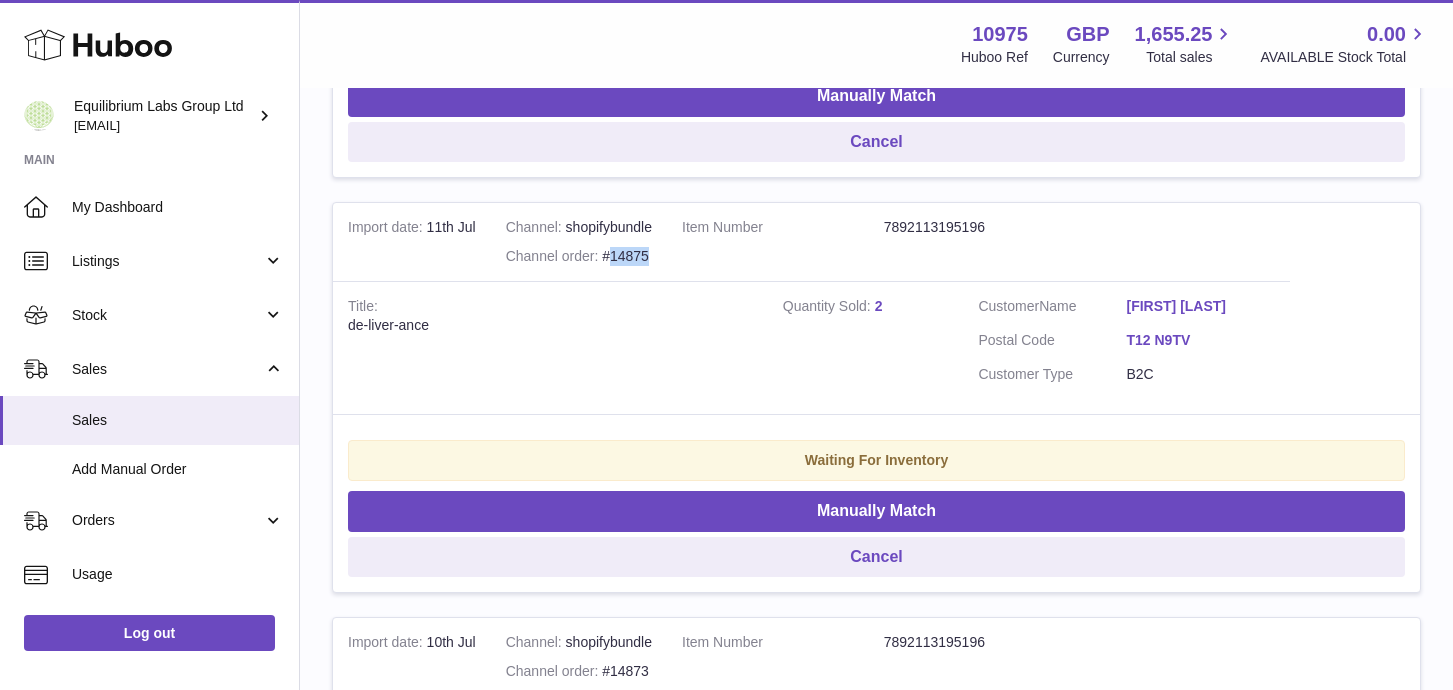 drag, startPoint x: 660, startPoint y: 269, endPoint x: 610, endPoint y: 258, distance: 51.1957 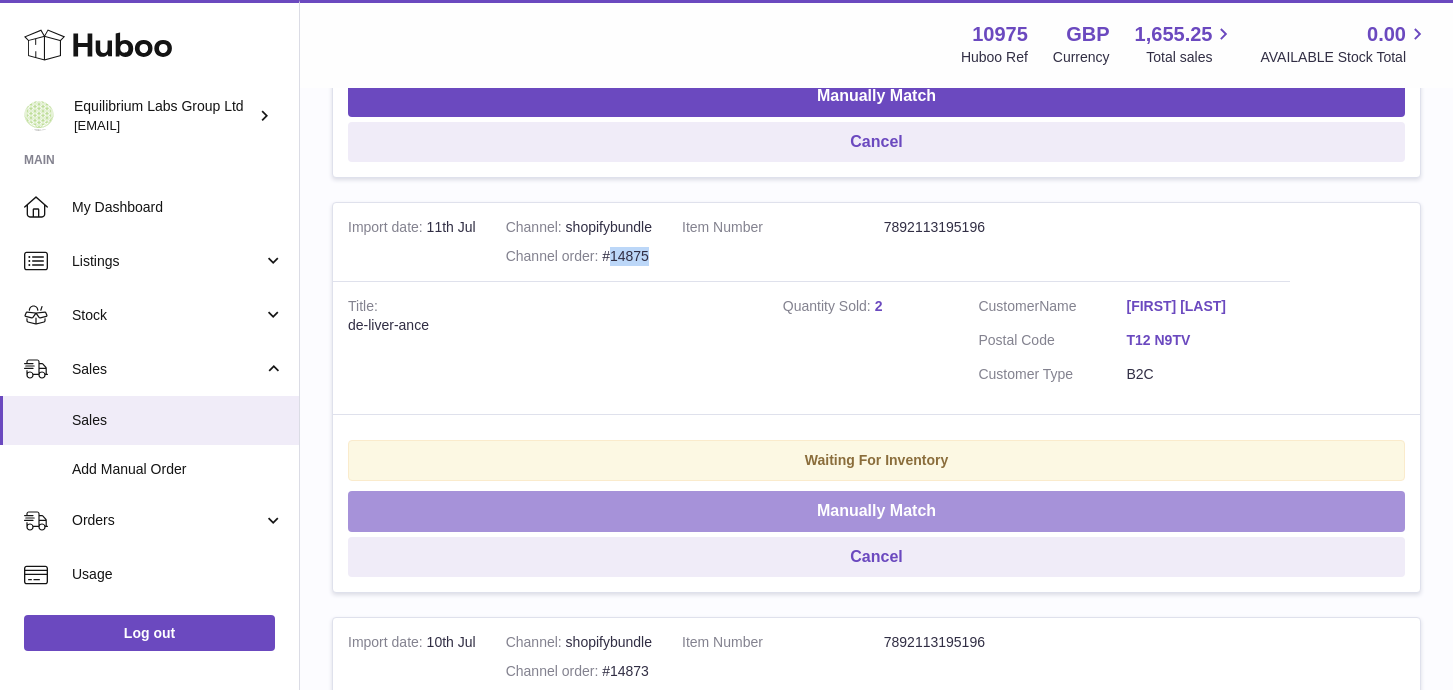 click on "Manually Match" at bounding box center [876, 511] 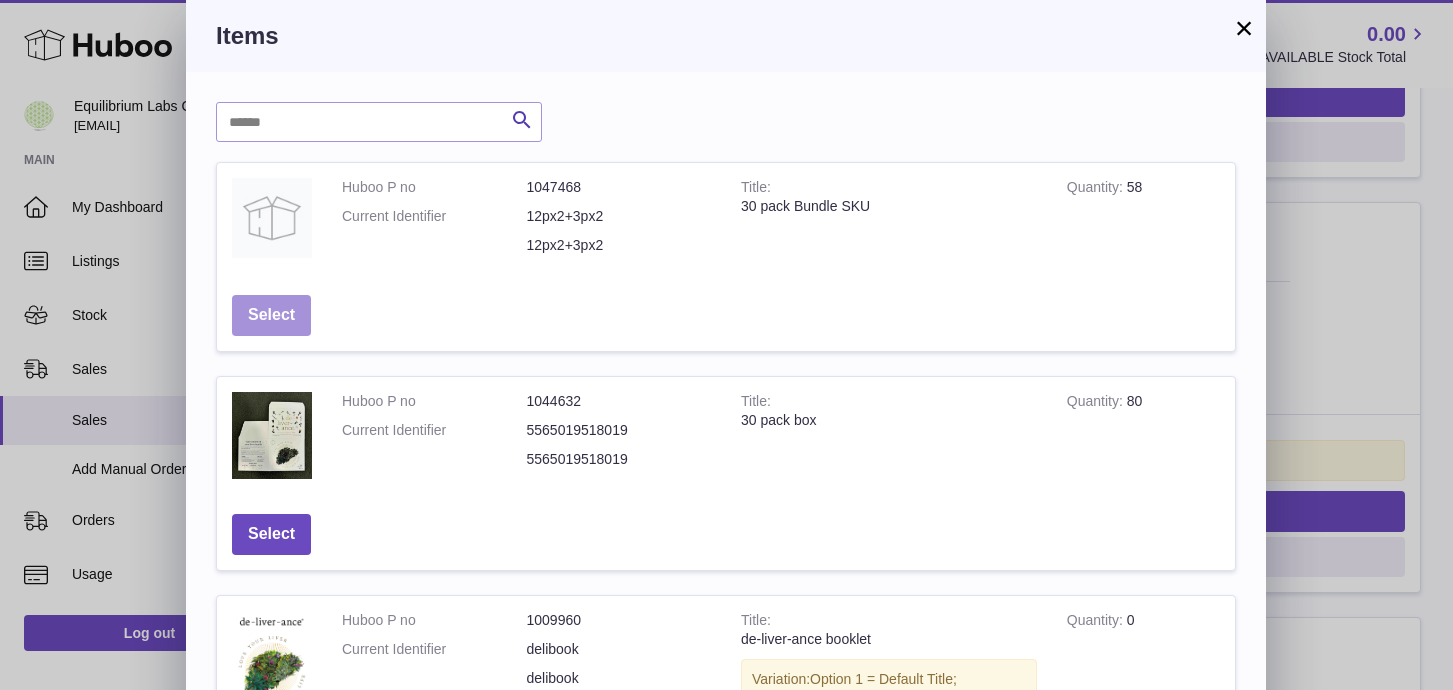 click on "Select" at bounding box center [271, 315] 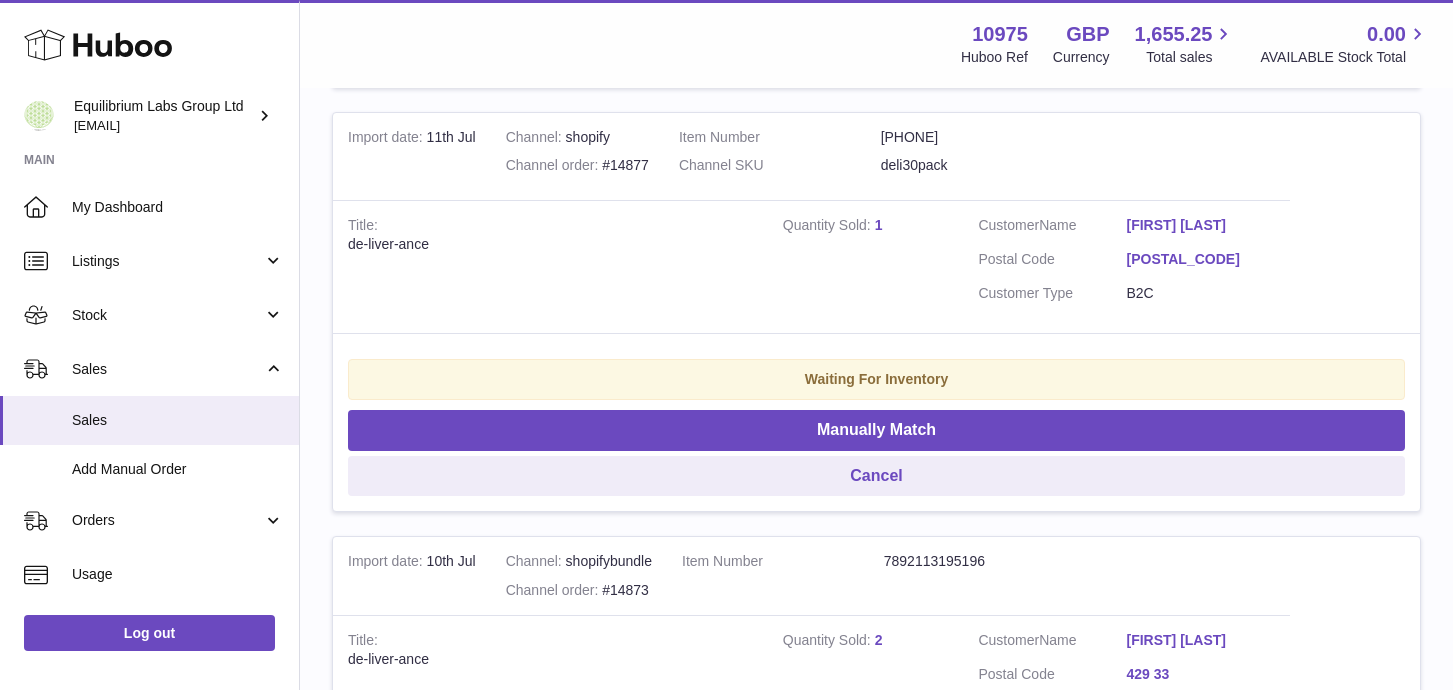 scroll, scrollTop: 2427, scrollLeft: 0, axis: vertical 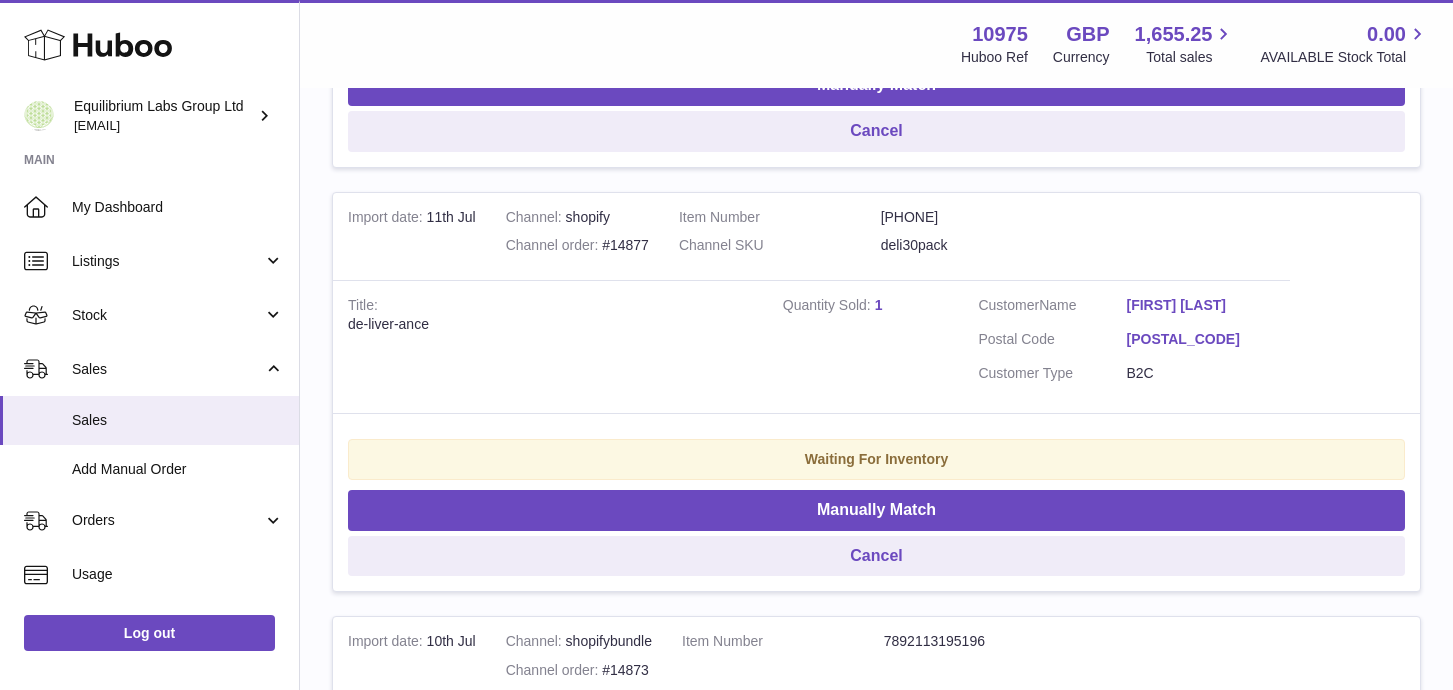 click on "Channel shopify
Channel order #14877" at bounding box center [577, 237] 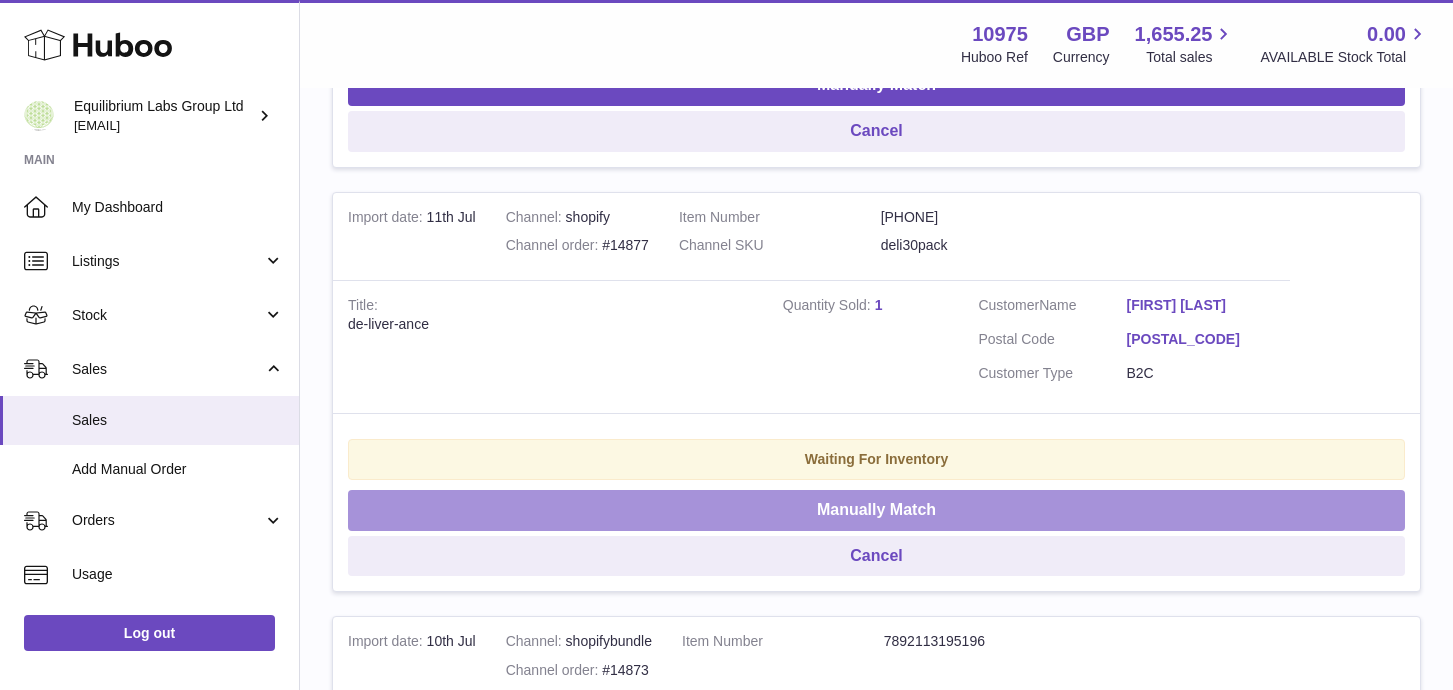 click on "Manually Match" at bounding box center [876, 510] 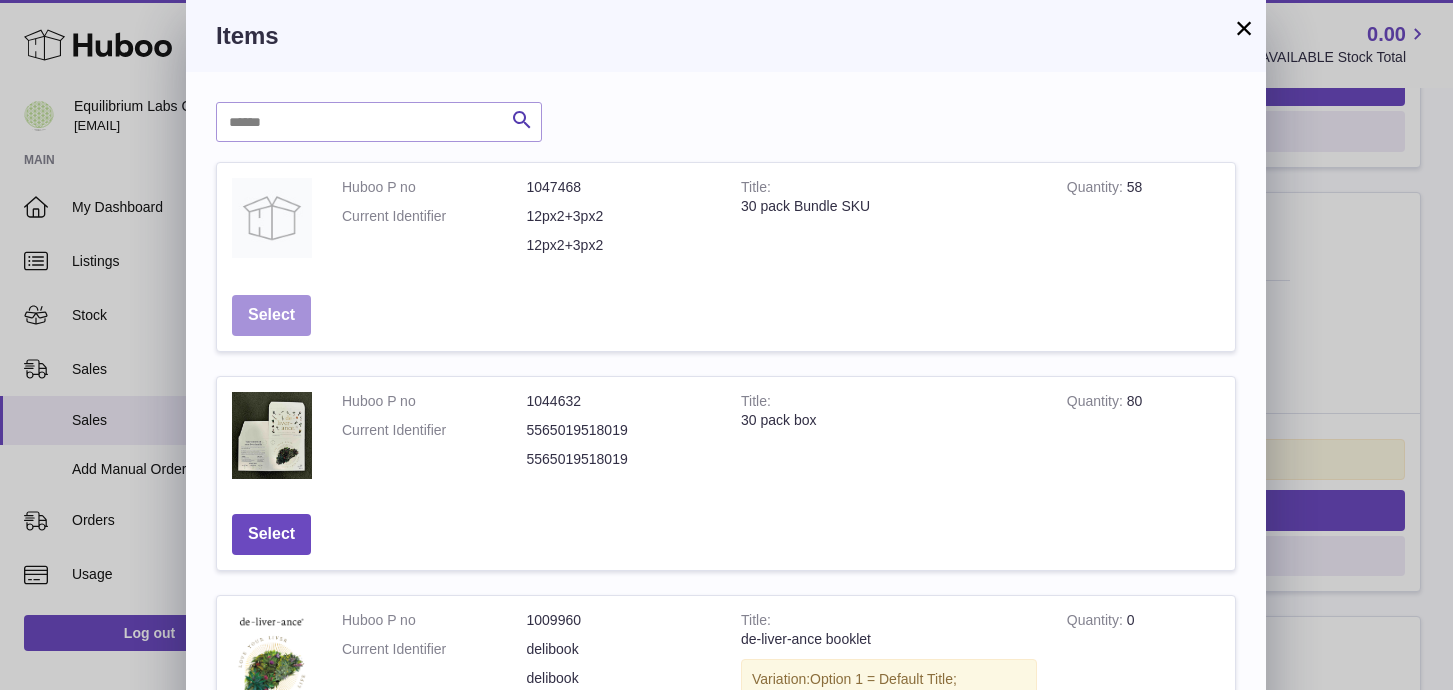 click on "Select" at bounding box center [271, 315] 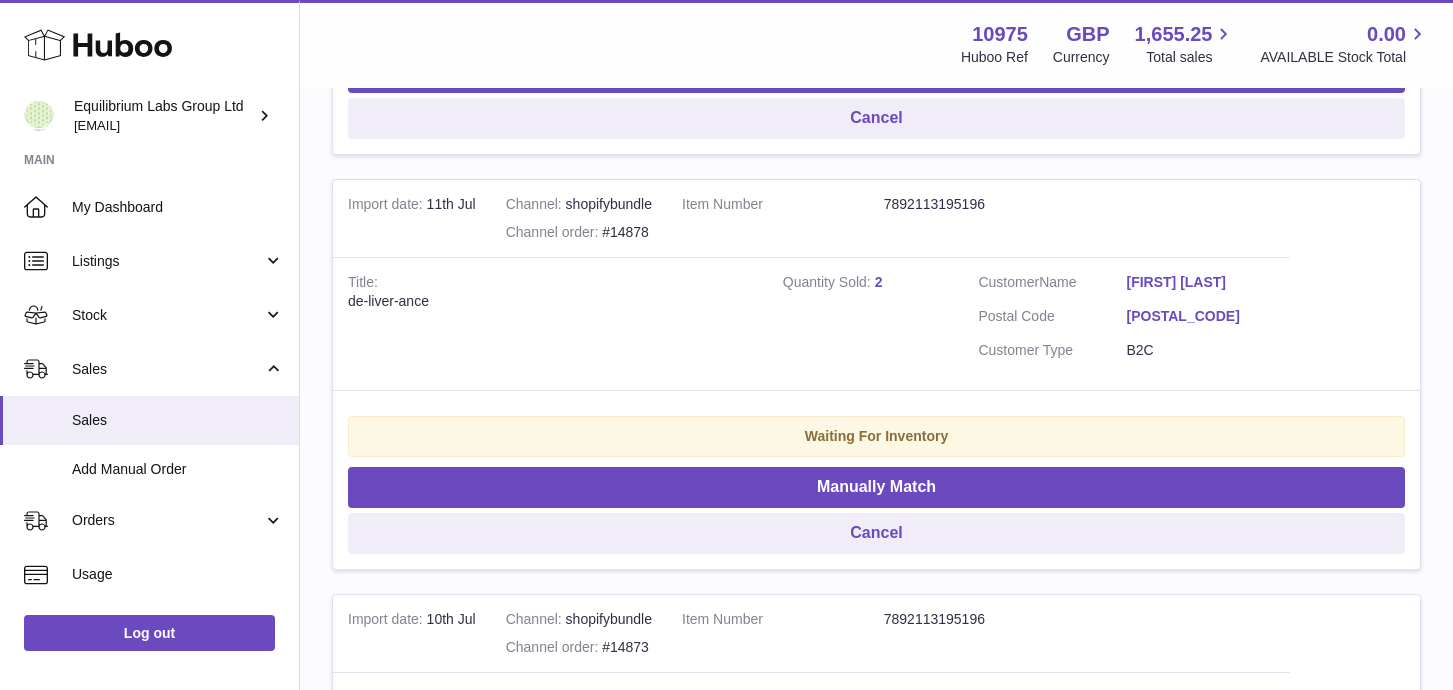scroll, scrollTop: 2011, scrollLeft: 0, axis: vertical 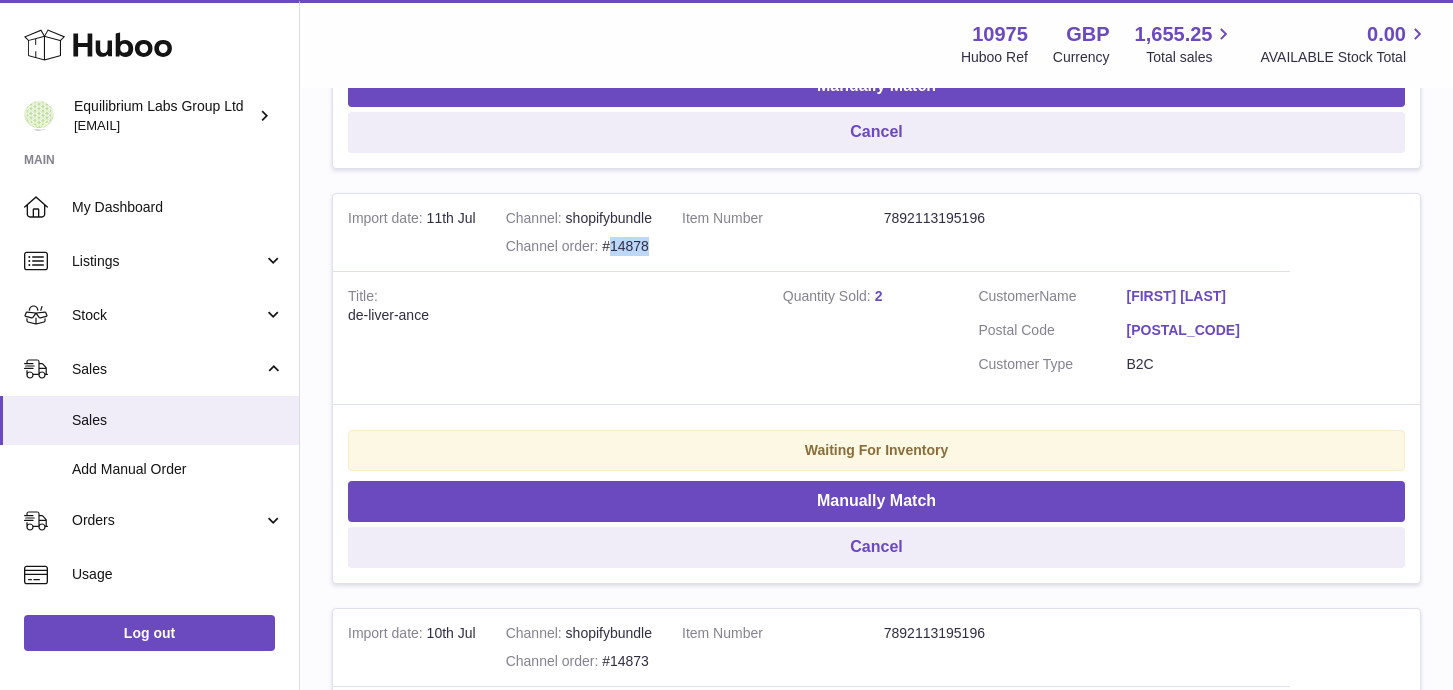 drag, startPoint x: 655, startPoint y: 257, endPoint x: 610, endPoint y: 252, distance: 45.276924 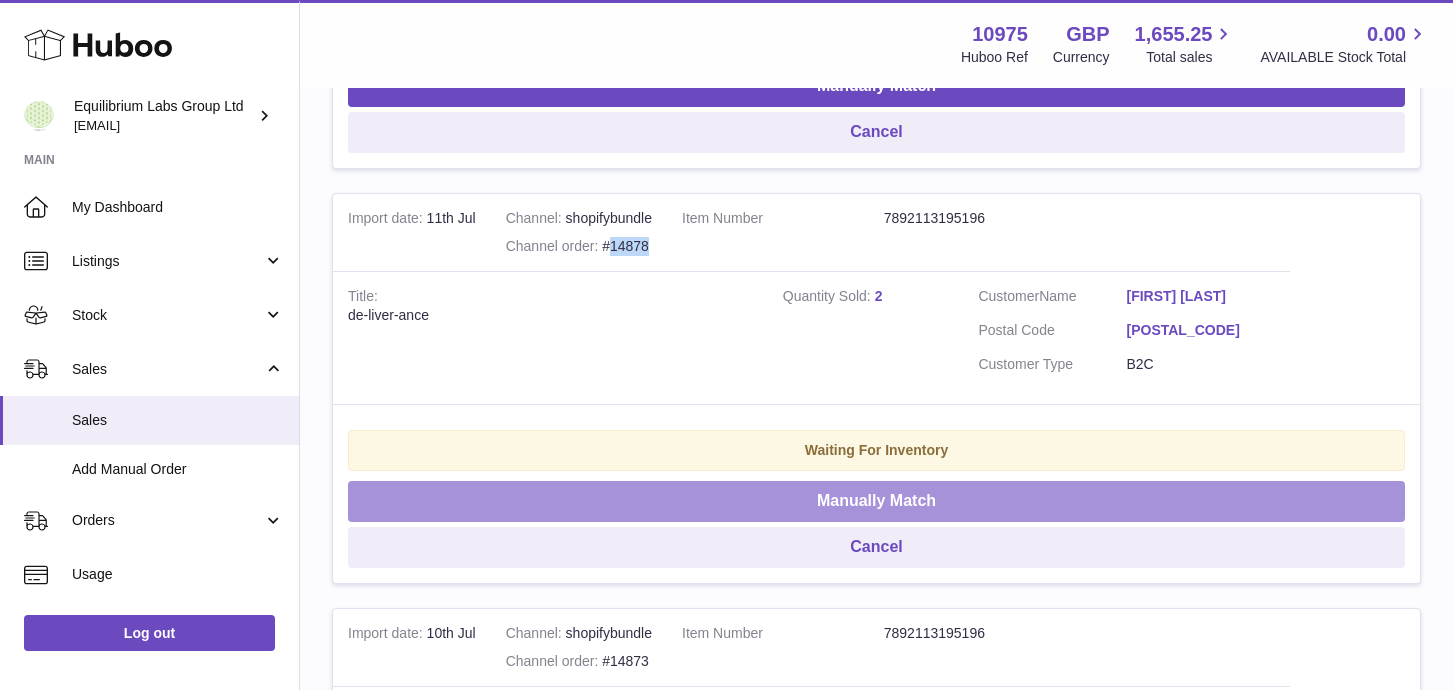click on "Manually Match" at bounding box center (876, 501) 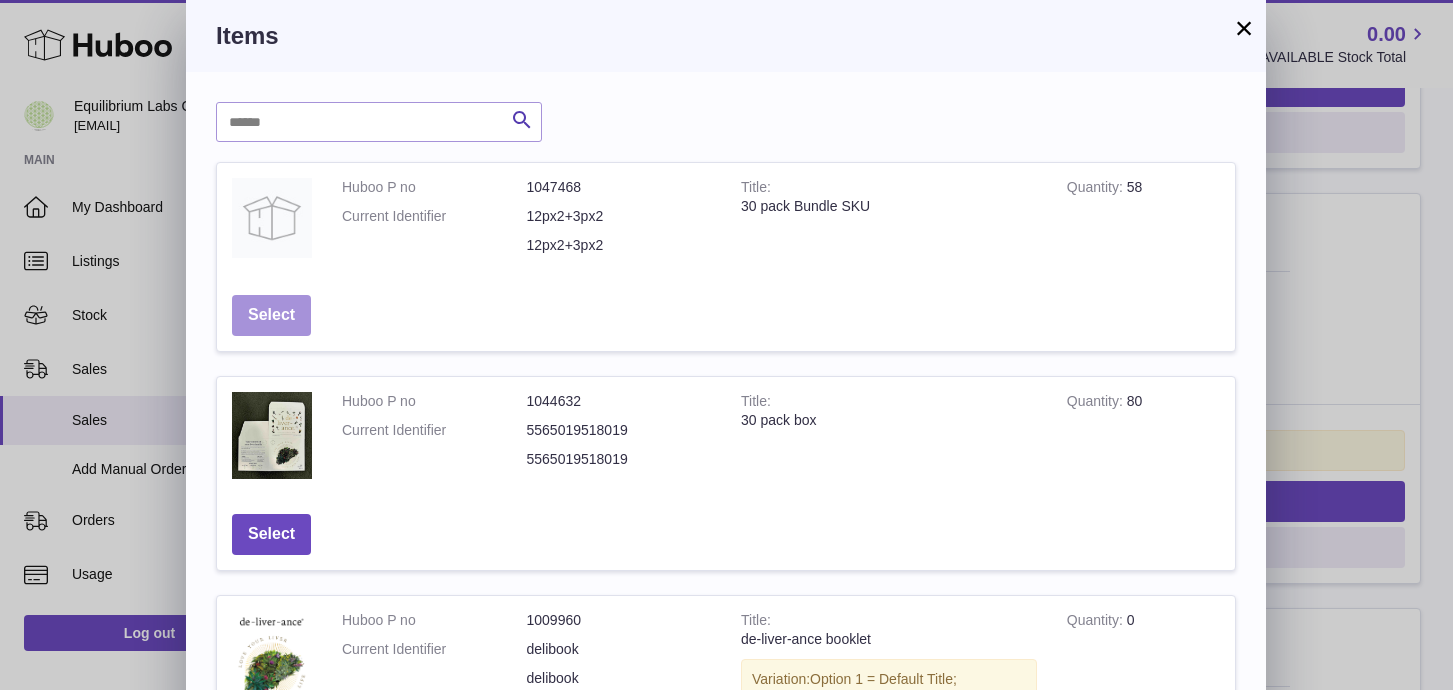 click on "Select" at bounding box center (271, 315) 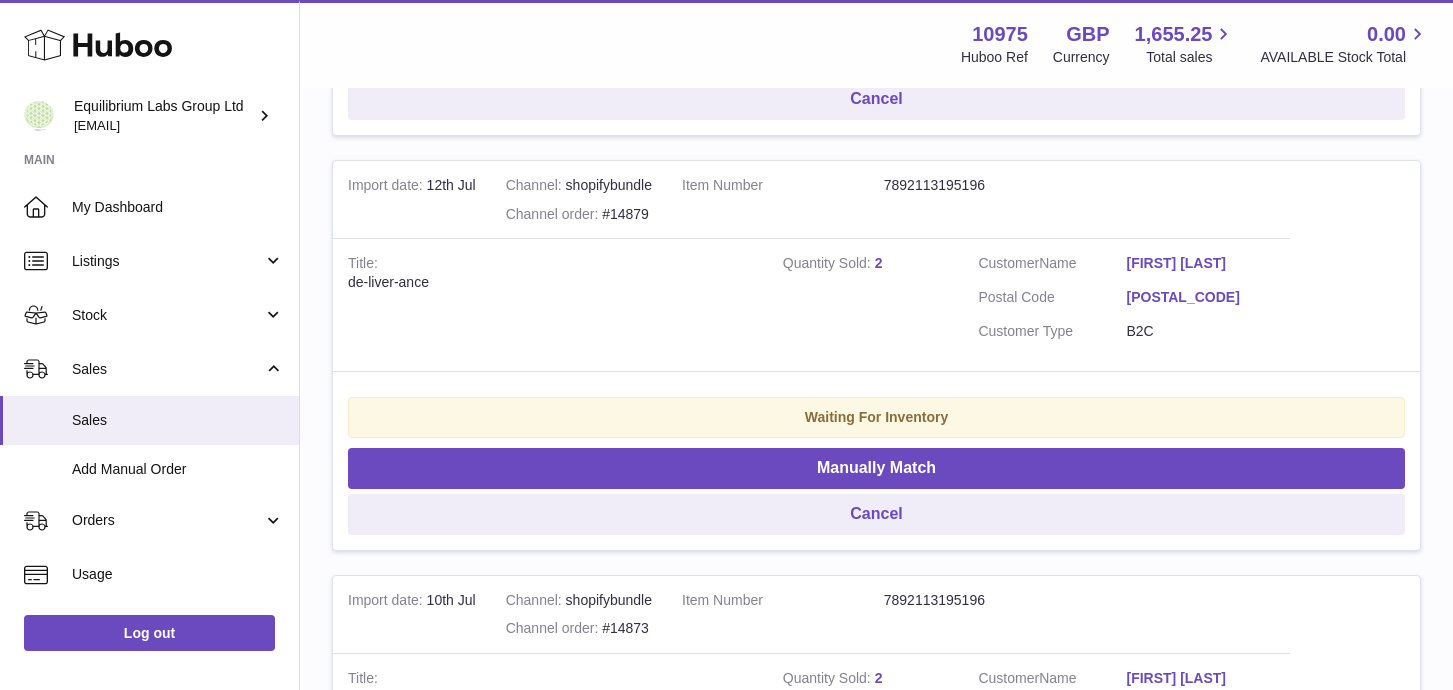 scroll, scrollTop: 1628, scrollLeft: 0, axis: vertical 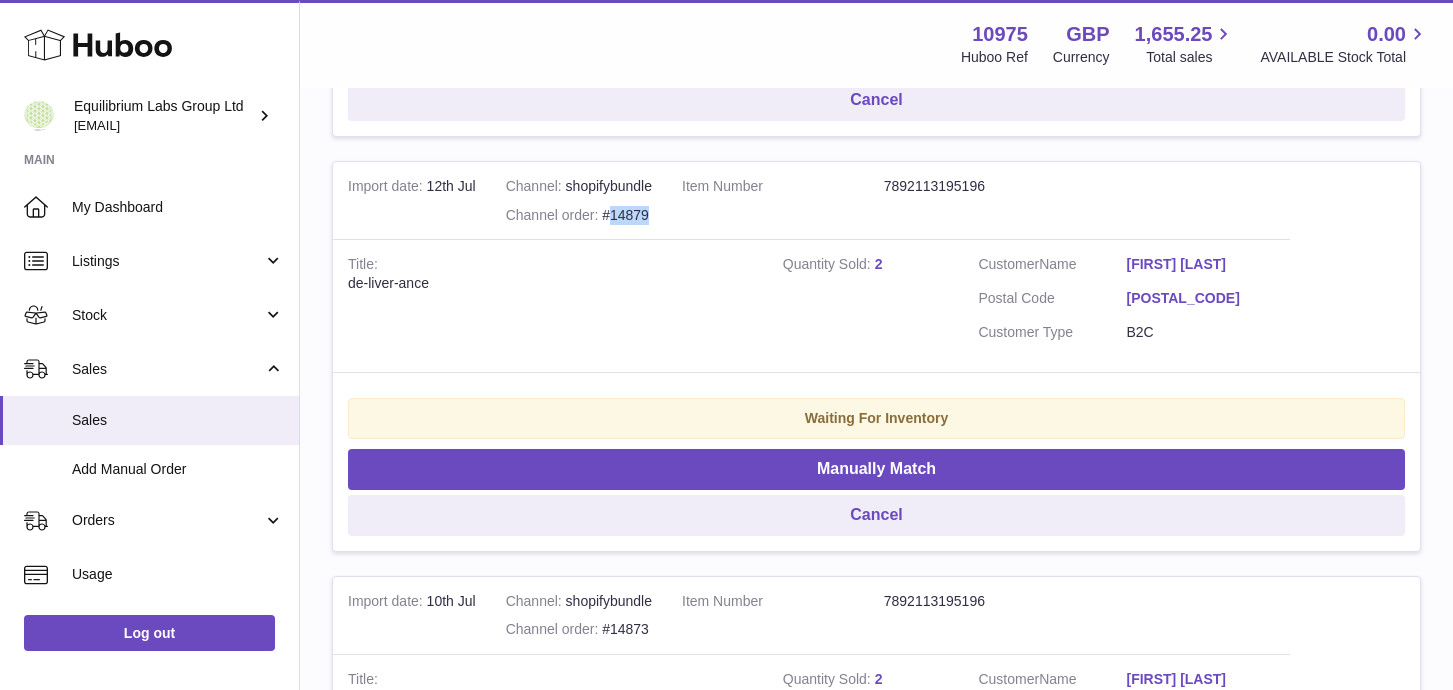 drag, startPoint x: 654, startPoint y: 210, endPoint x: 609, endPoint y: 210, distance: 45 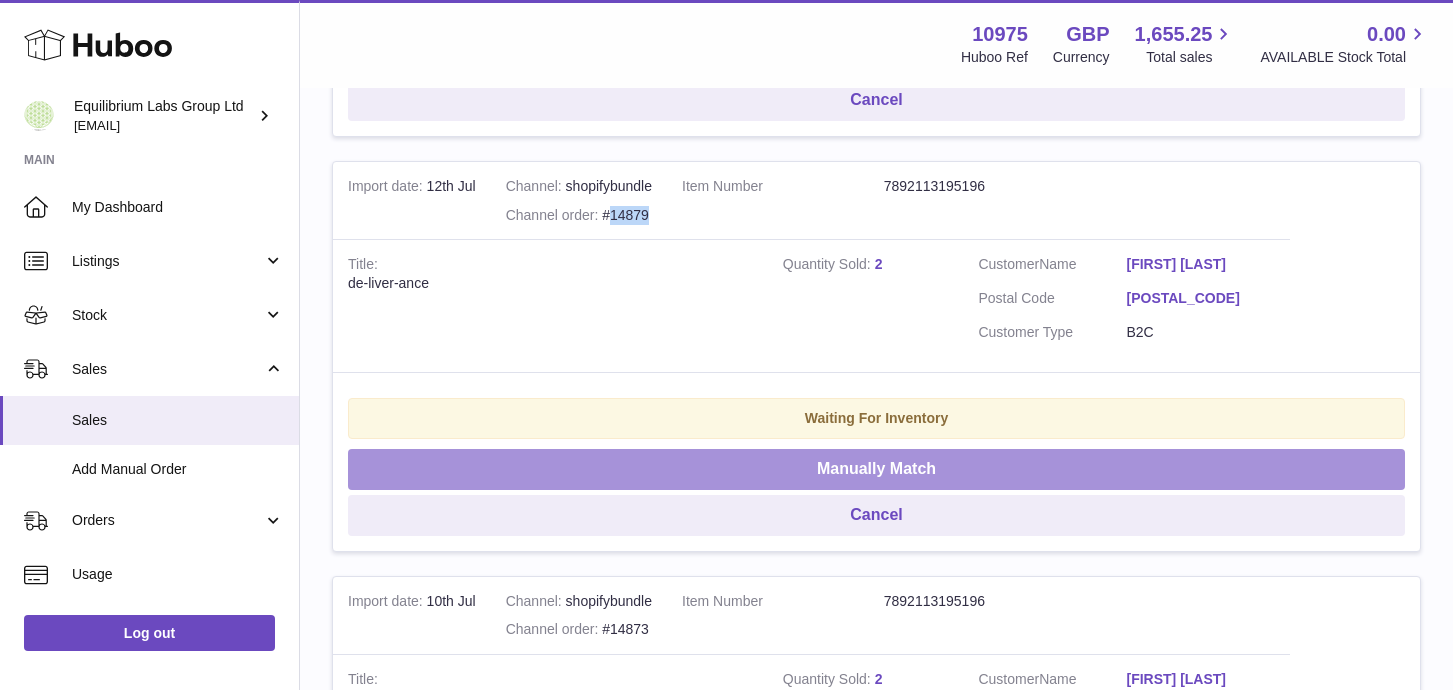 click on "Manually Match" at bounding box center (876, 469) 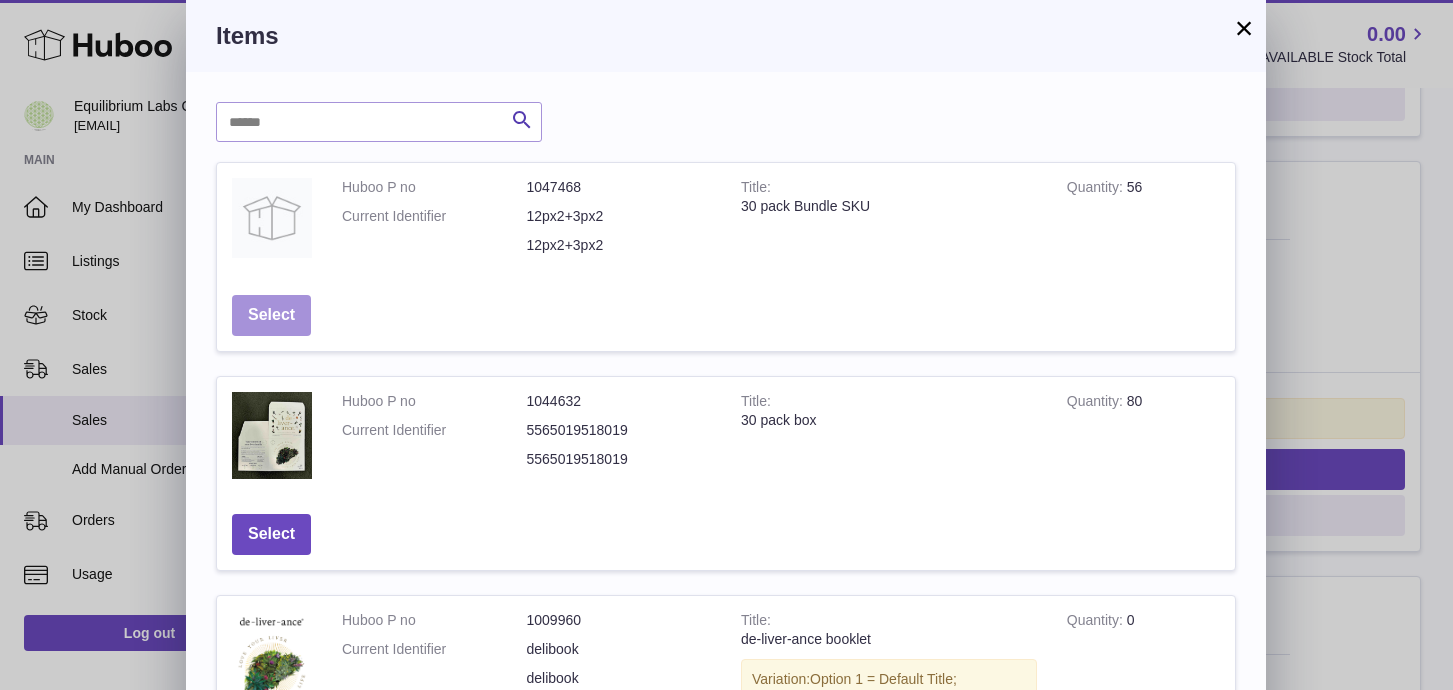 click on "Select" at bounding box center [271, 315] 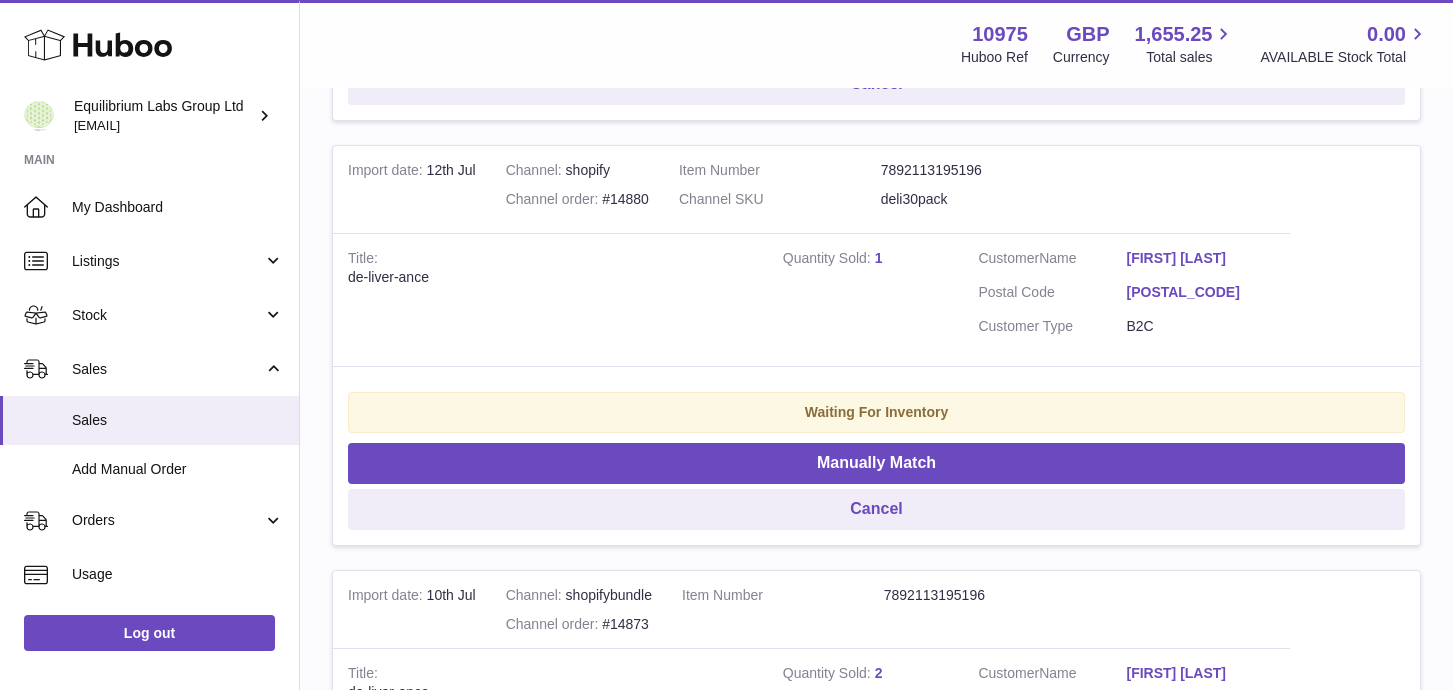 scroll, scrollTop: 1203, scrollLeft: 0, axis: vertical 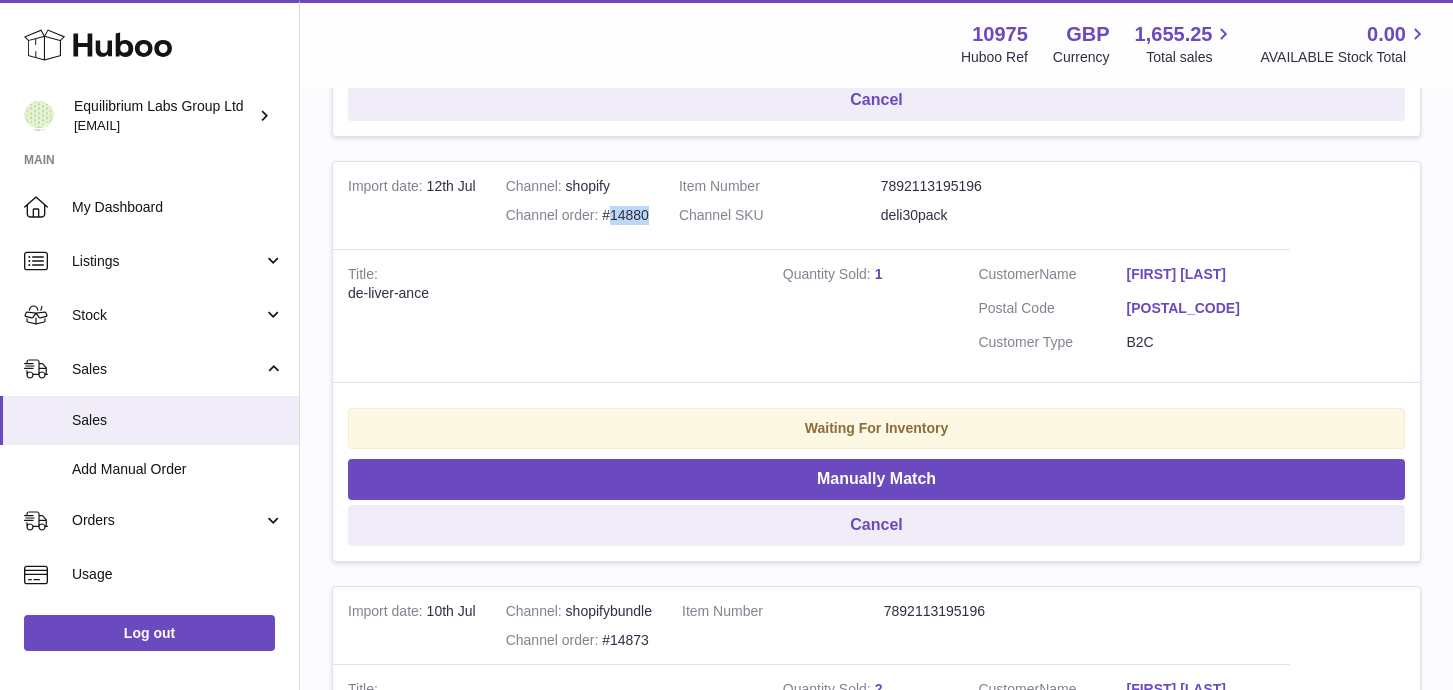 drag, startPoint x: 653, startPoint y: 216, endPoint x: 613, endPoint y: 216, distance: 40 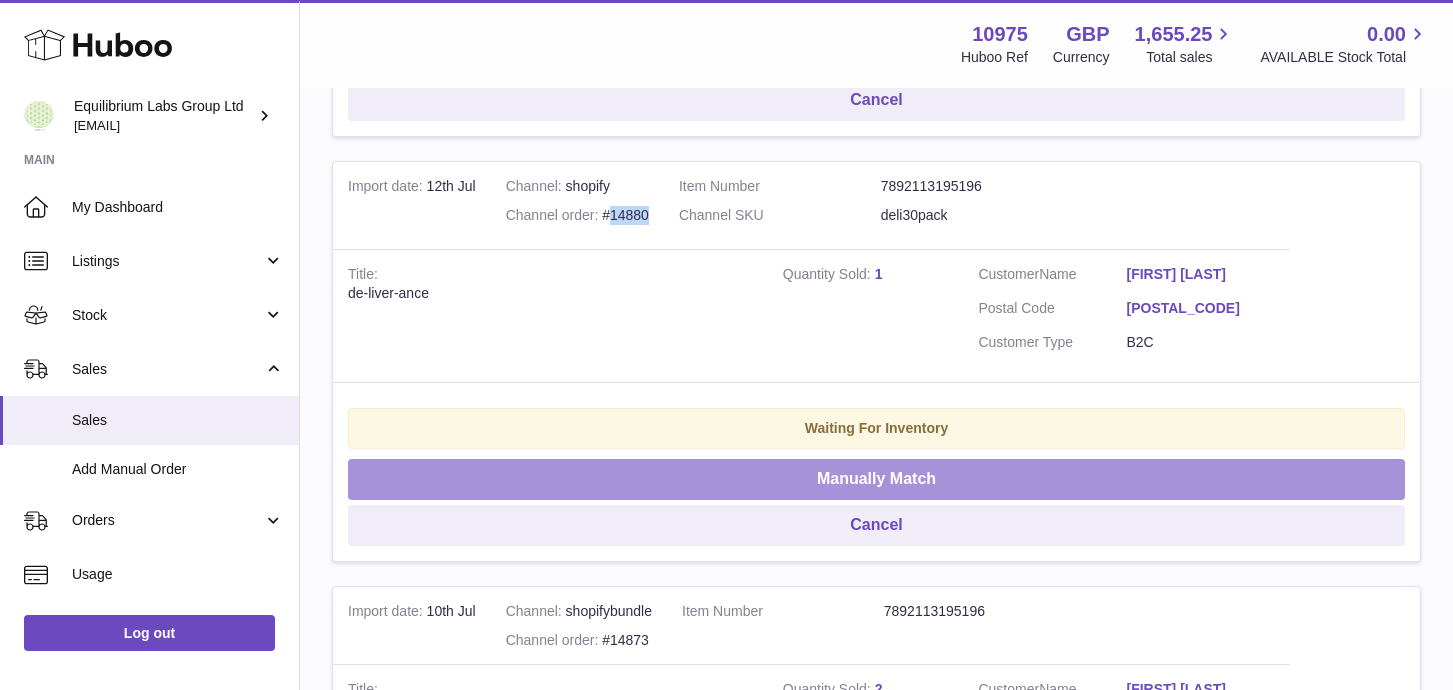click on "Manually Match" at bounding box center (876, 479) 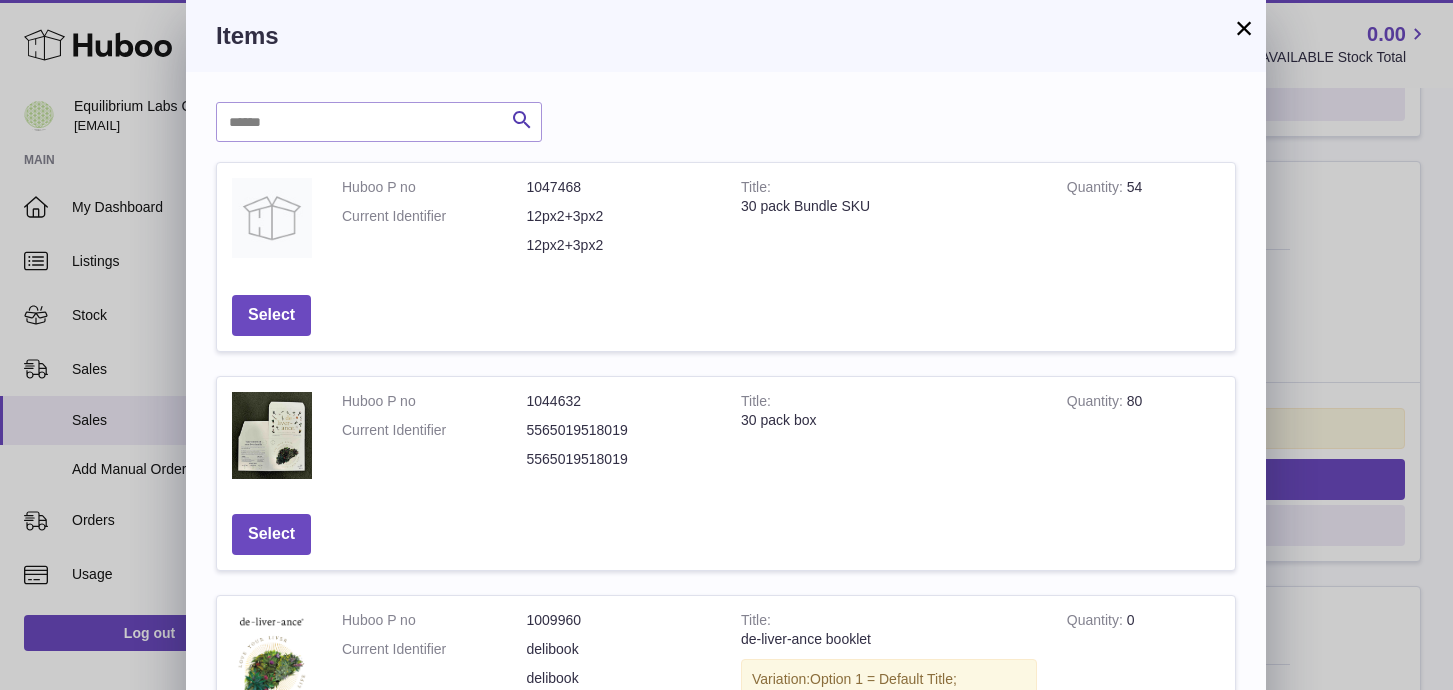 click on "Select" at bounding box center (271, 315) 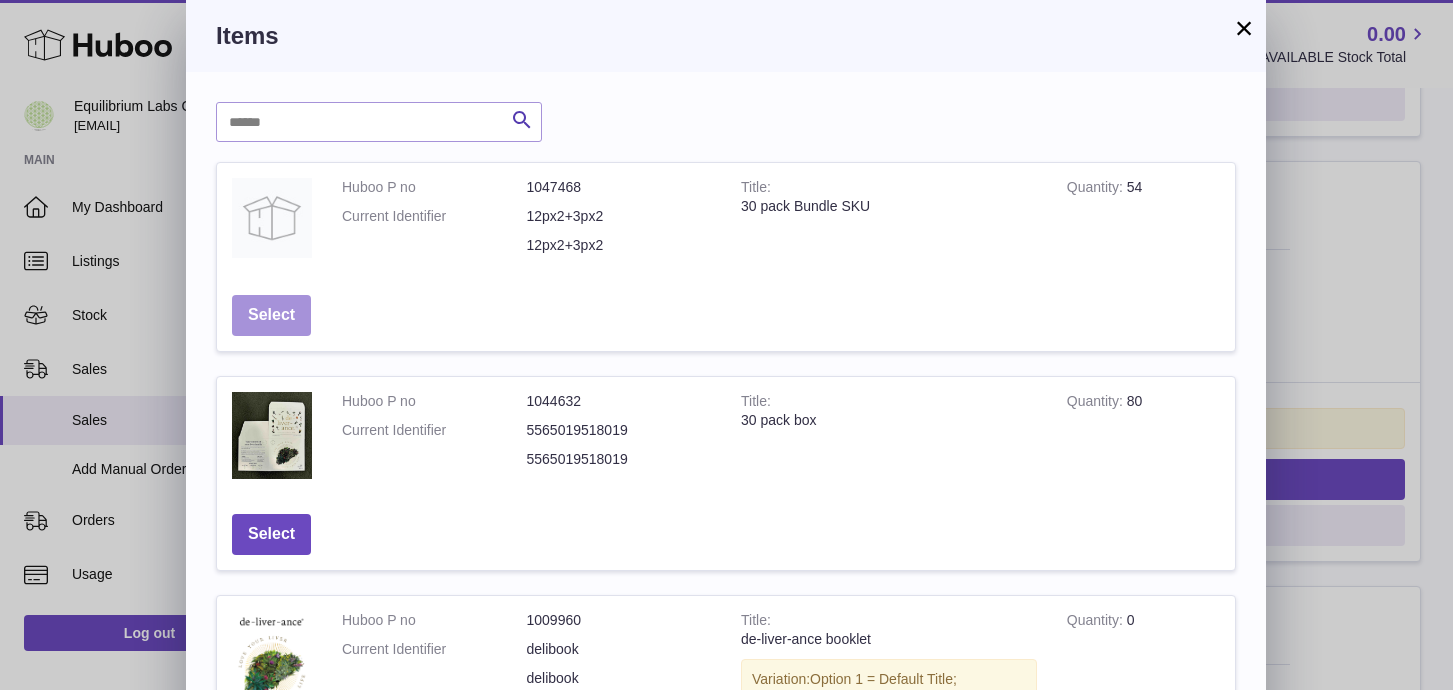 click on "Select" at bounding box center (271, 315) 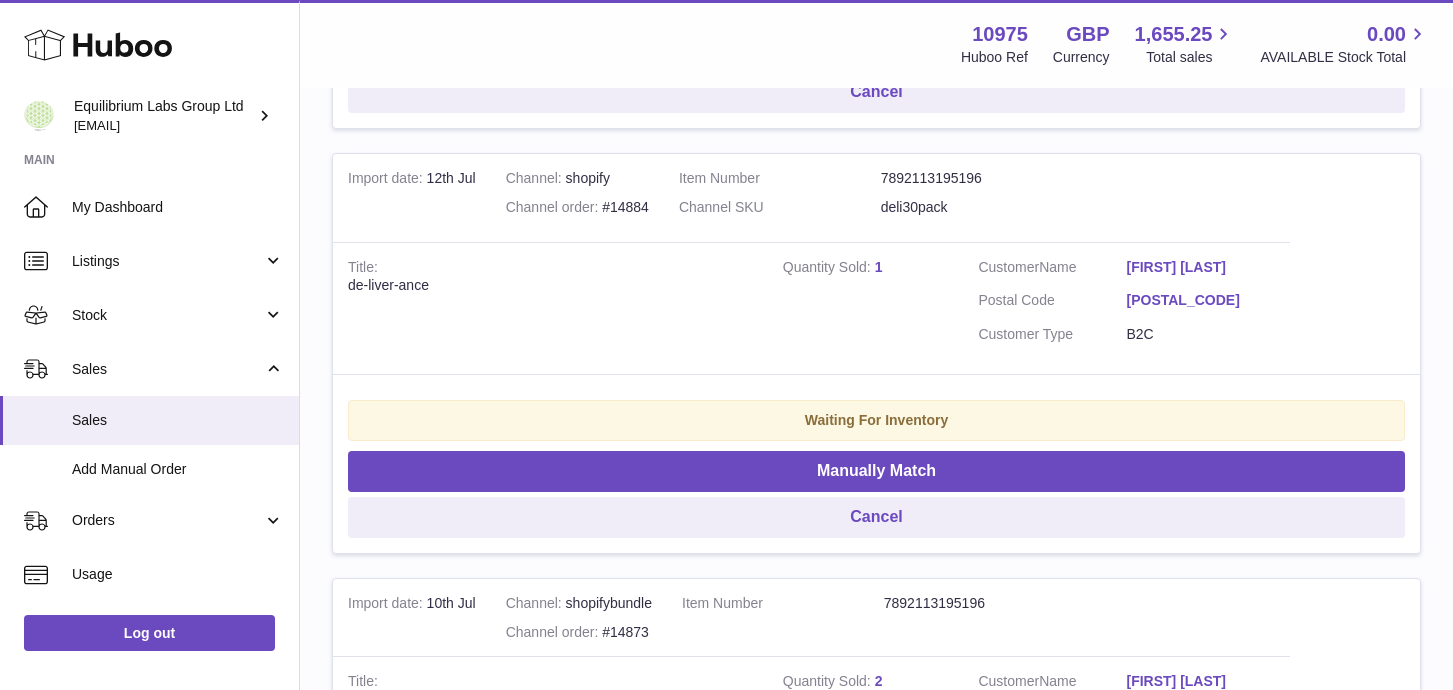 scroll, scrollTop: 769, scrollLeft: 0, axis: vertical 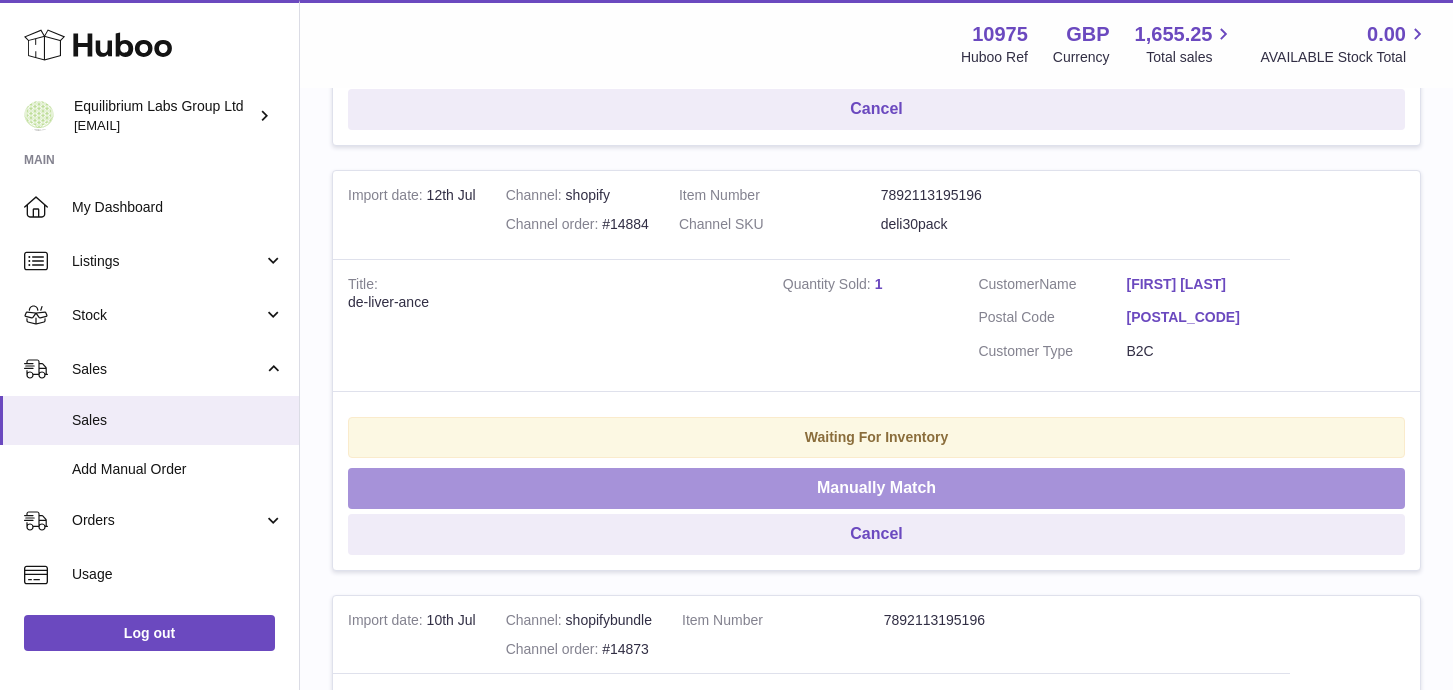 click on "Manually Match" at bounding box center (876, 488) 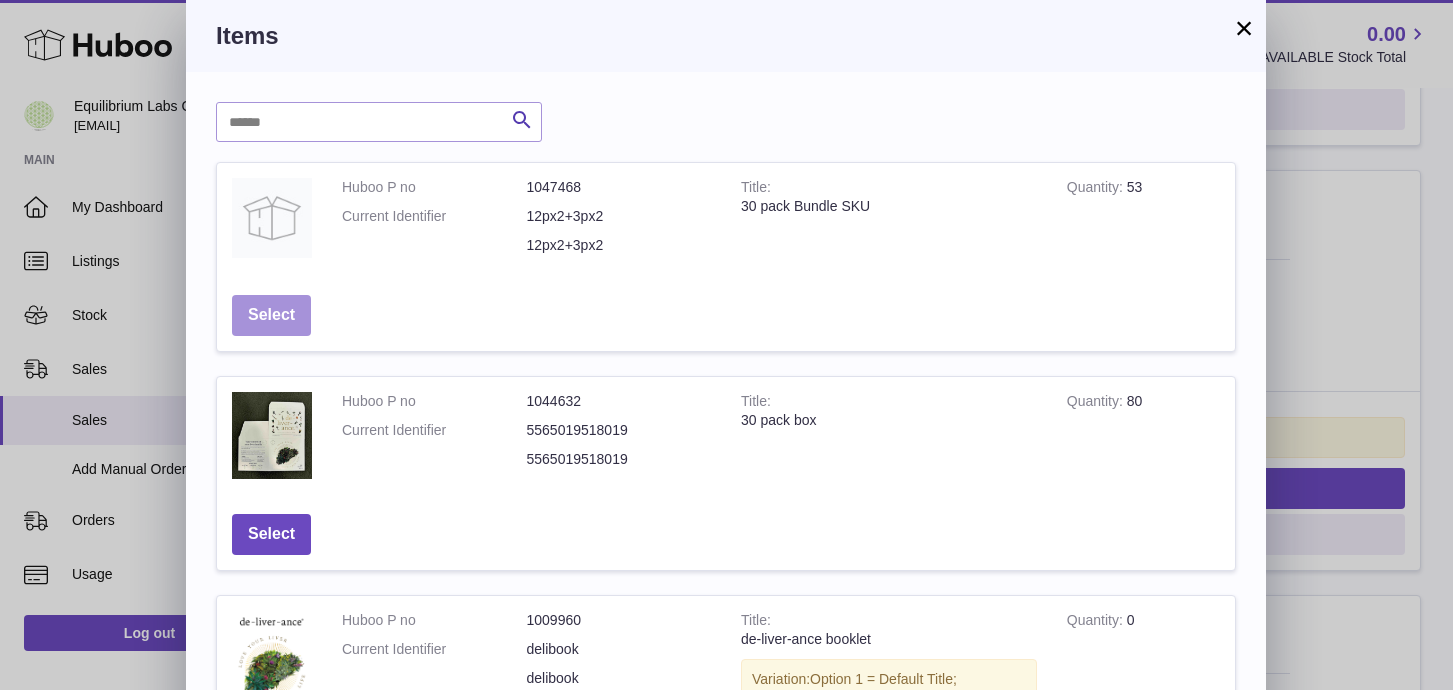 click on "Select" at bounding box center [271, 315] 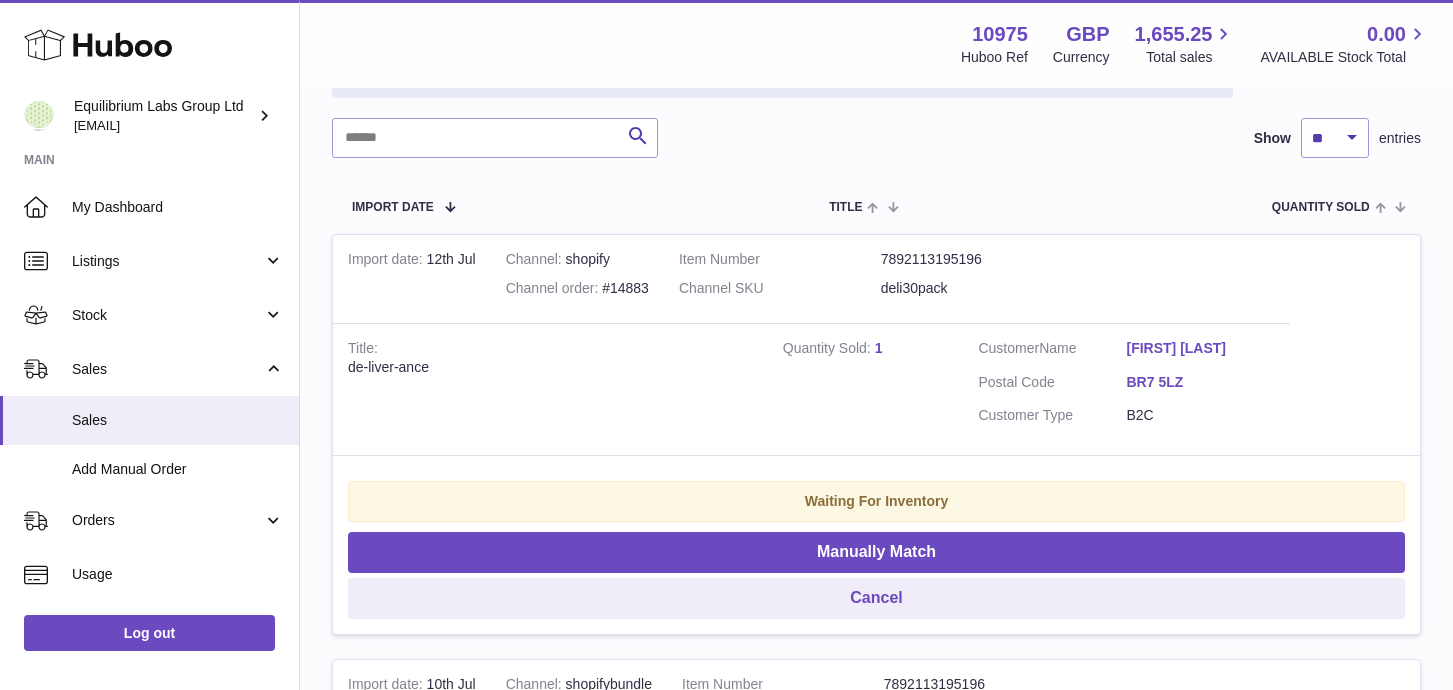 scroll, scrollTop: 278, scrollLeft: 0, axis: vertical 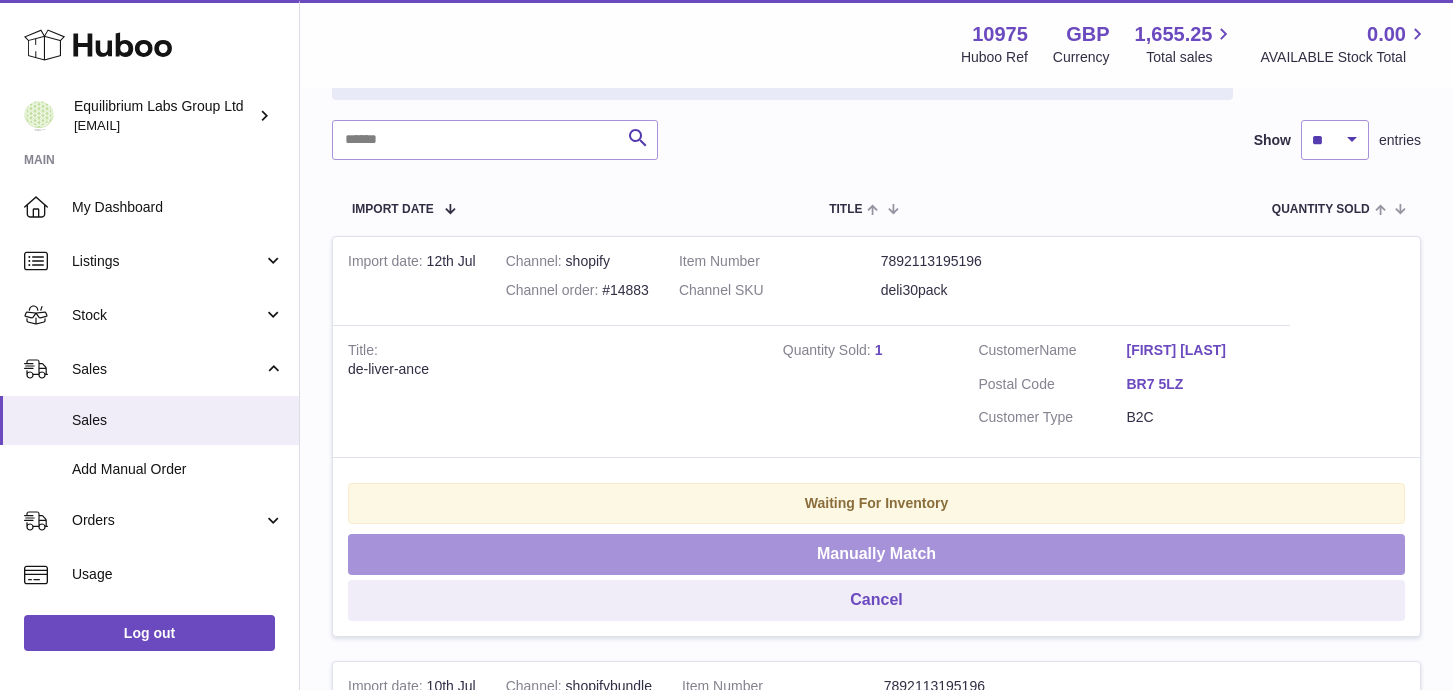 click on "Manually Match" at bounding box center (876, 554) 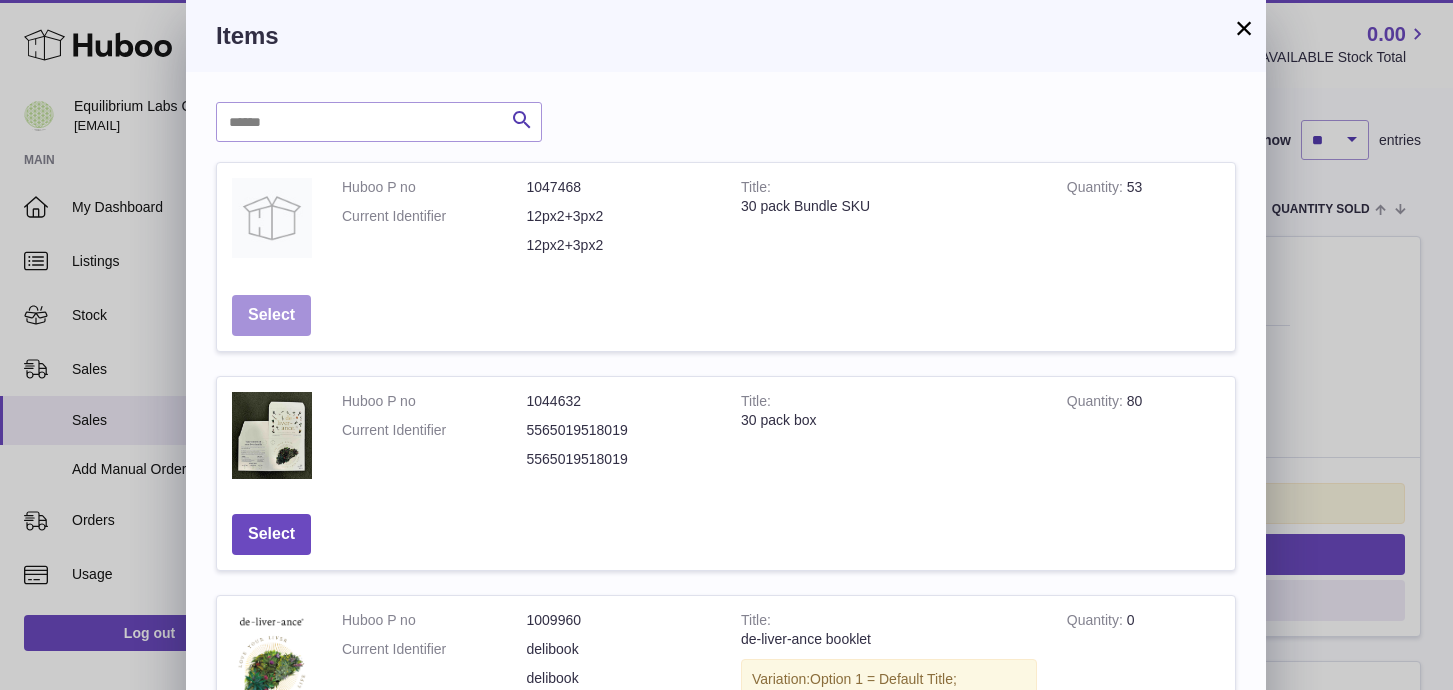 click on "Select" at bounding box center (271, 315) 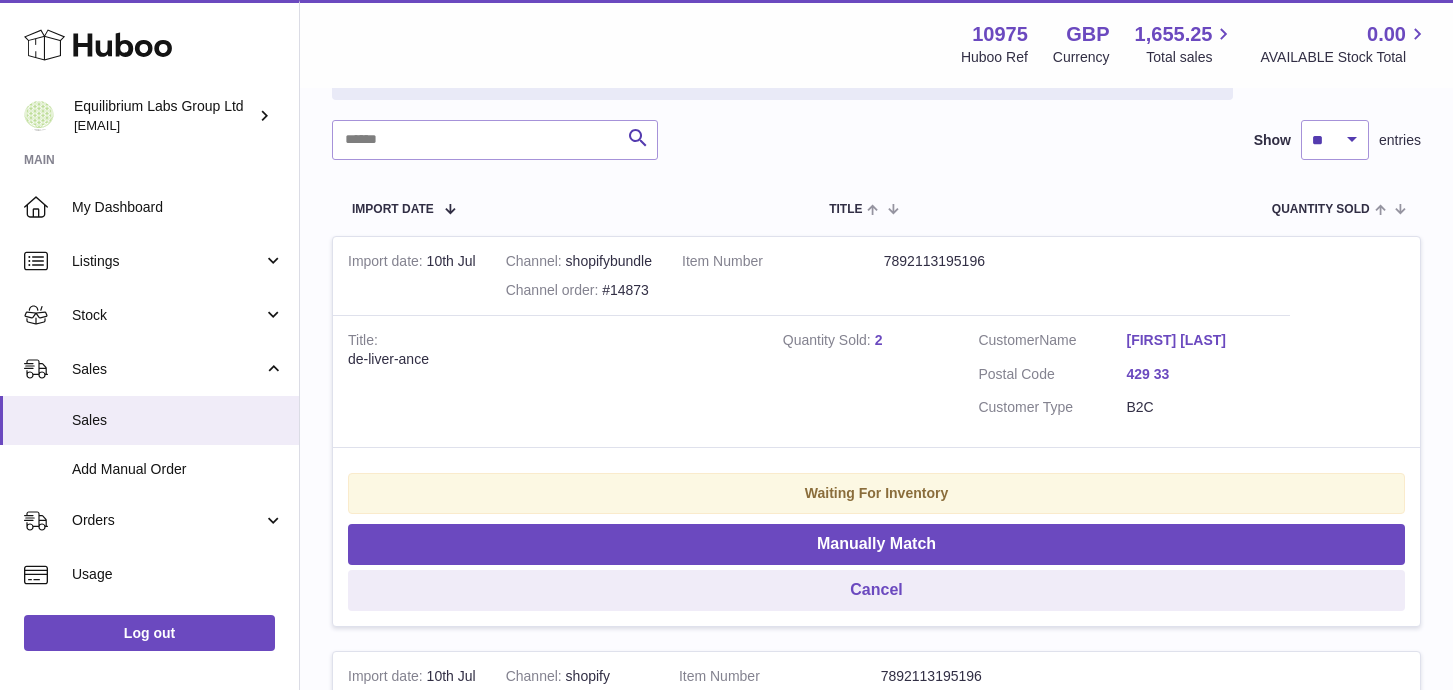 scroll, scrollTop: 1731, scrollLeft: 0, axis: vertical 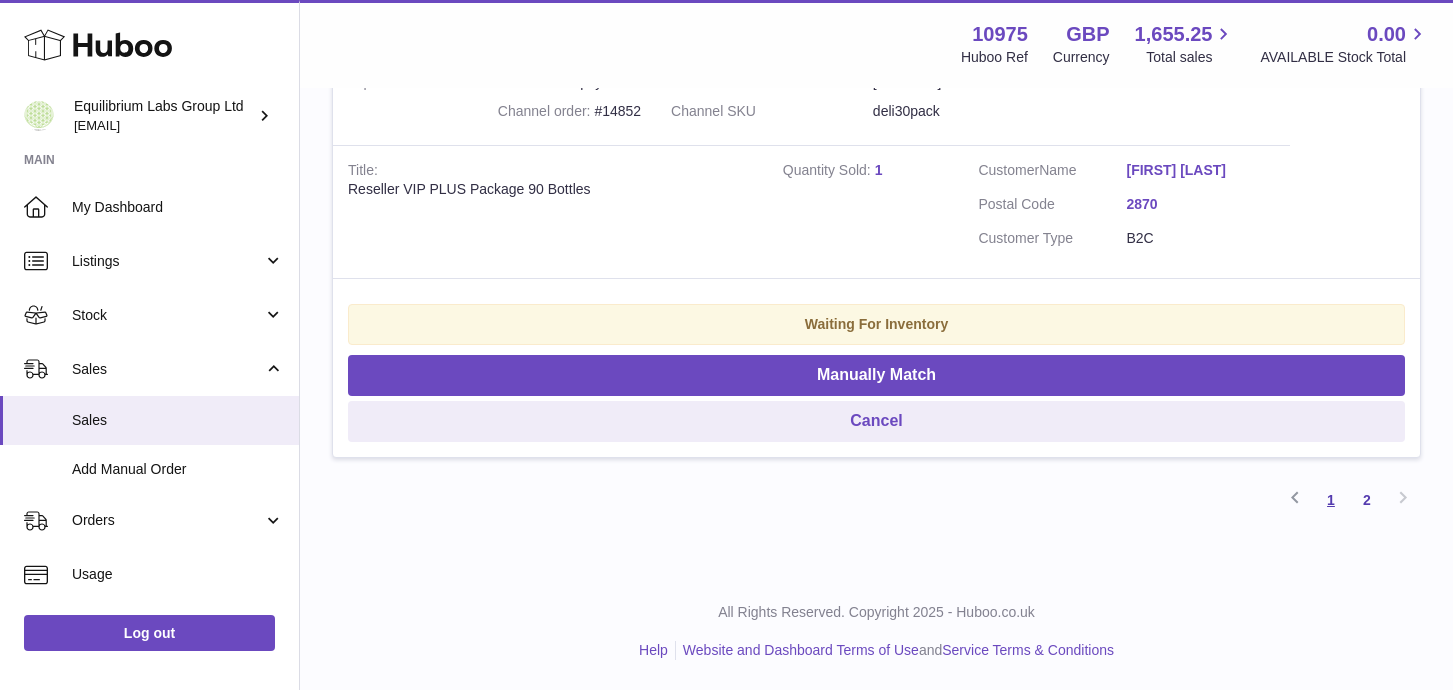 click on "1" at bounding box center (1331, 500) 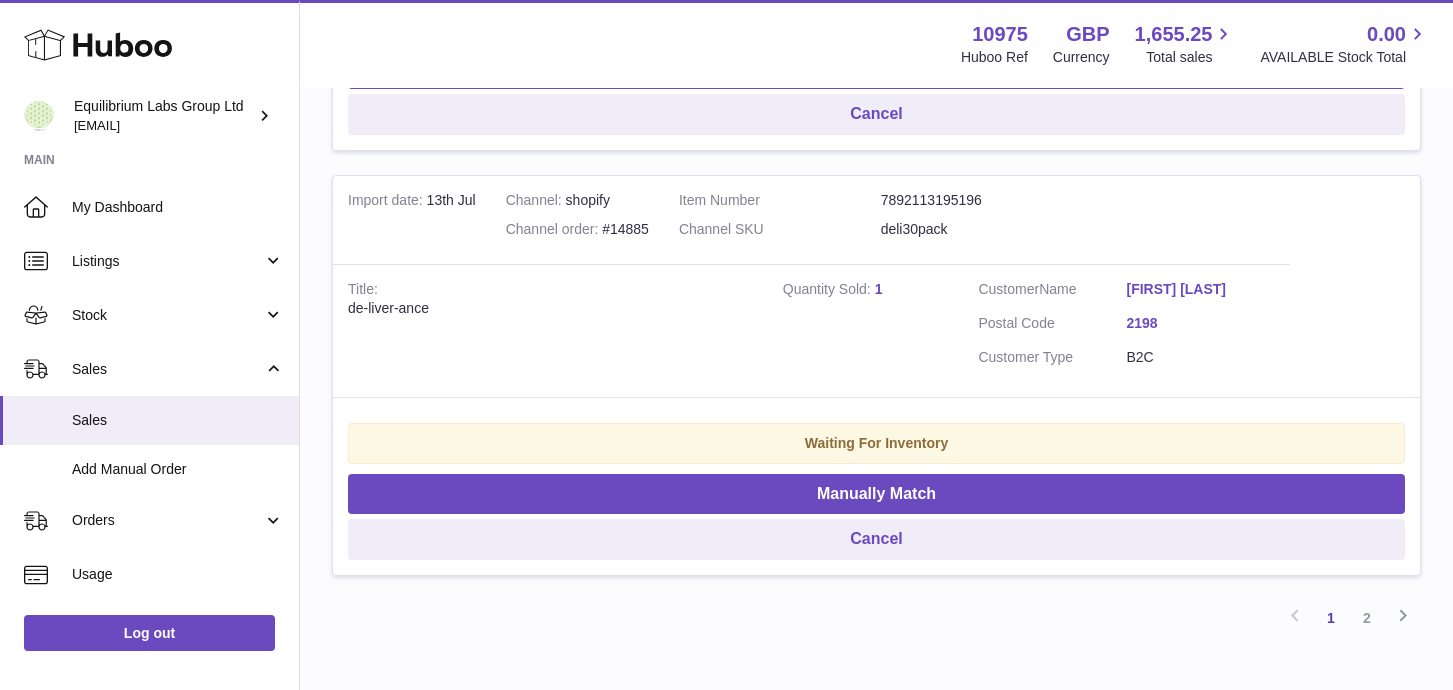 scroll, scrollTop: 4143, scrollLeft: 0, axis: vertical 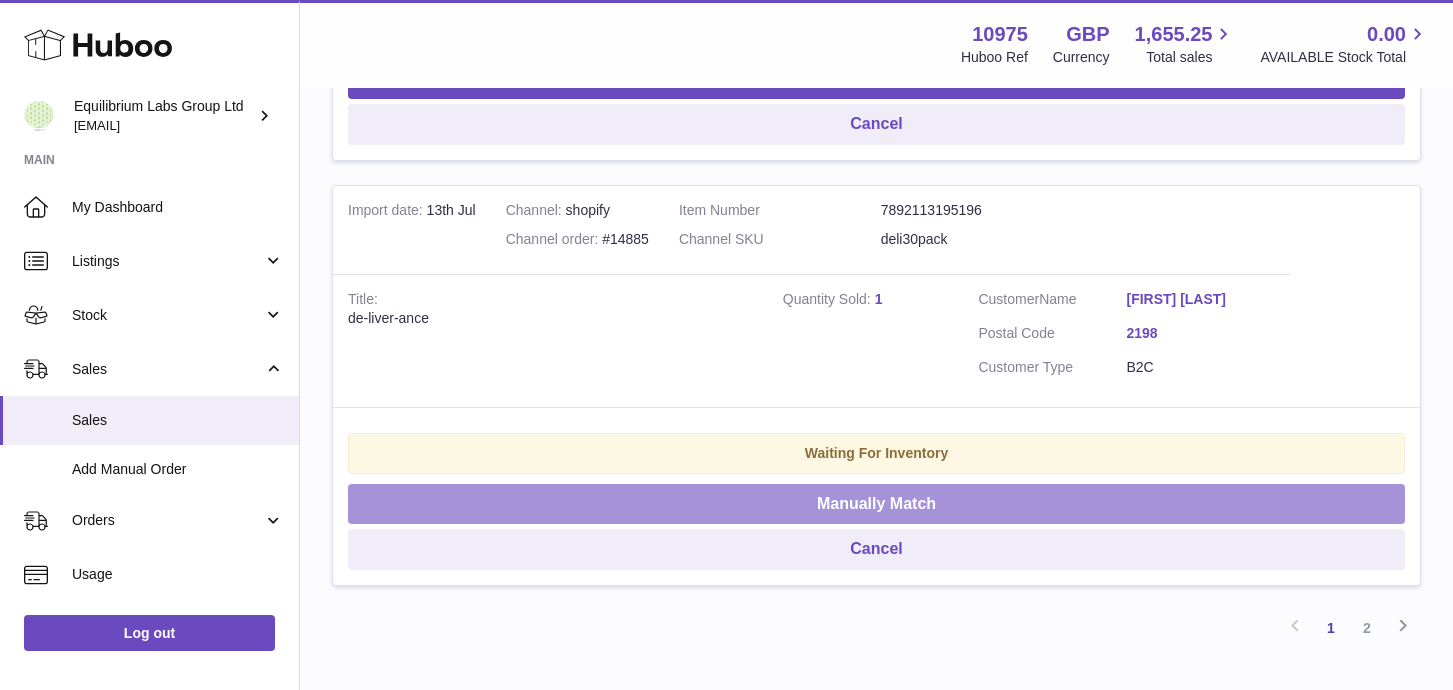 click on "Manually Match" at bounding box center (876, 504) 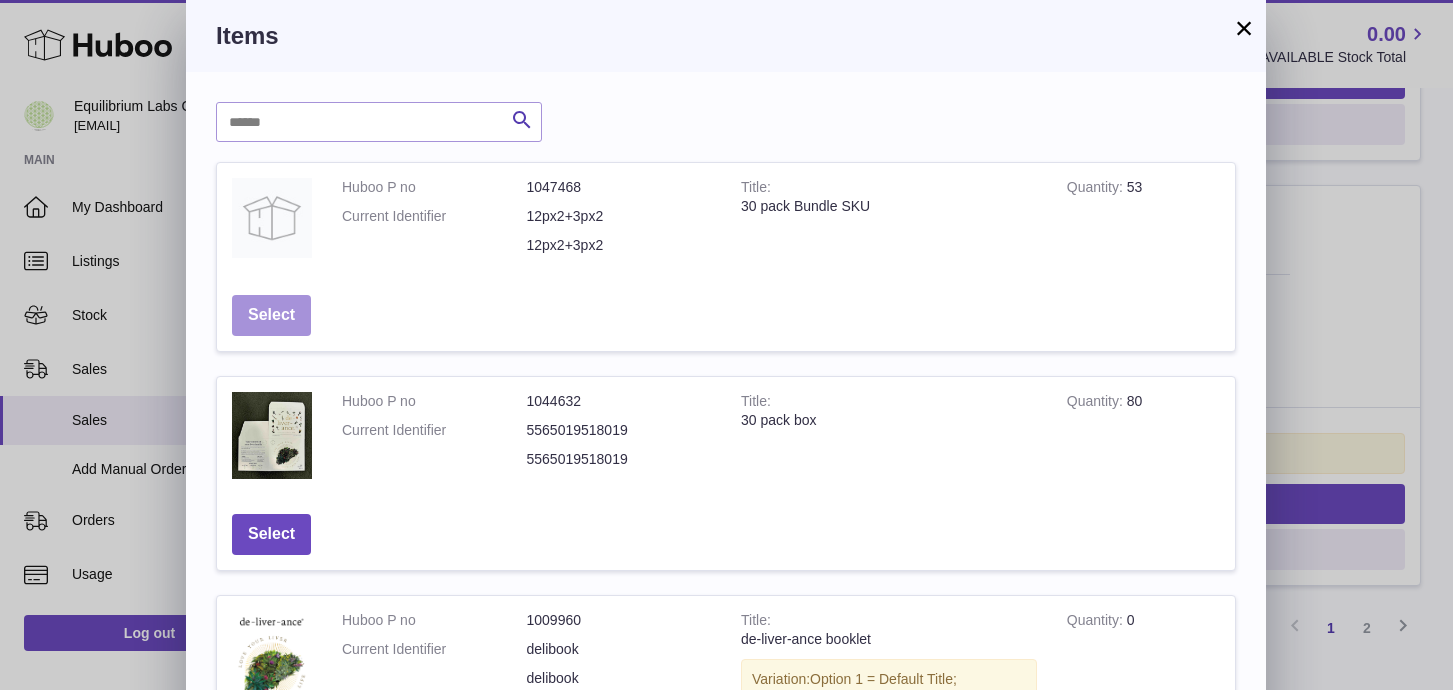 click on "Select" at bounding box center [271, 315] 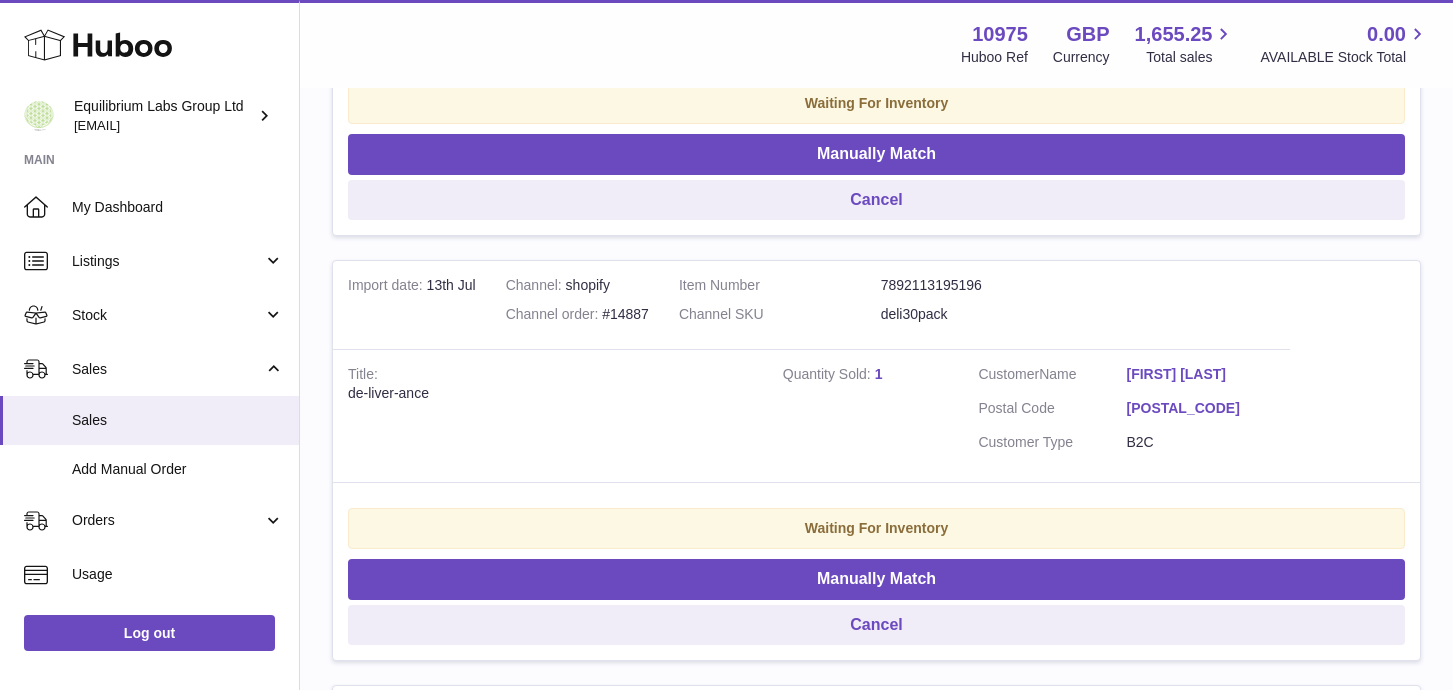 scroll, scrollTop: 3220, scrollLeft: 0, axis: vertical 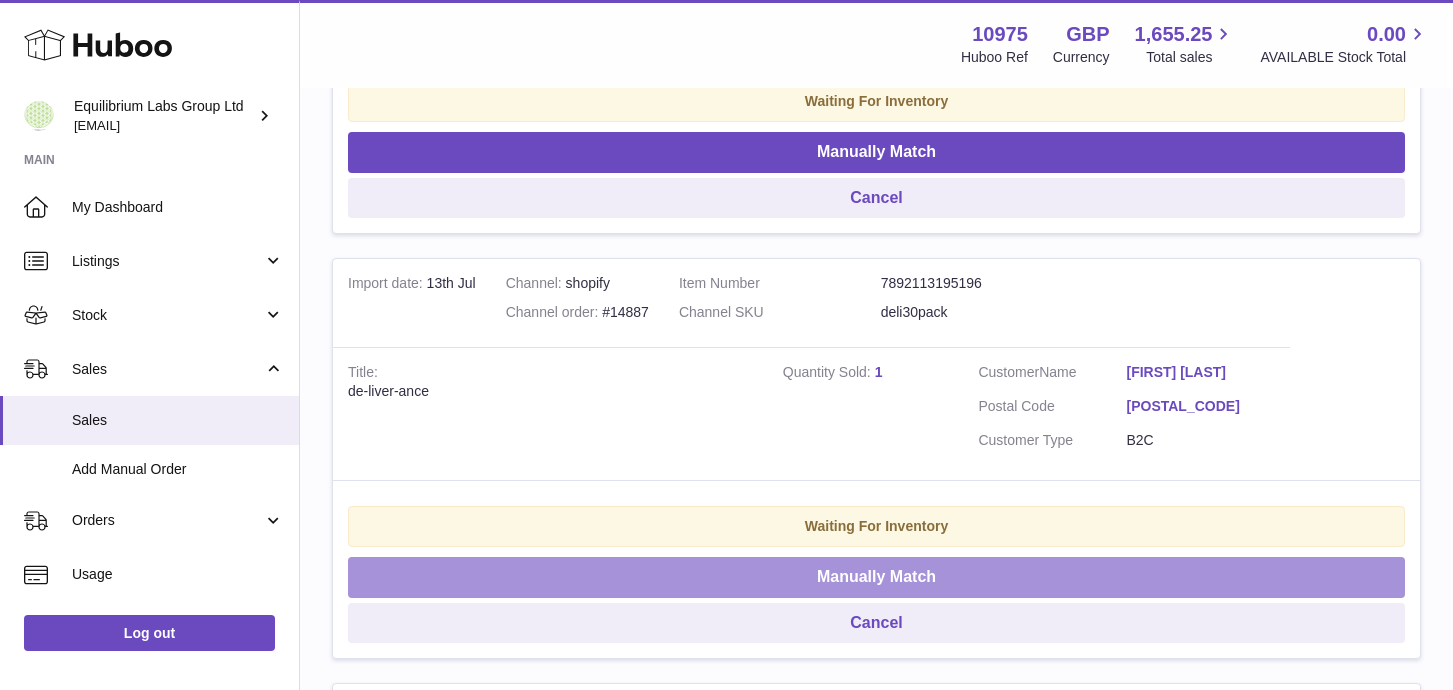 click on "Manually Match" at bounding box center [876, 577] 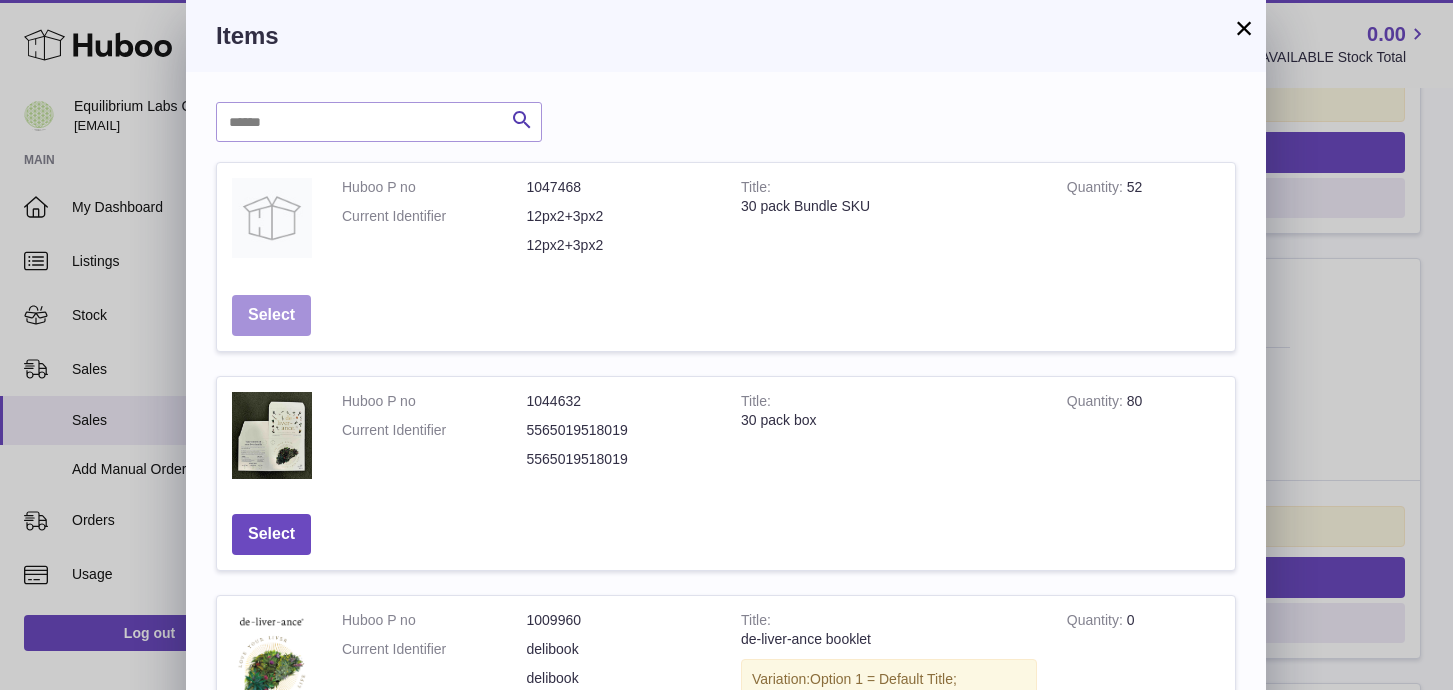 click on "Select" at bounding box center (271, 315) 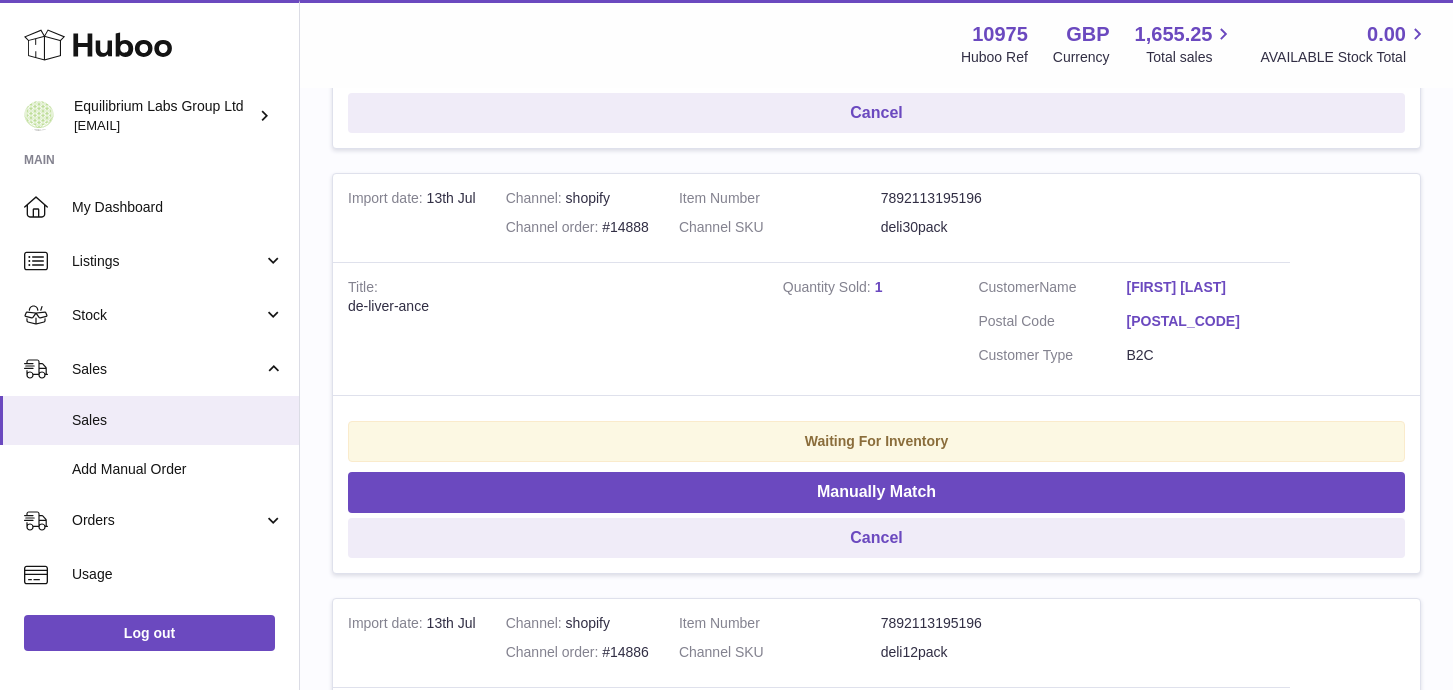 scroll, scrollTop: 2879, scrollLeft: 0, axis: vertical 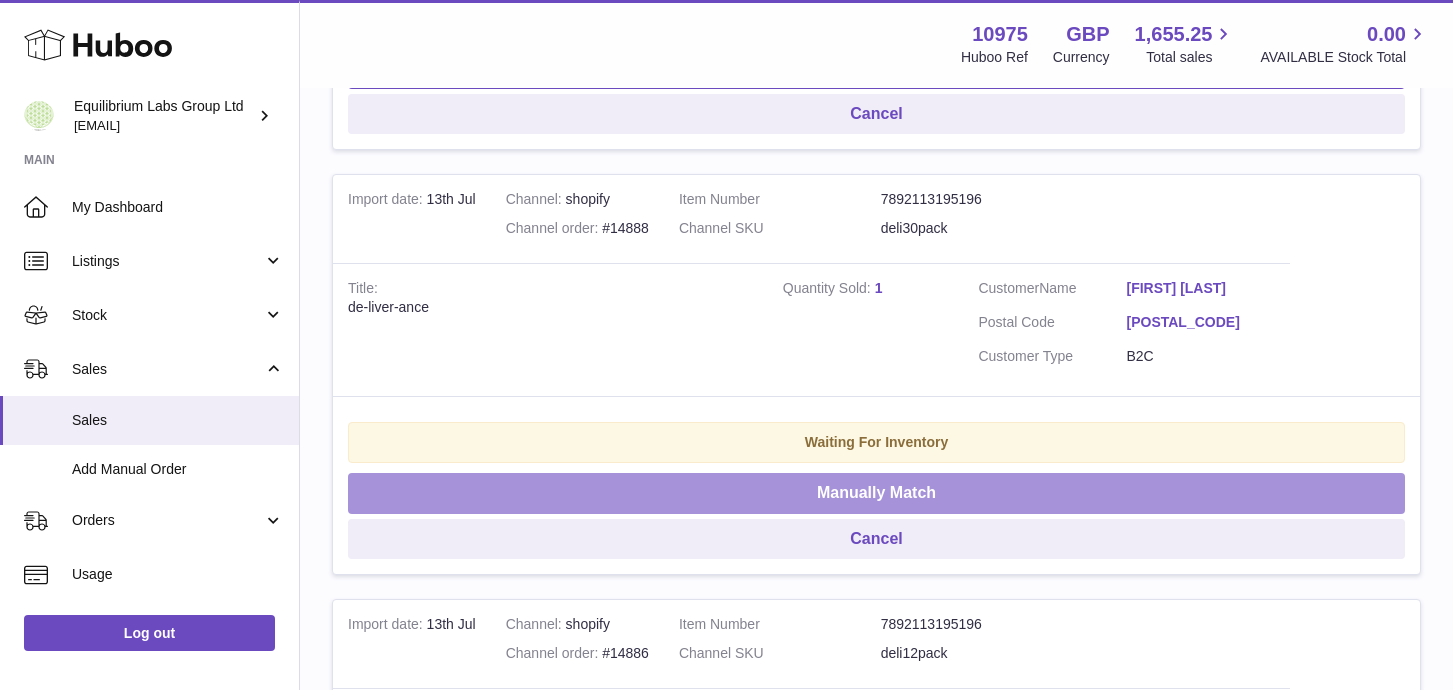 click on "Manually Match" at bounding box center (876, 493) 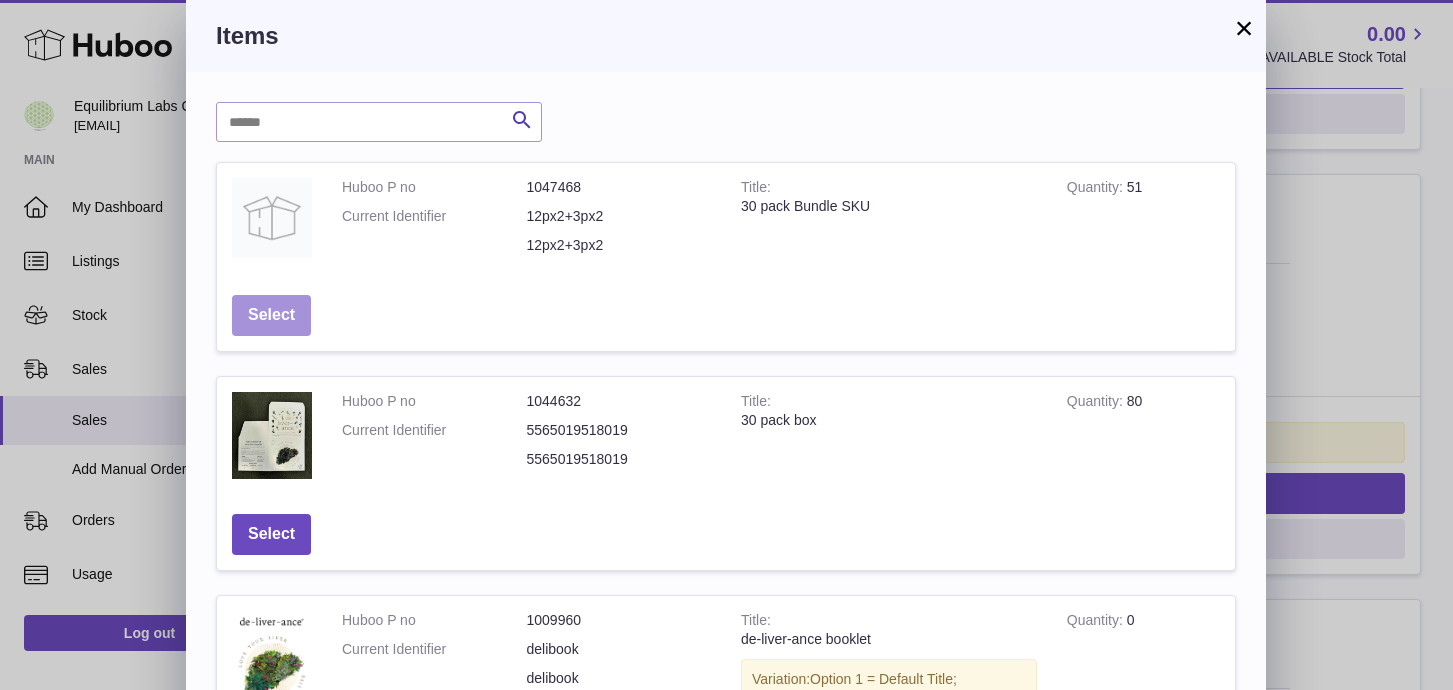 click on "Select" at bounding box center (271, 315) 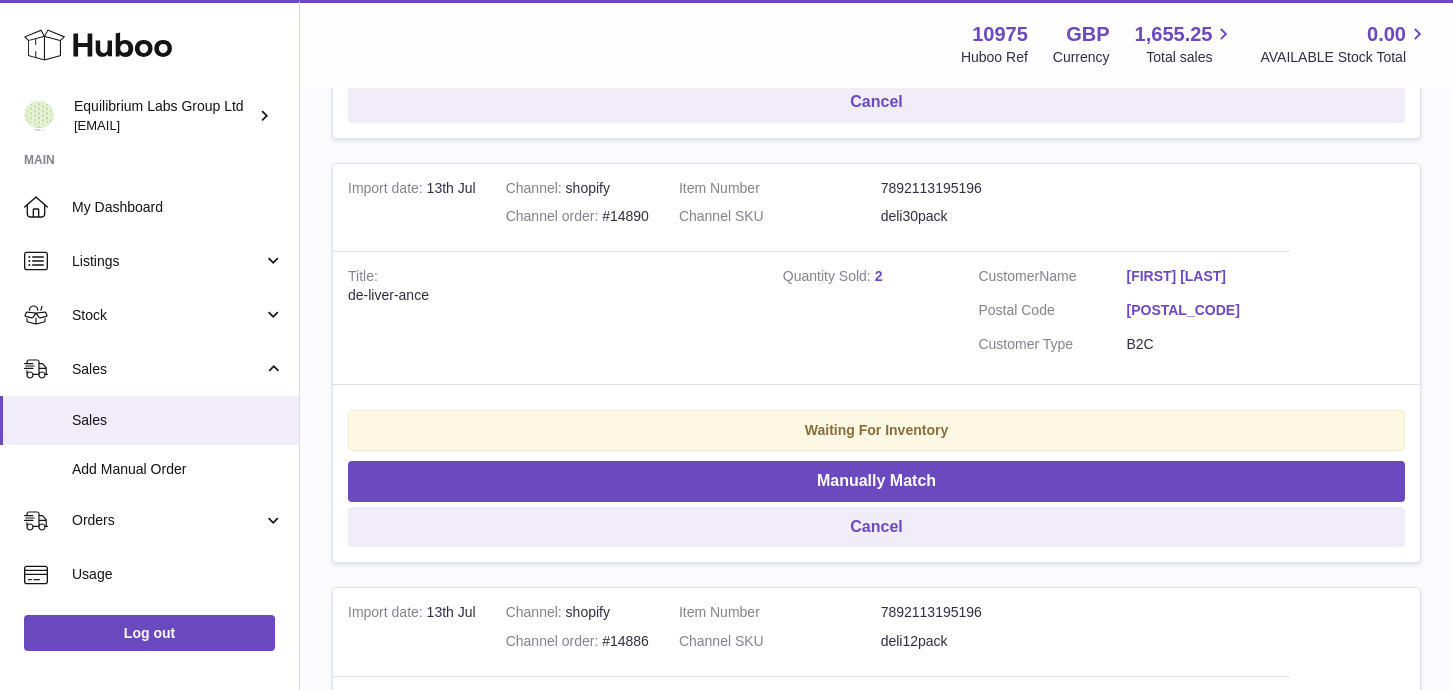 scroll, scrollTop: 2464, scrollLeft: 0, axis: vertical 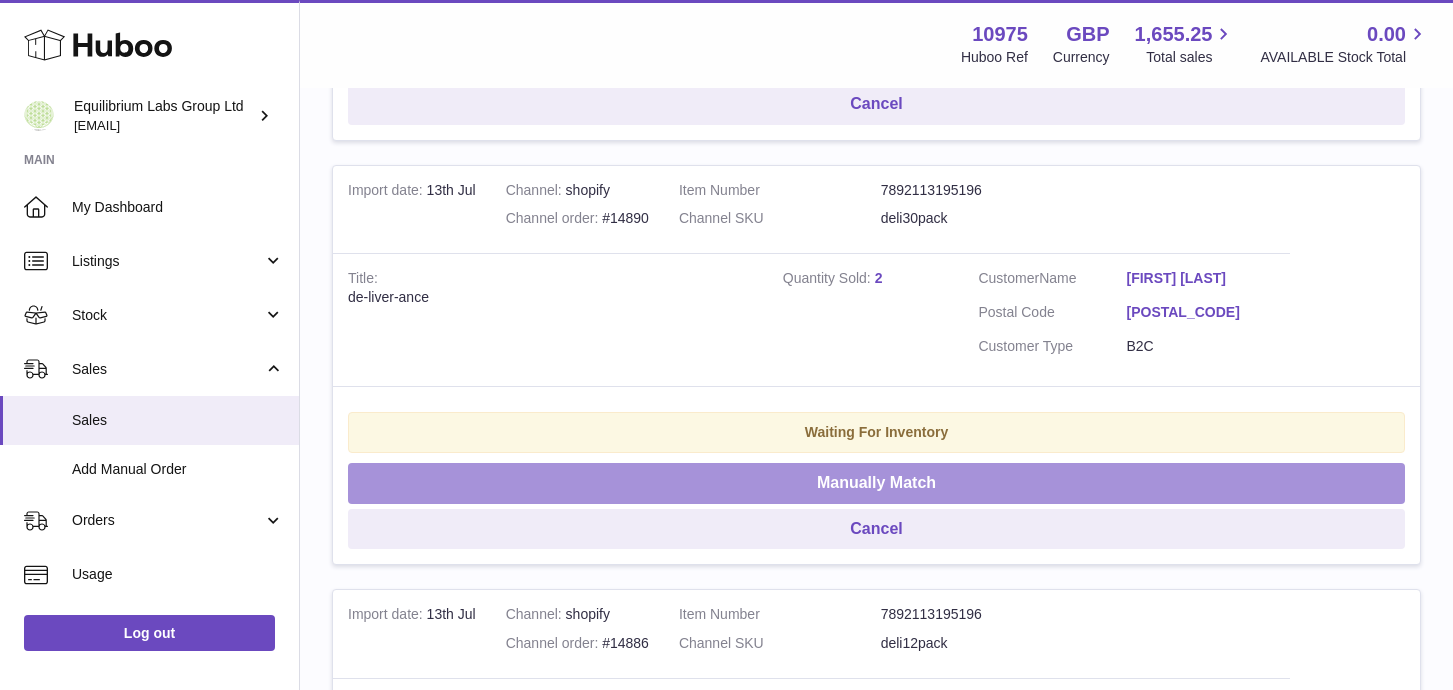 click on "Manually Match" at bounding box center (876, 483) 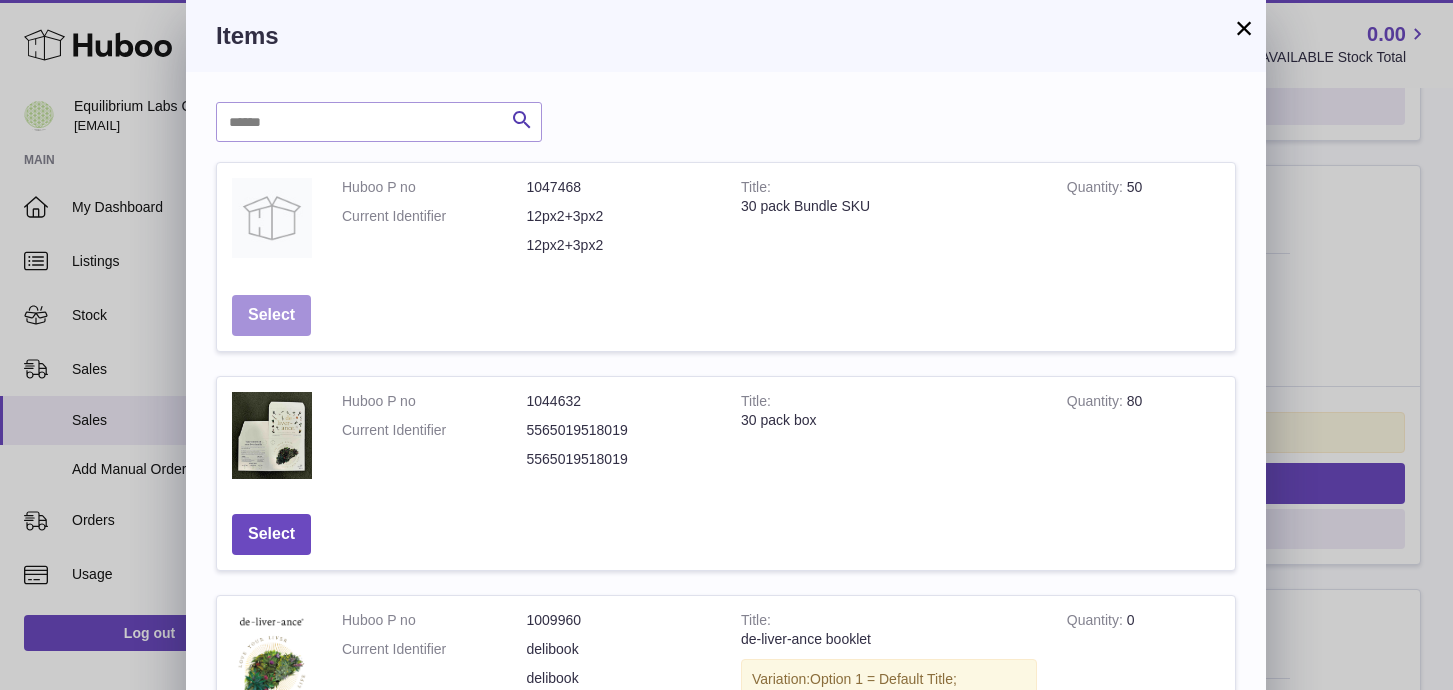 click on "Select" at bounding box center [271, 315] 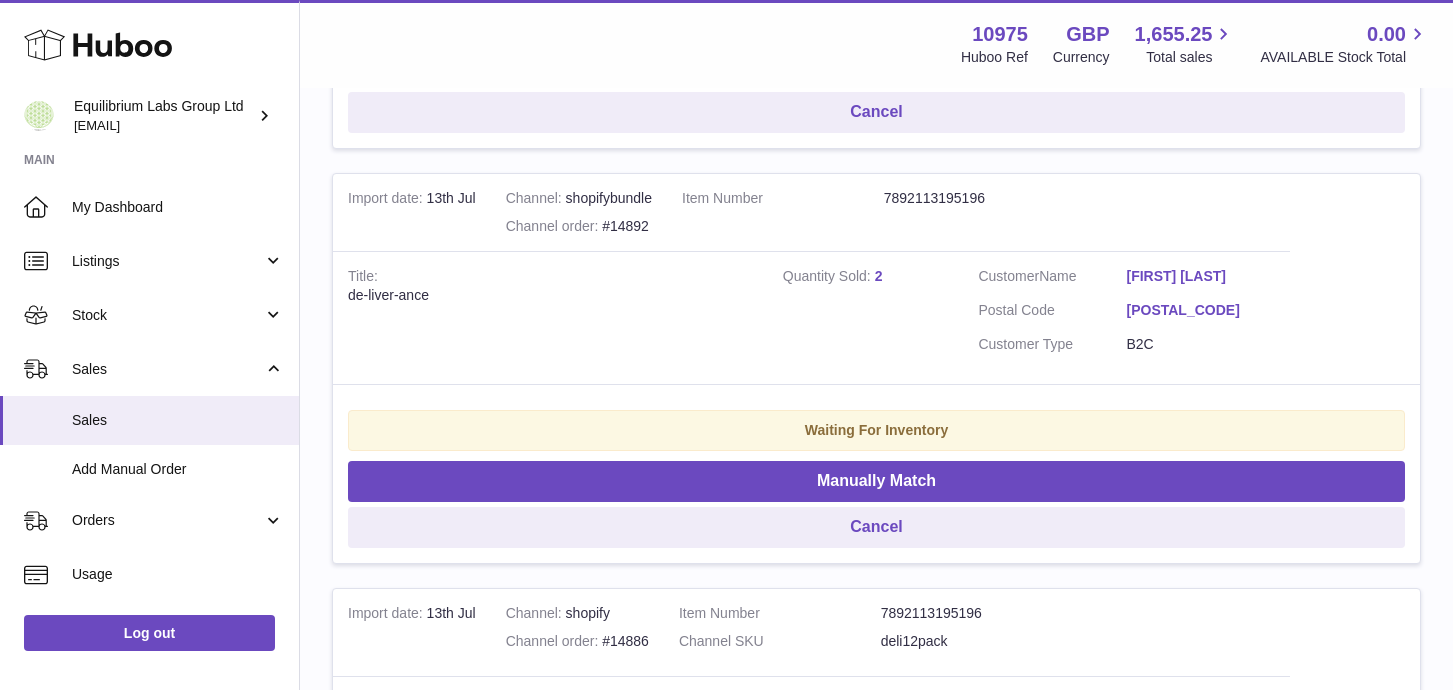 scroll, scrollTop: 2024, scrollLeft: 0, axis: vertical 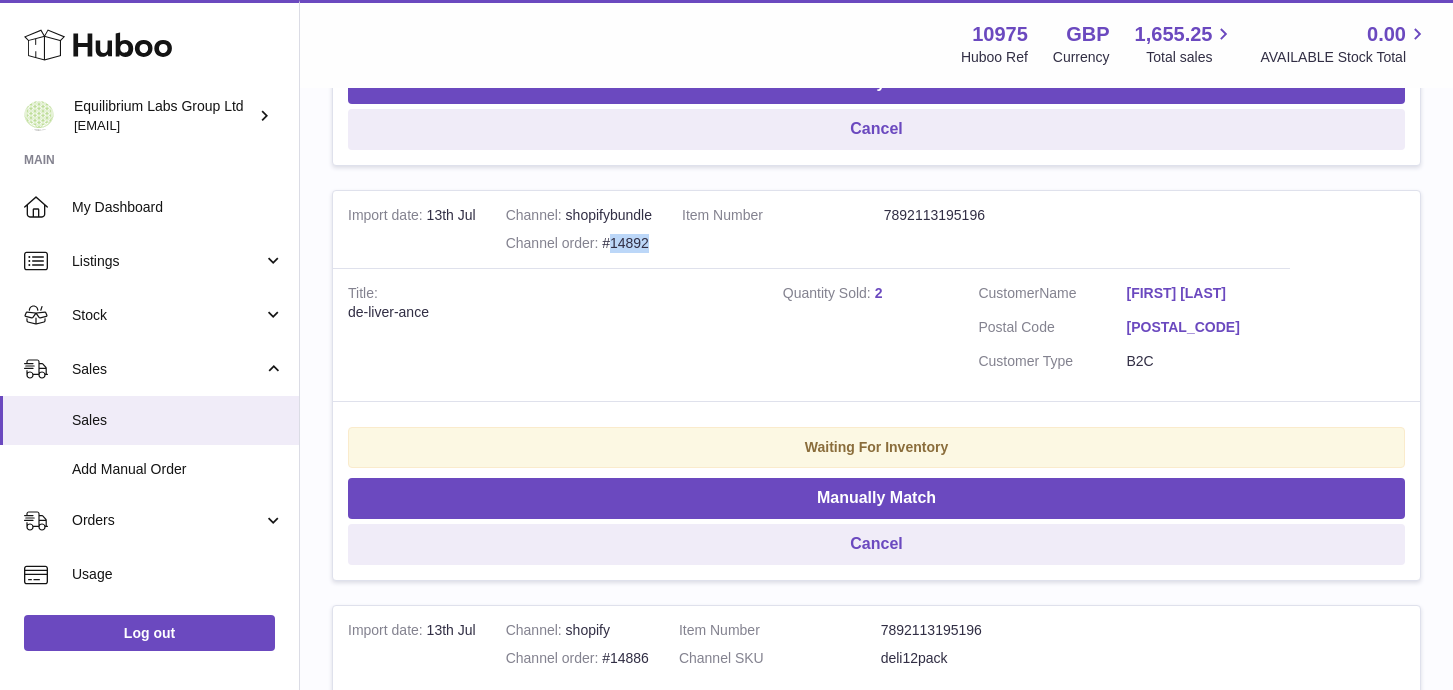 drag, startPoint x: 653, startPoint y: 265, endPoint x: 610, endPoint y: 264, distance: 43.011627 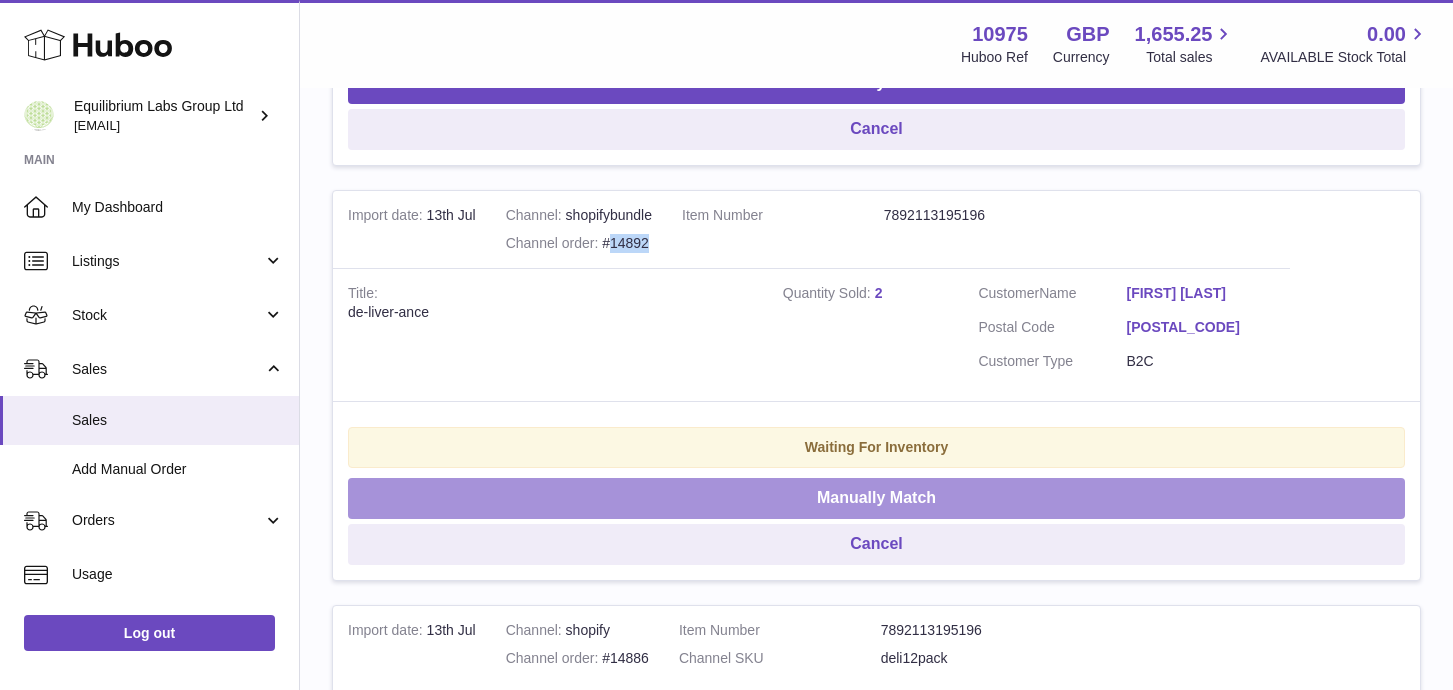 click on "Manually Match" at bounding box center (876, 498) 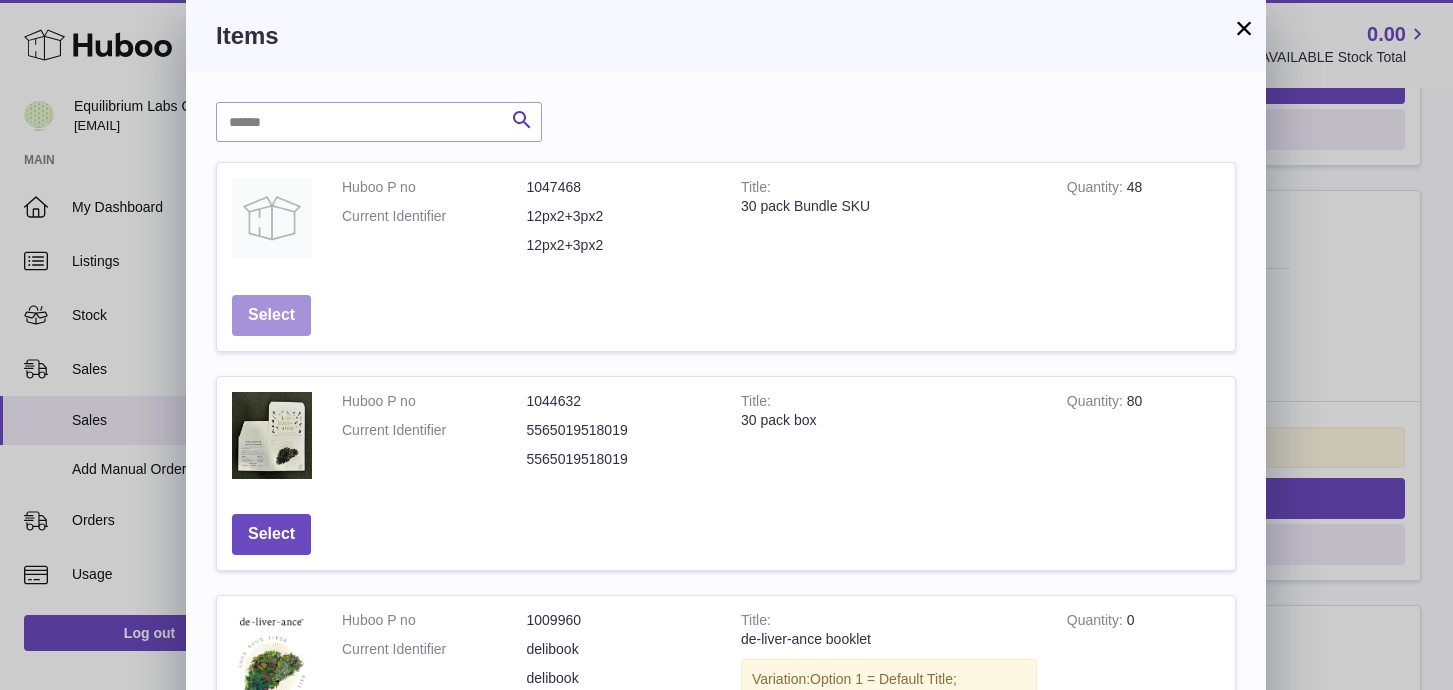 click on "Select" at bounding box center [271, 315] 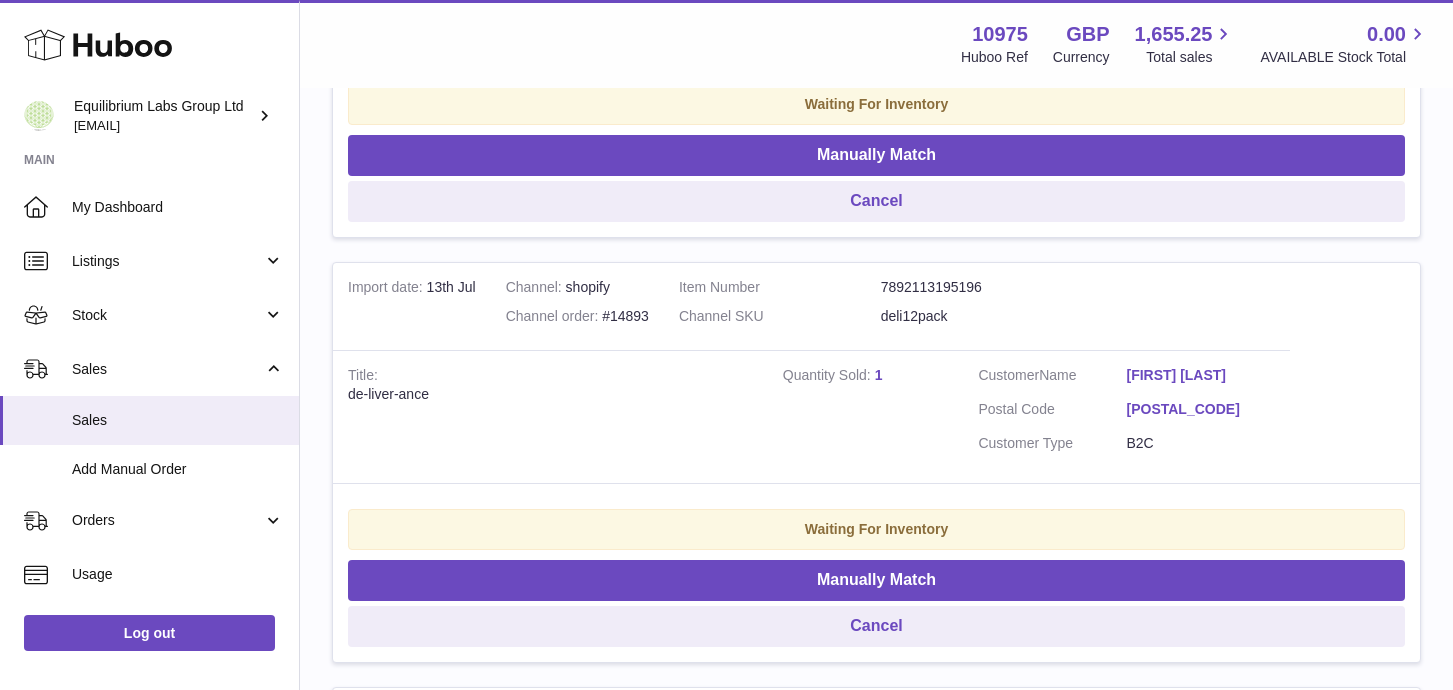 scroll, scrollTop: 1525, scrollLeft: 0, axis: vertical 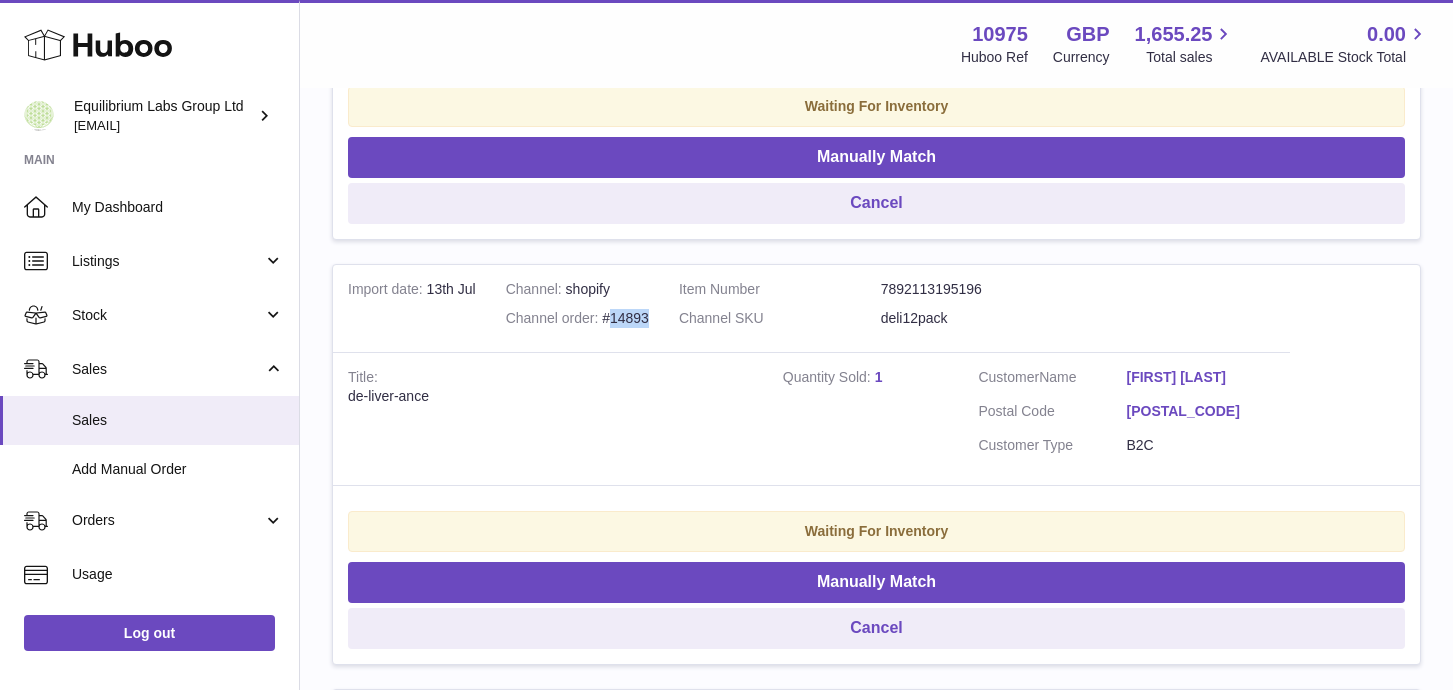 drag, startPoint x: 650, startPoint y: 337, endPoint x: 611, endPoint y: 338, distance: 39.012817 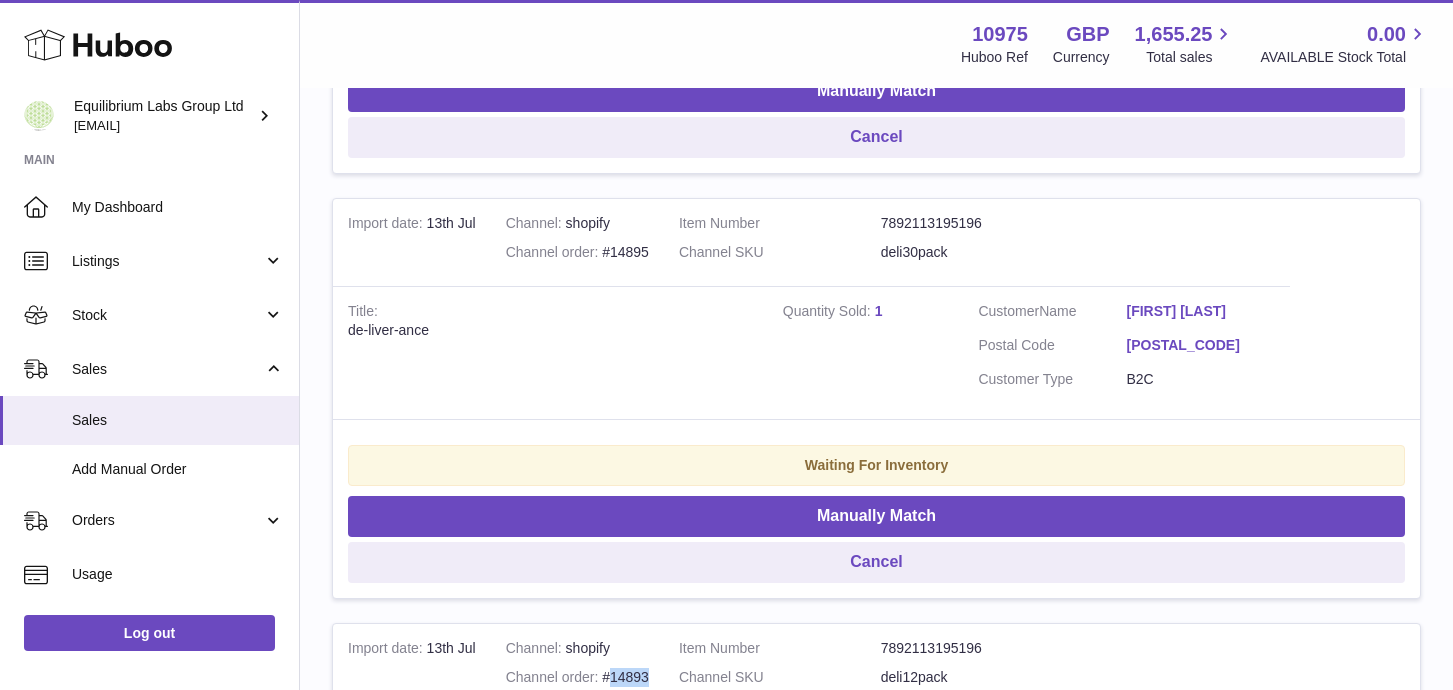 scroll, scrollTop: 1176, scrollLeft: 0, axis: vertical 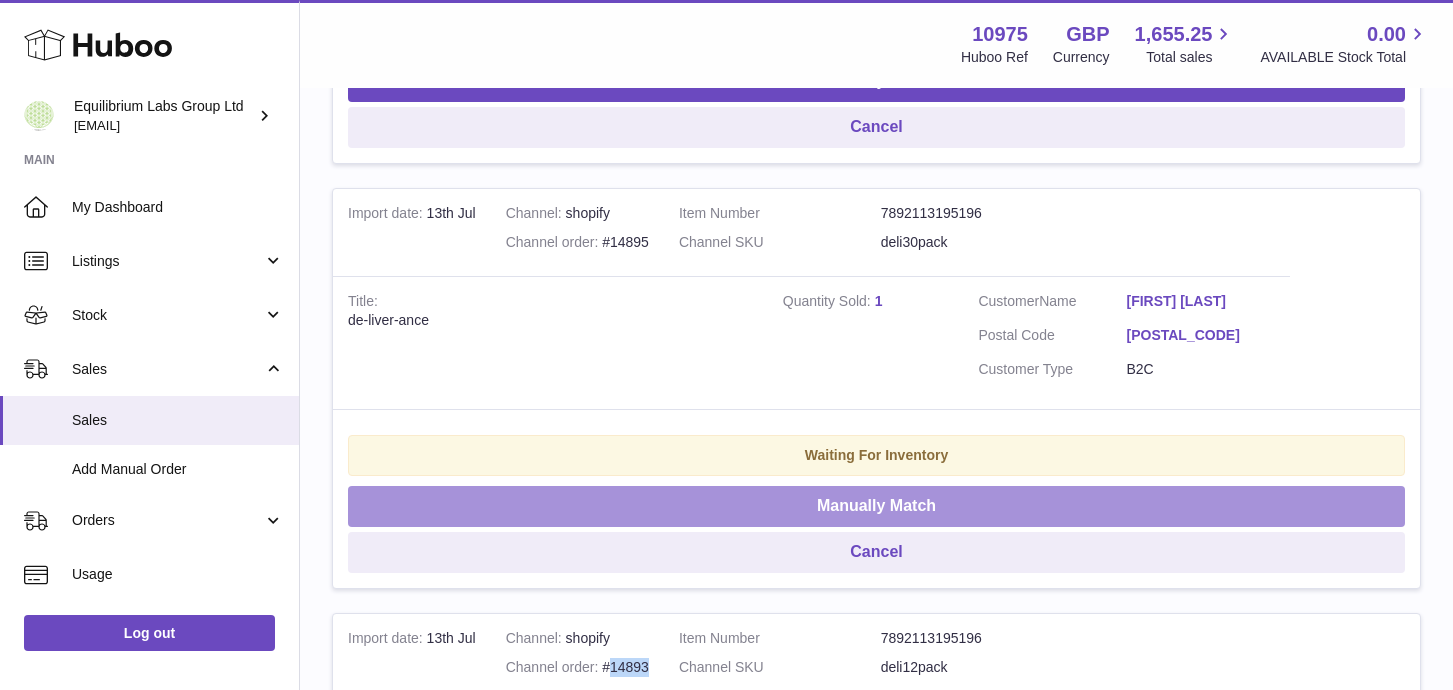 click on "Manually Match" at bounding box center (876, 506) 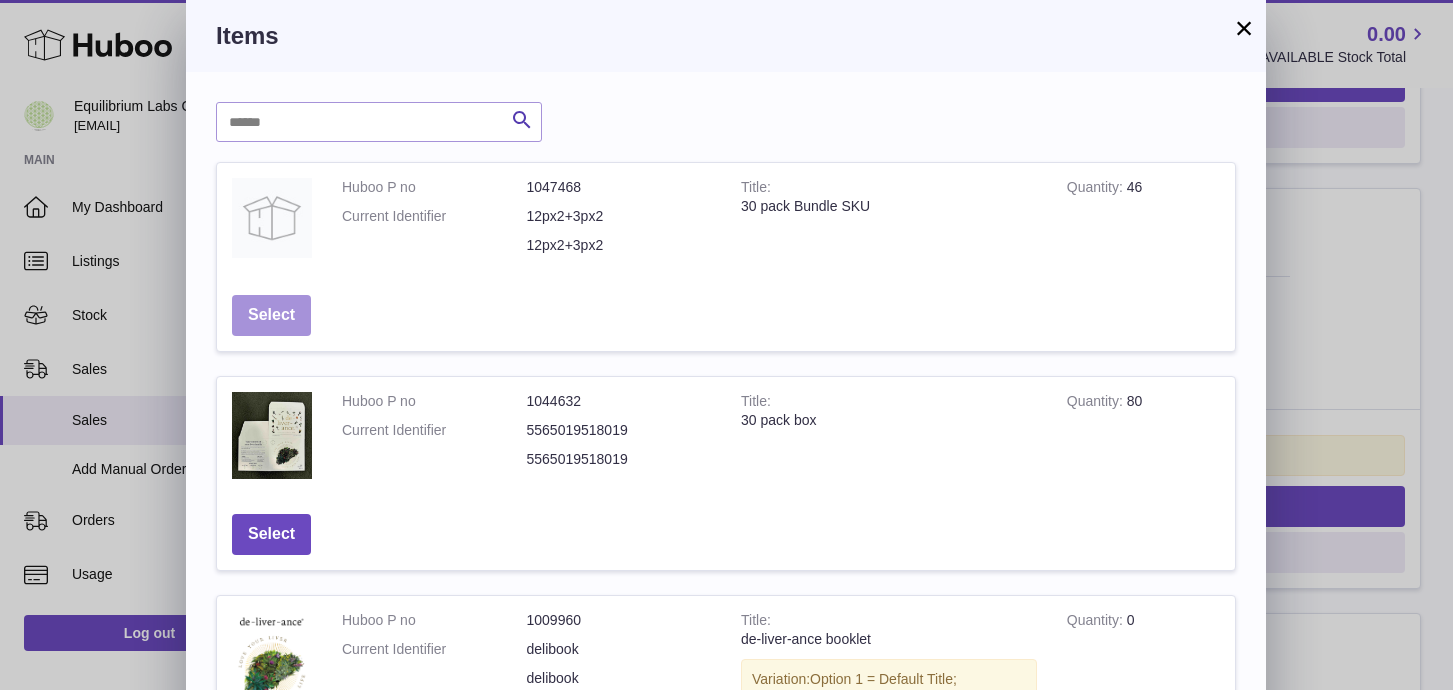 click on "Select" at bounding box center (271, 315) 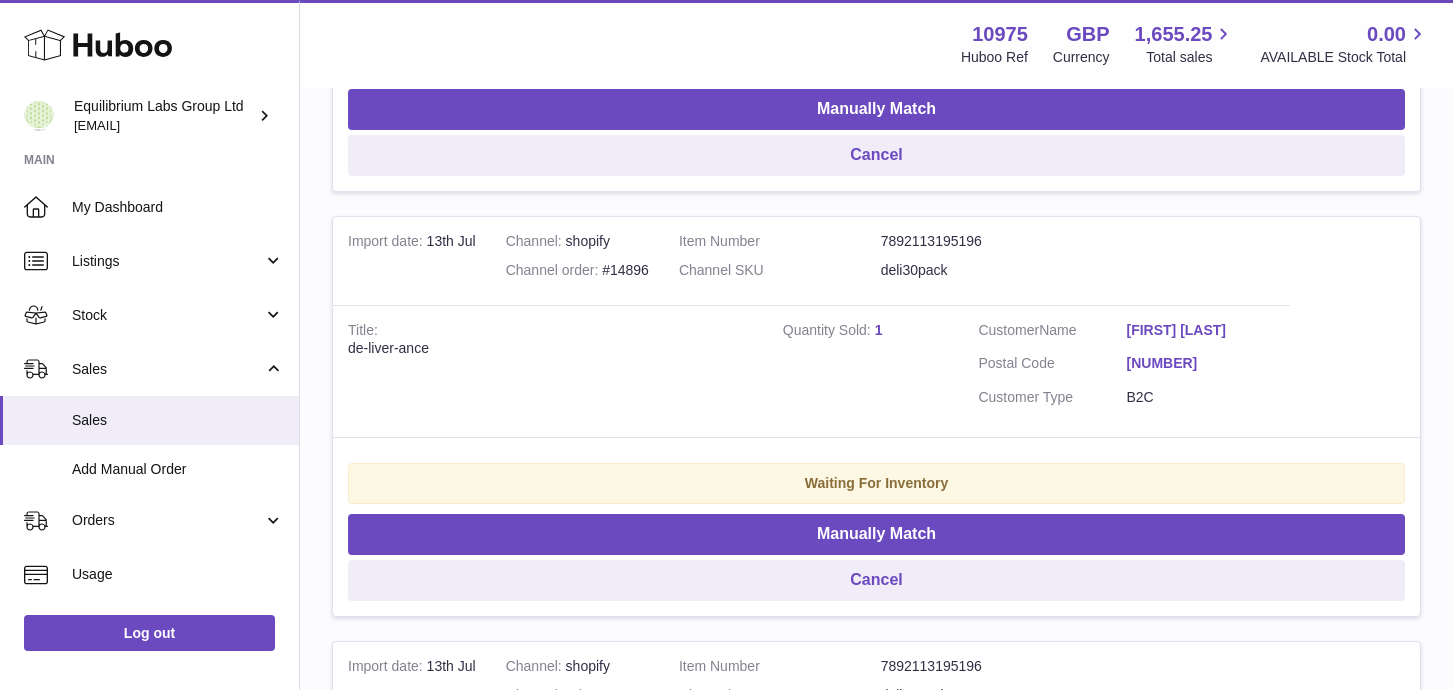 scroll, scrollTop: 721, scrollLeft: 0, axis: vertical 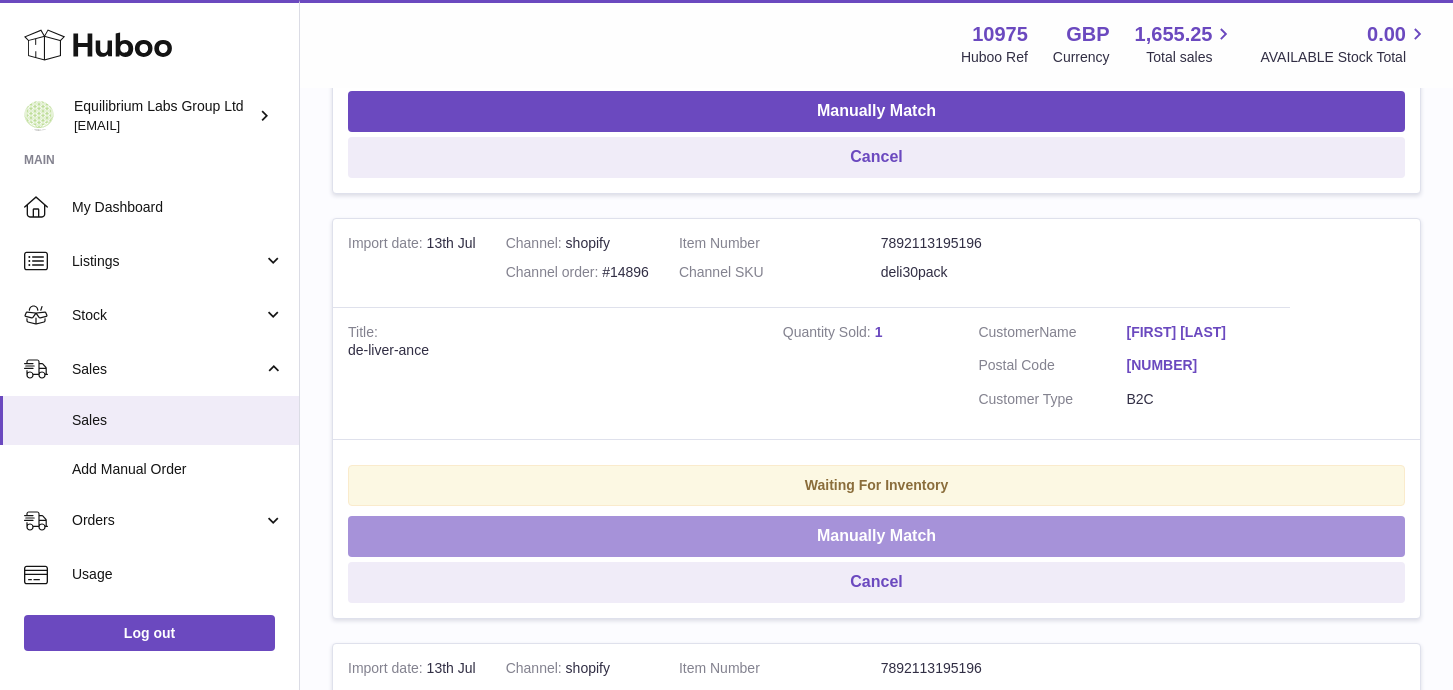 click on "Manually Match" at bounding box center [876, 536] 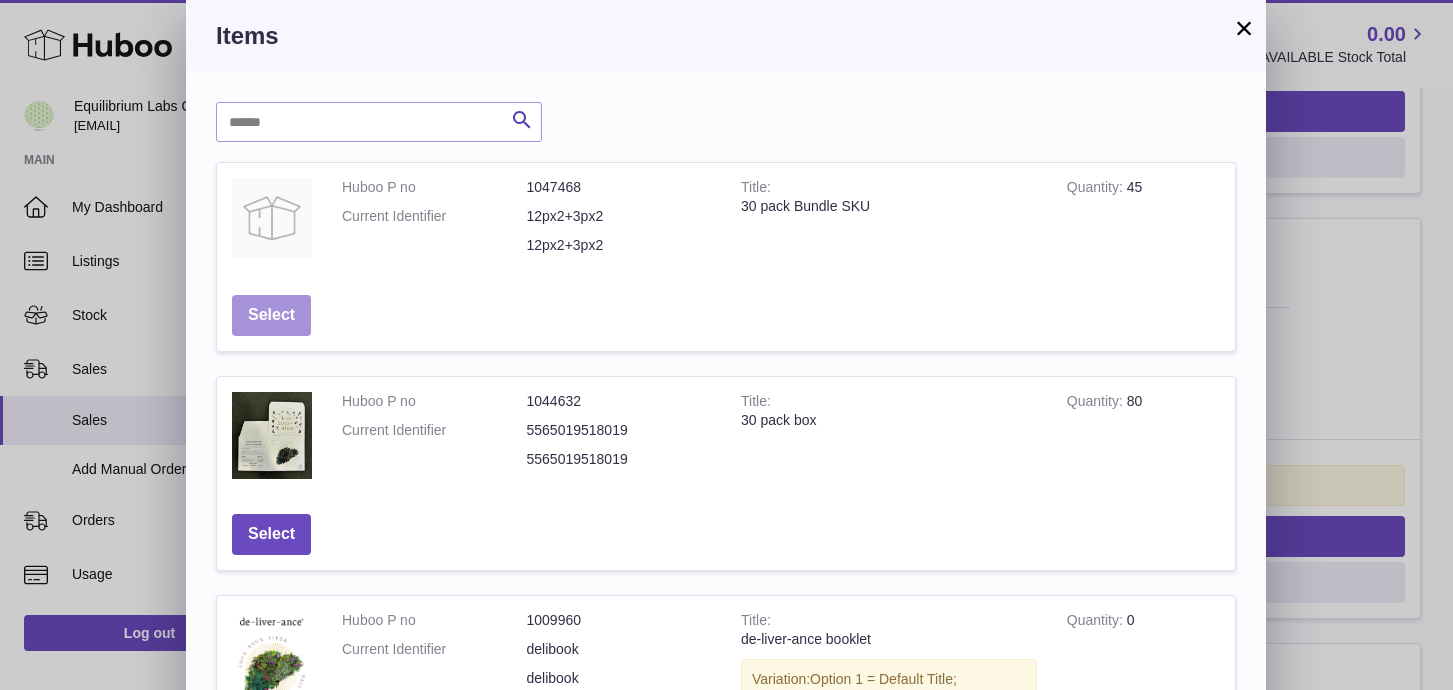 click on "Select" at bounding box center [271, 315] 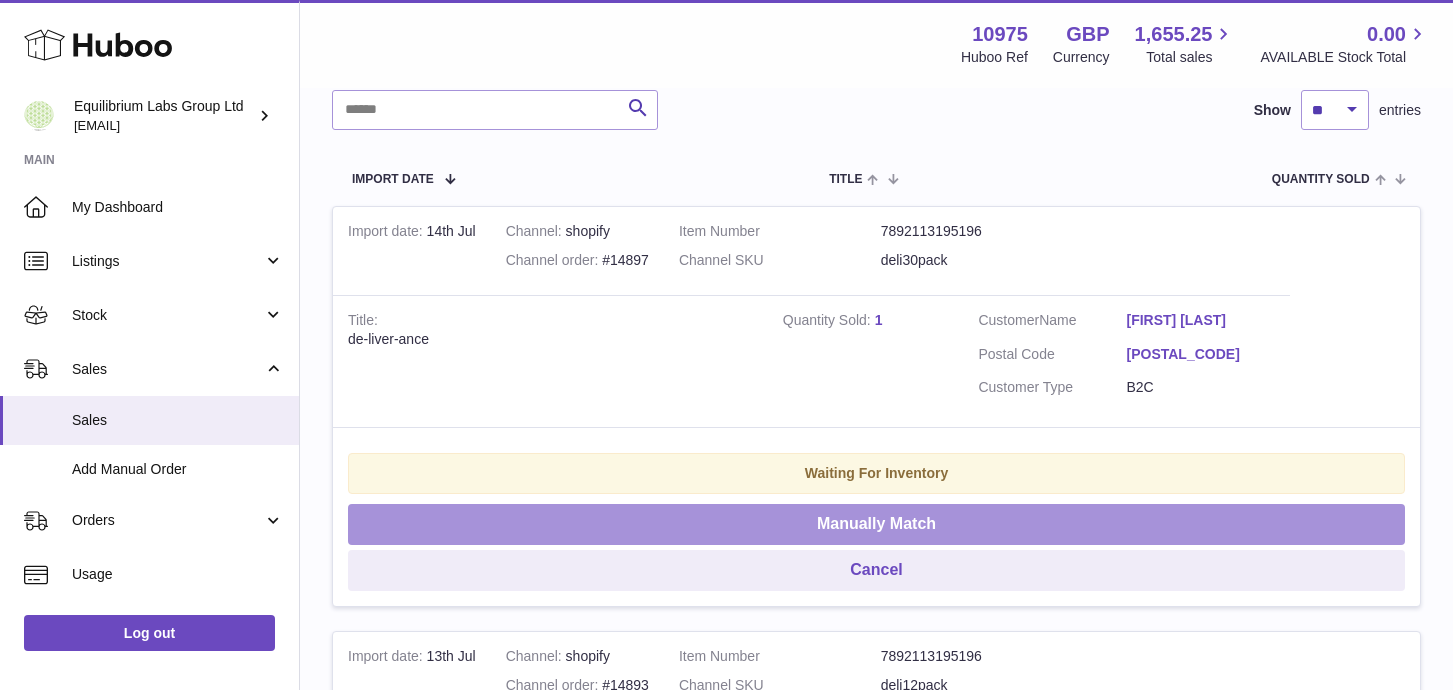 scroll, scrollTop: 290, scrollLeft: 0, axis: vertical 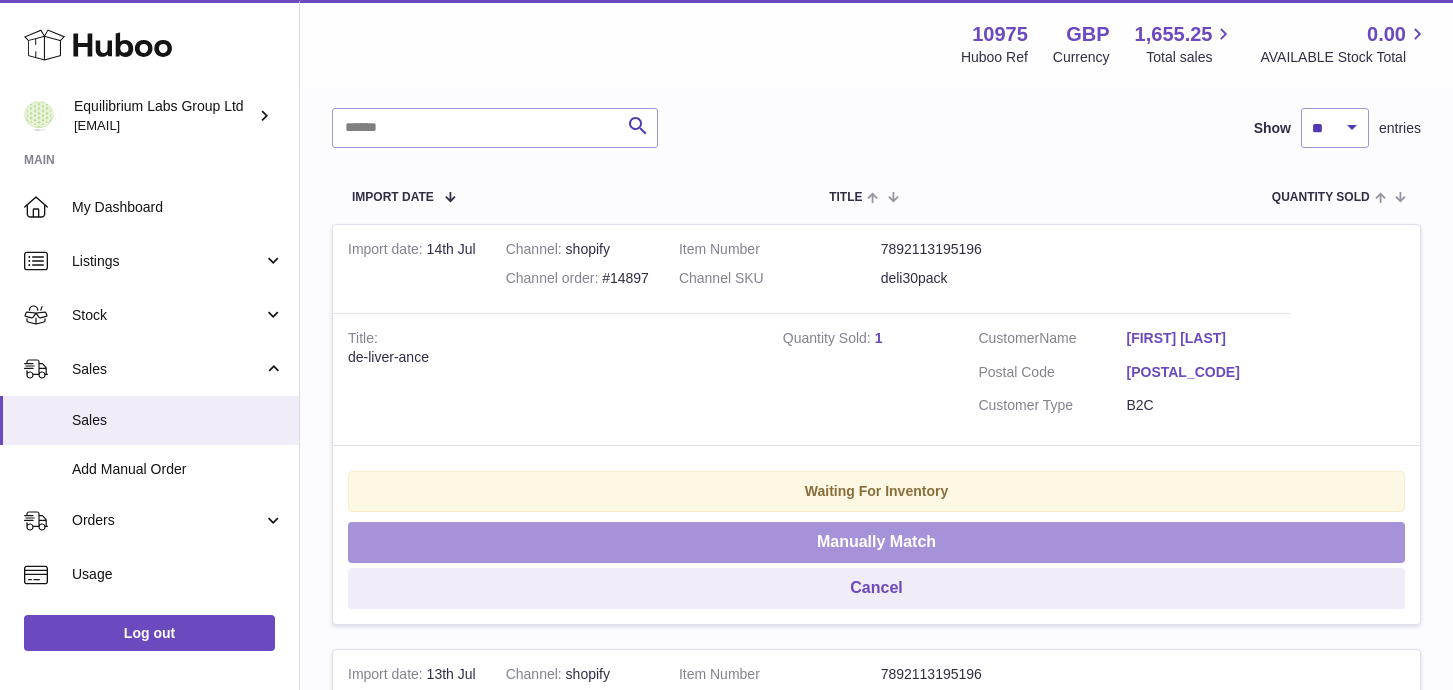 click on "Manually Match" at bounding box center [876, 542] 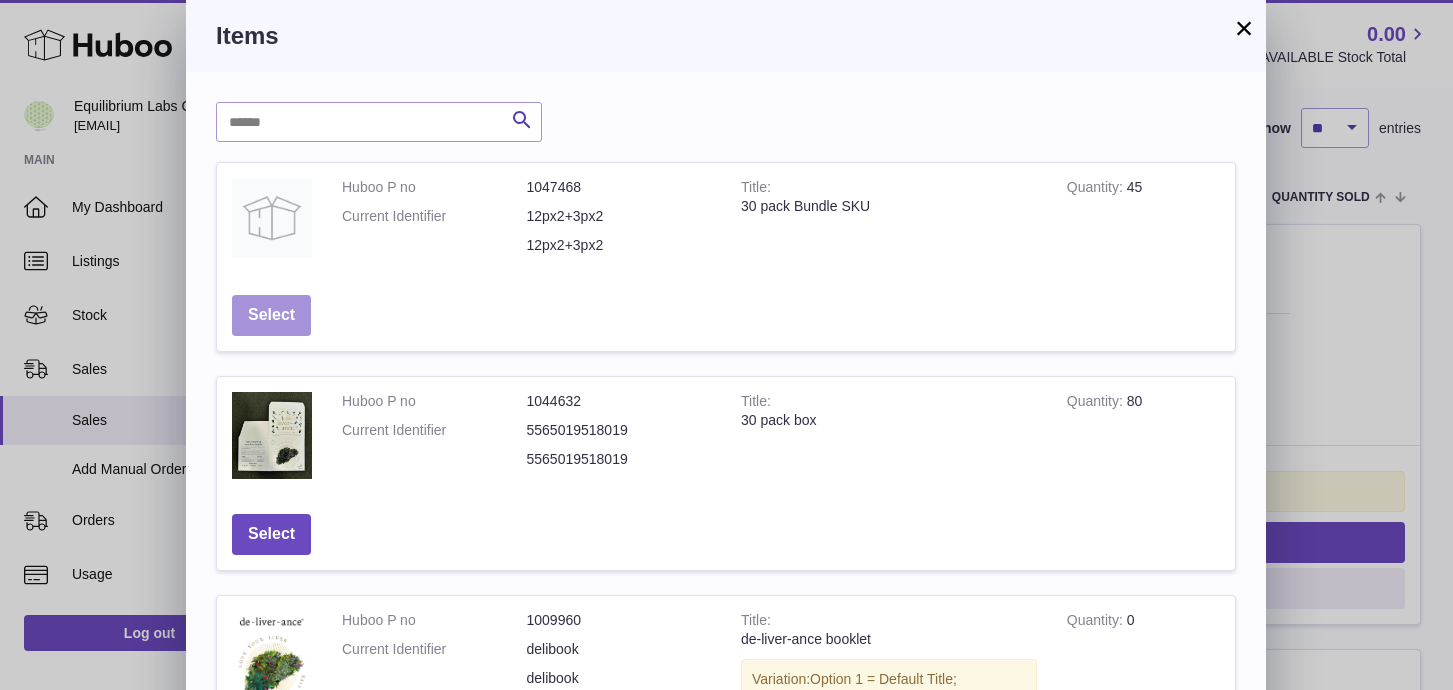 click on "Select" at bounding box center (271, 315) 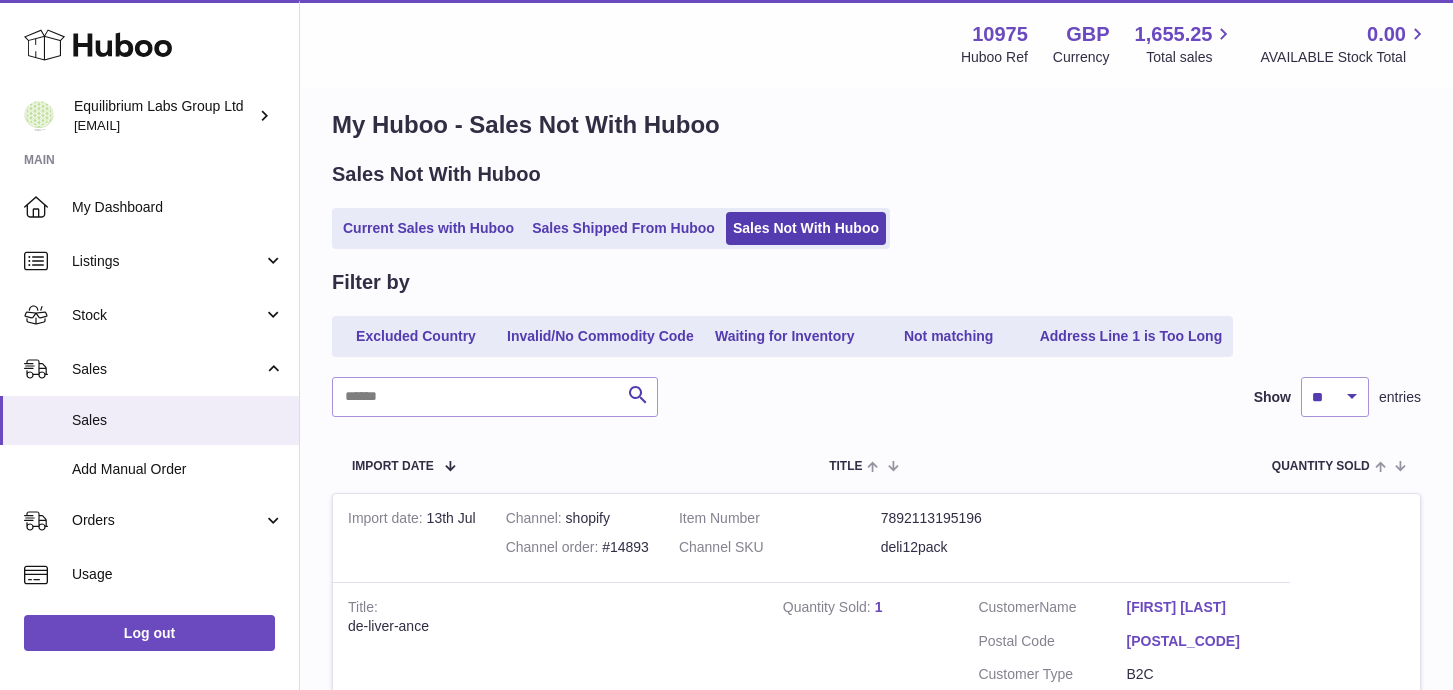 scroll, scrollTop: 0, scrollLeft: 0, axis: both 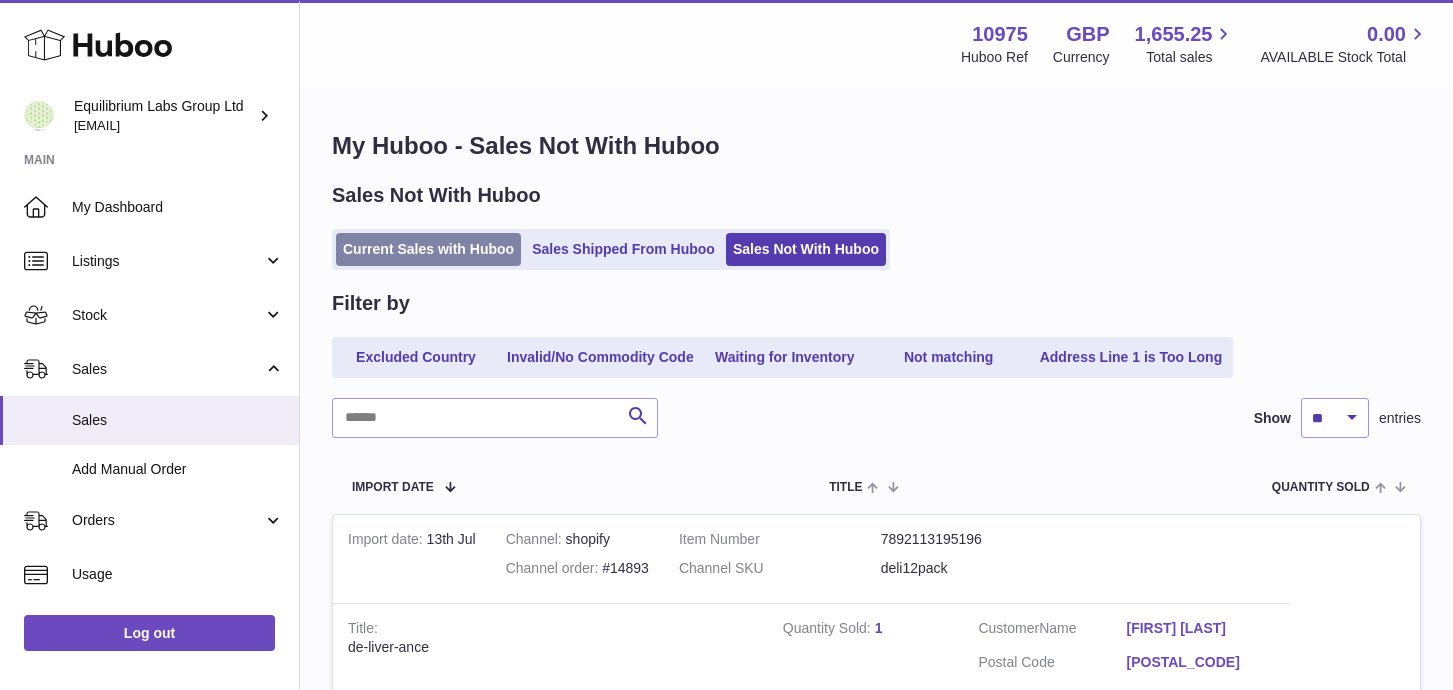 click on "Current Sales with Huboo" at bounding box center [428, 249] 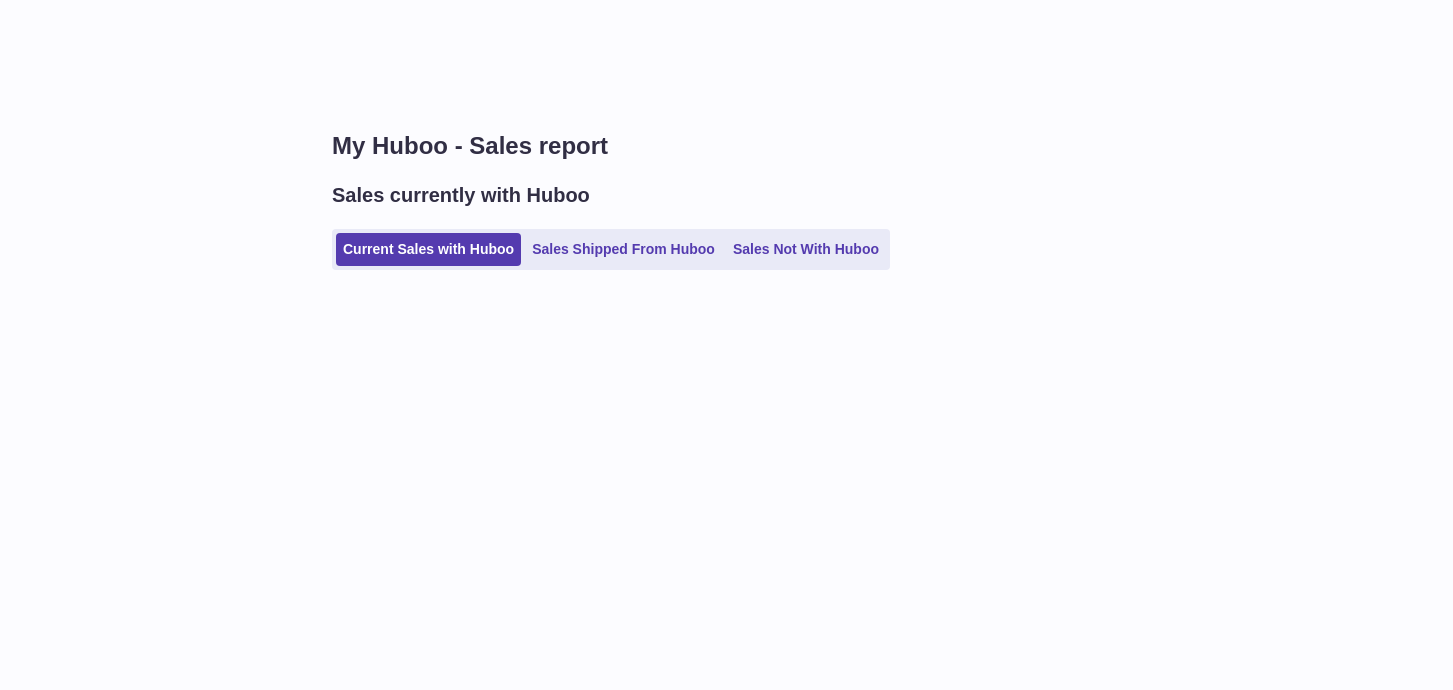 scroll, scrollTop: 0, scrollLeft: 0, axis: both 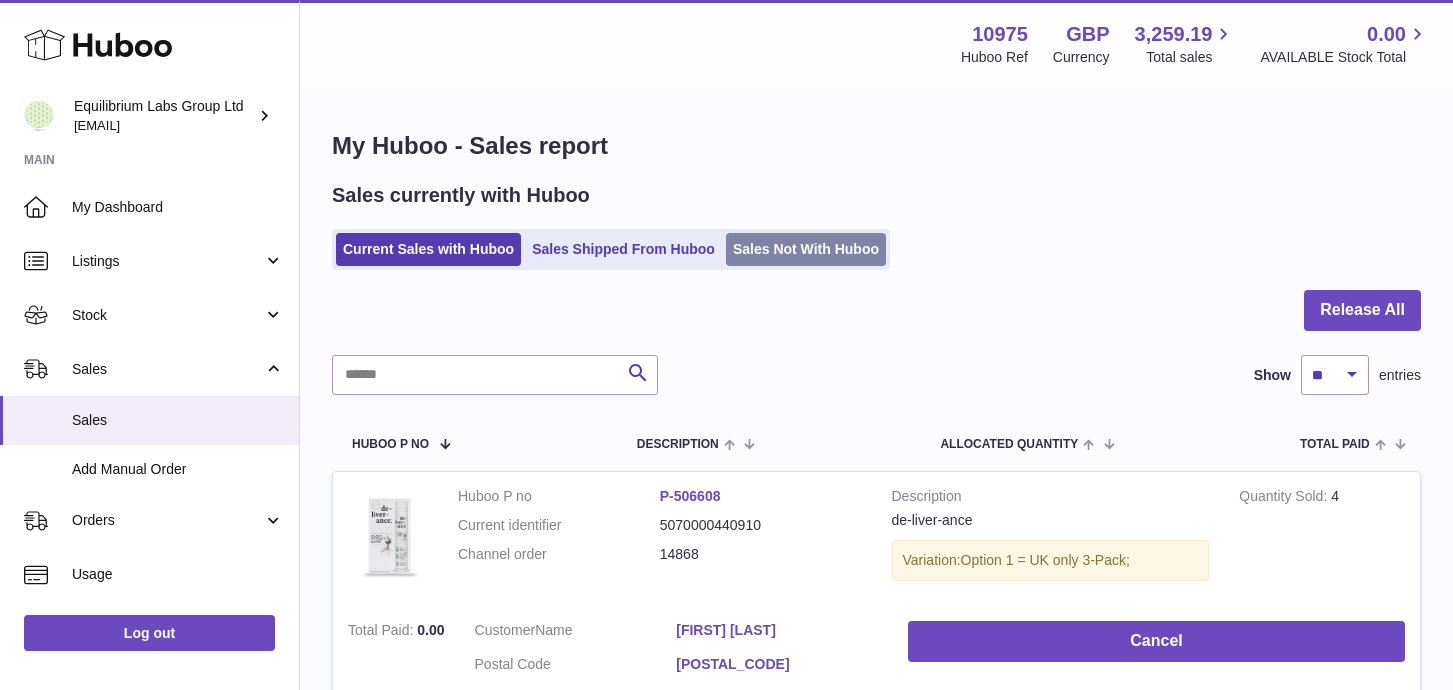 click on "Sales Not With Huboo" at bounding box center [806, 249] 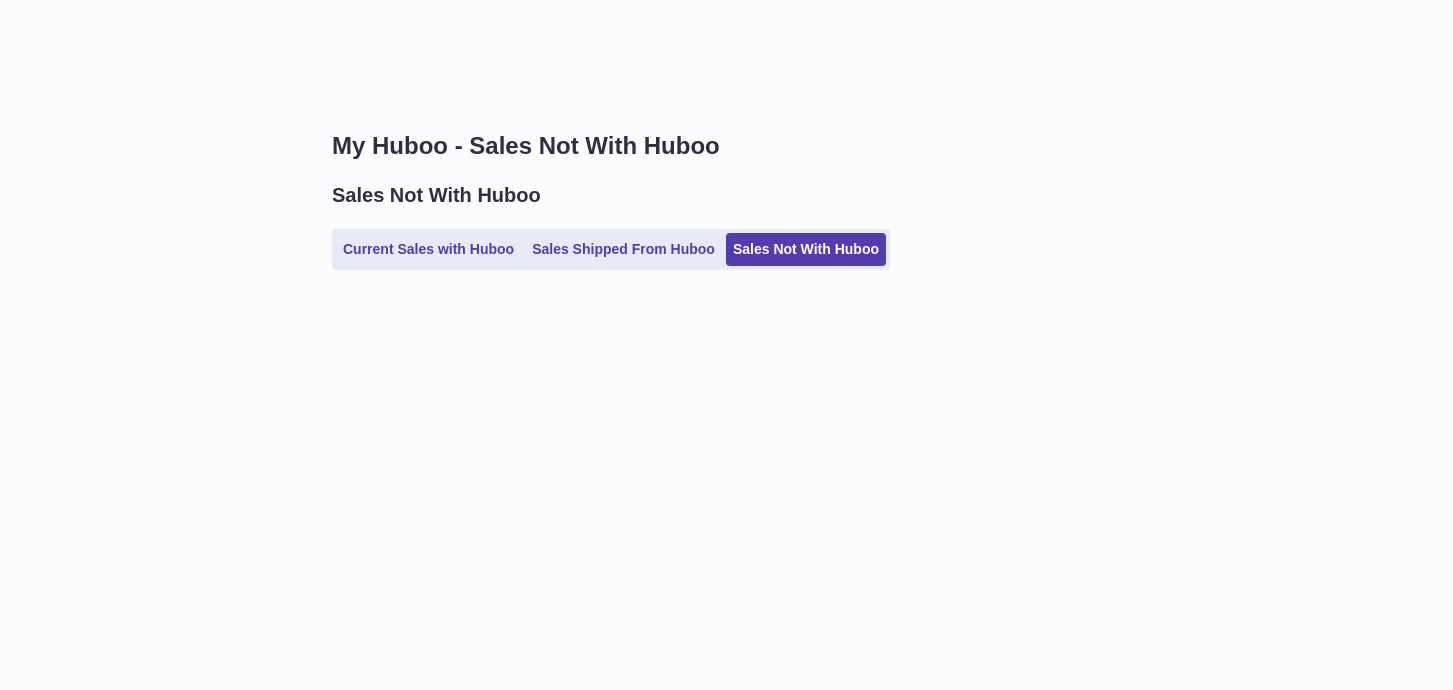scroll, scrollTop: 0, scrollLeft: 0, axis: both 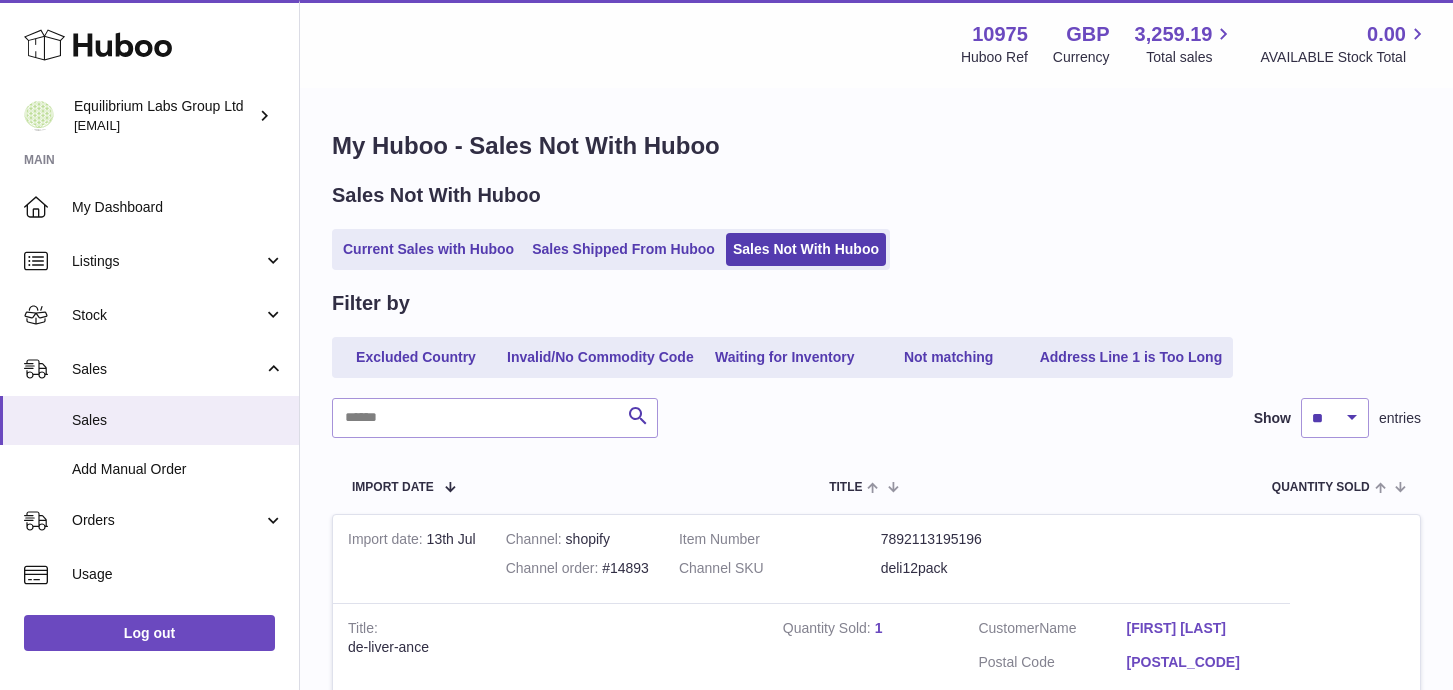 click on "My Tiljestam - Sales Not With Huboo   Sales Not With Huboo
Current Sales with Huboo
Sales Shipped From Huboo
Sales Not With Huboo
Filter by   Excluded Country Invalid/No Commodity Code Waiting for Inventory Not matching Address Line 1 is Too Long       Search
Show
** ** ** ***
entries
Import date
Channel
Item Number / Channel SKU
Title       Quantity Sold
Customer
Action / Status
Import date 13th Jul
Channel shopify
Channel order #14893
Item Number   7892113195196   Channel SKU   deli12pack       Title   de-liver-ance     Quantity Sold
1
Customer  Name   [FIRST] [LAST]   Postal Code   [POSTAL_CODE]   Customer Type" at bounding box center [876, 1596] 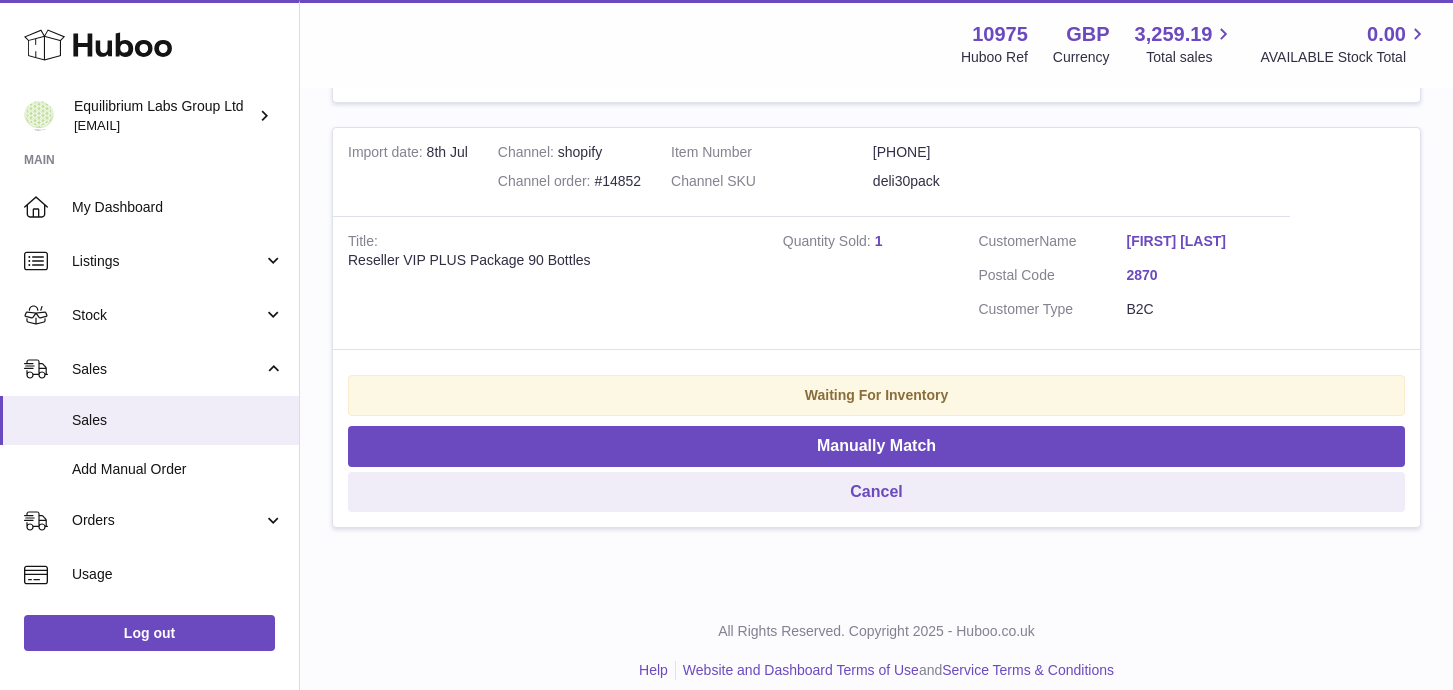 scroll, scrollTop: 2509, scrollLeft: 0, axis: vertical 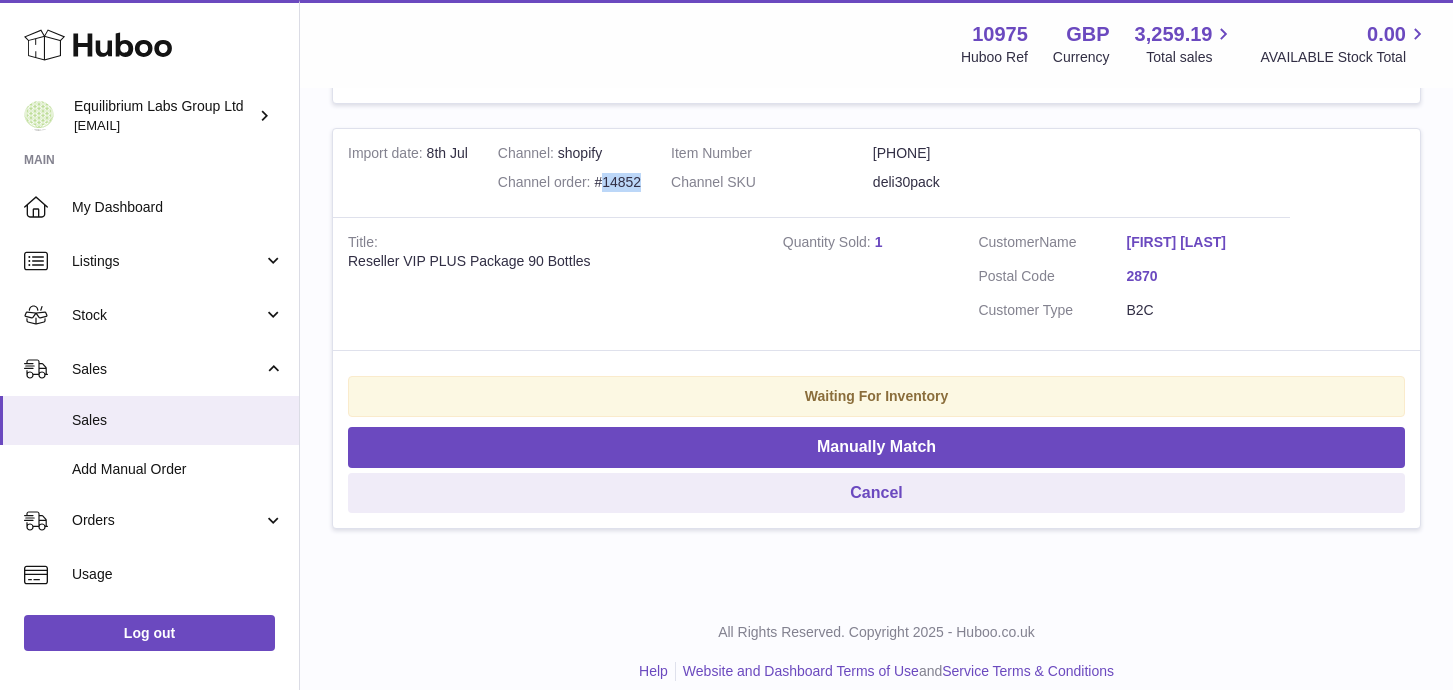 drag, startPoint x: 641, startPoint y: 183, endPoint x: 602, endPoint y: 184, distance: 39.012817 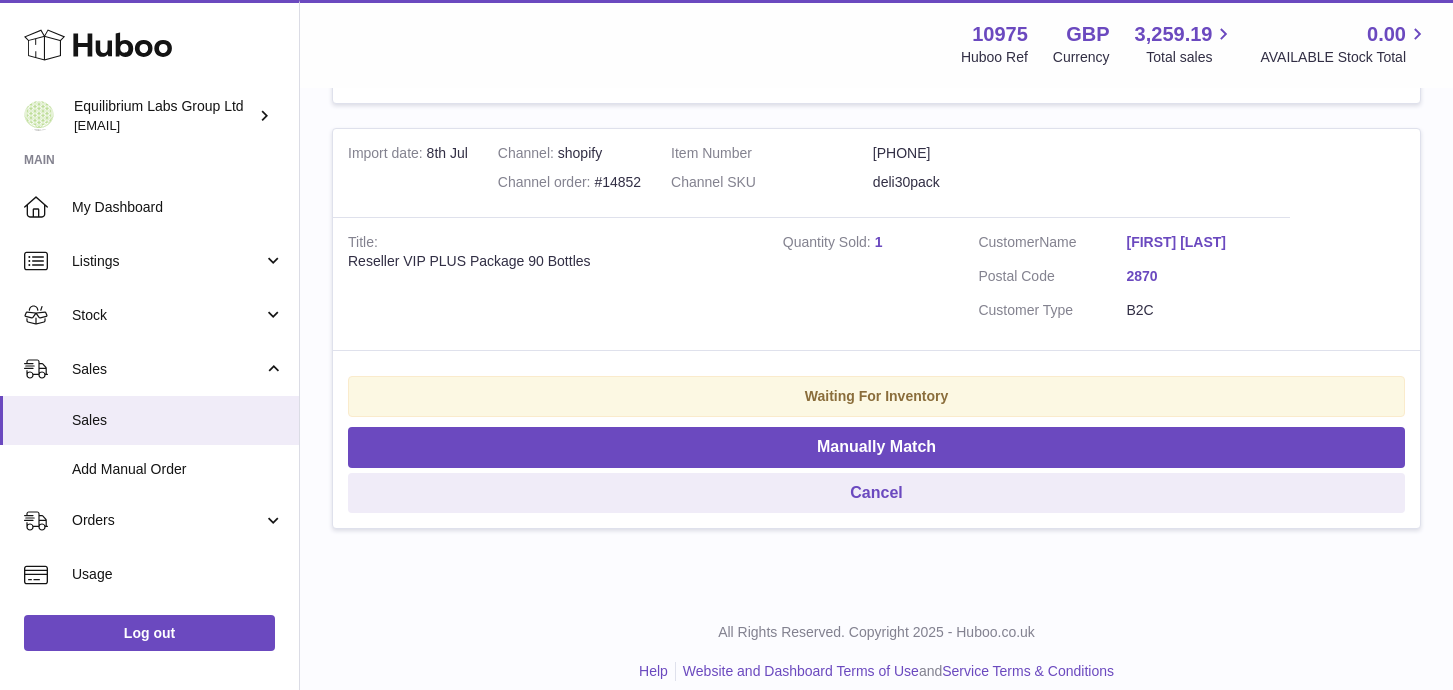 click on "Reseller VIP PLUS Package 90 Bottles" at bounding box center [550, 261] 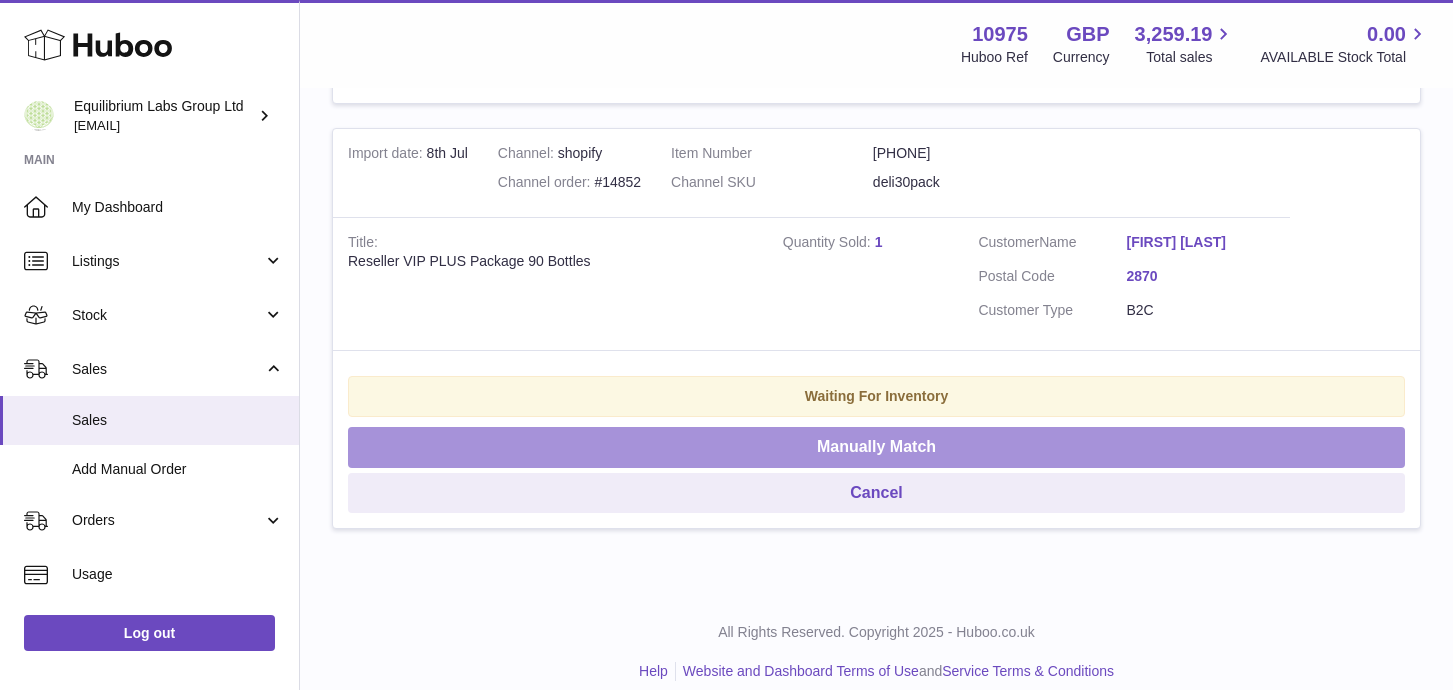 click on "Manually Match" at bounding box center (876, 447) 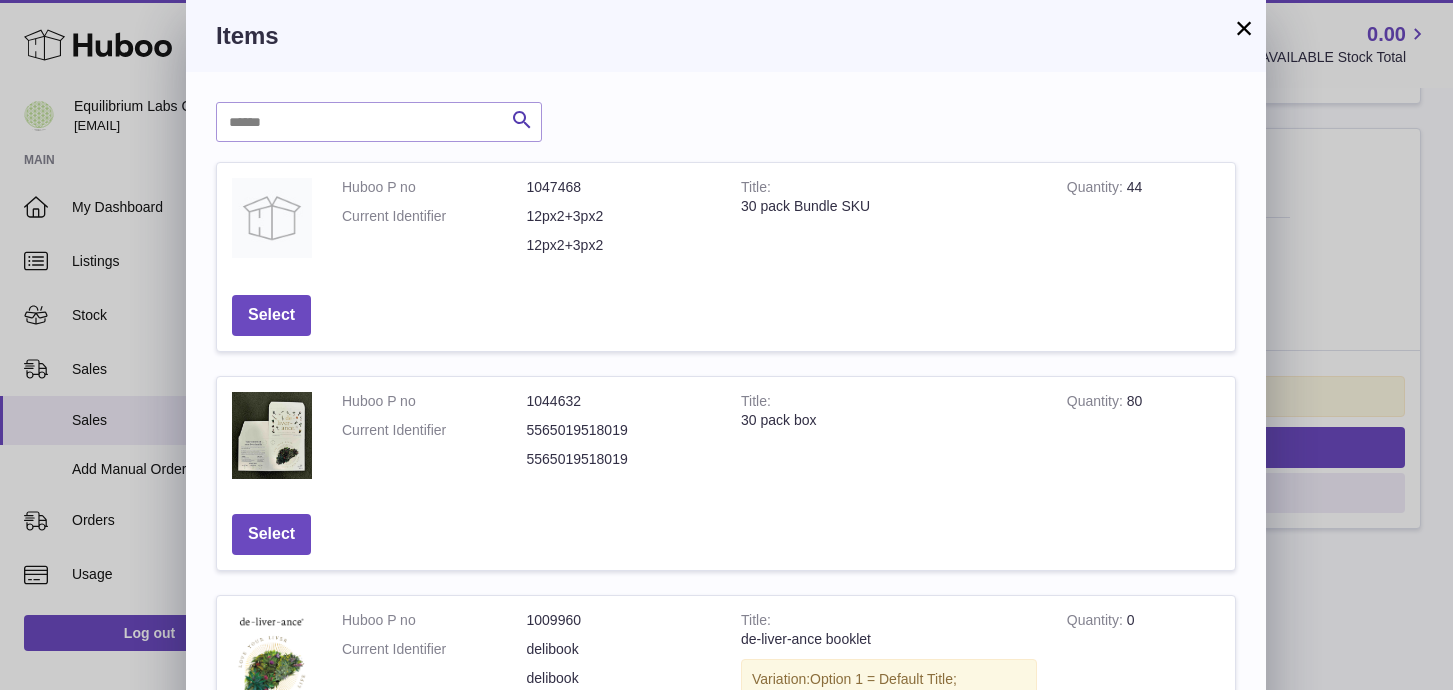 click on "×" at bounding box center (1244, 28) 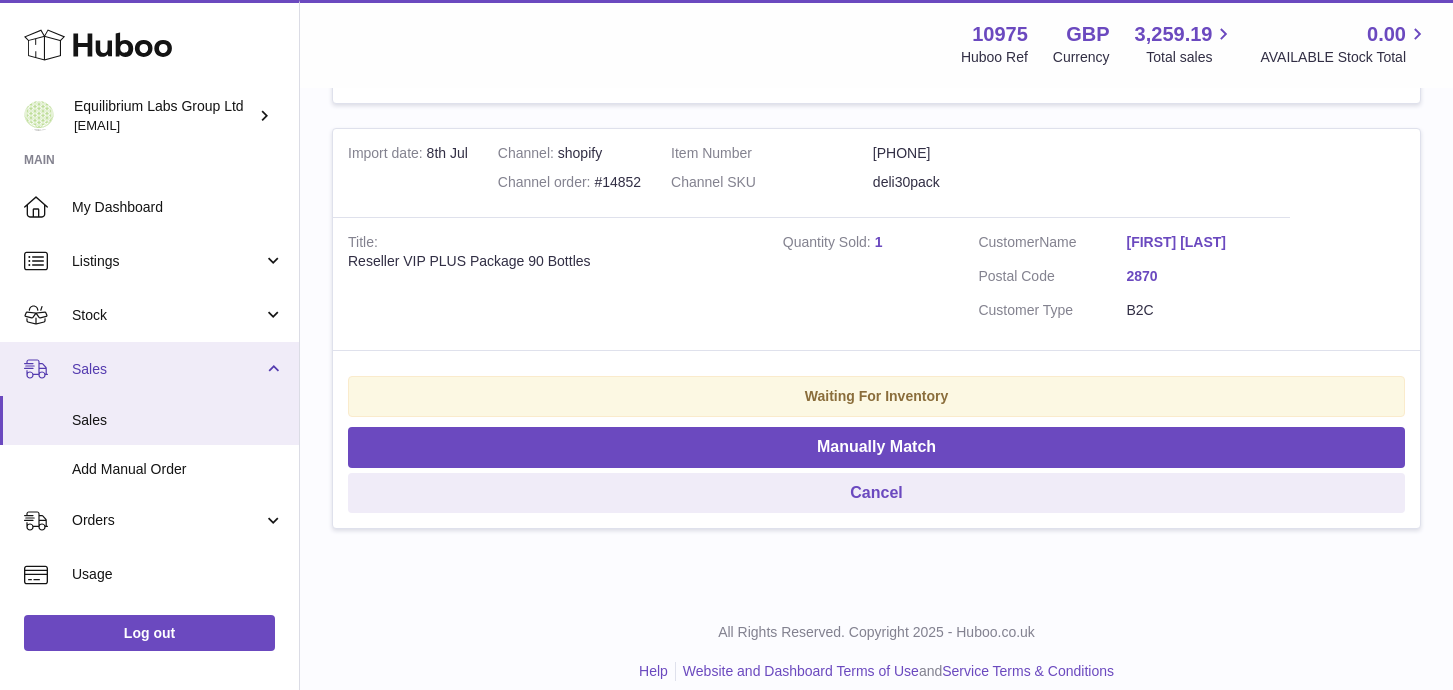 click on "Sales" at bounding box center (167, 369) 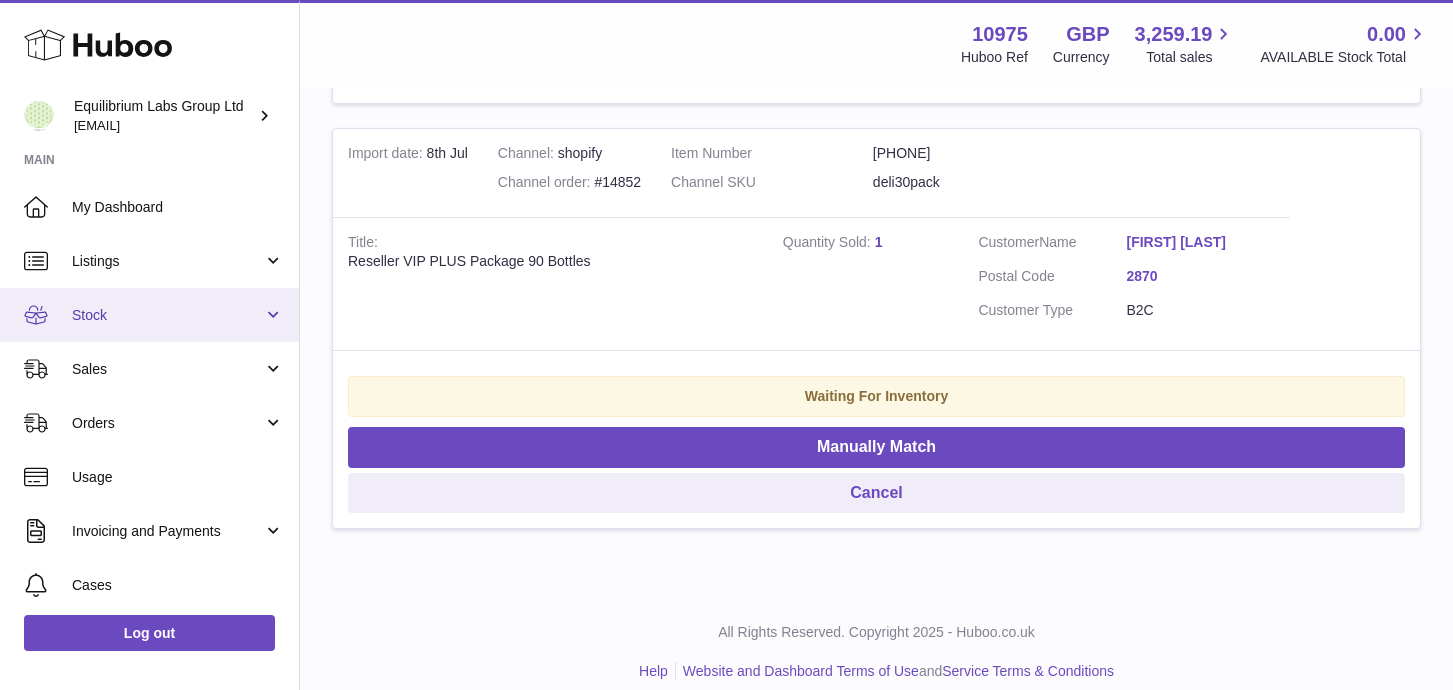 click on "Stock" at bounding box center (167, 315) 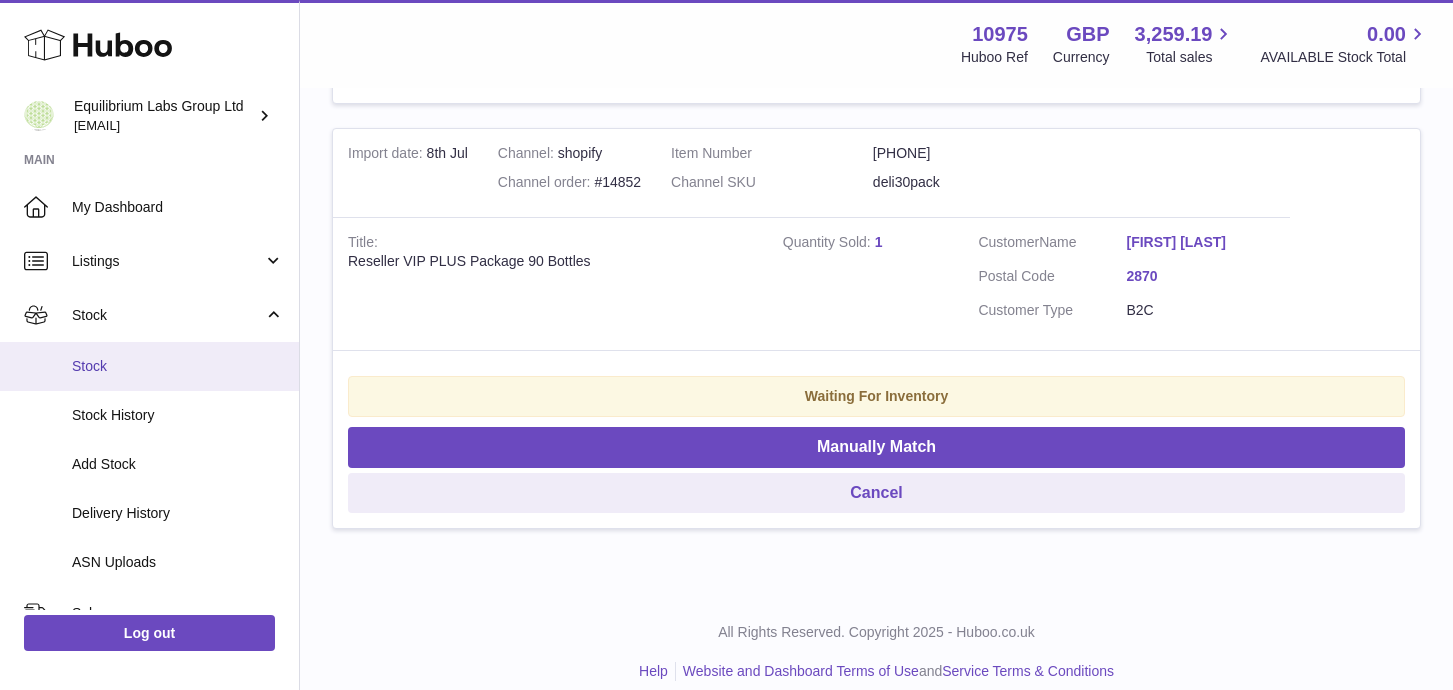 click on "Stock" at bounding box center (178, 366) 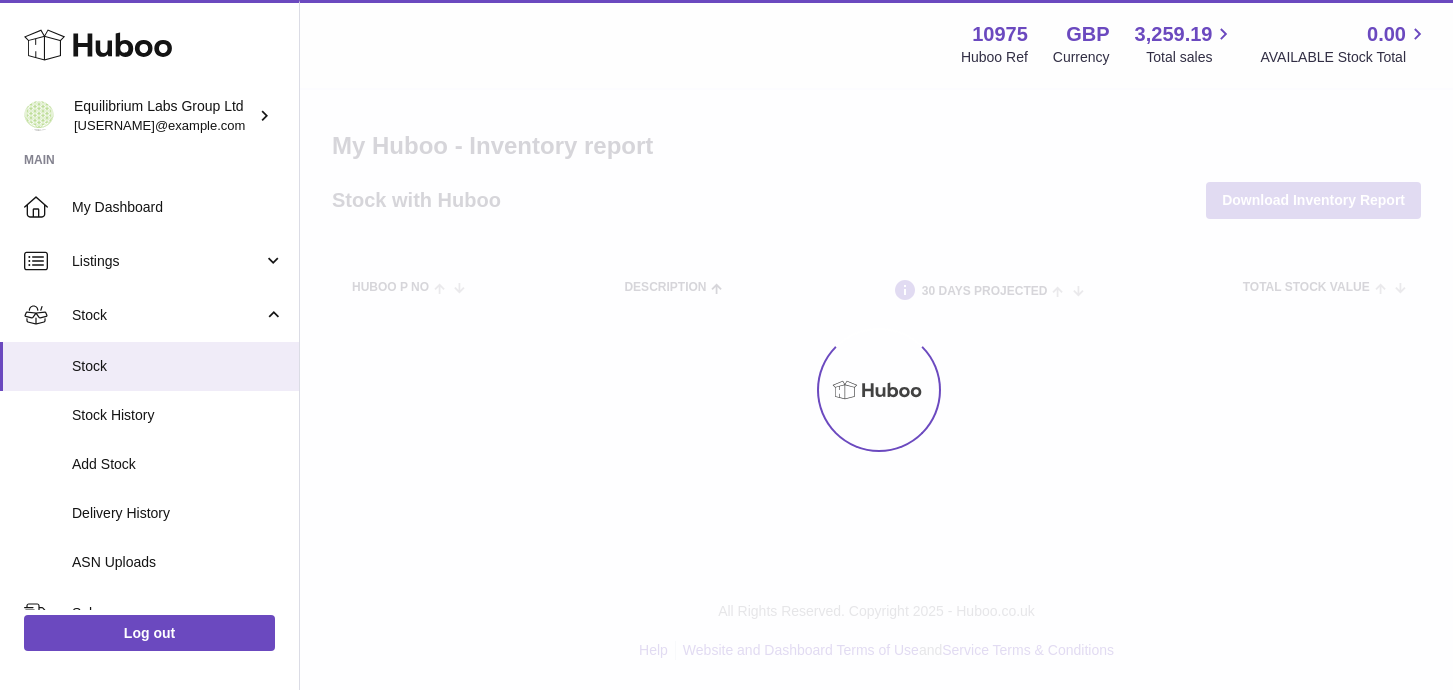 scroll, scrollTop: 0, scrollLeft: 0, axis: both 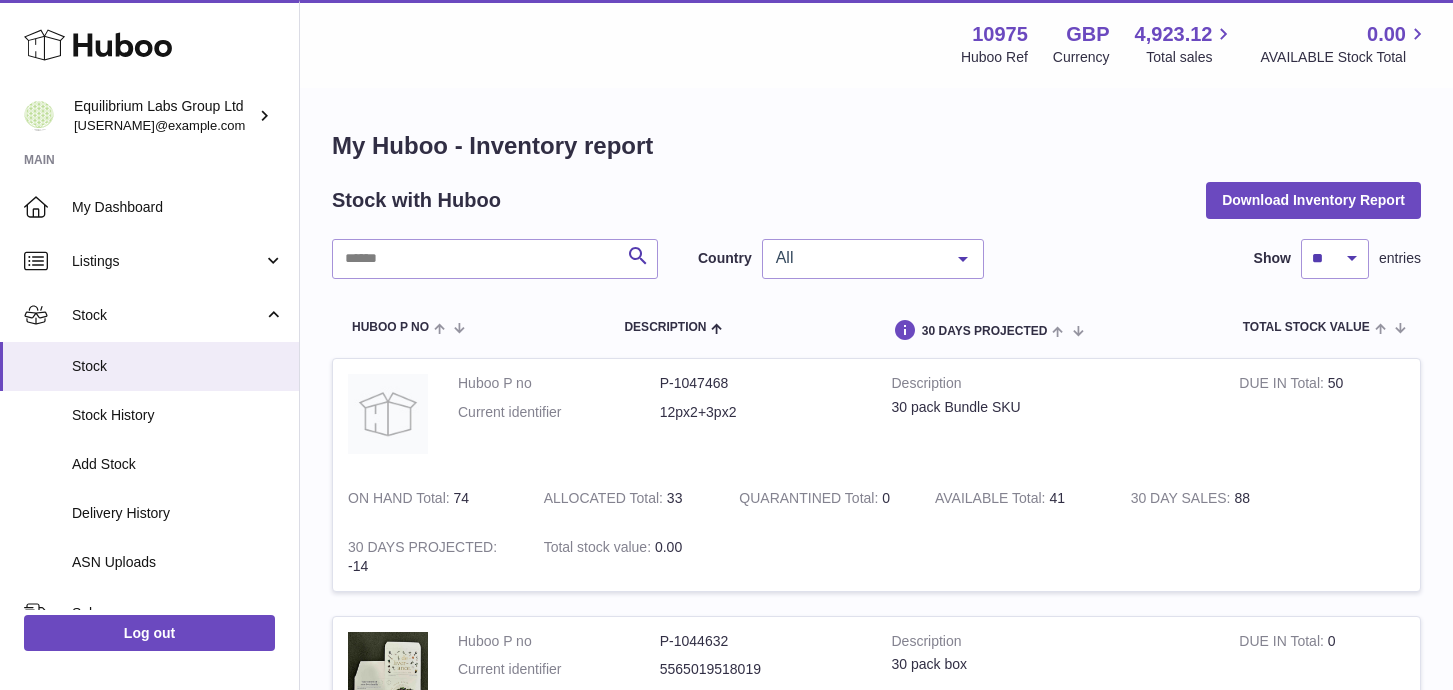 click on "All" at bounding box center (873, 259) 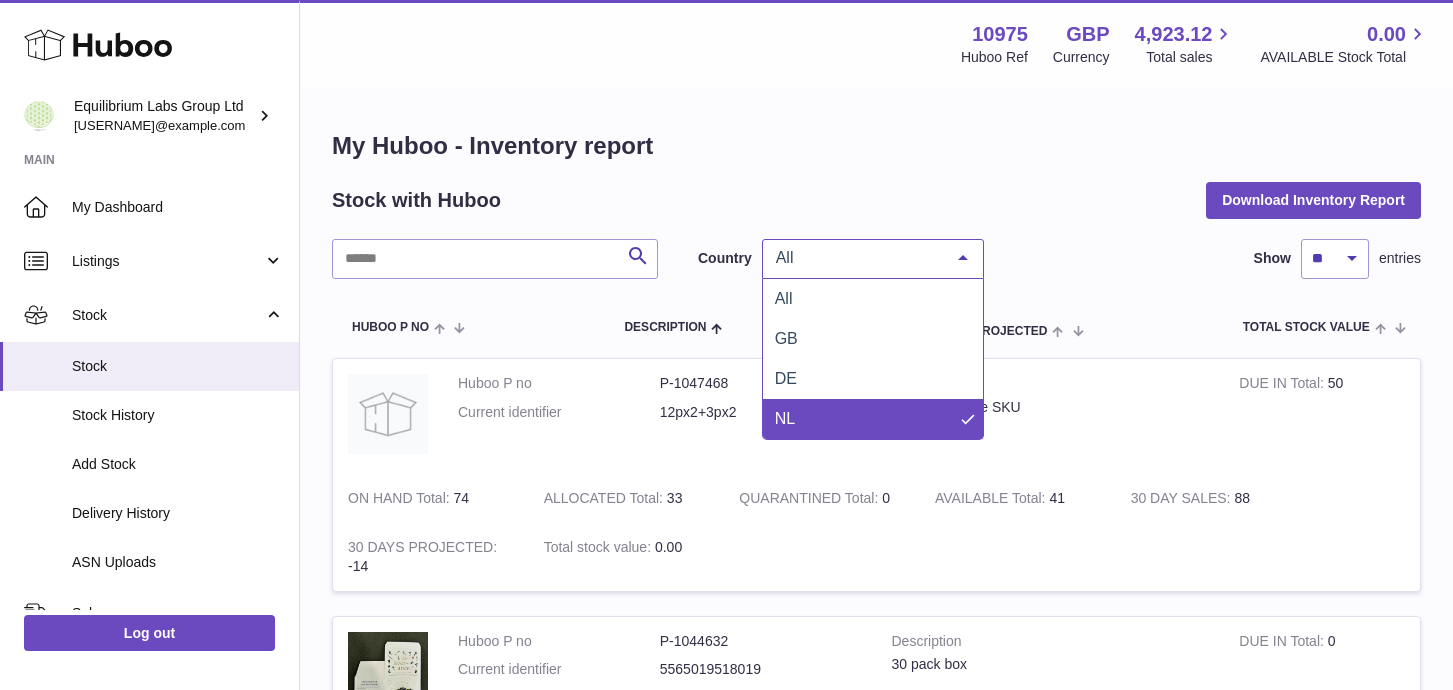 click on "NL" at bounding box center (873, 419) 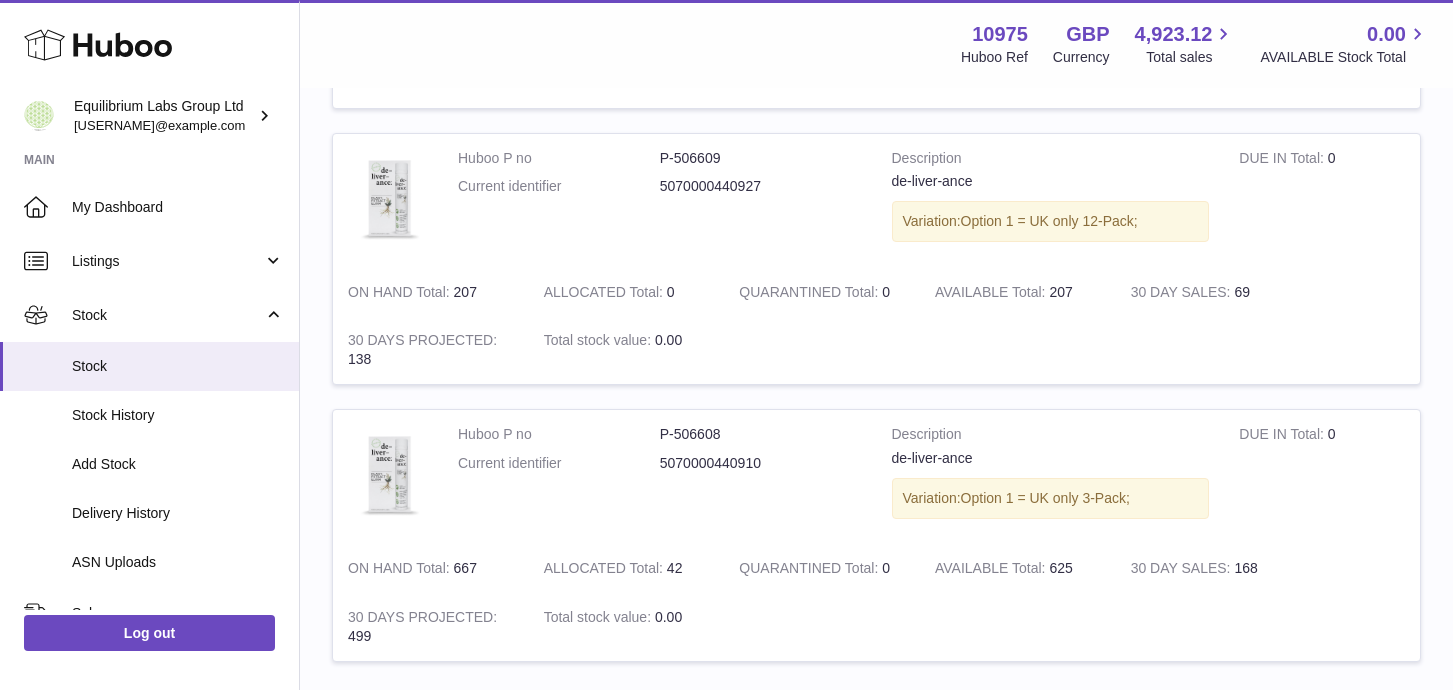 scroll, scrollTop: 482, scrollLeft: 0, axis: vertical 